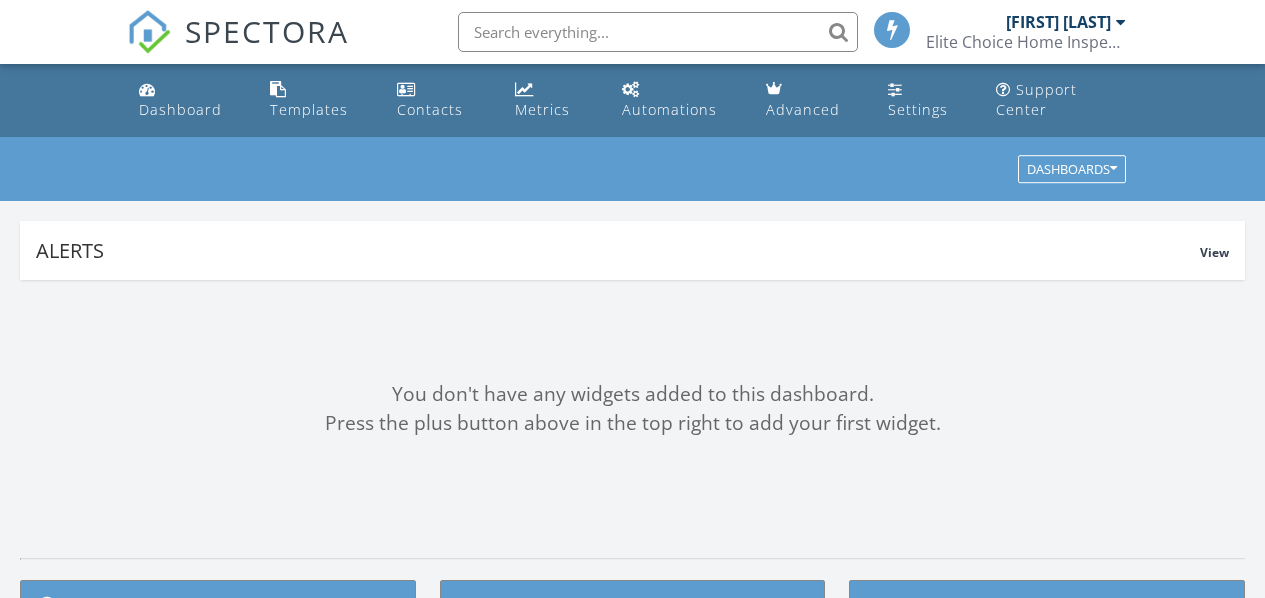 scroll, scrollTop: 0, scrollLeft: 0, axis: both 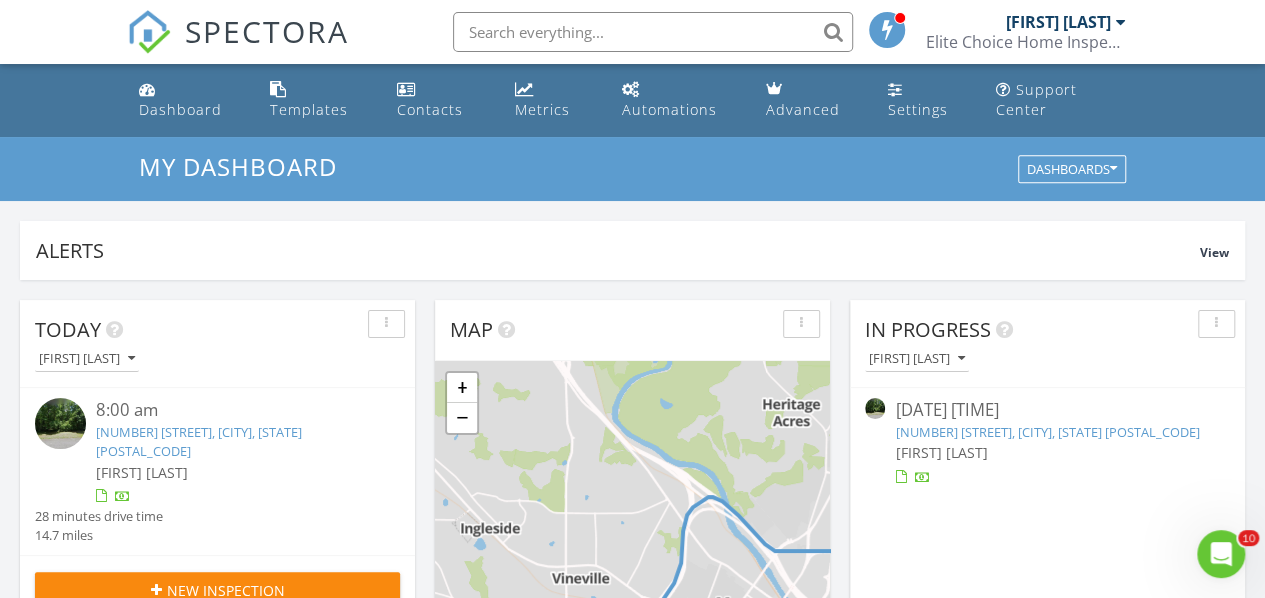click on "1676 Ginny Dr, Macon, GA 31220" at bounding box center [199, 441] 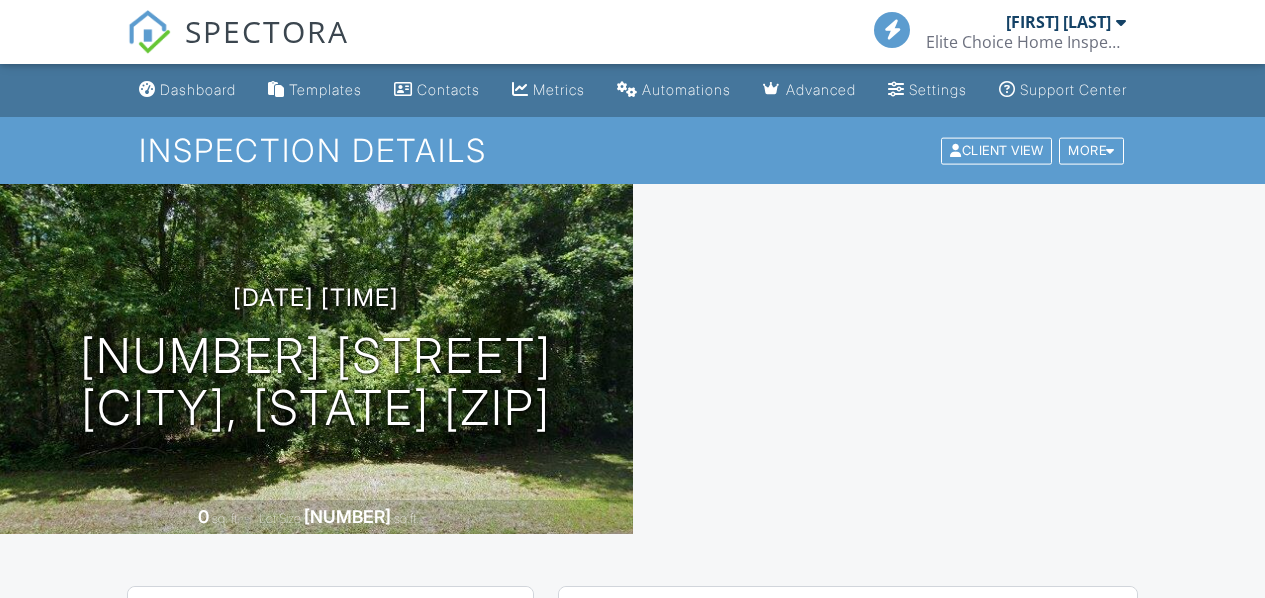 scroll, scrollTop: 0, scrollLeft: 0, axis: both 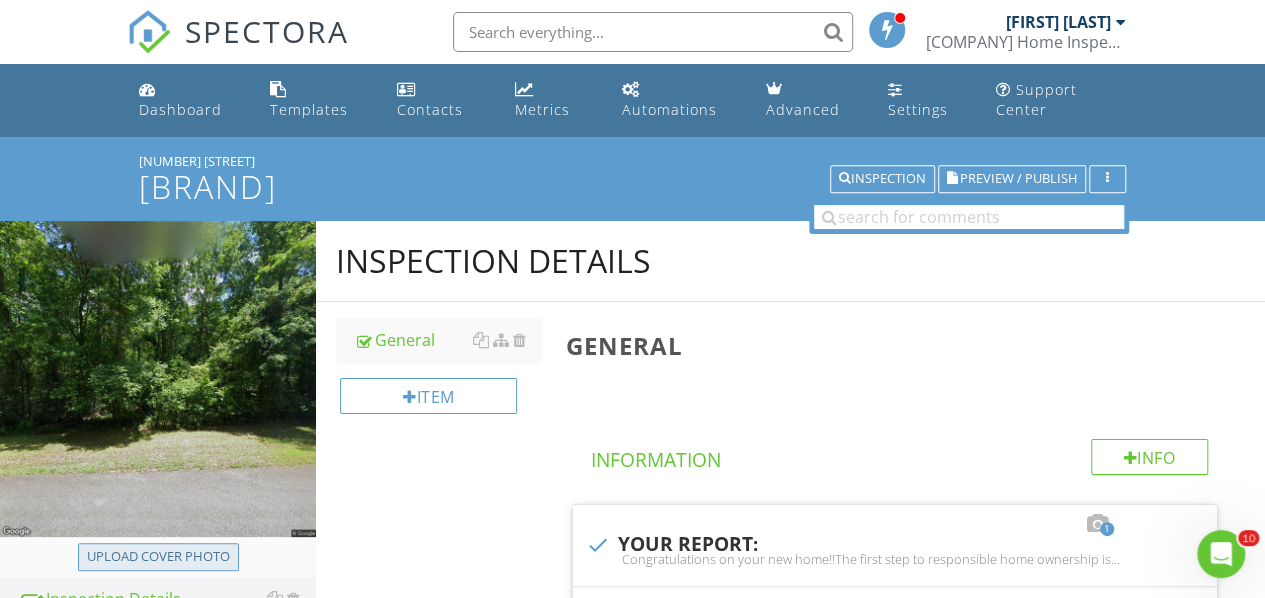 click on "Upload cover photo" at bounding box center (158, 557) 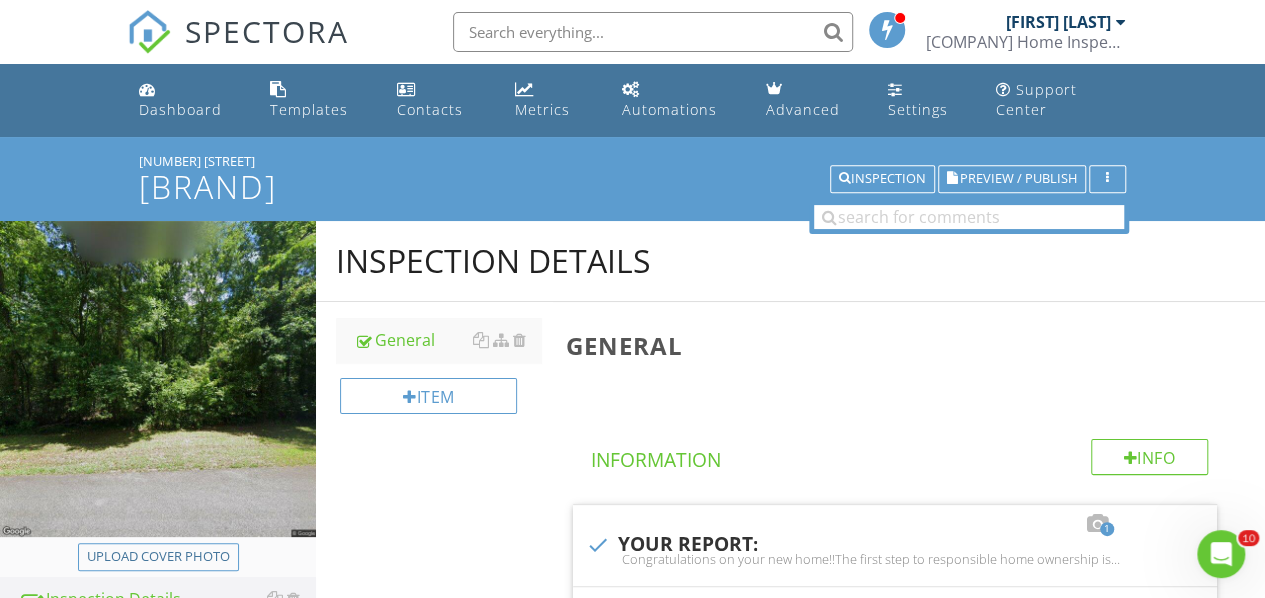 type on "C:\fakepath\4f96ccab-3fab-43a9-9302-4599d359faa6.tmp" 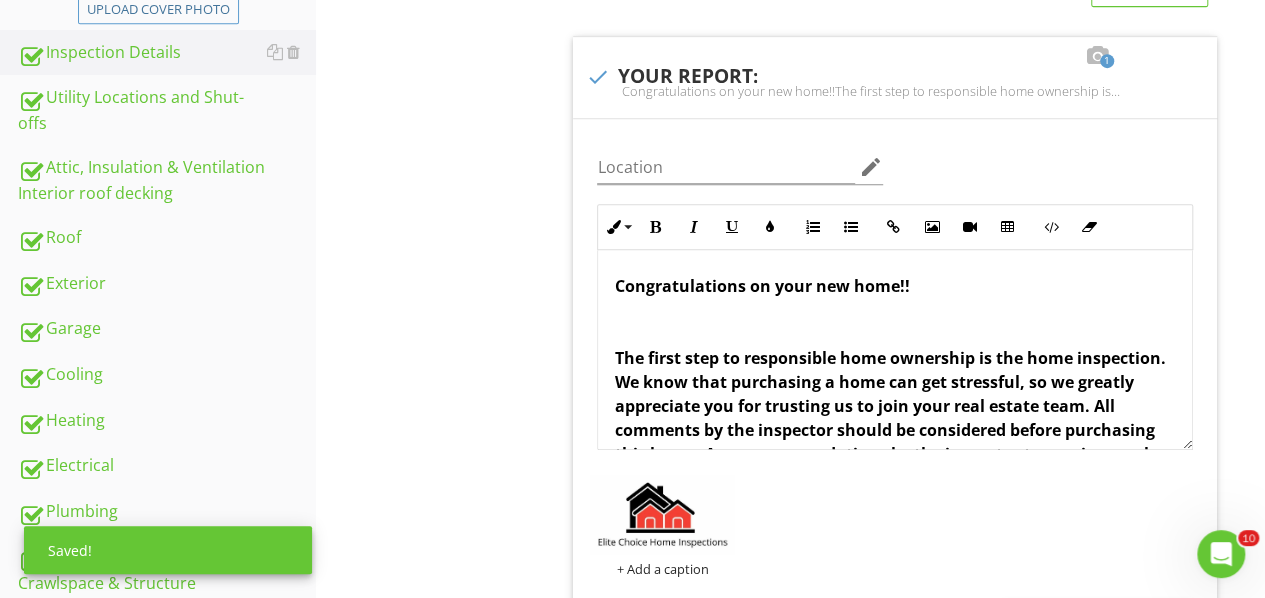 scroll, scrollTop: 500, scrollLeft: 0, axis: vertical 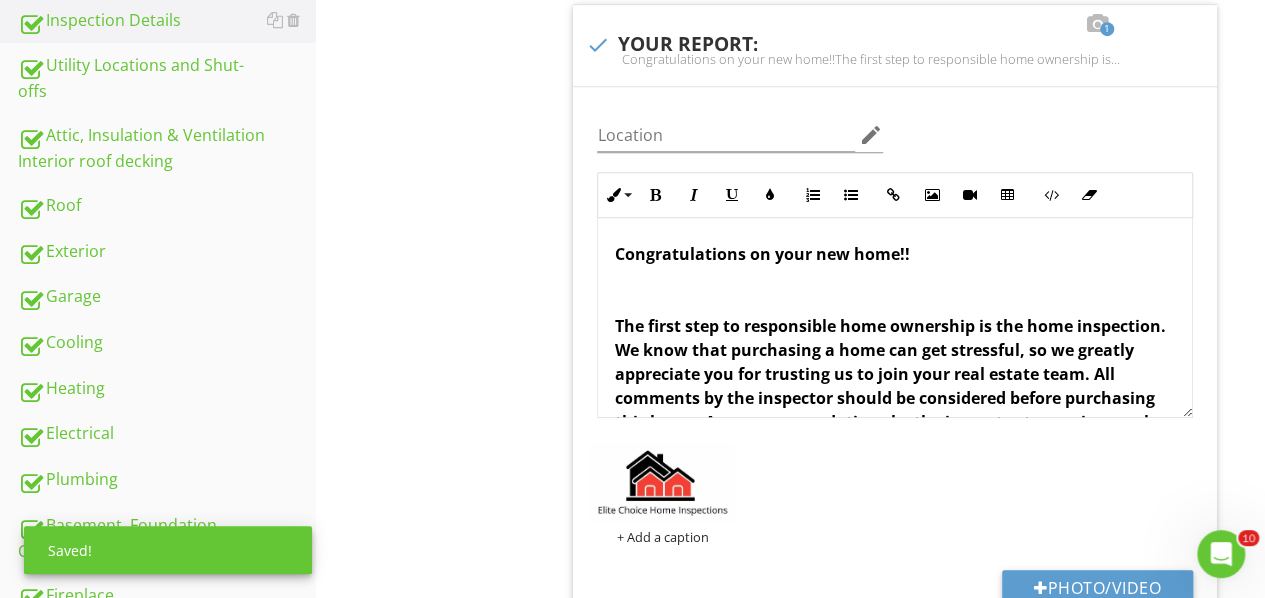 type 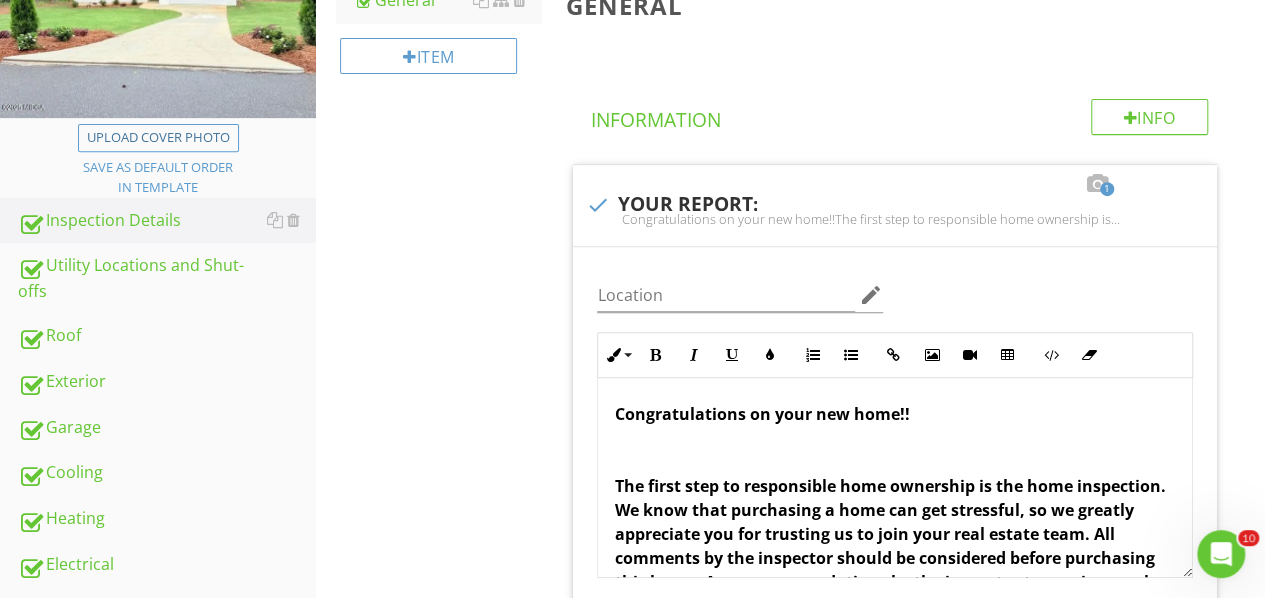 scroll, scrollTop: 40, scrollLeft: 0, axis: vertical 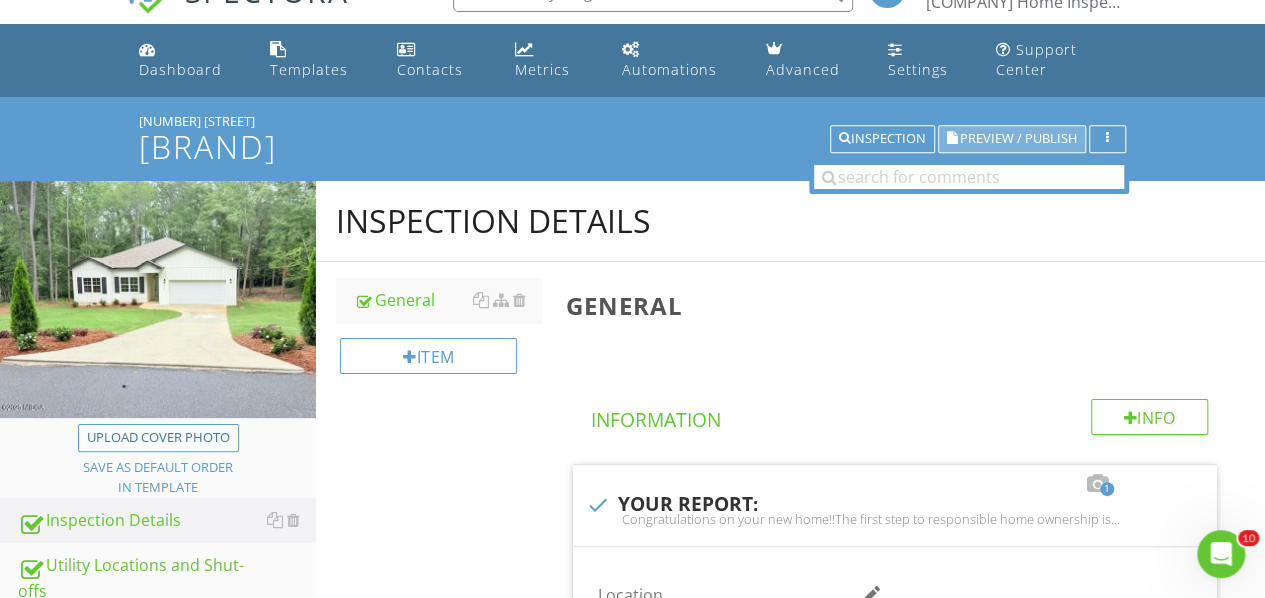 click on "Preview / Publish" at bounding box center (1018, 139) 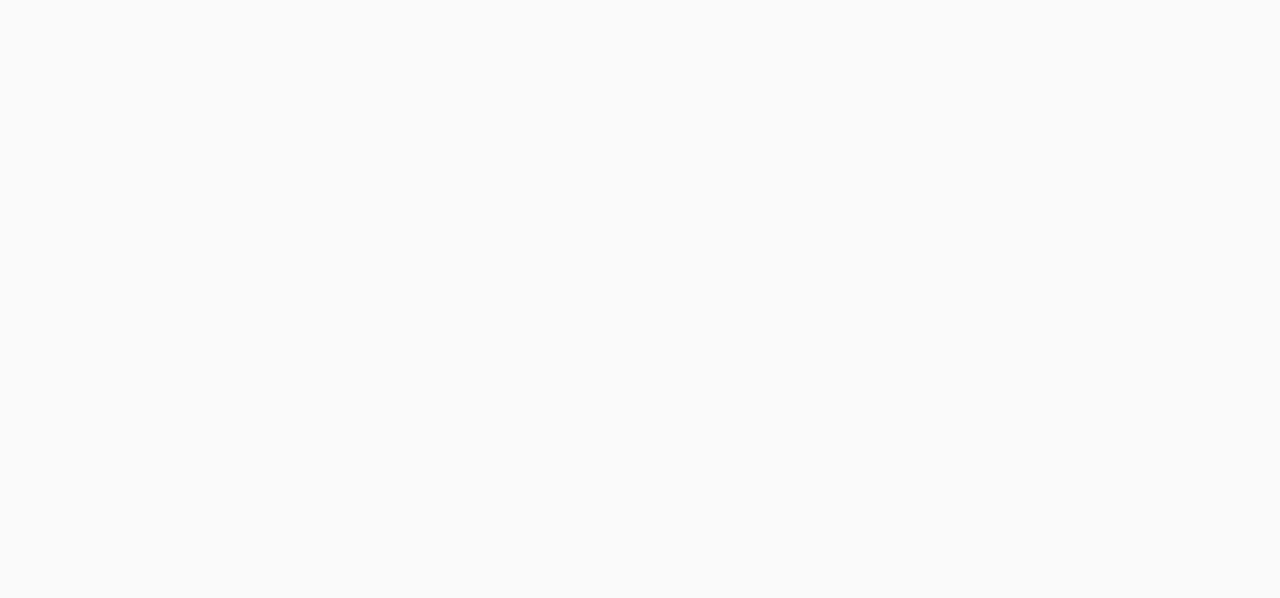 scroll, scrollTop: 0, scrollLeft: 0, axis: both 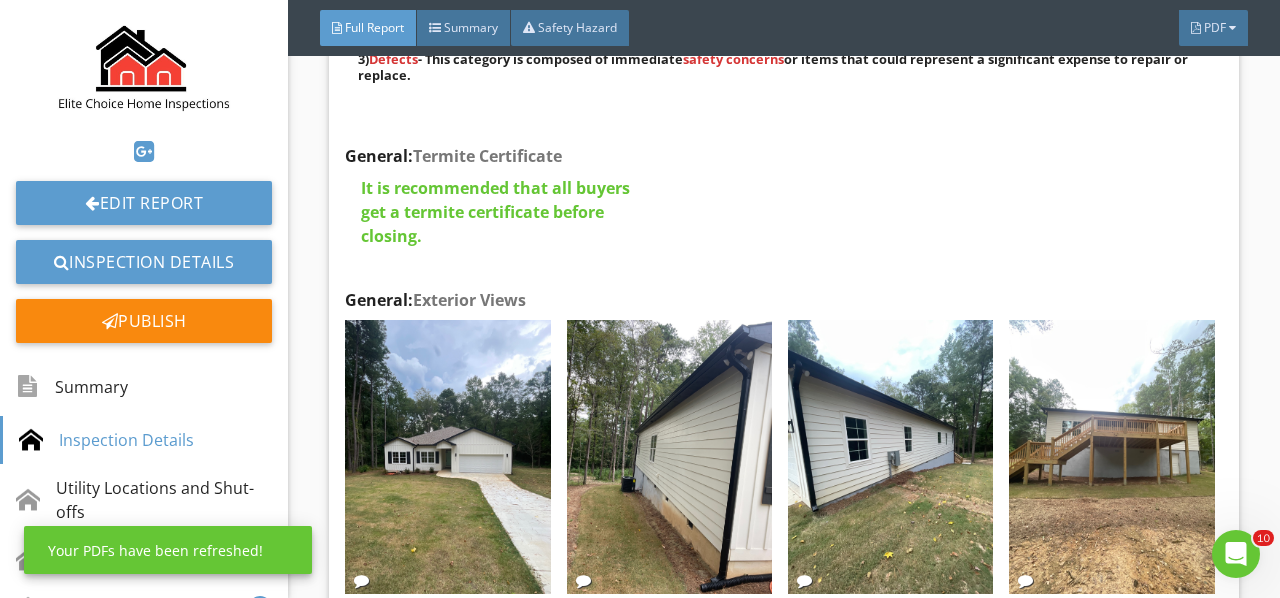click at bounding box center [447, 457] 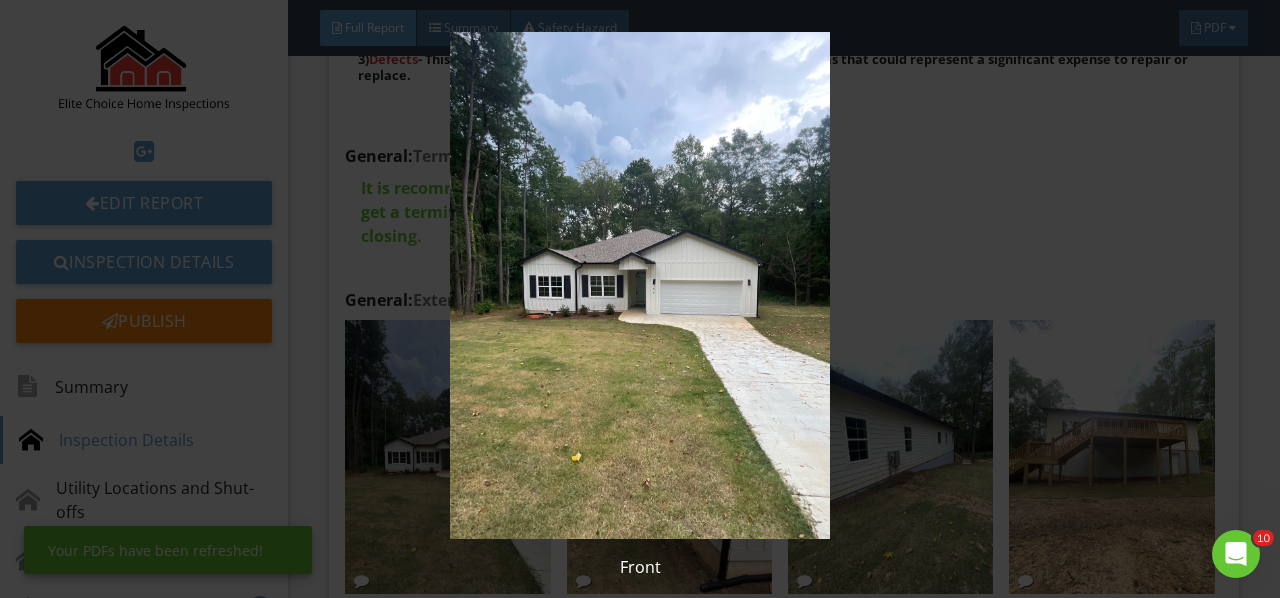 click at bounding box center [639, 285] 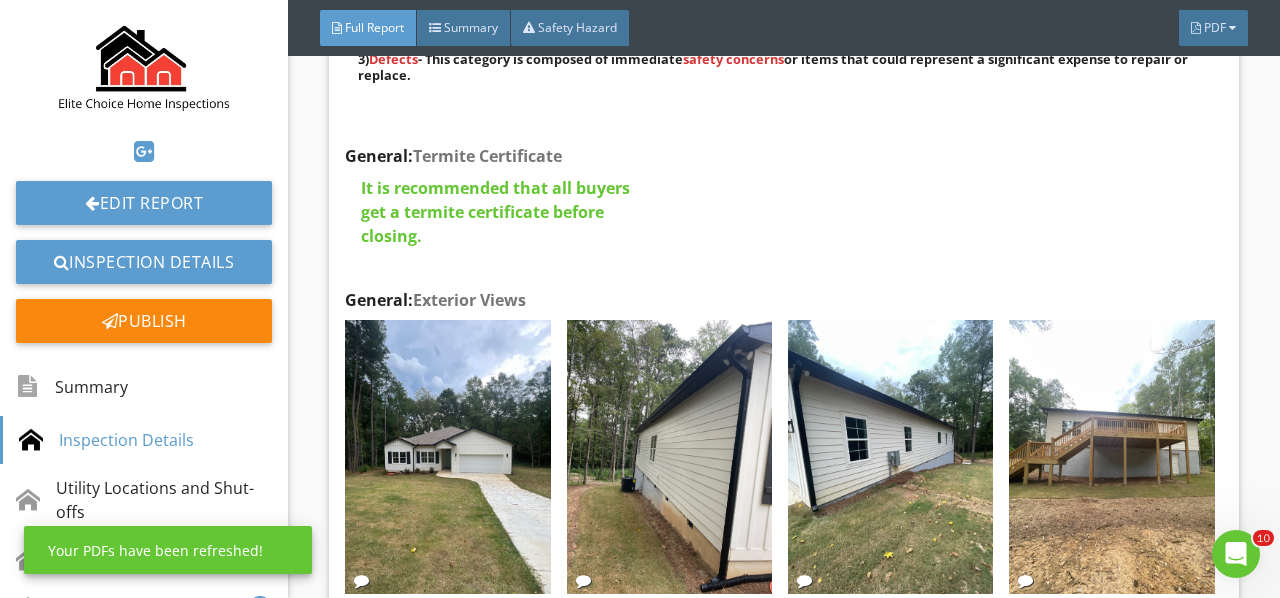 click at bounding box center (669, 457) 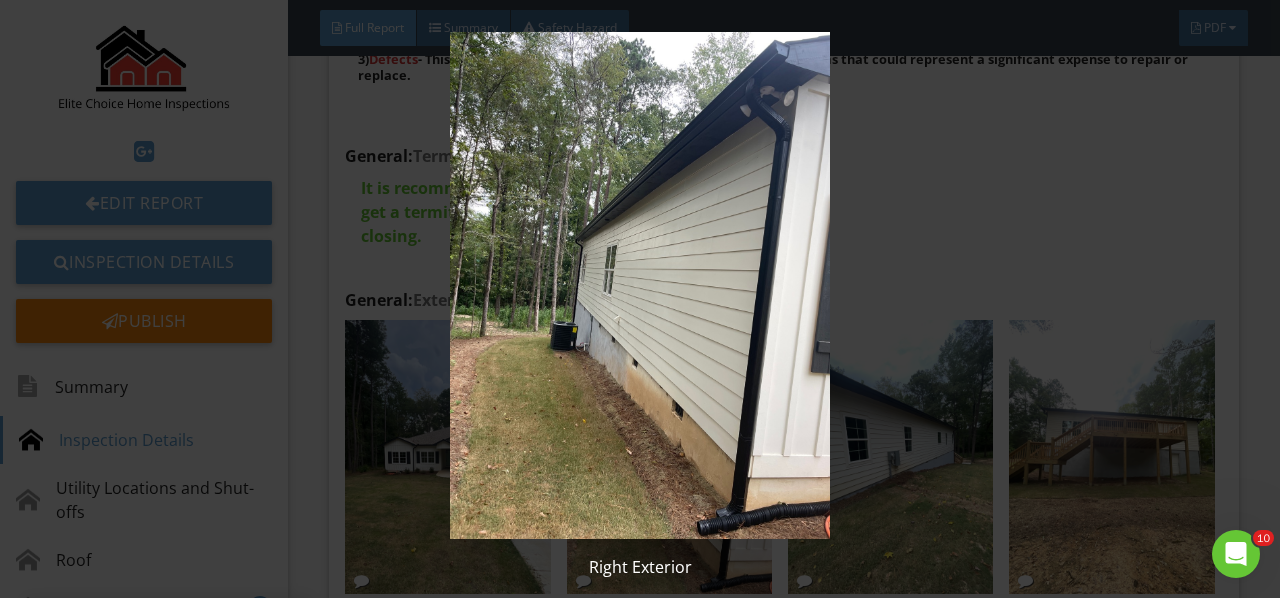 click at bounding box center [639, 285] 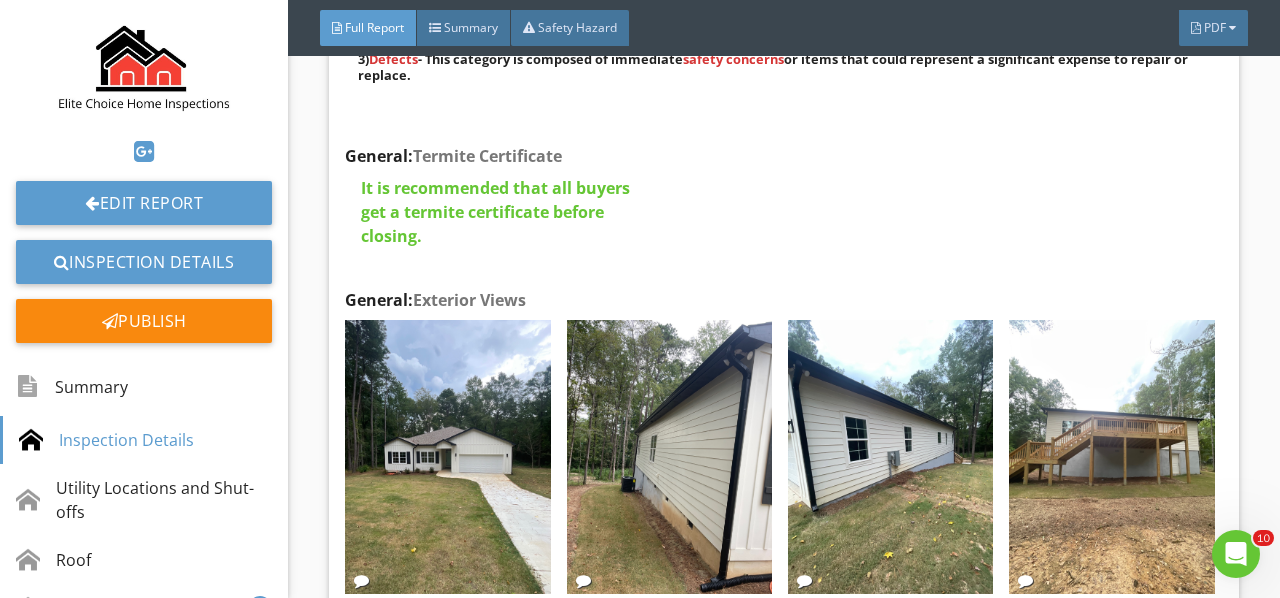 click at bounding box center [890, 457] 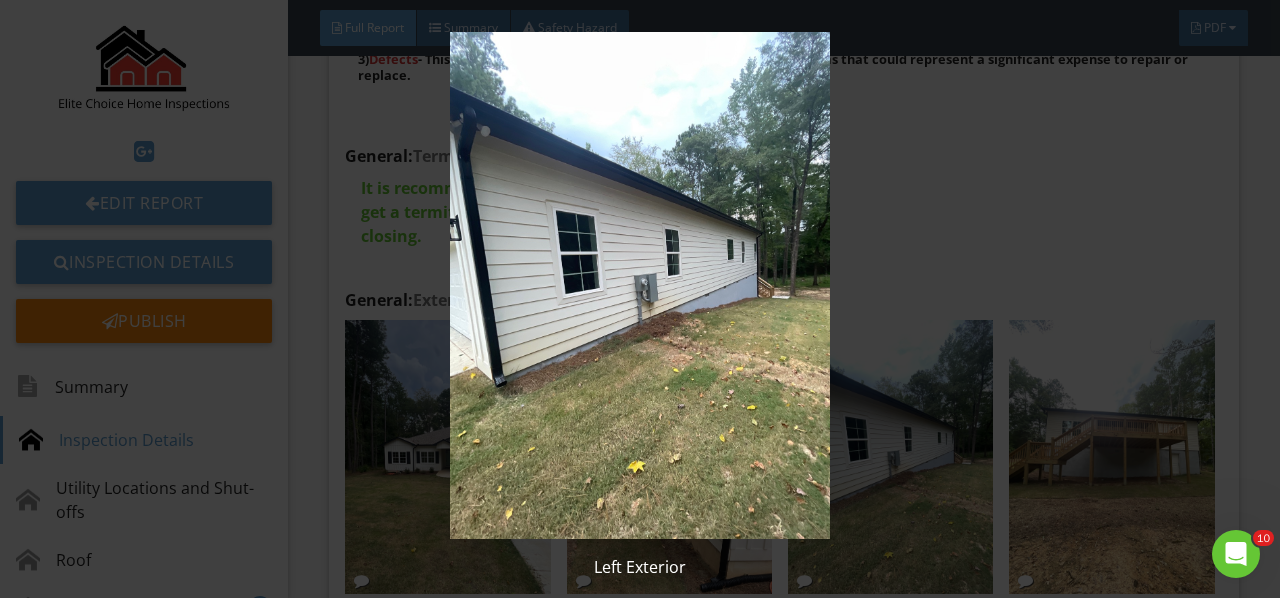 click at bounding box center [639, 285] 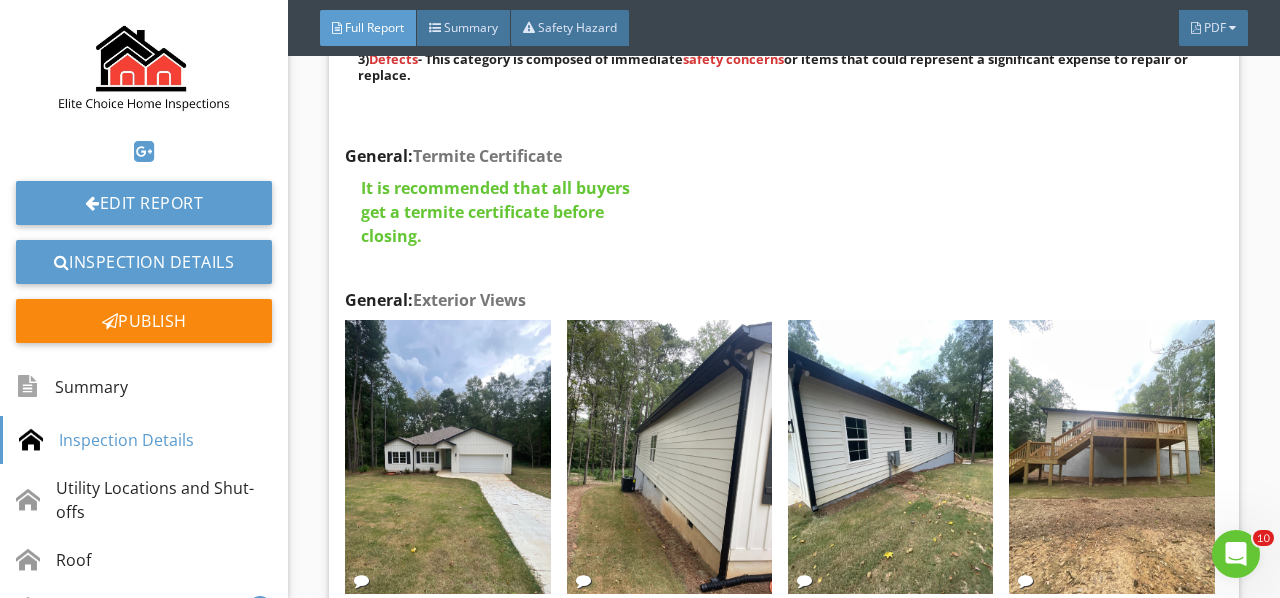 click at bounding box center (1111, 457) 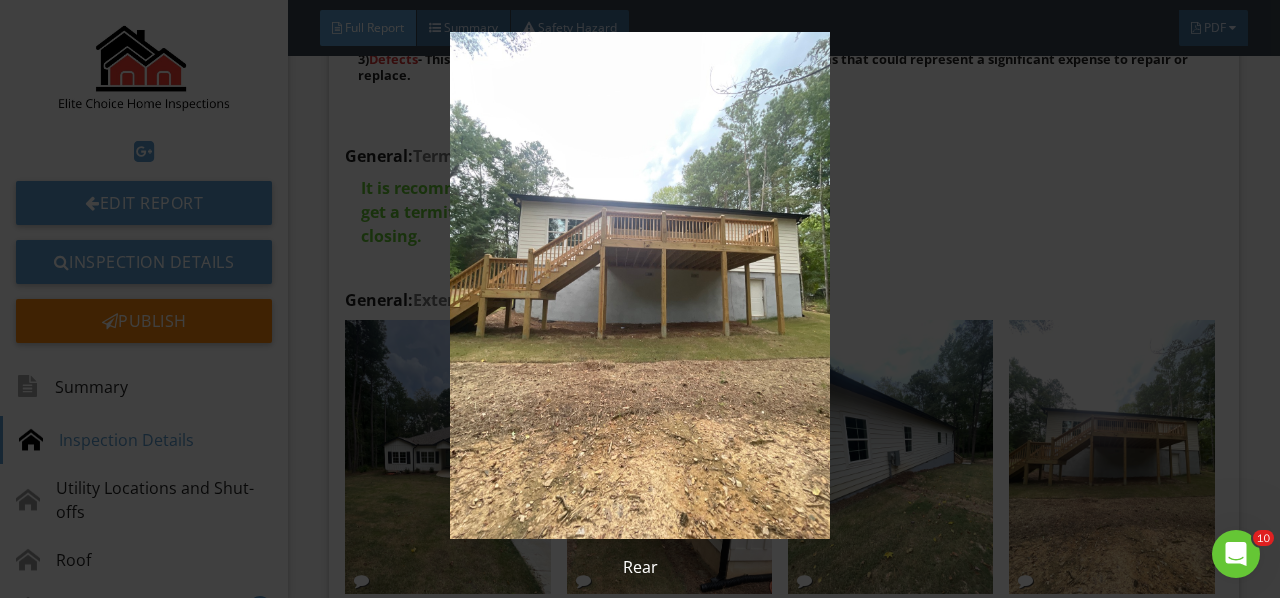 click at bounding box center (639, 285) 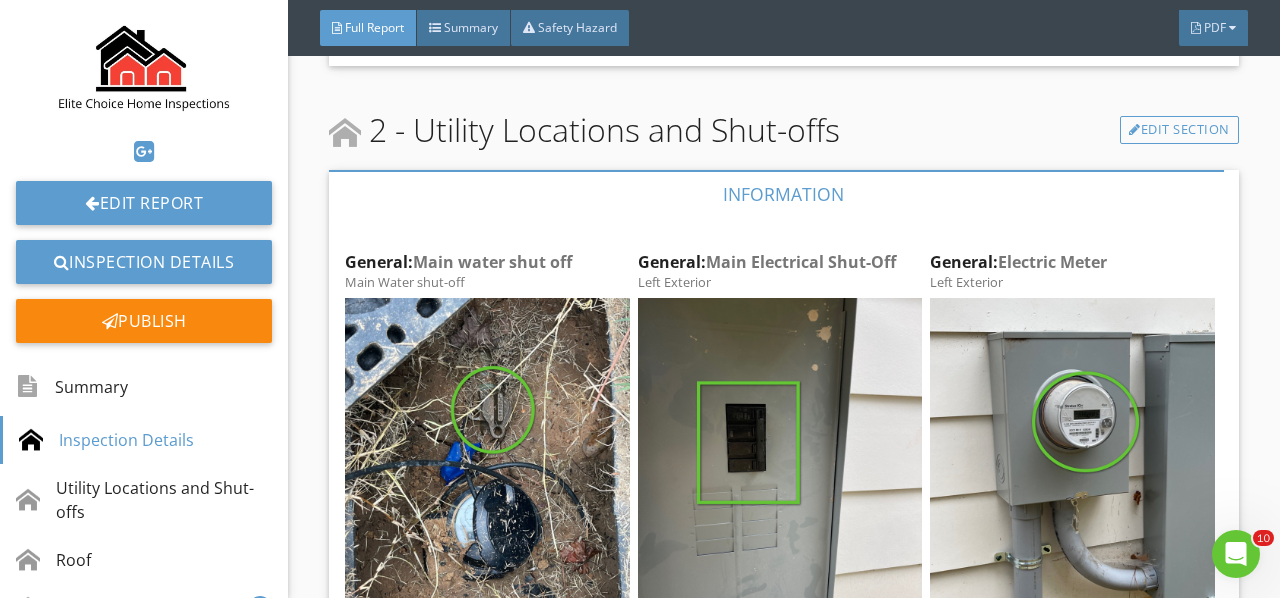 scroll, scrollTop: 2100, scrollLeft: 0, axis: vertical 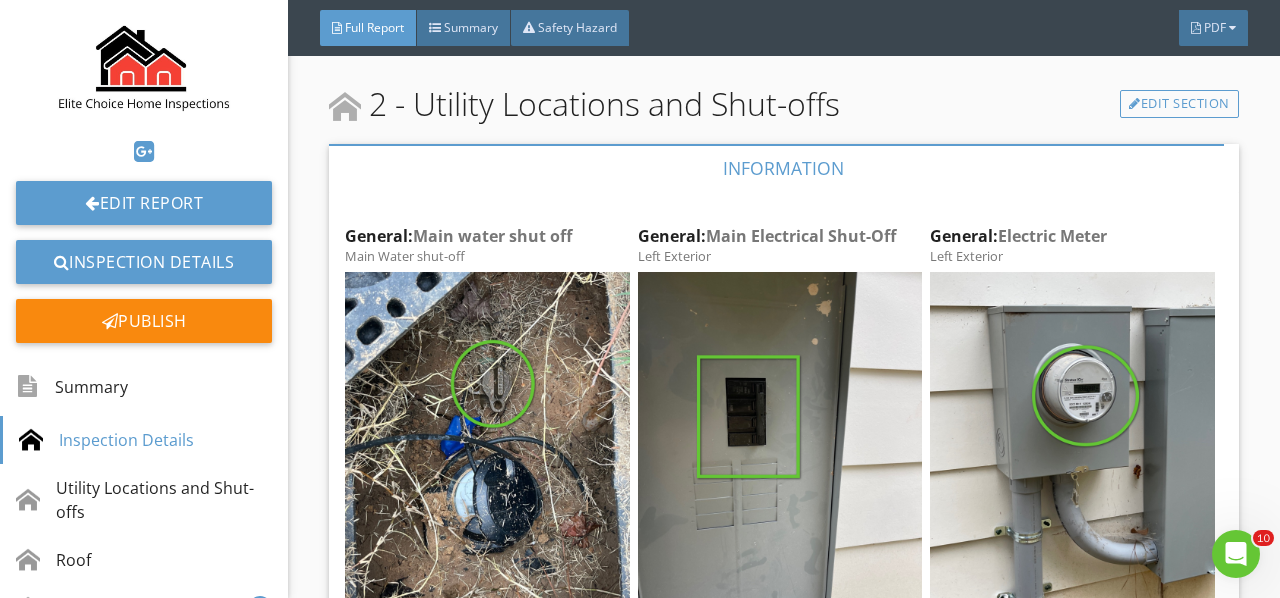 click at bounding box center (487, 461) 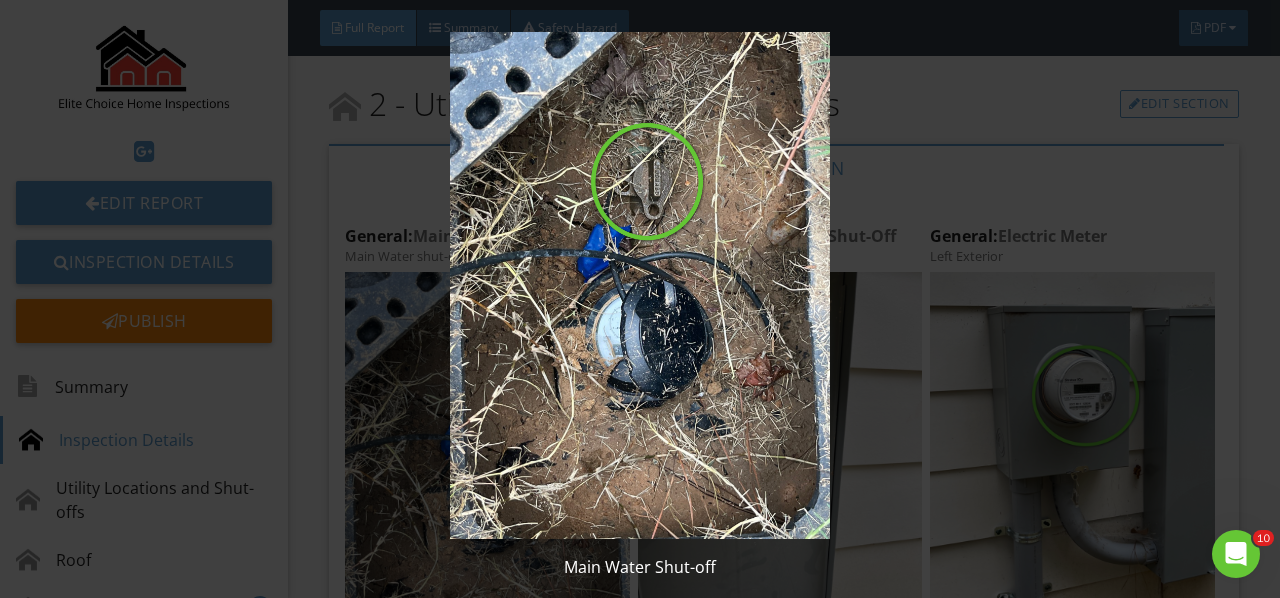 click at bounding box center (639, 285) 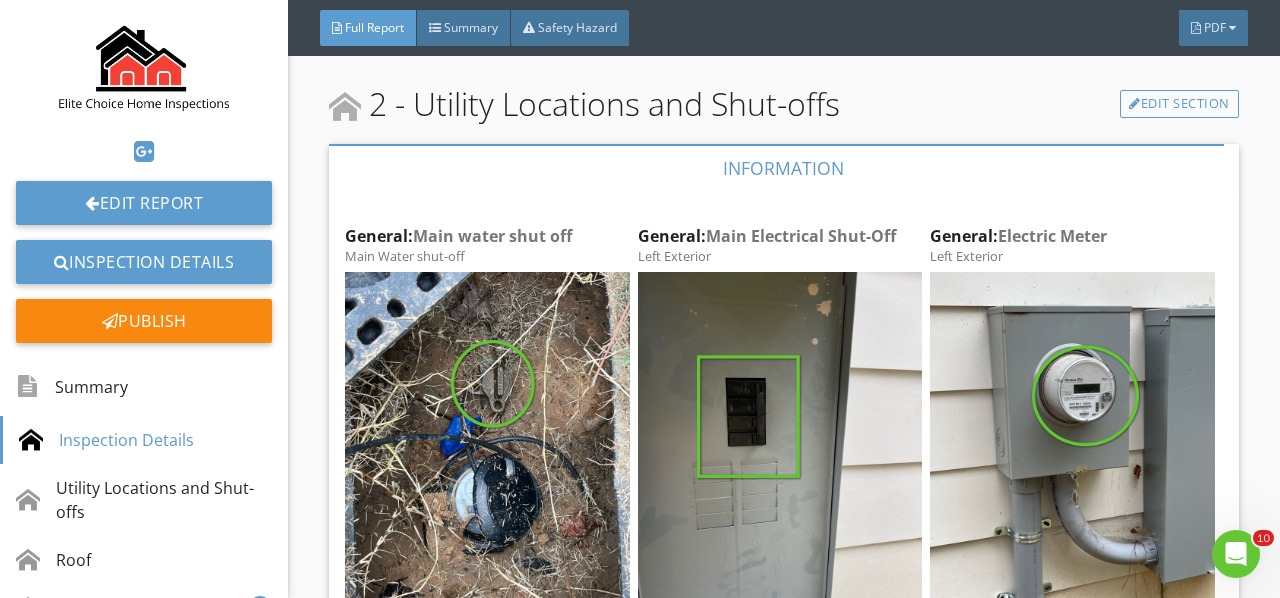 click at bounding box center [0, 0] 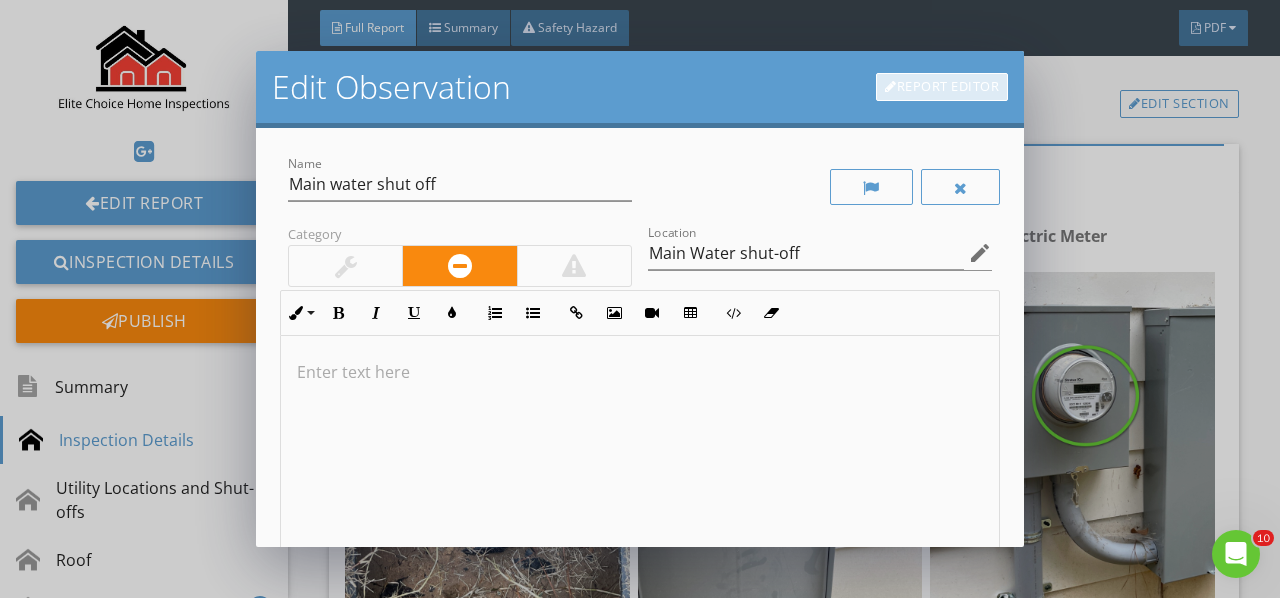 click on "Report Editor" at bounding box center [942, 87] 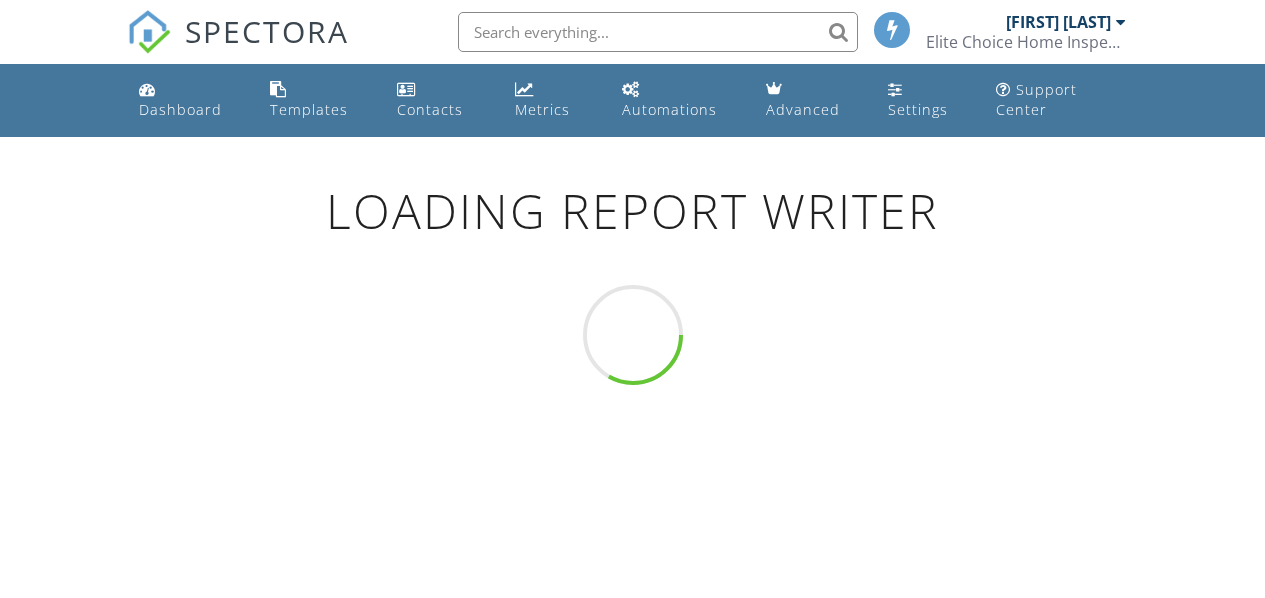 scroll, scrollTop: 0, scrollLeft: 0, axis: both 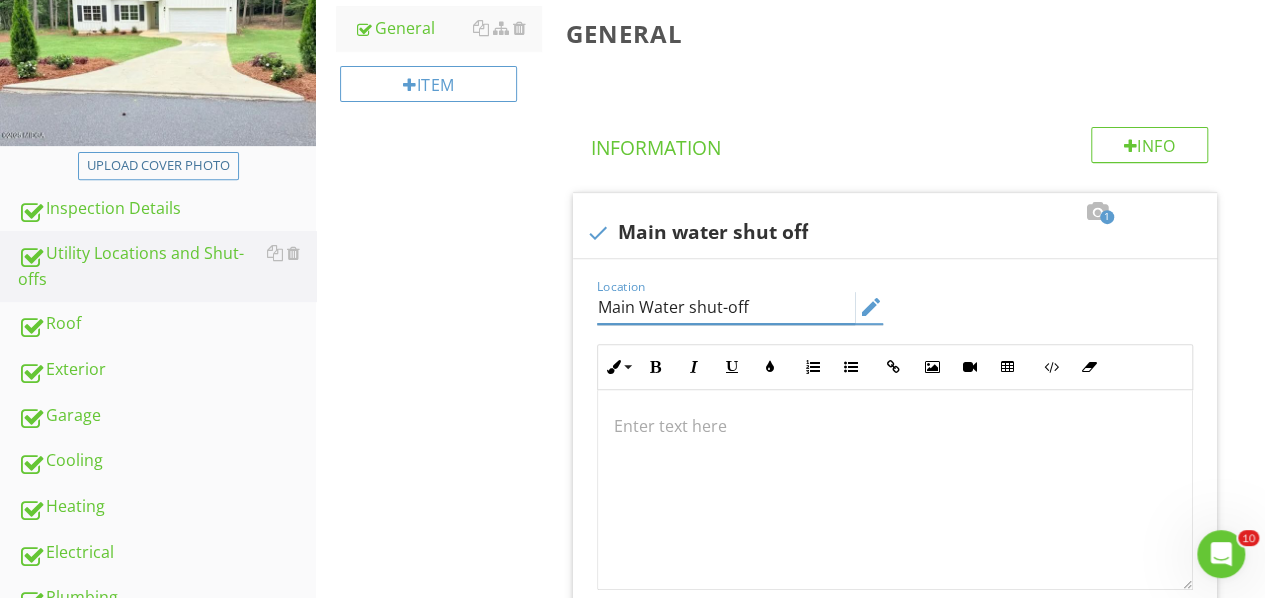 drag, startPoint x: 778, startPoint y: 304, endPoint x: 456, endPoint y: 371, distance: 328.89664 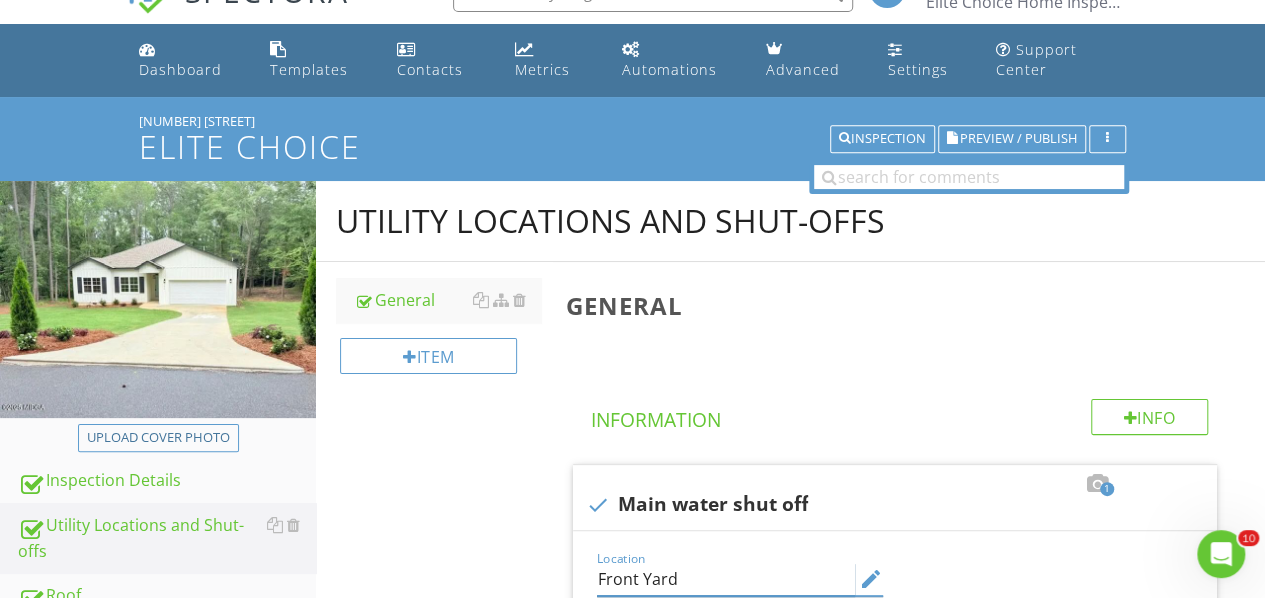 scroll, scrollTop: 0, scrollLeft: 0, axis: both 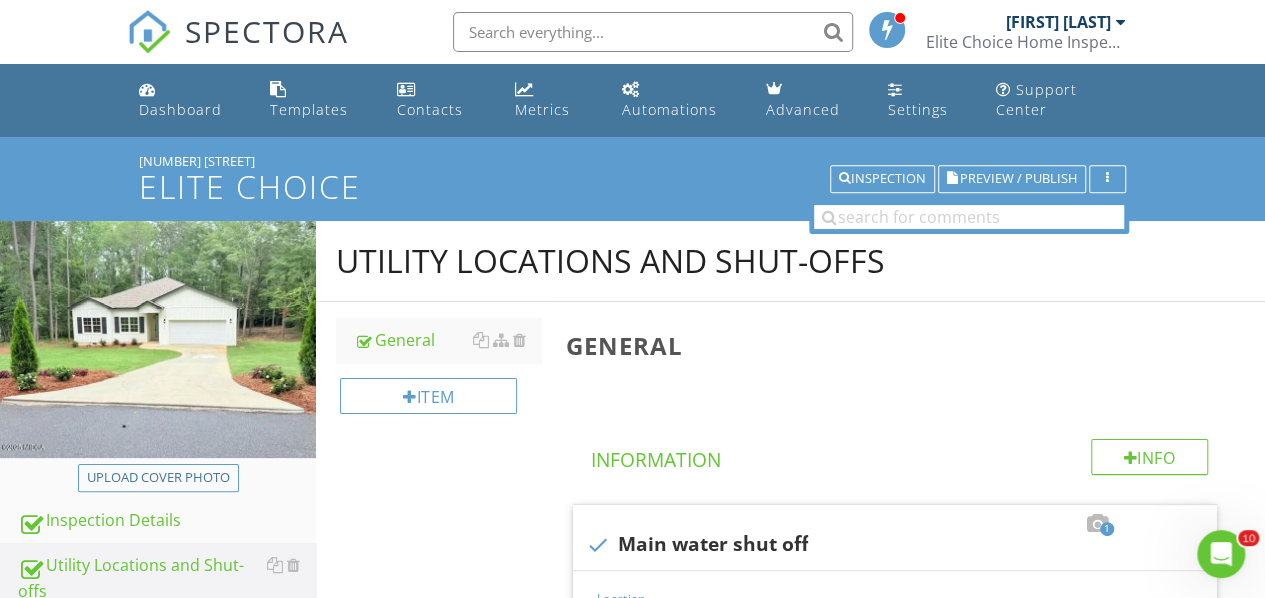type on "Front Yard" 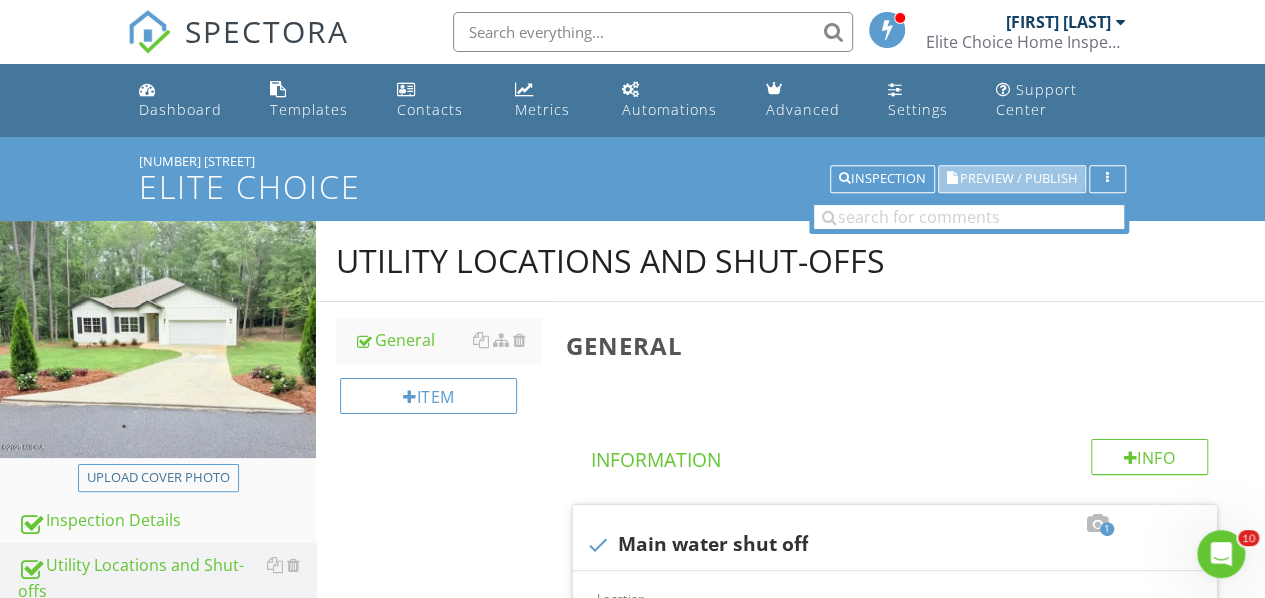 click on "Preview / Publish" at bounding box center (1018, 179) 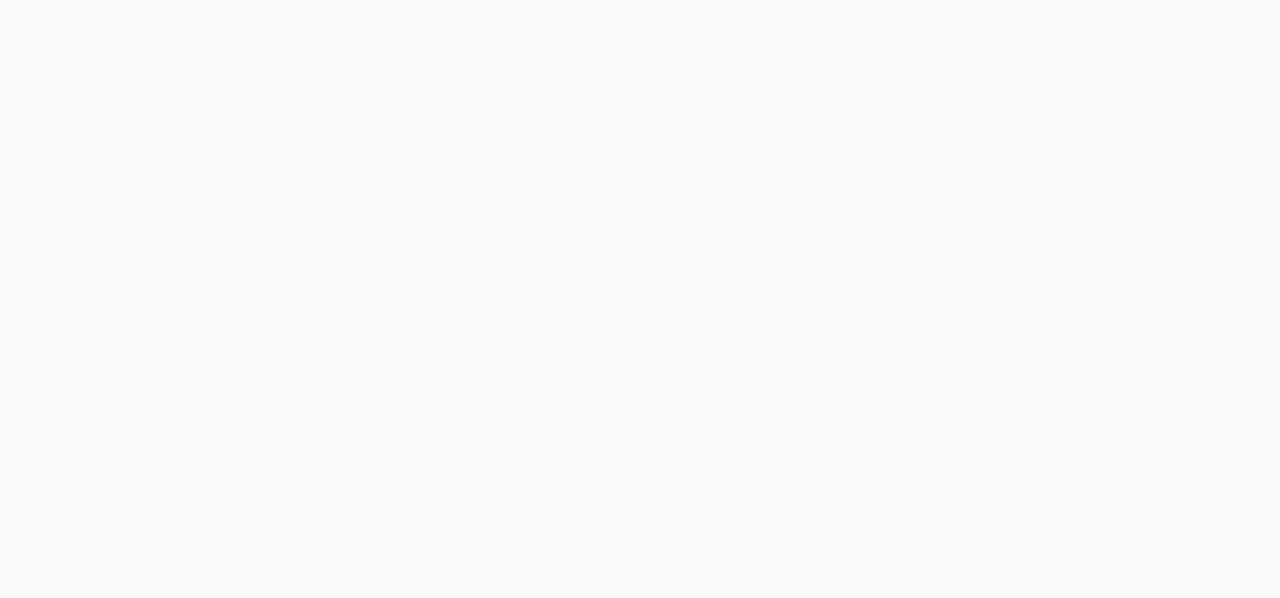 scroll, scrollTop: 0, scrollLeft: 0, axis: both 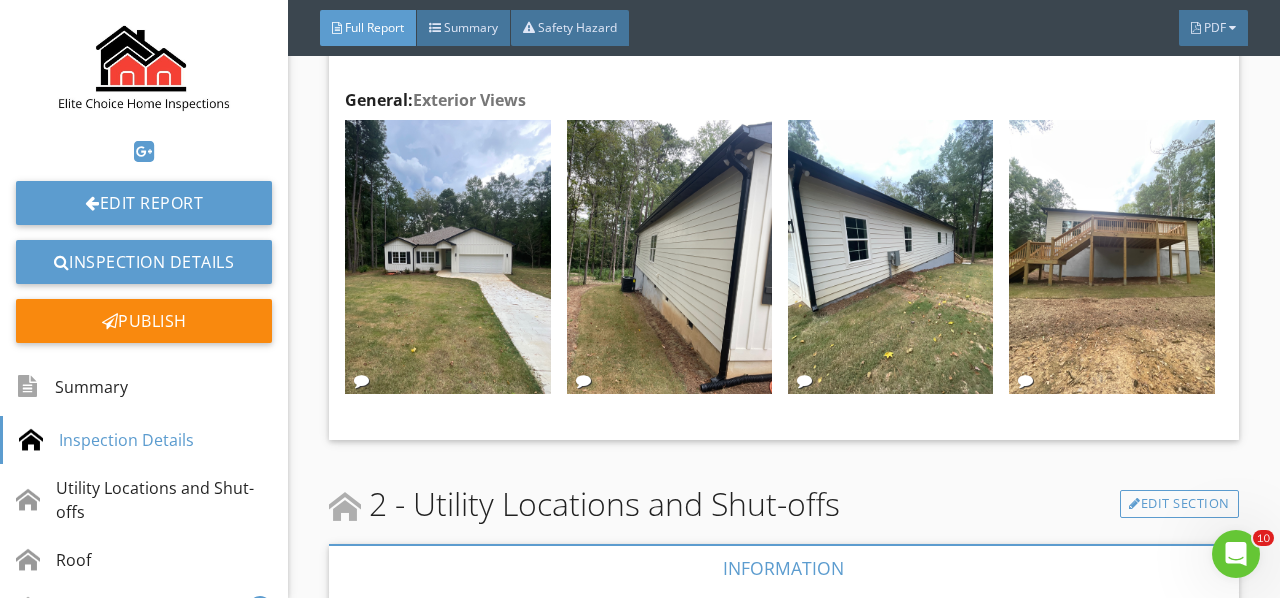 click at bounding box center (447, 257) 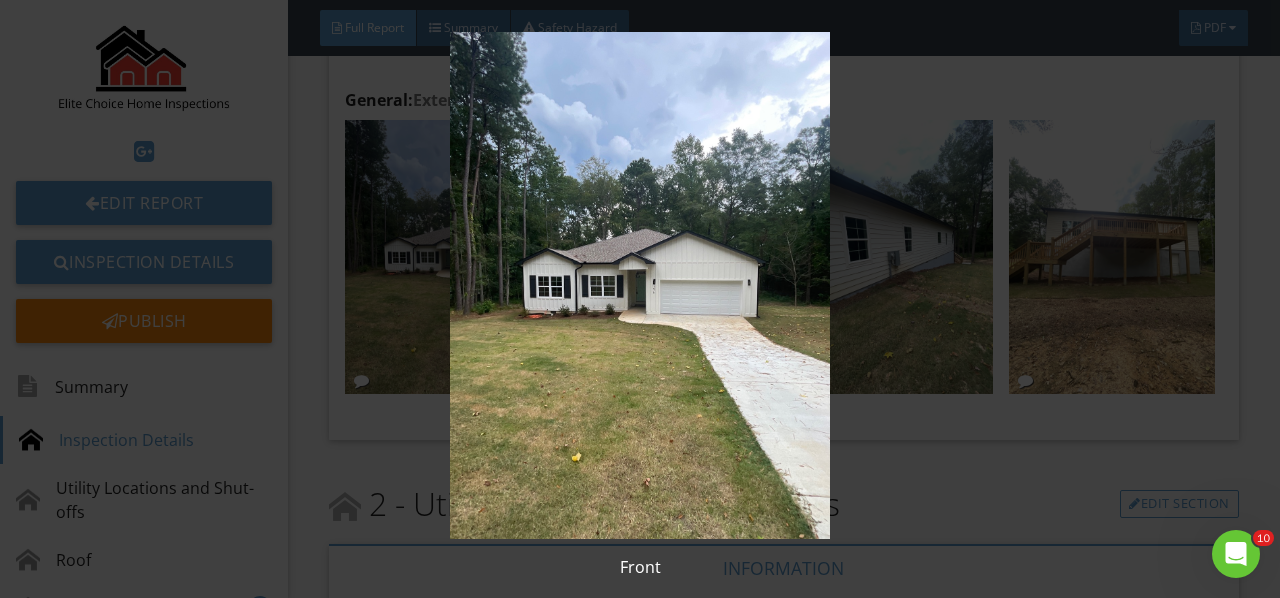 click at bounding box center [639, 285] 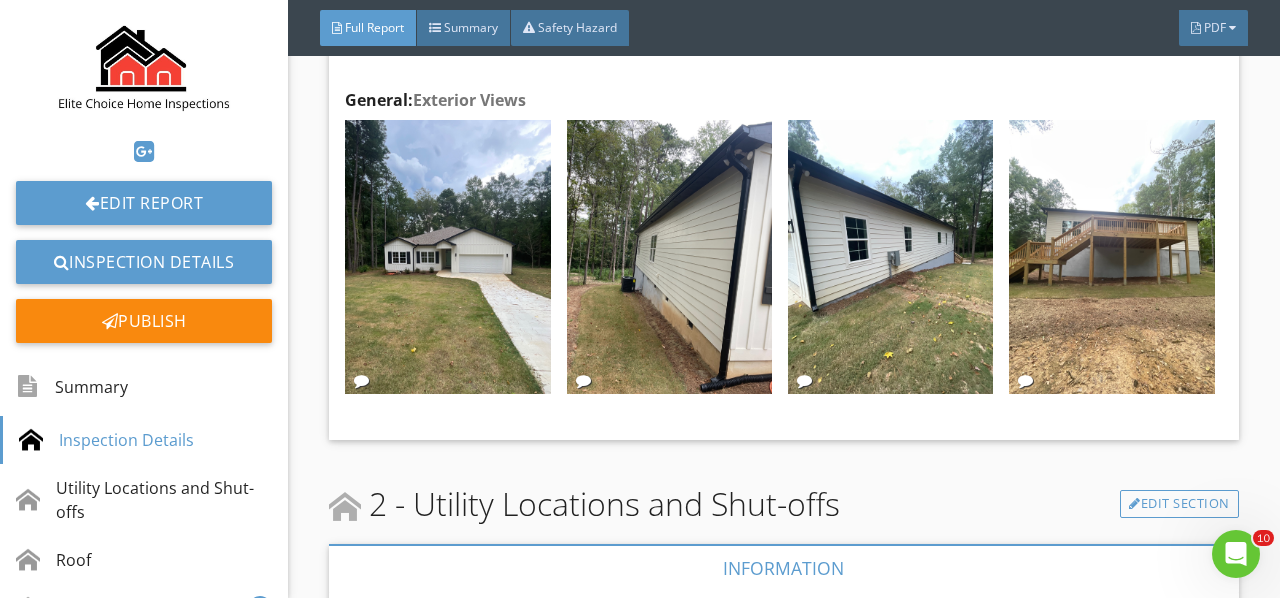 click at bounding box center [669, 257] 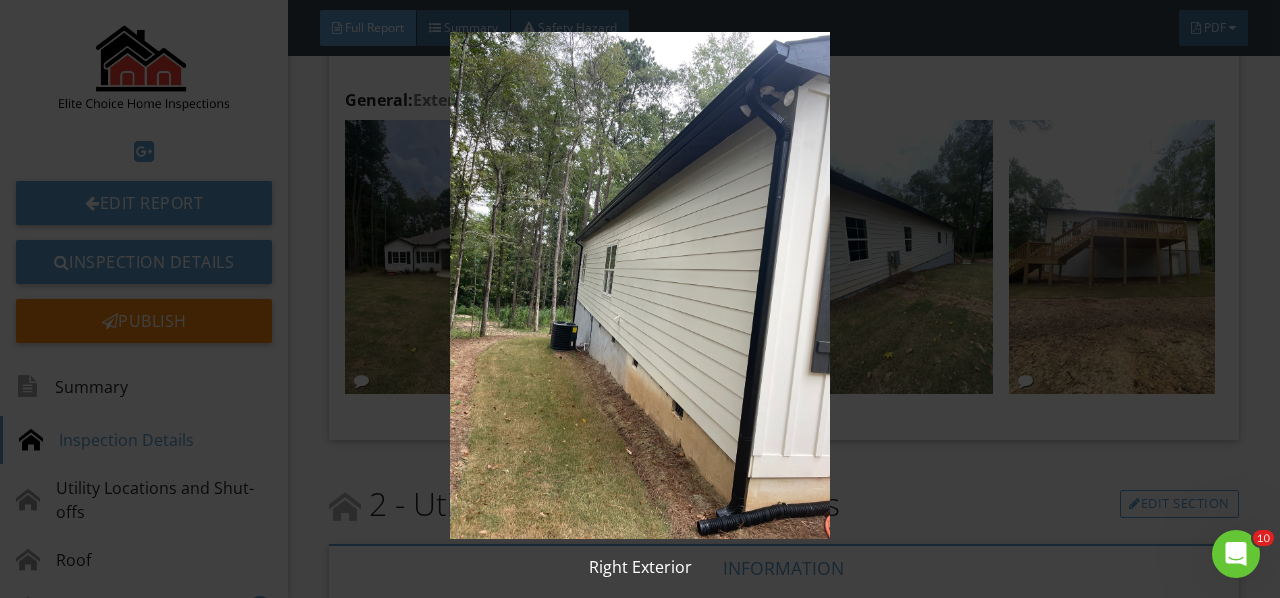 click at bounding box center (639, 285) 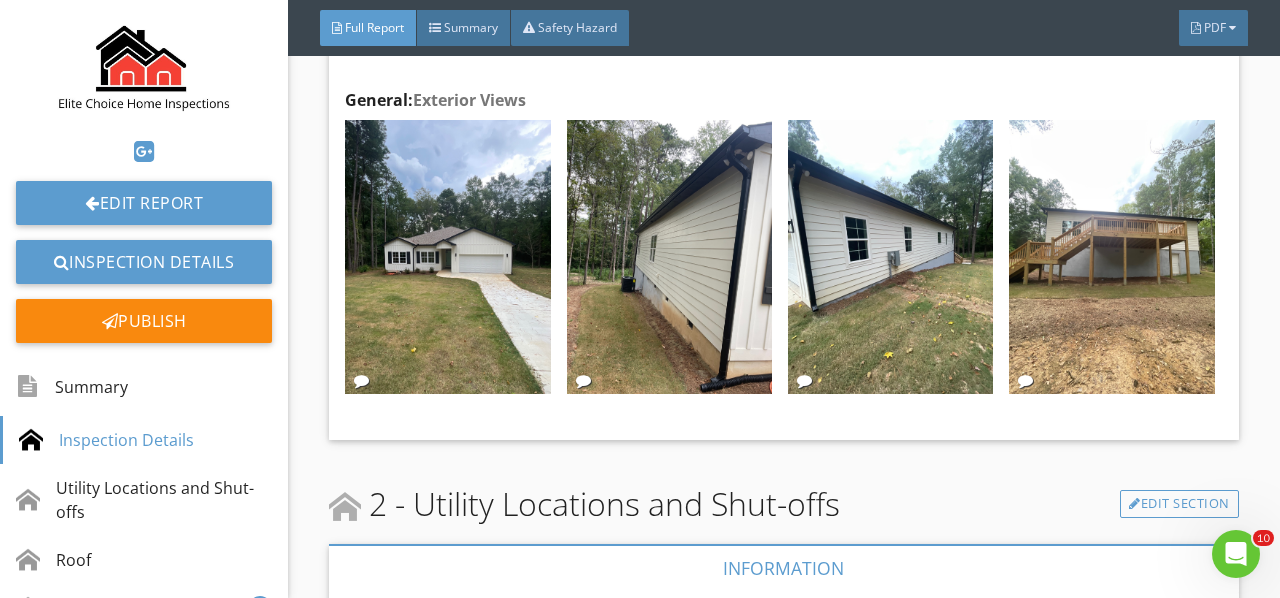 click at bounding box center [890, 257] 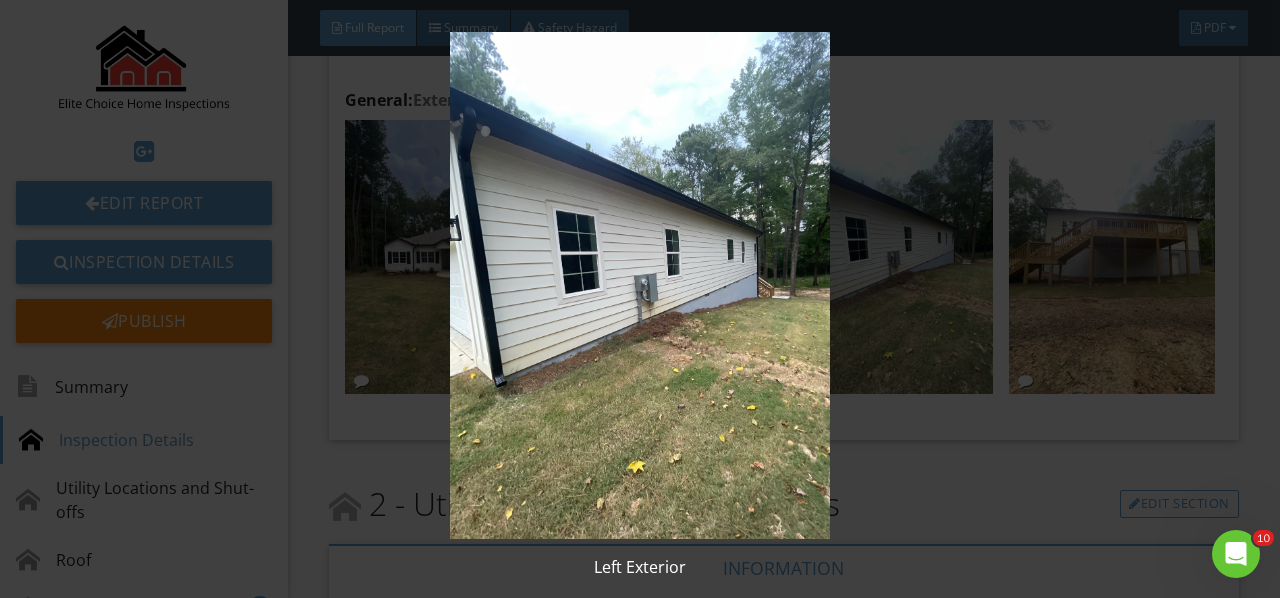 click at bounding box center [639, 285] 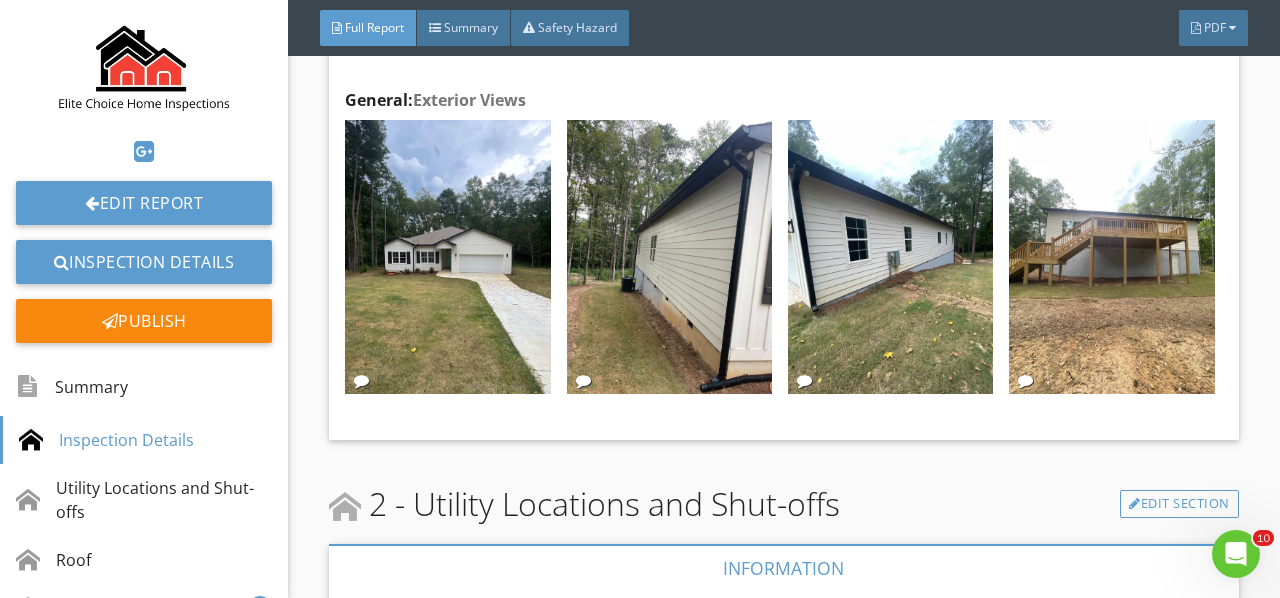 click at bounding box center (1111, 257) 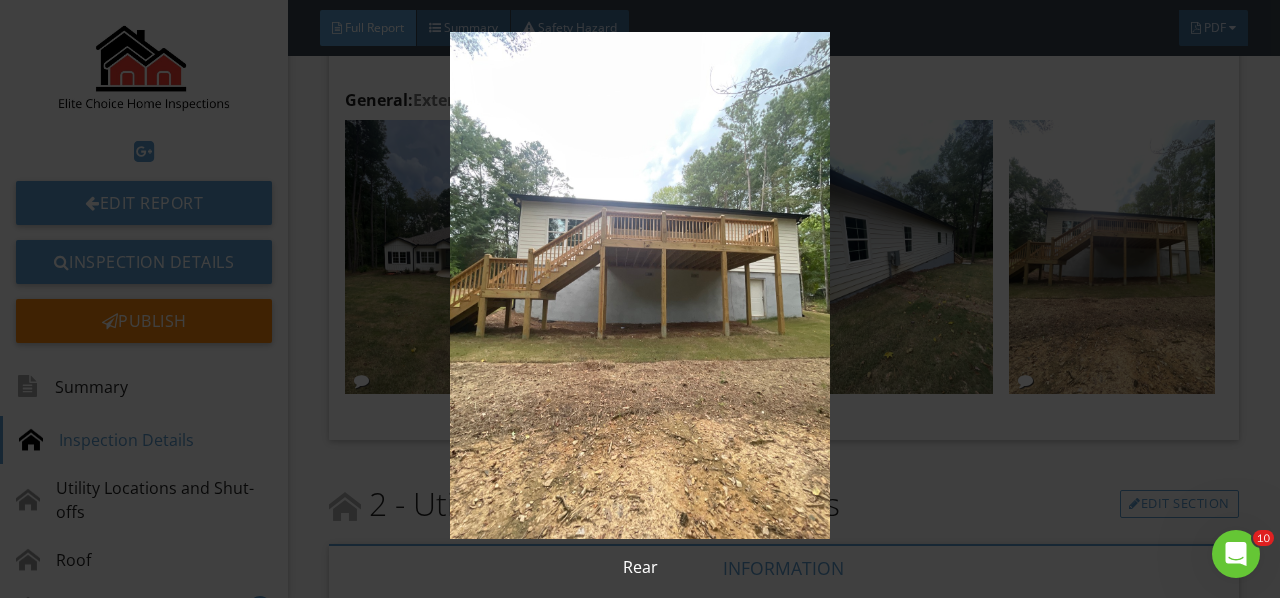 click at bounding box center [639, 285] 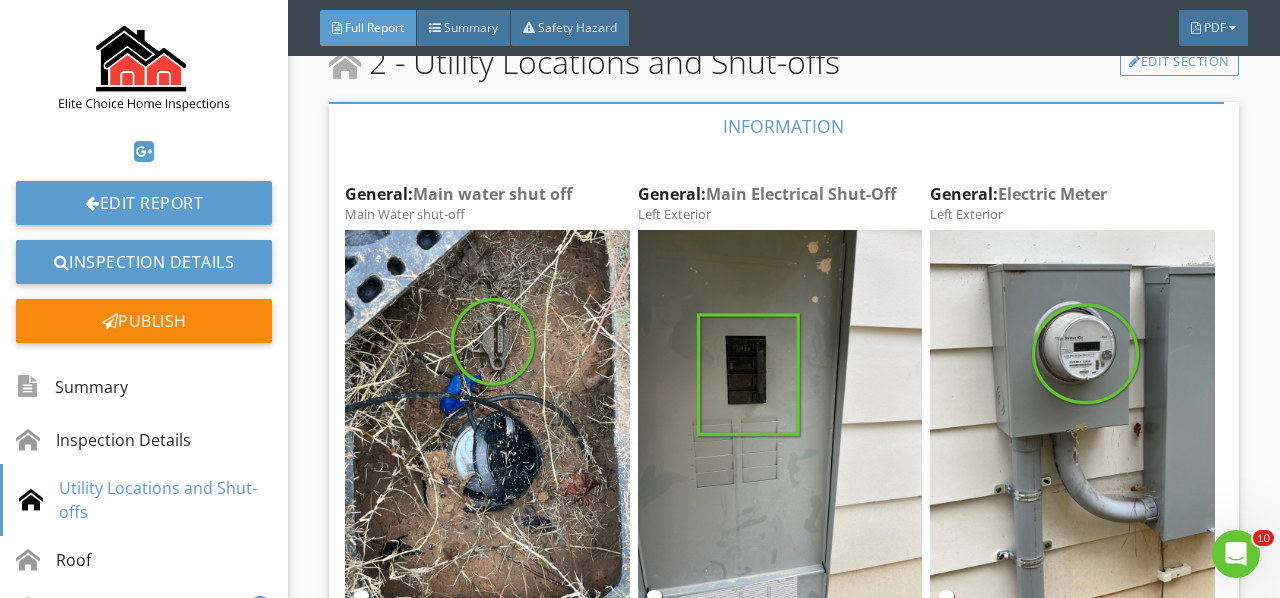 scroll, scrollTop: 2200, scrollLeft: 0, axis: vertical 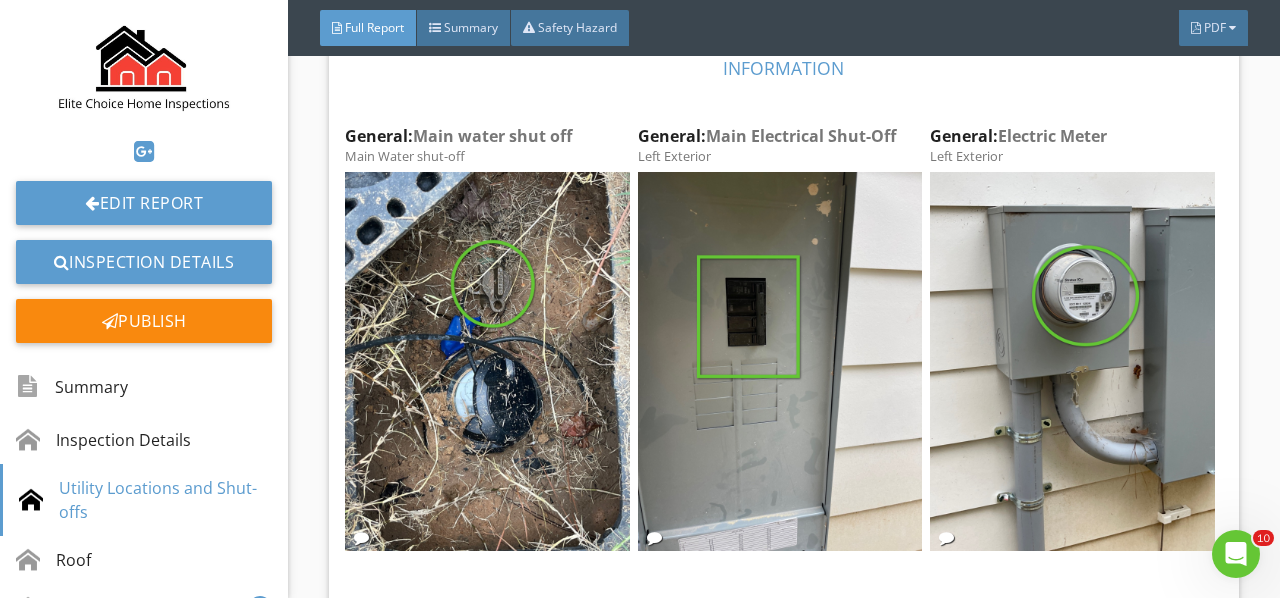 click at bounding box center (487, 361) 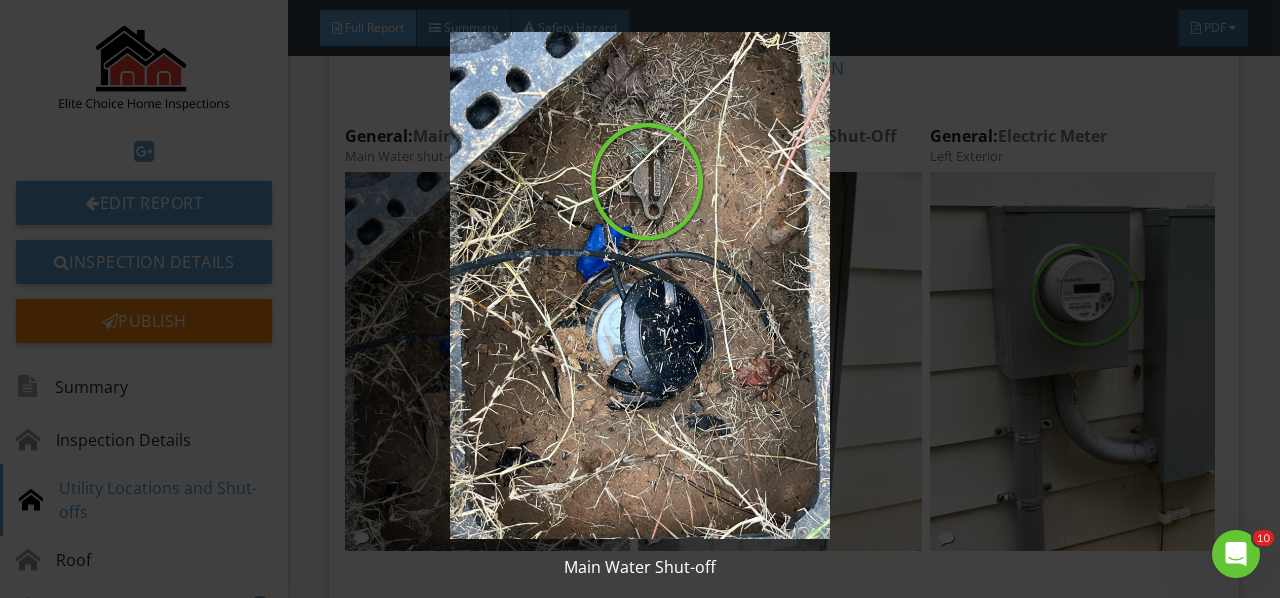 click at bounding box center (639, 285) 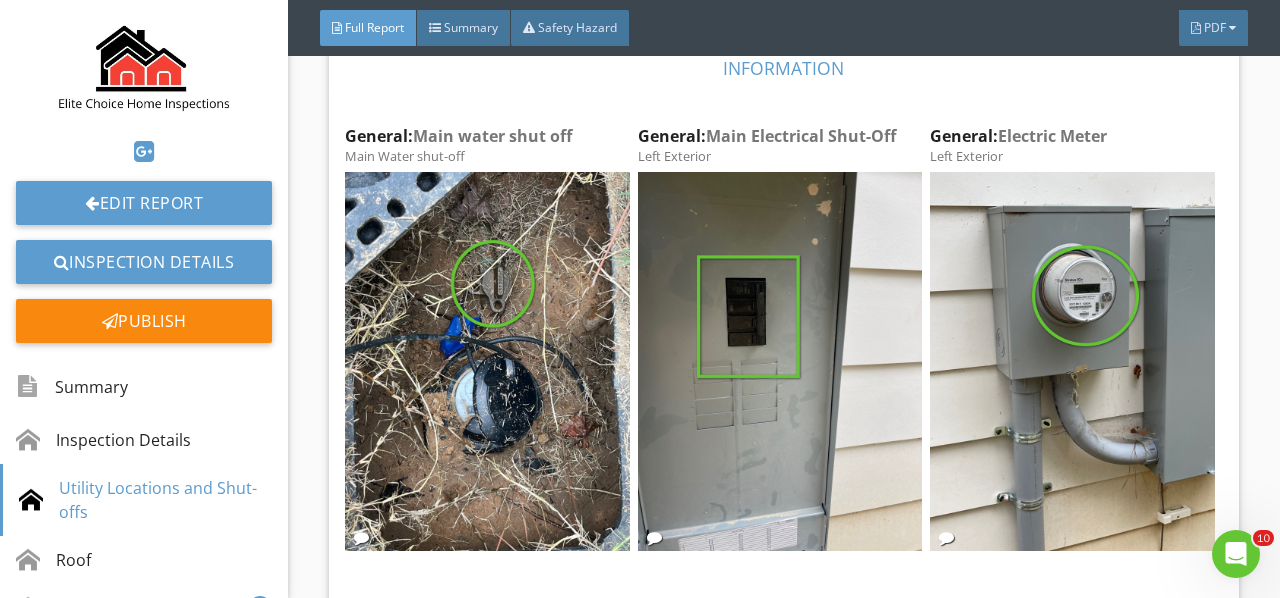 click at bounding box center (780, 361) 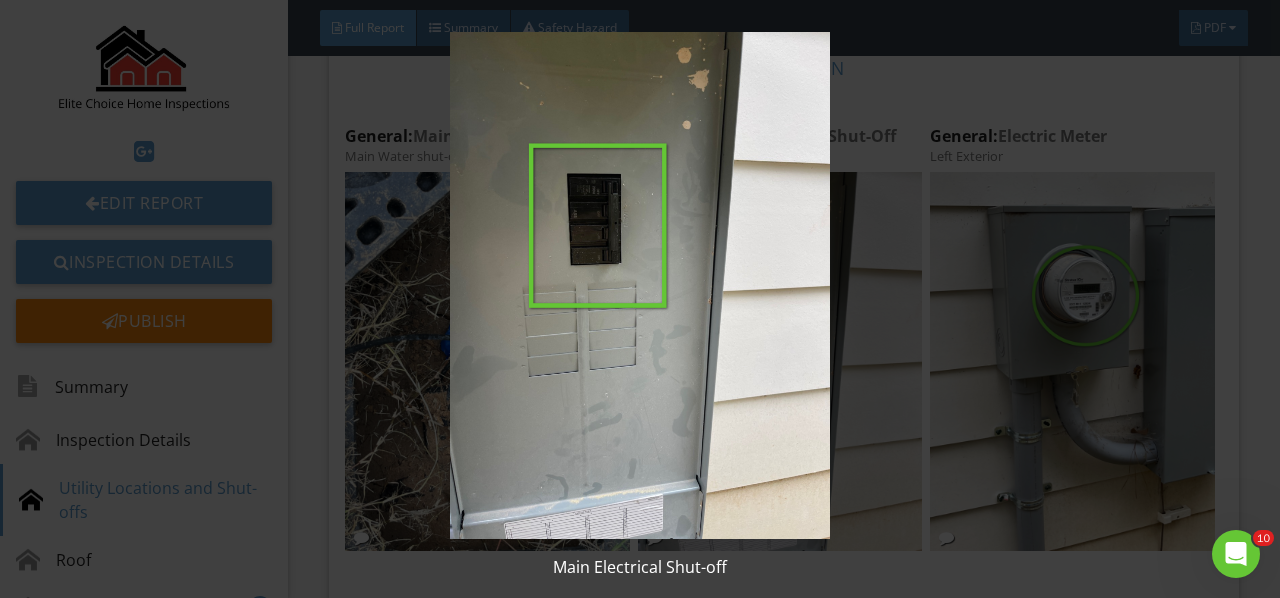 click at bounding box center (639, 285) 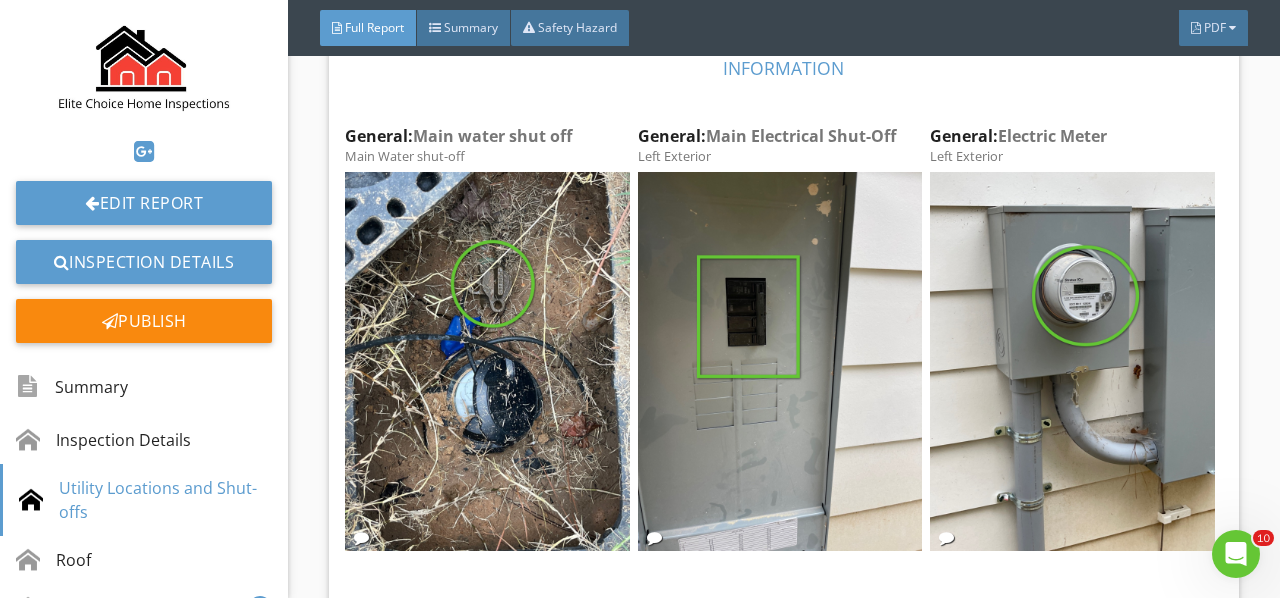 click at bounding box center (1072, 361) 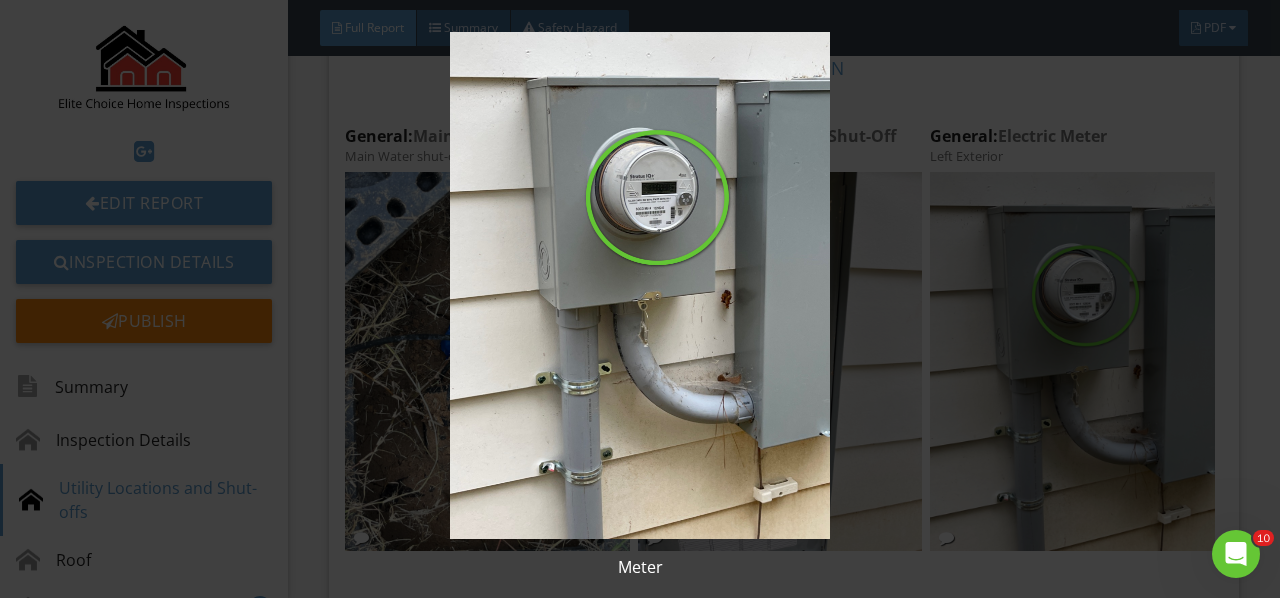 click at bounding box center (639, 285) 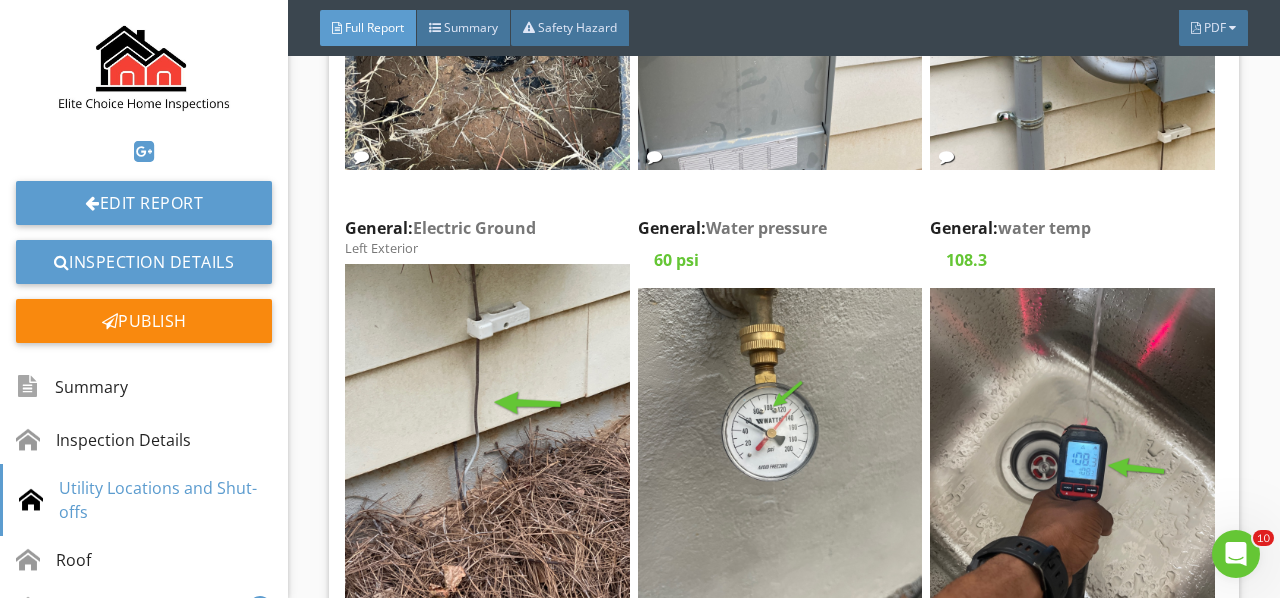 scroll, scrollTop: 2700, scrollLeft: 0, axis: vertical 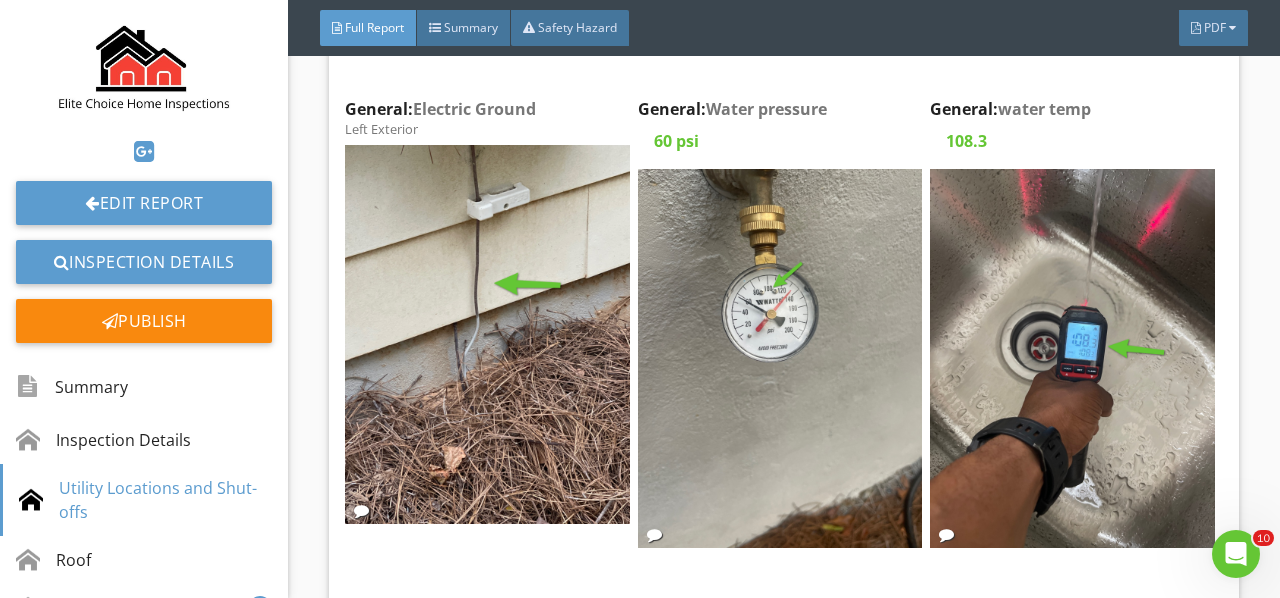 click at bounding box center (487, 334) 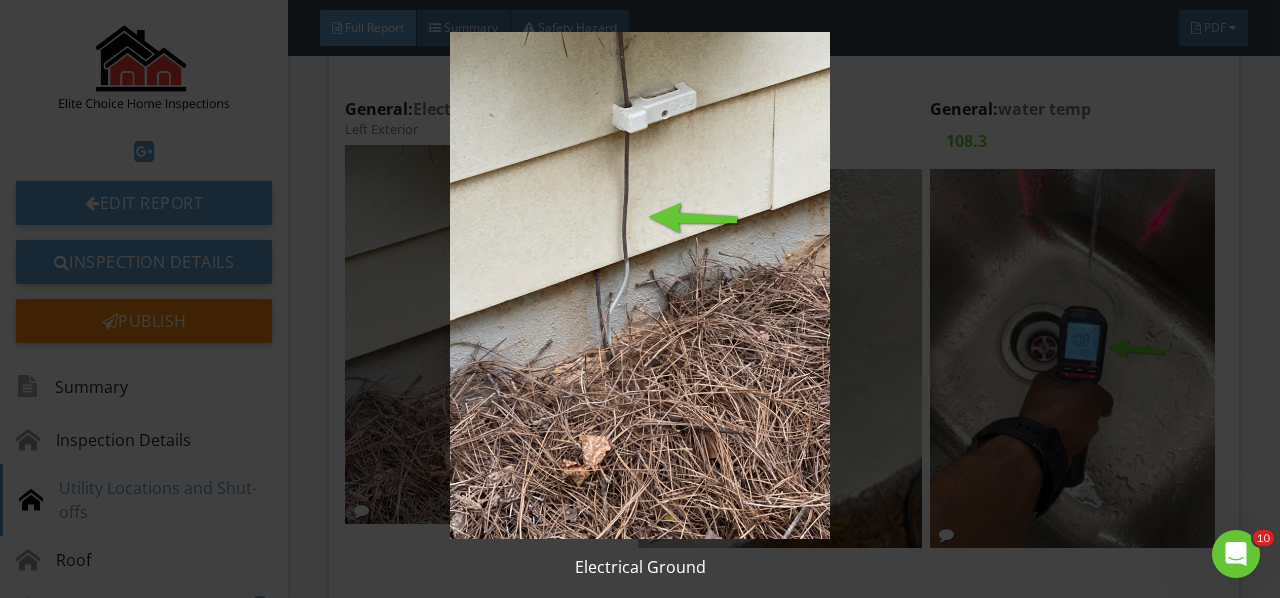 click at bounding box center (639, 285) 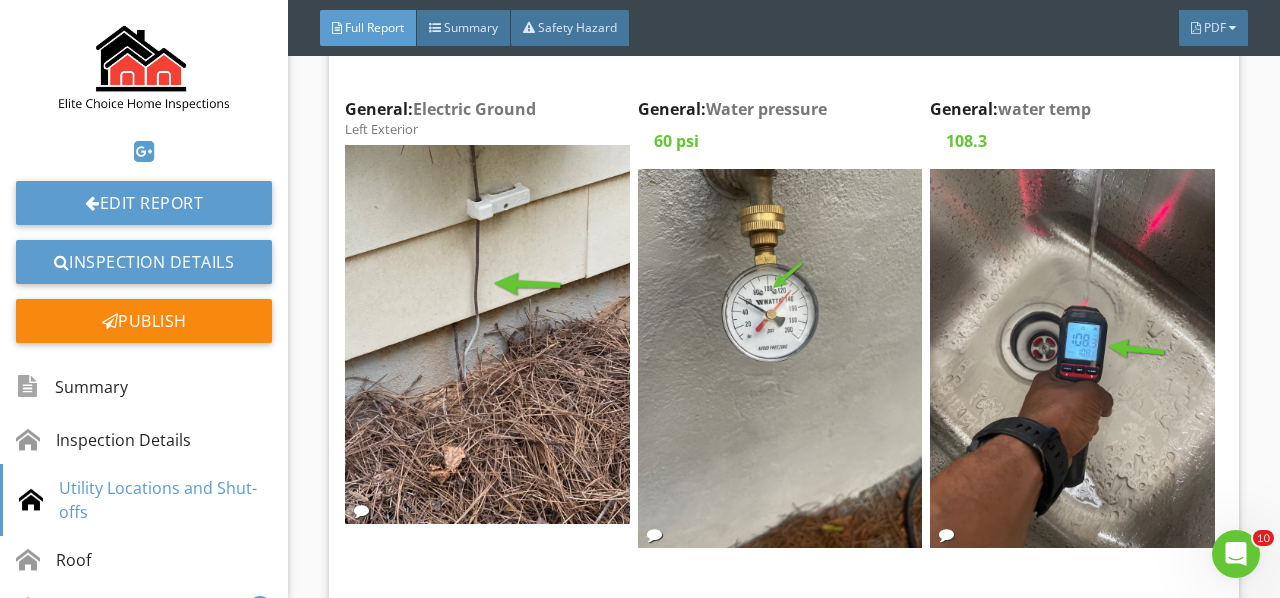 click at bounding box center [780, 358] 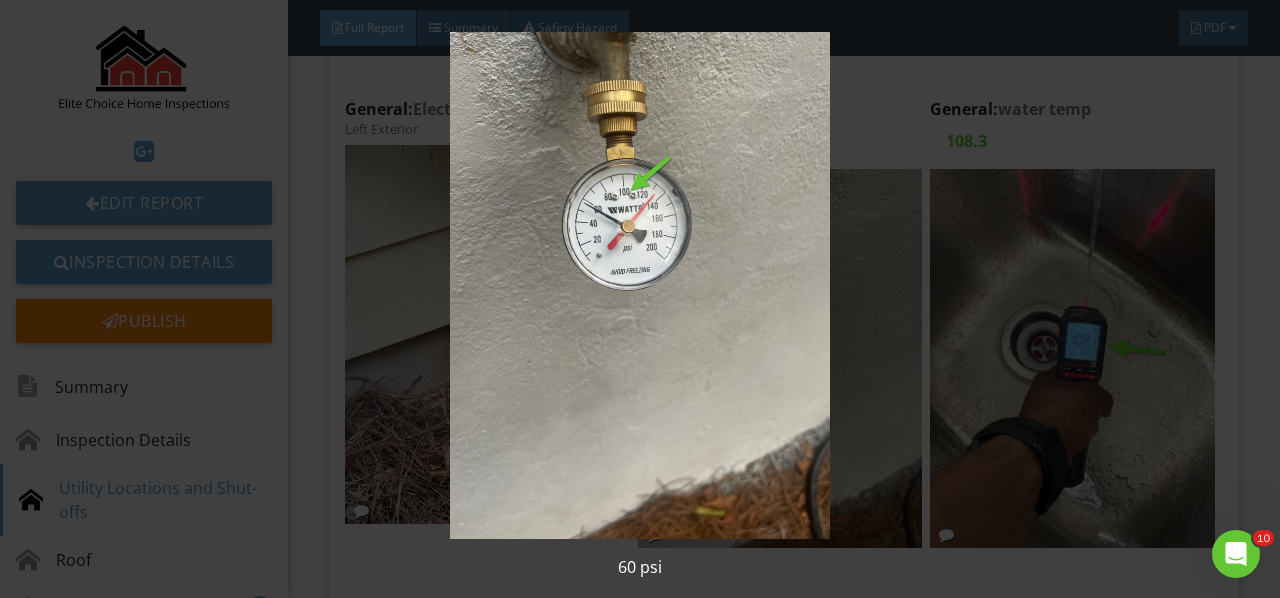 click at bounding box center (639, 285) 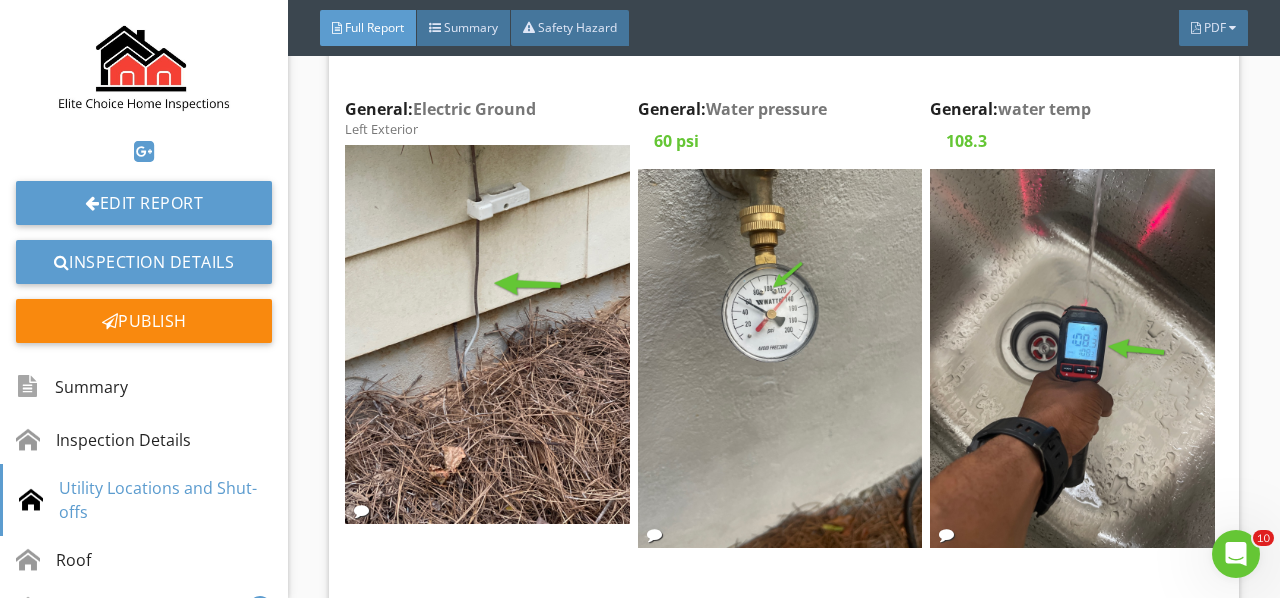 click at bounding box center [1072, 358] 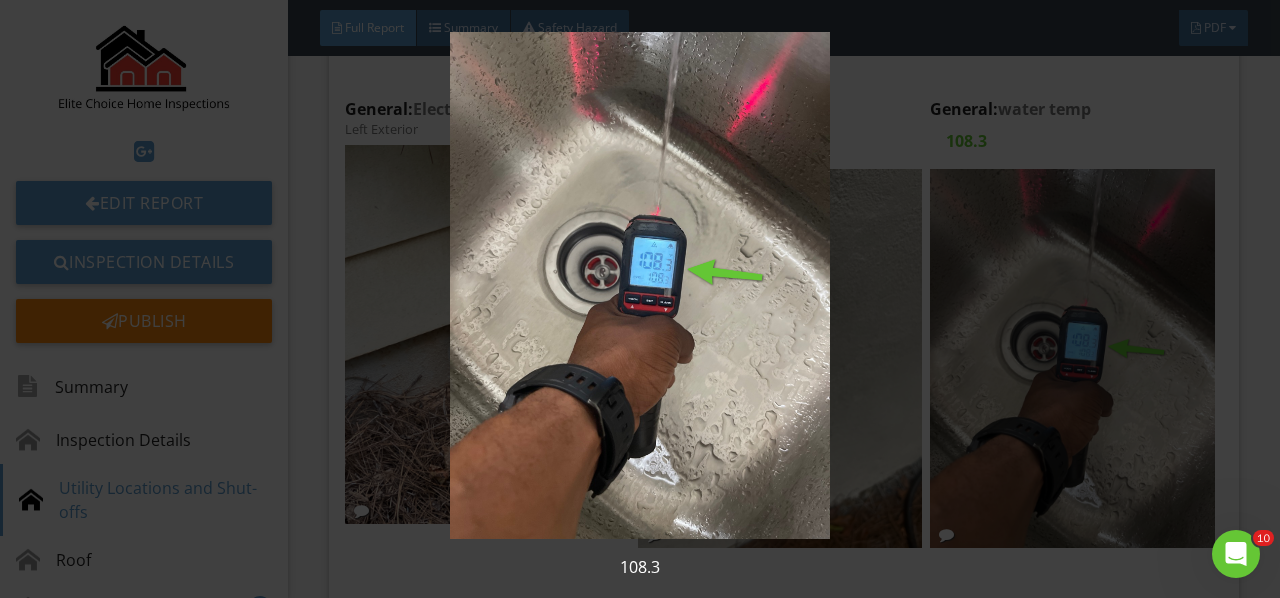 click at bounding box center (639, 285) 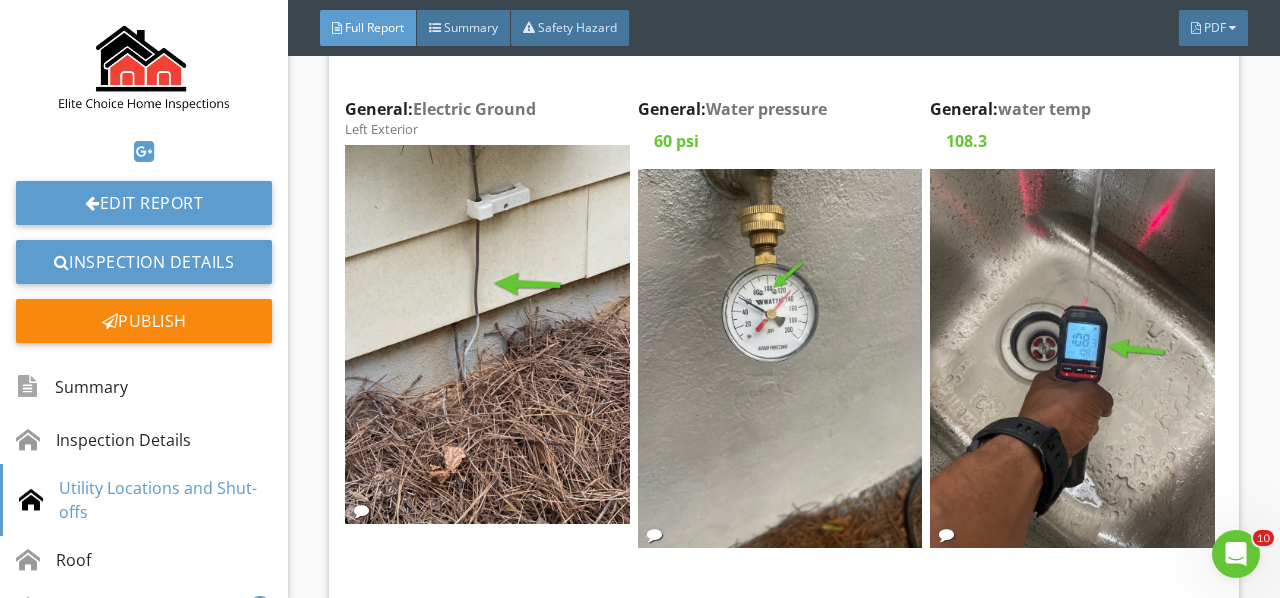 scroll, scrollTop: 2800, scrollLeft: 0, axis: vertical 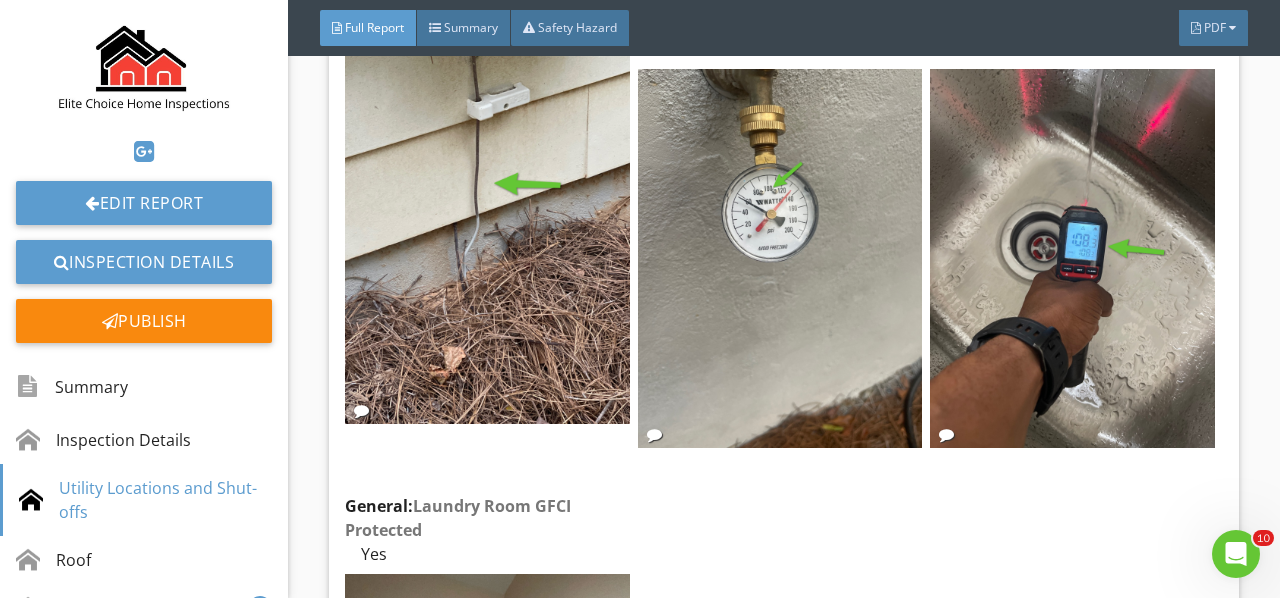 click at bounding box center [487, 234] 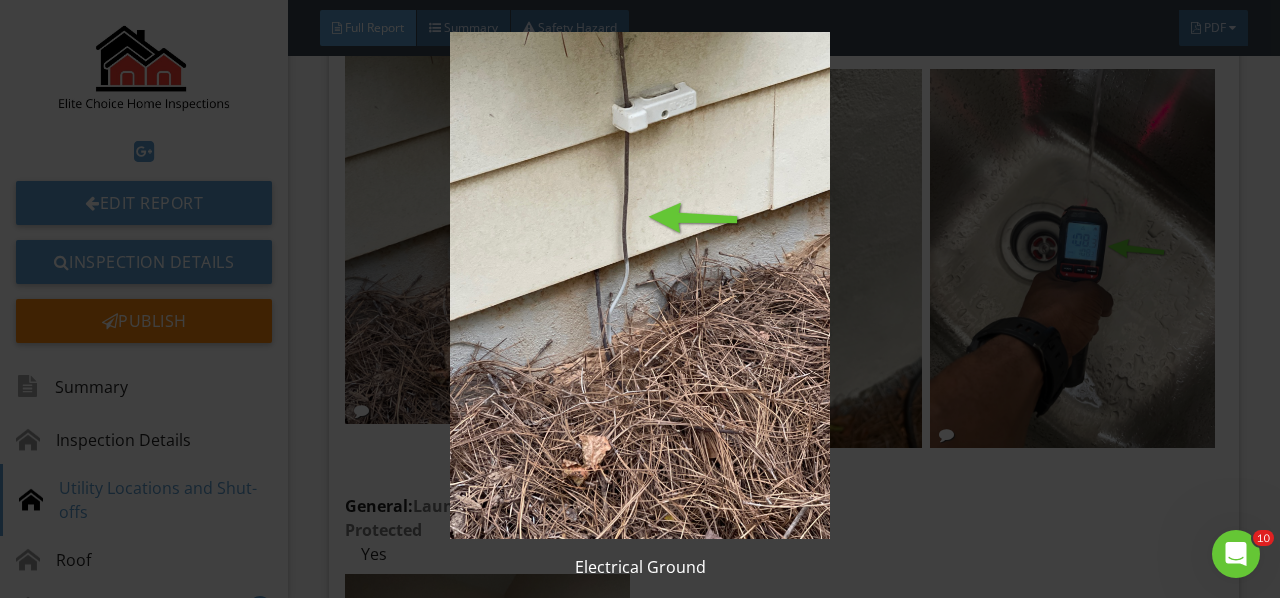 click at bounding box center [639, 285] 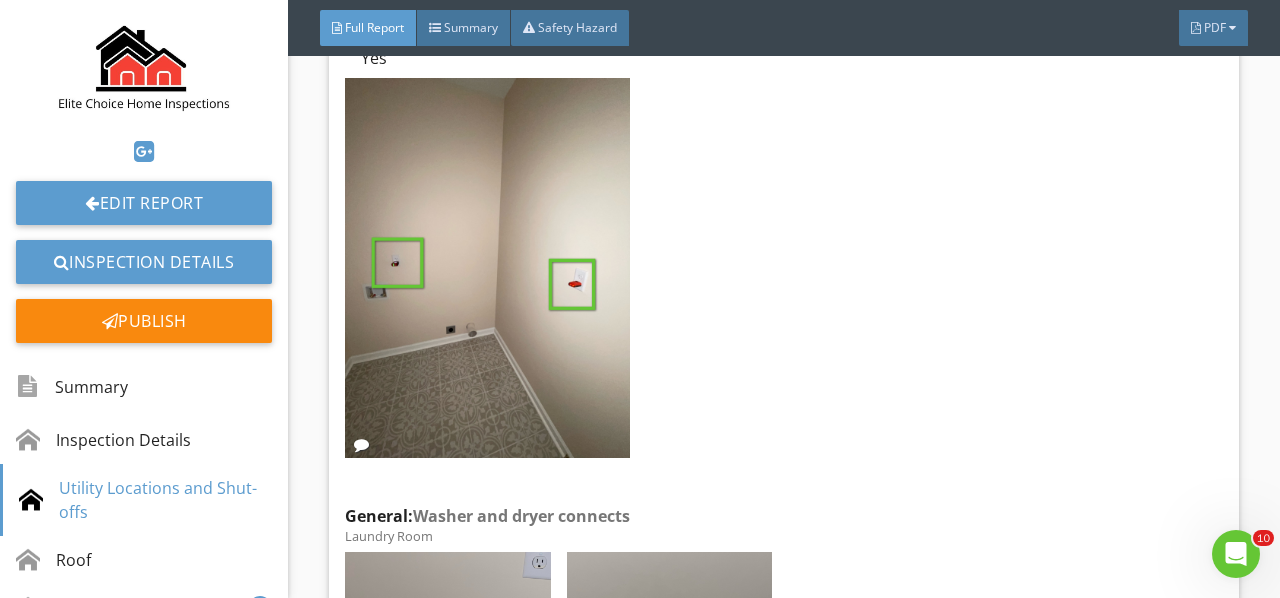 scroll, scrollTop: 3300, scrollLeft: 0, axis: vertical 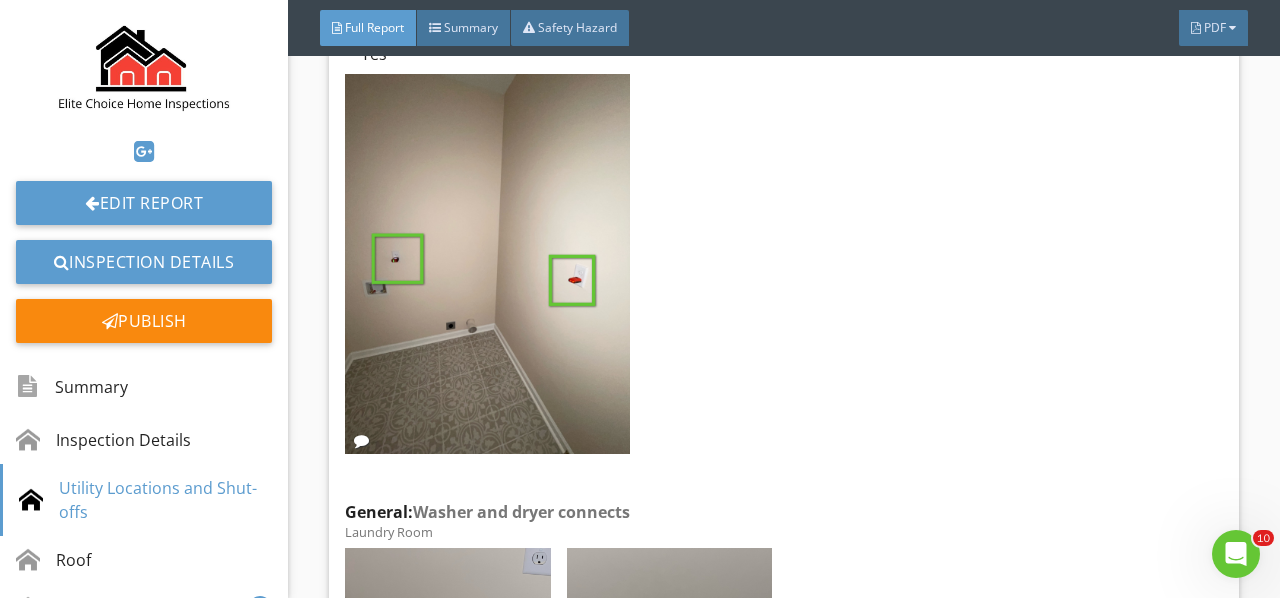 click at bounding box center [487, 263] 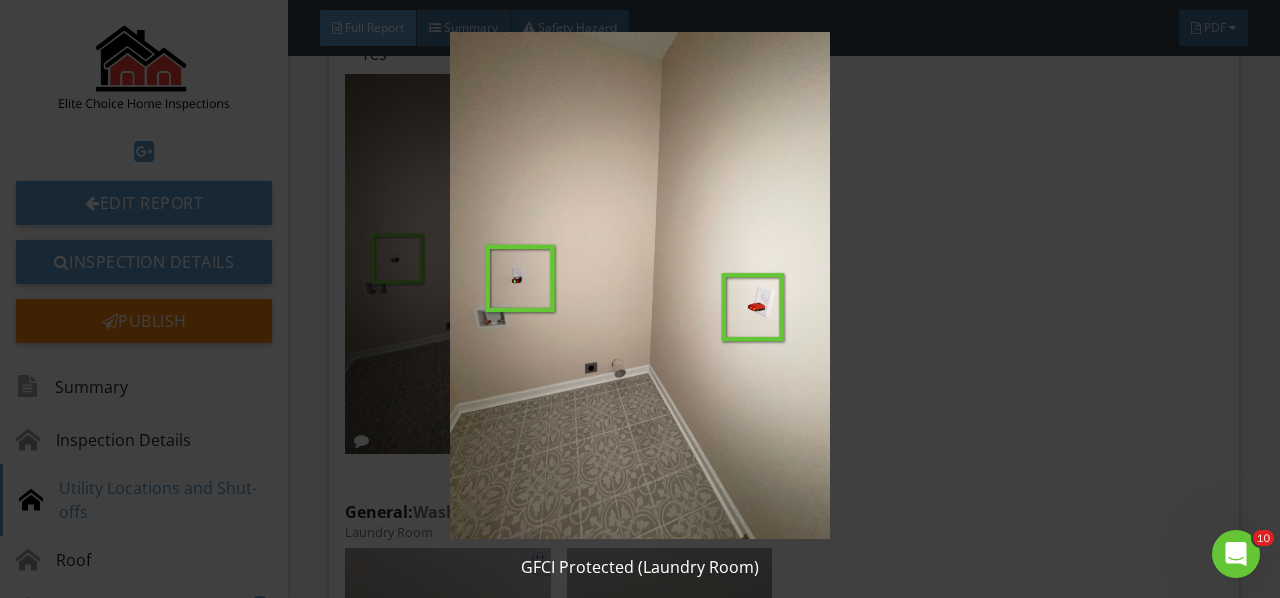 click at bounding box center [639, 285] 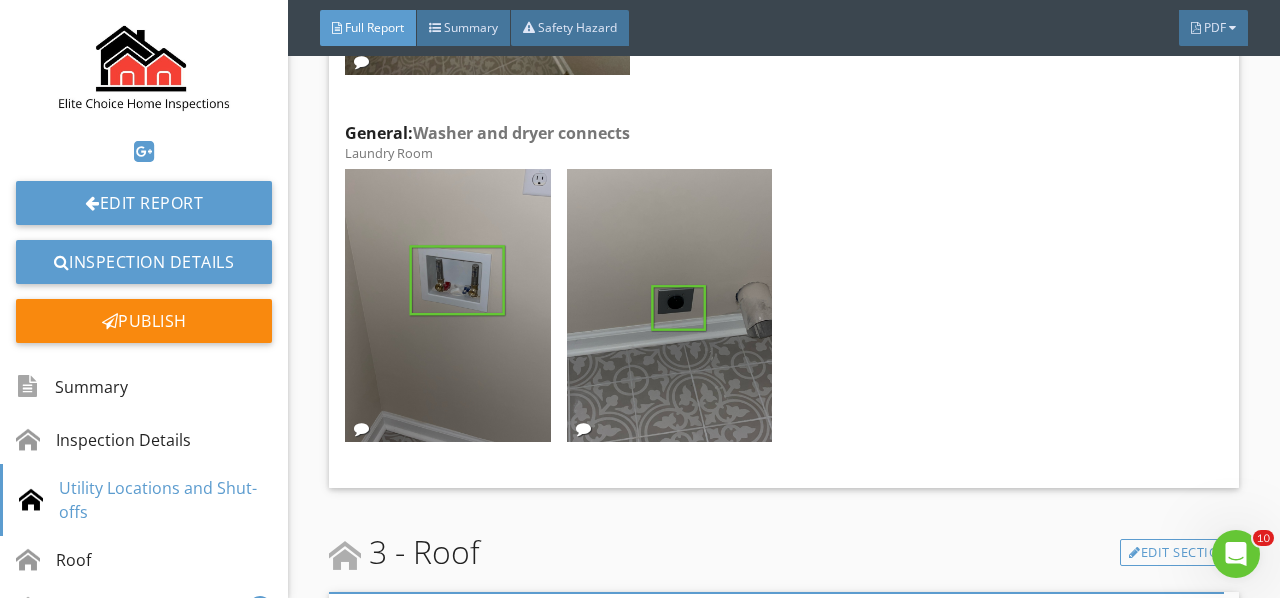scroll, scrollTop: 3700, scrollLeft: 0, axis: vertical 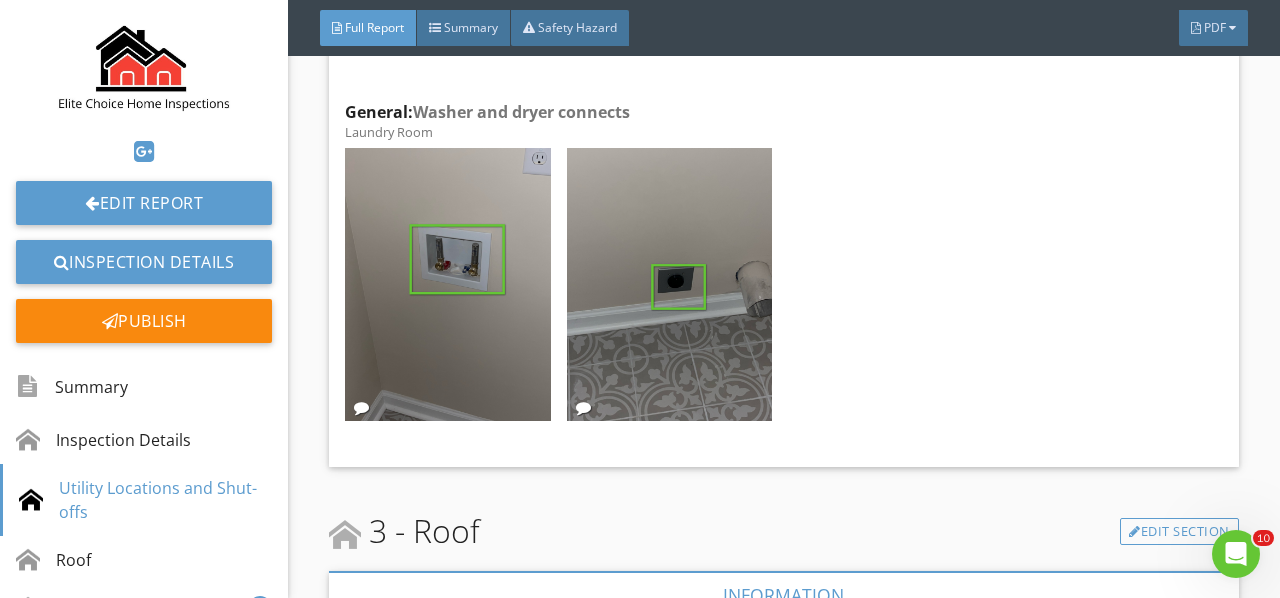 click at bounding box center (447, 285) 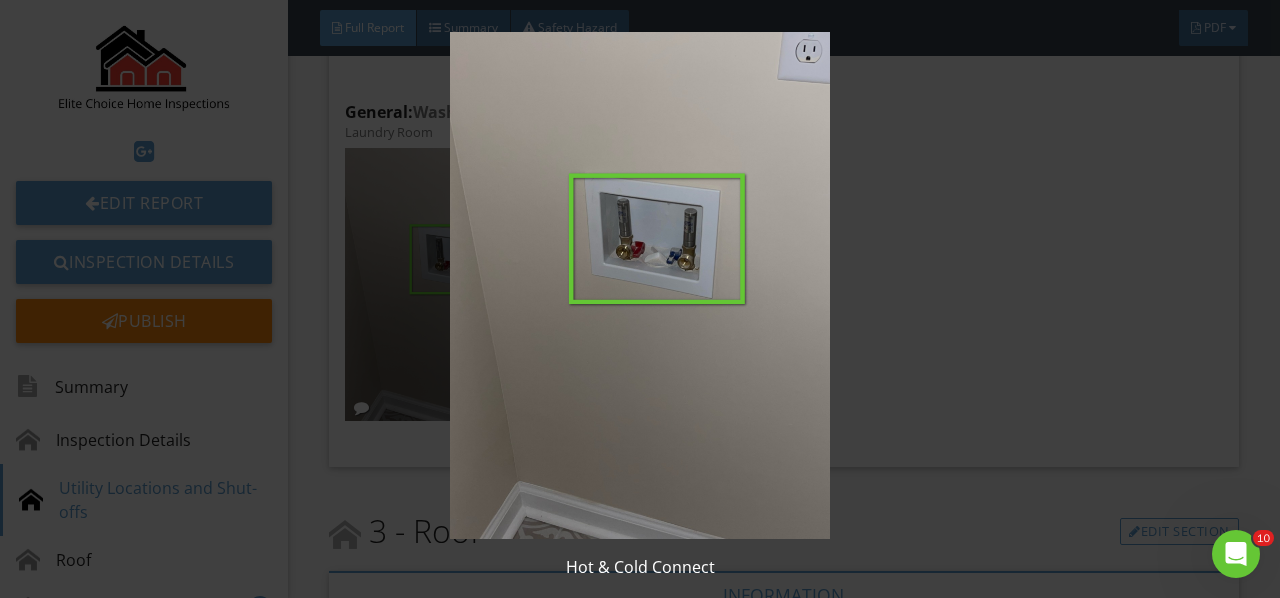 click at bounding box center [639, 285] 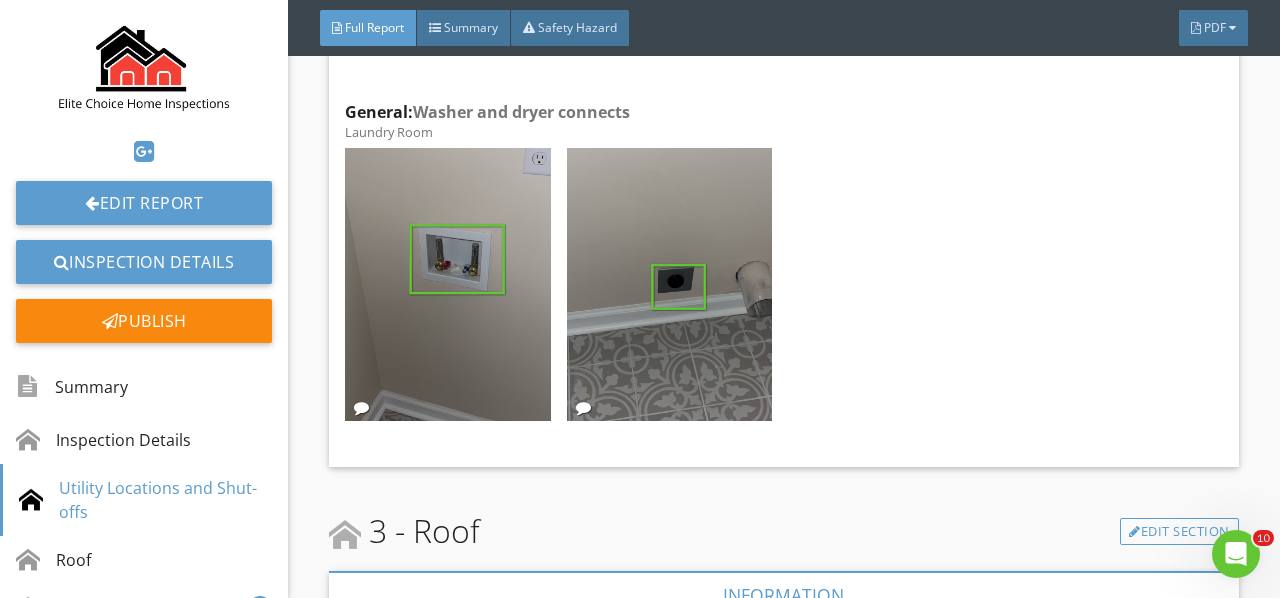 click at bounding box center [669, 285] 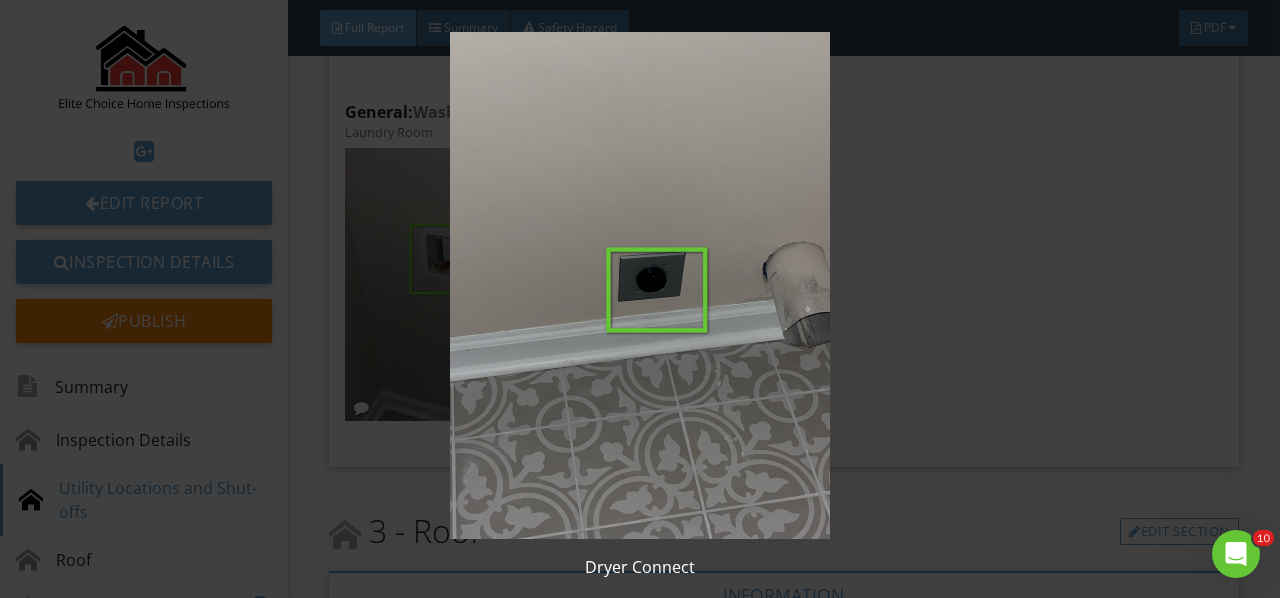 click at bounding box center [639, 285] 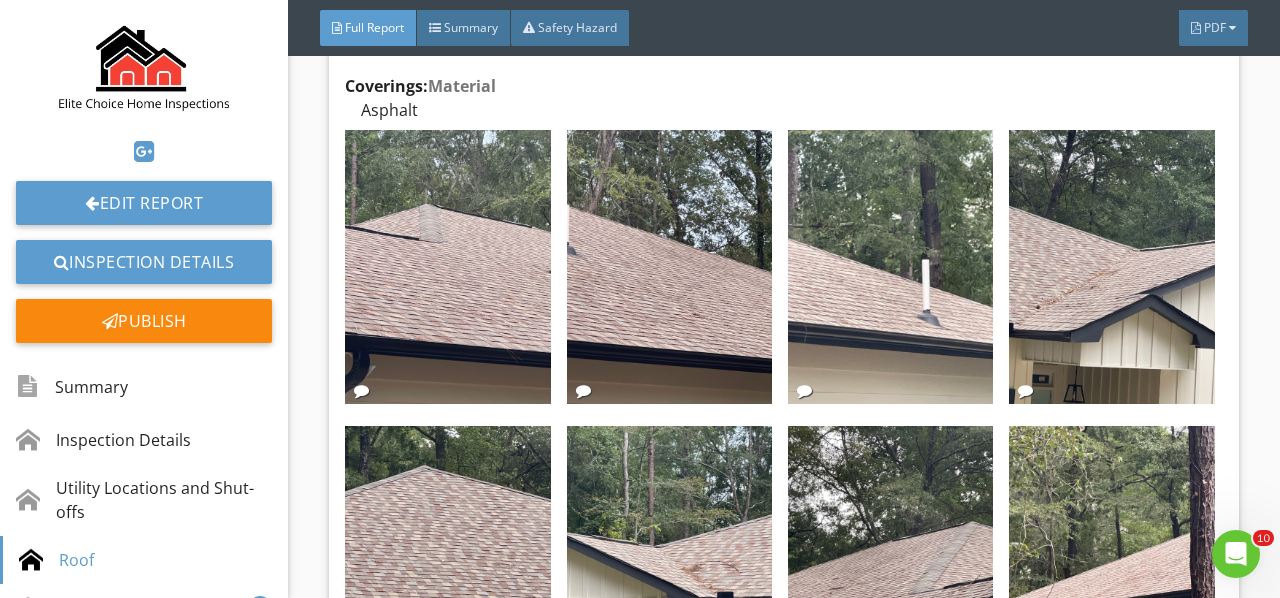 scroll, scrollTop: 4400, scrollLeft: 0, axis: vertical 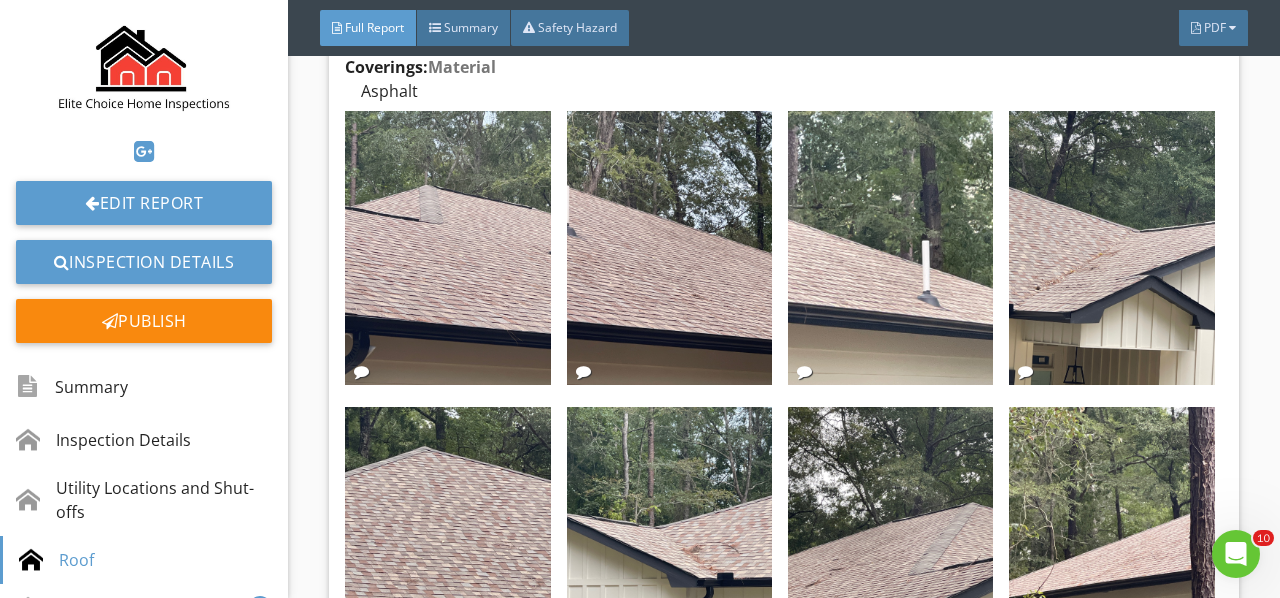 click at bounding box center (447, 248) 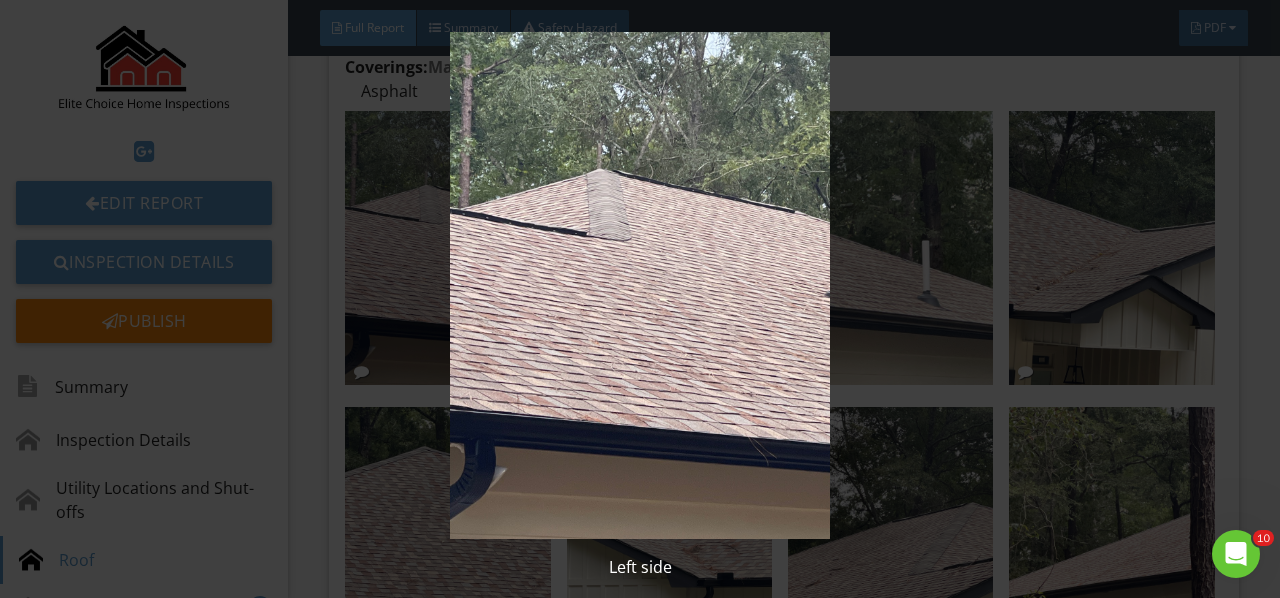 click at bounding box center (639, 285) 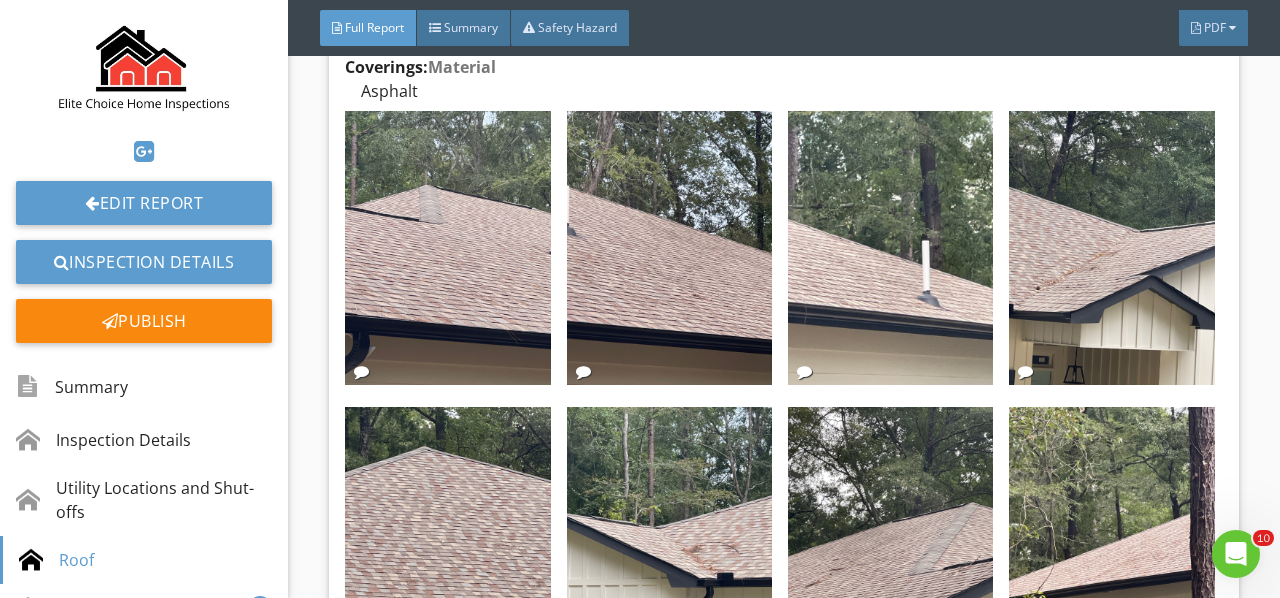 click at bounding box center (669, 248) 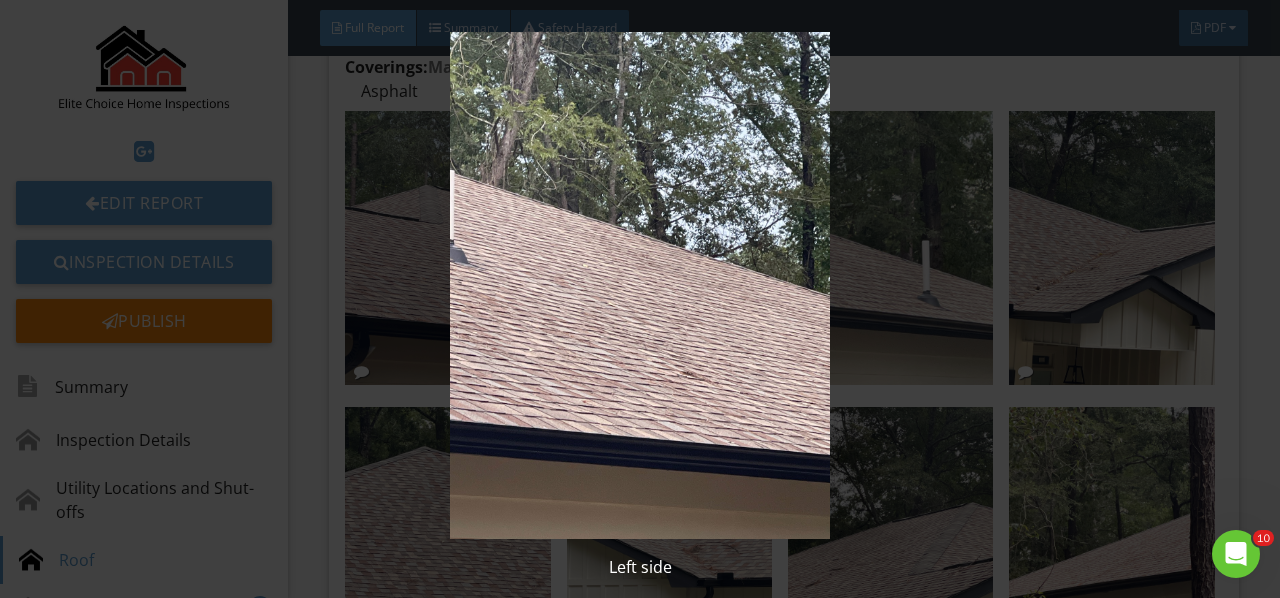 click at bounding box center (639, 285) 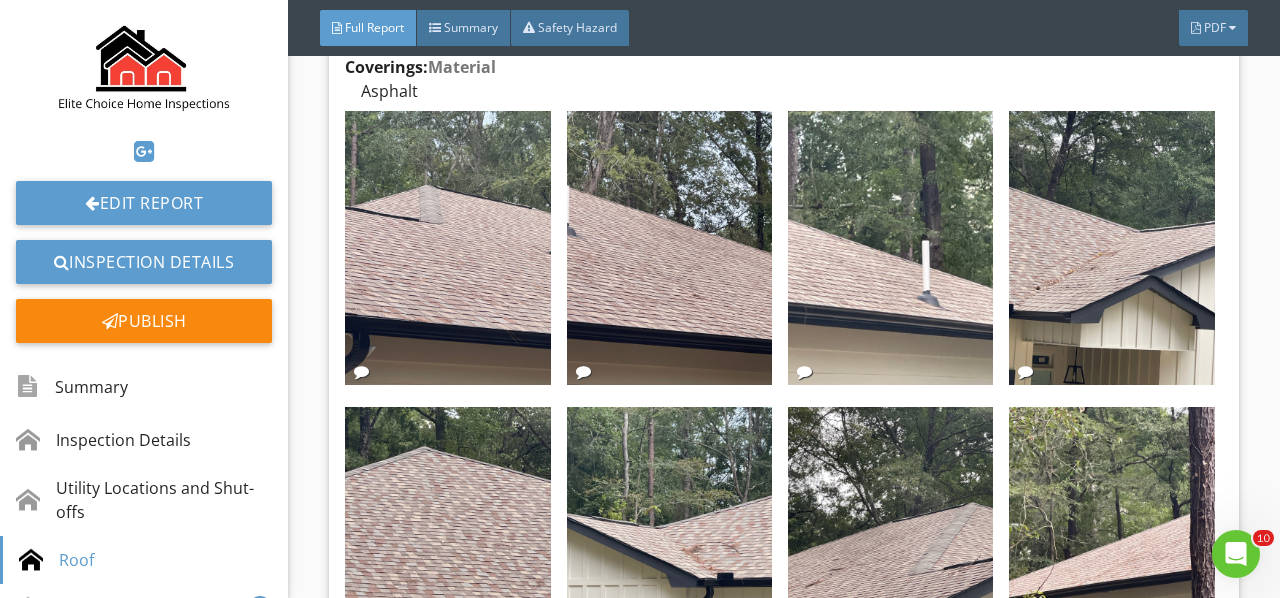 click at bounding box center [890, 248] 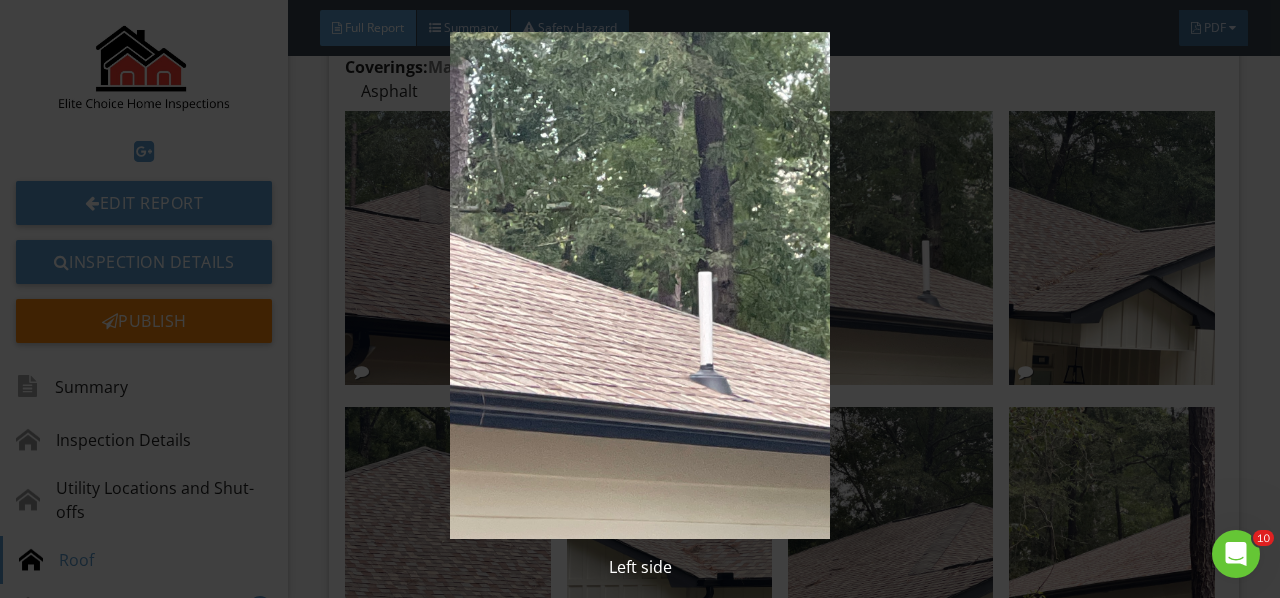 click at bounding box center (639, 285) 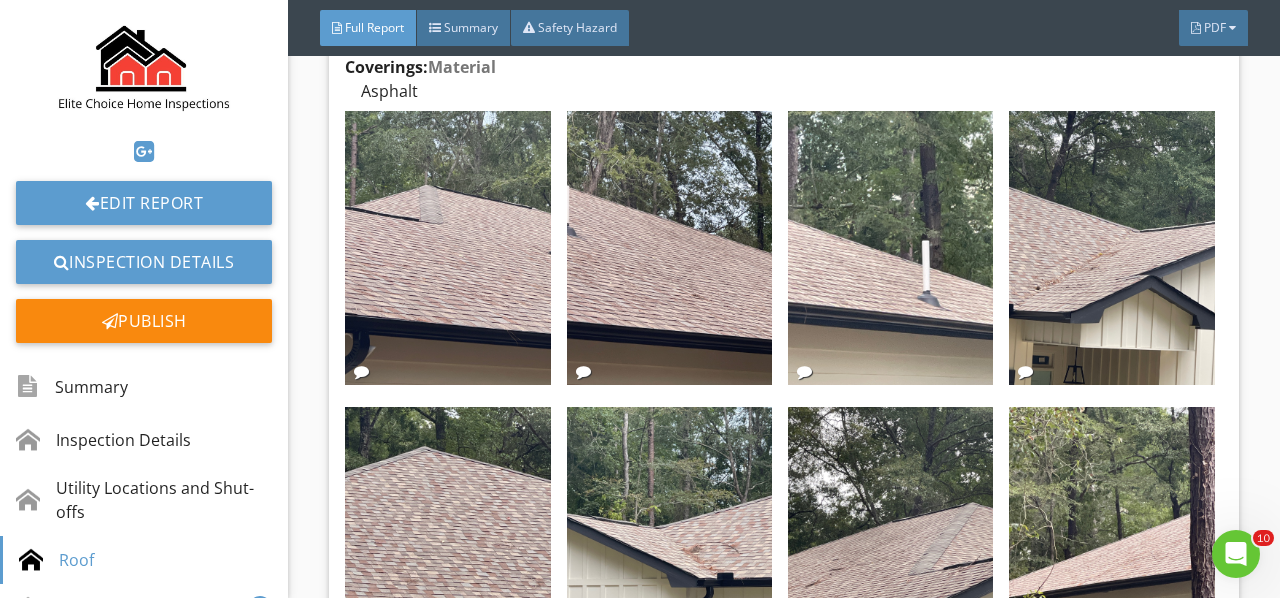 click at bounding box center (1111, 248) 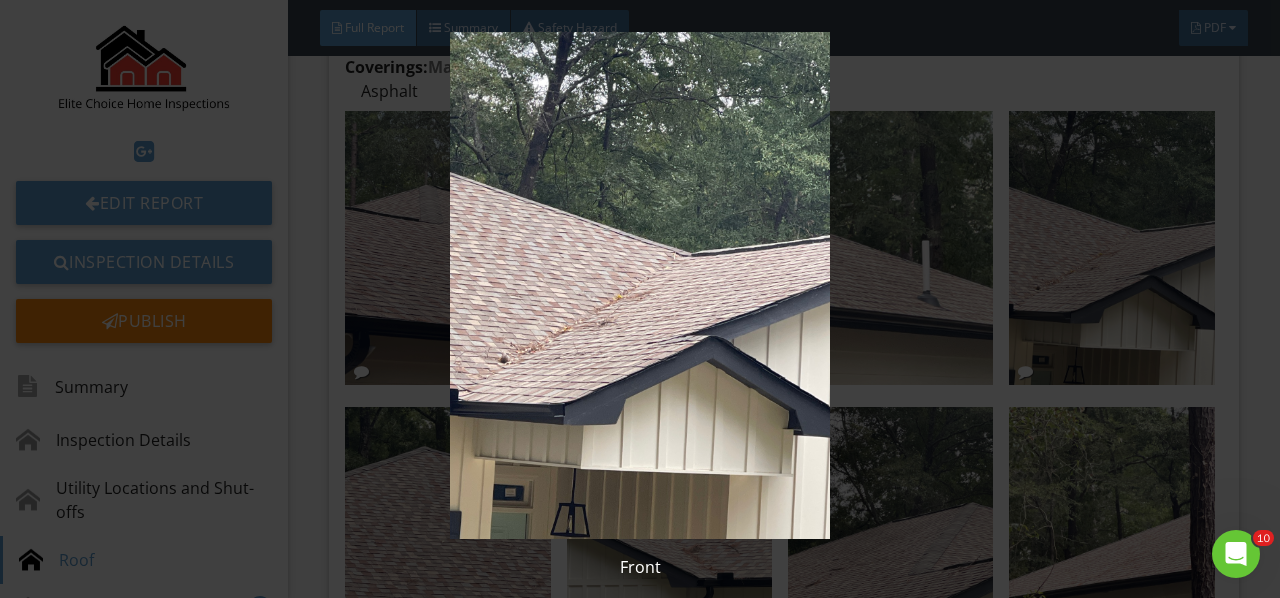 click at bounding box center [639, 285] 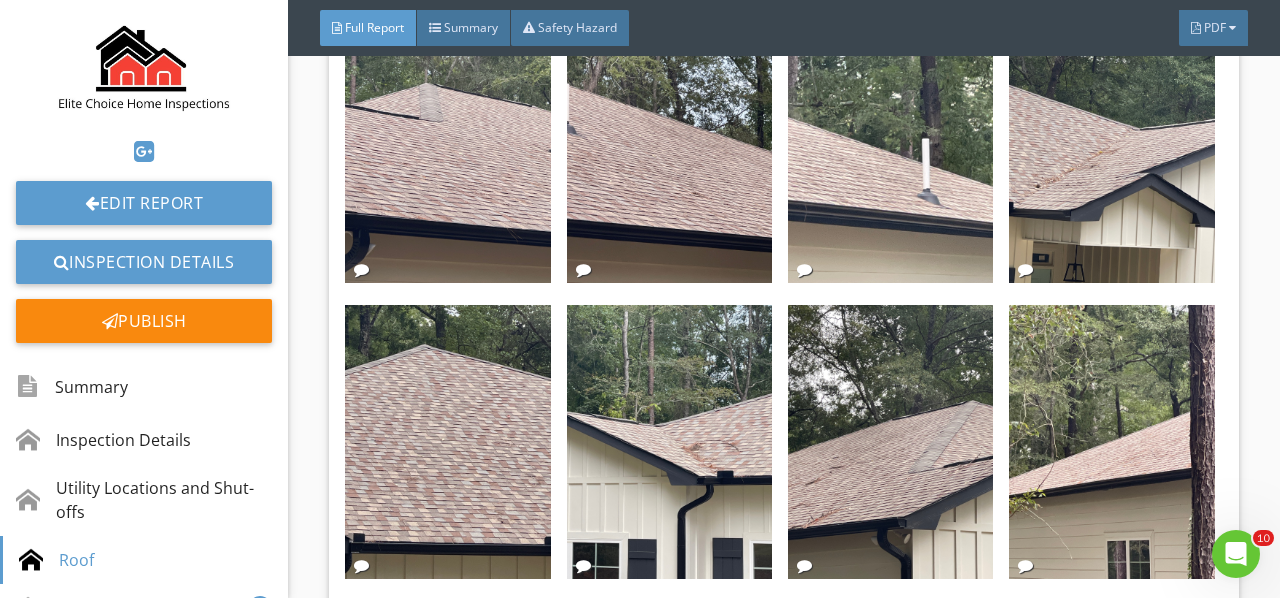scroll, scrollTop: 4600, scrollLeft: 0, axis: vertical 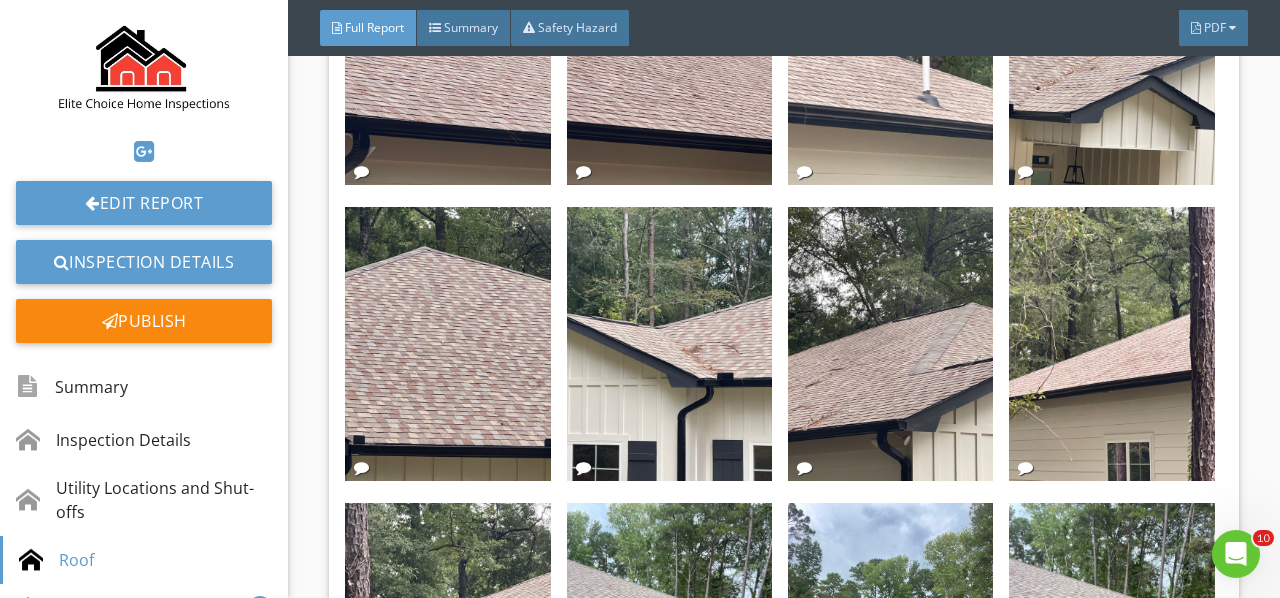 click at bounding box center (447, 344) 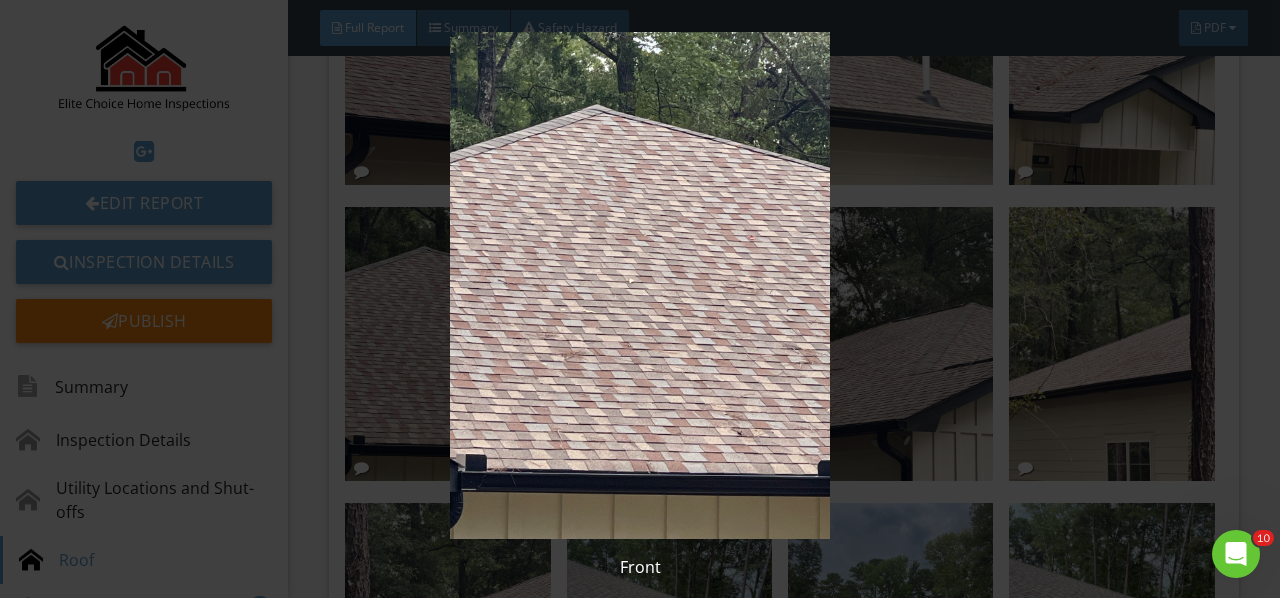 click at bounding box center (639, 285) 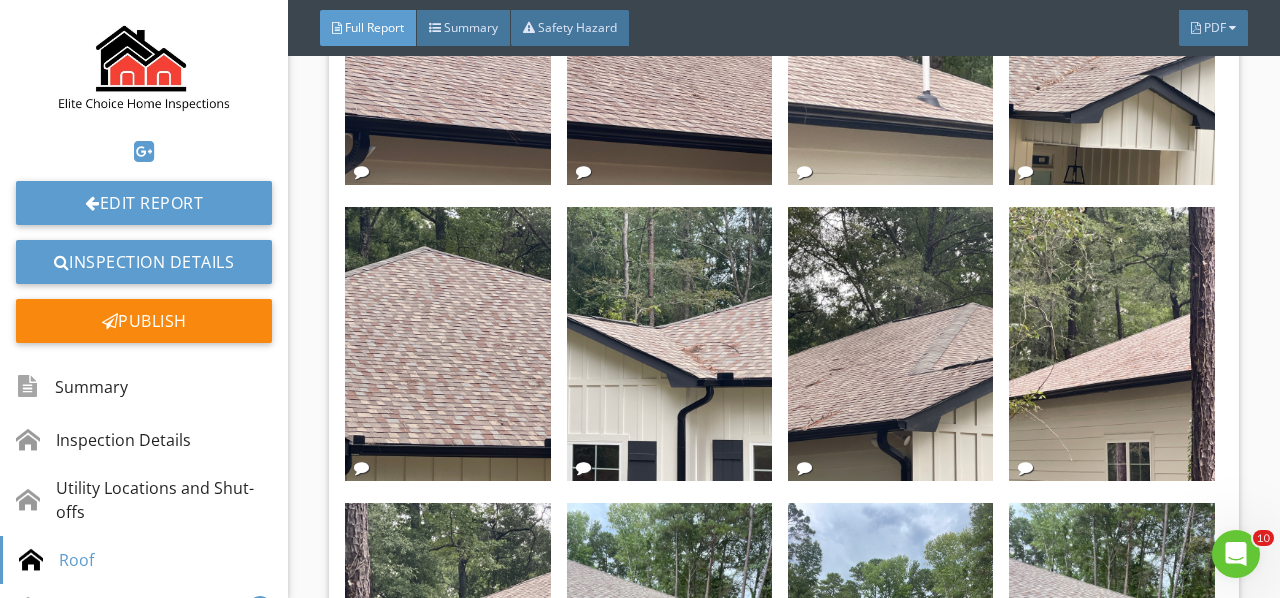 click at bounding box center (447, 344) 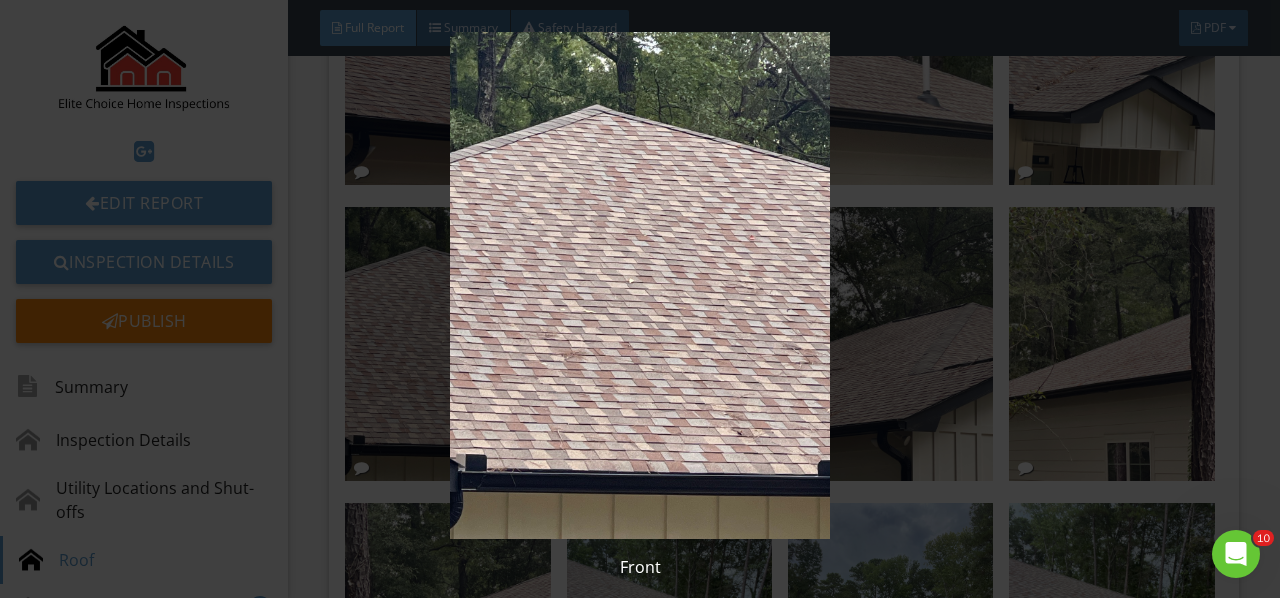 click at bounding box center [639, 285] 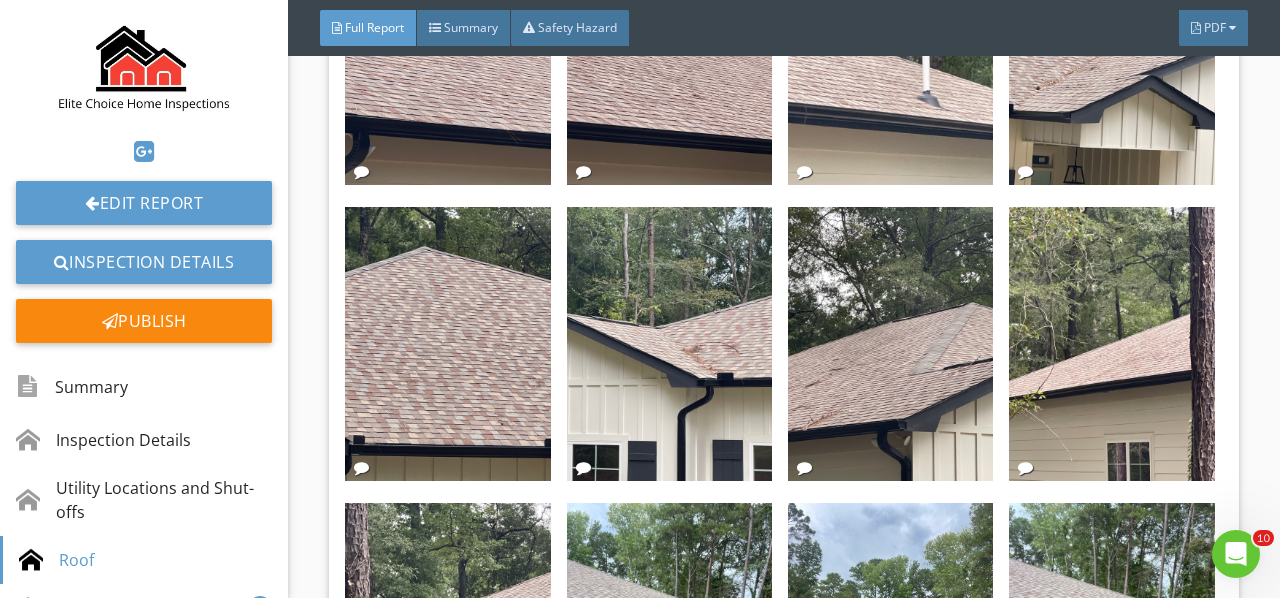 click at bounding box center [669, 344] 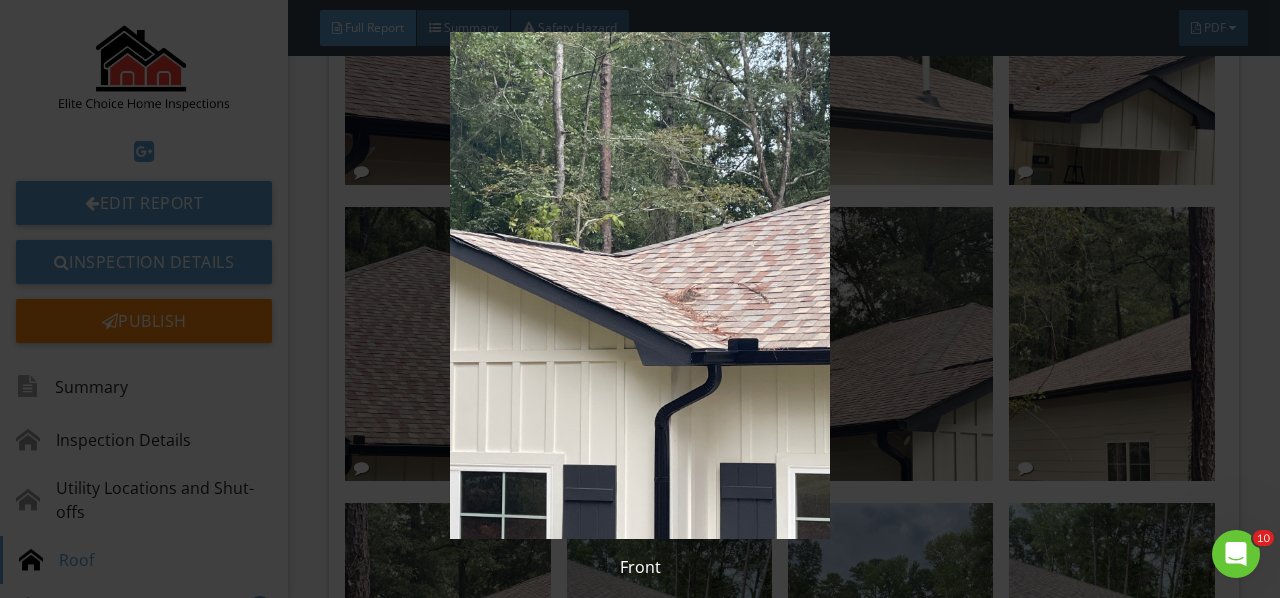click at bounding box center (639, 285) 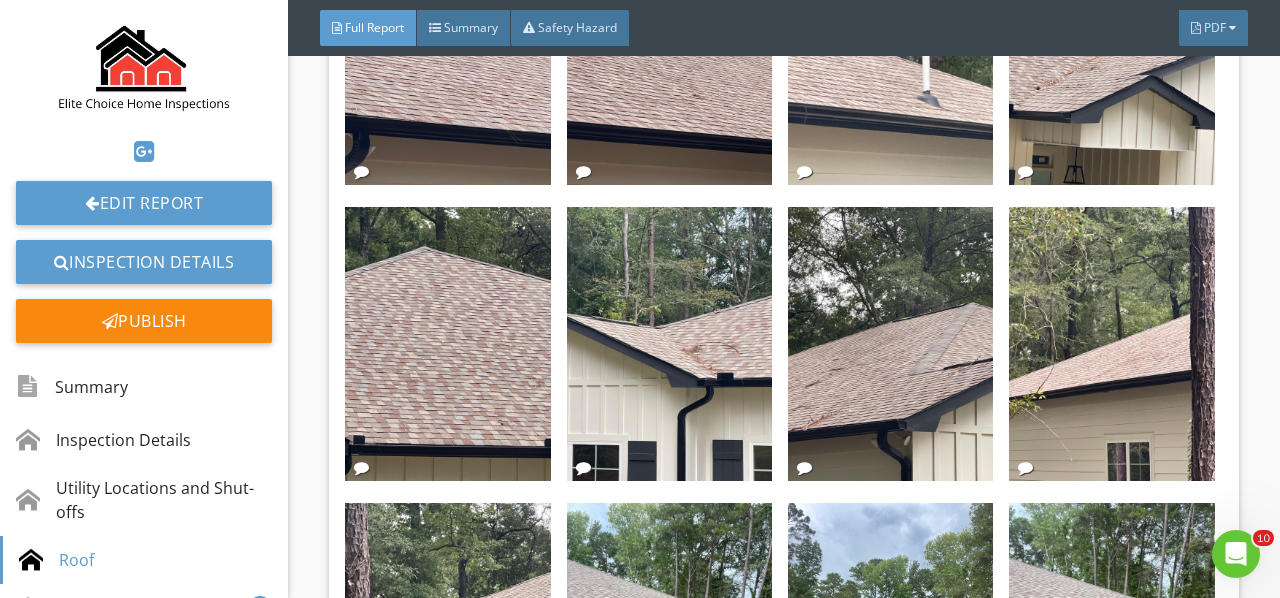 click at bounding box center [890, 344] 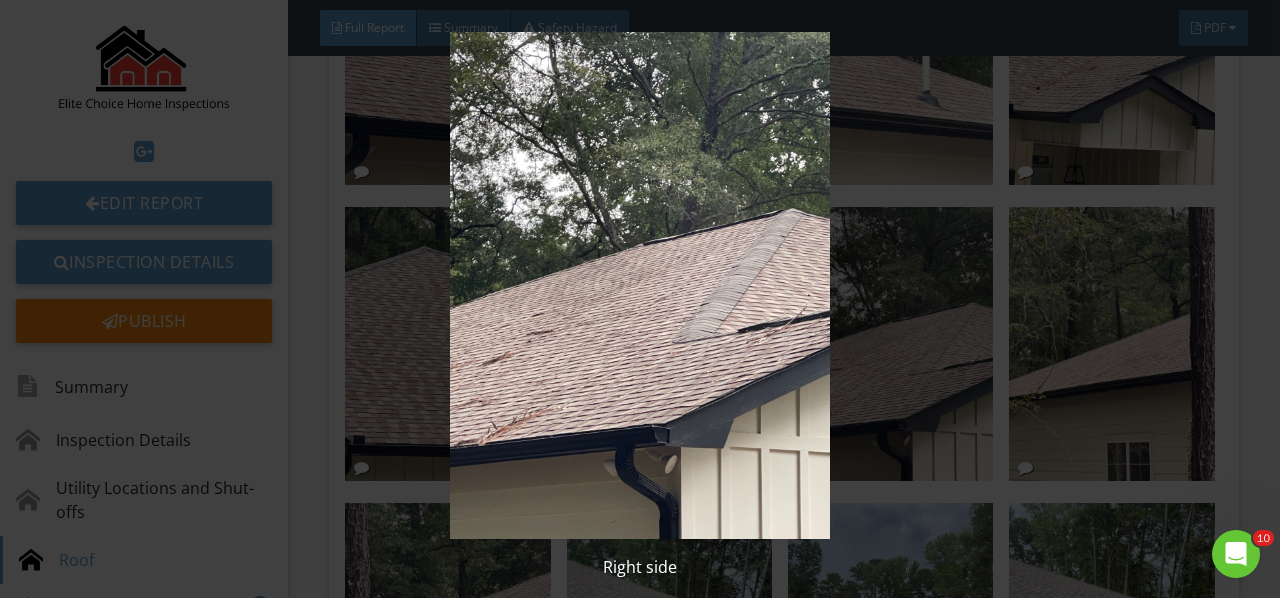 click at bounding box center [639, 285] 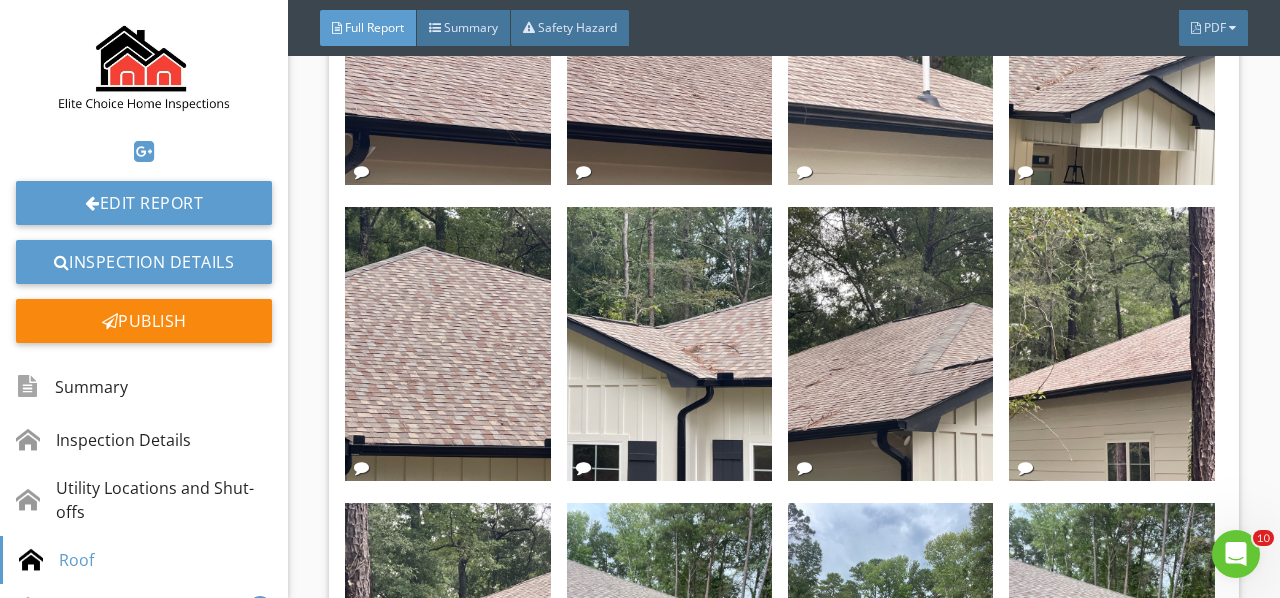 click at bounding box center (1111, 344) 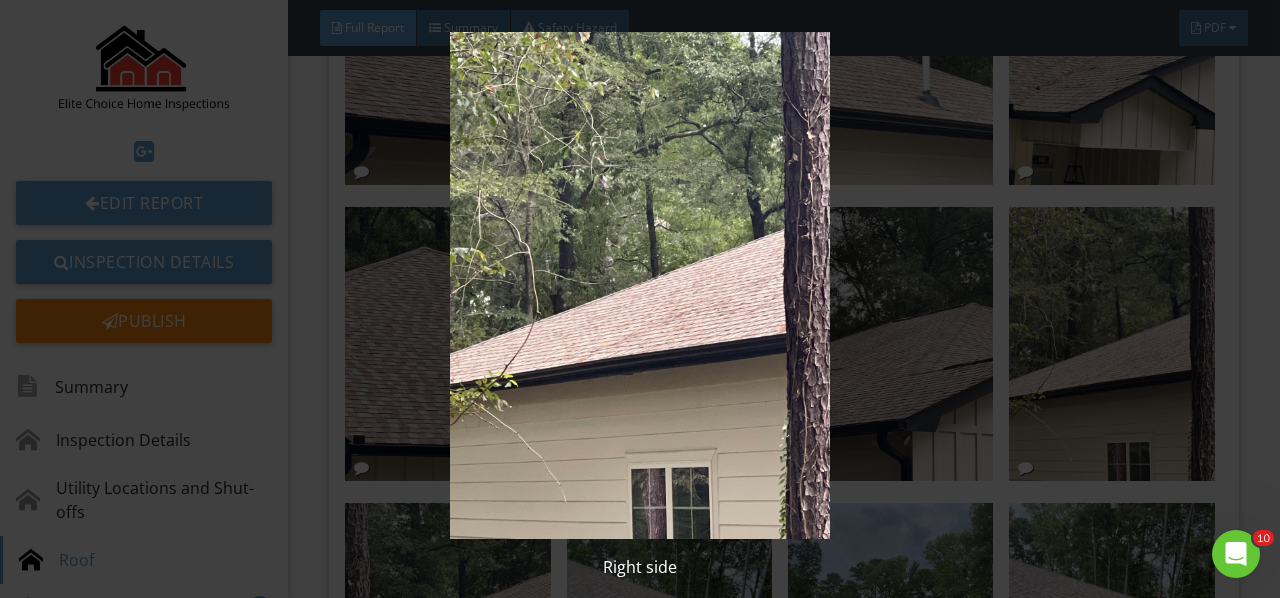click at bounding box center (639, 285) 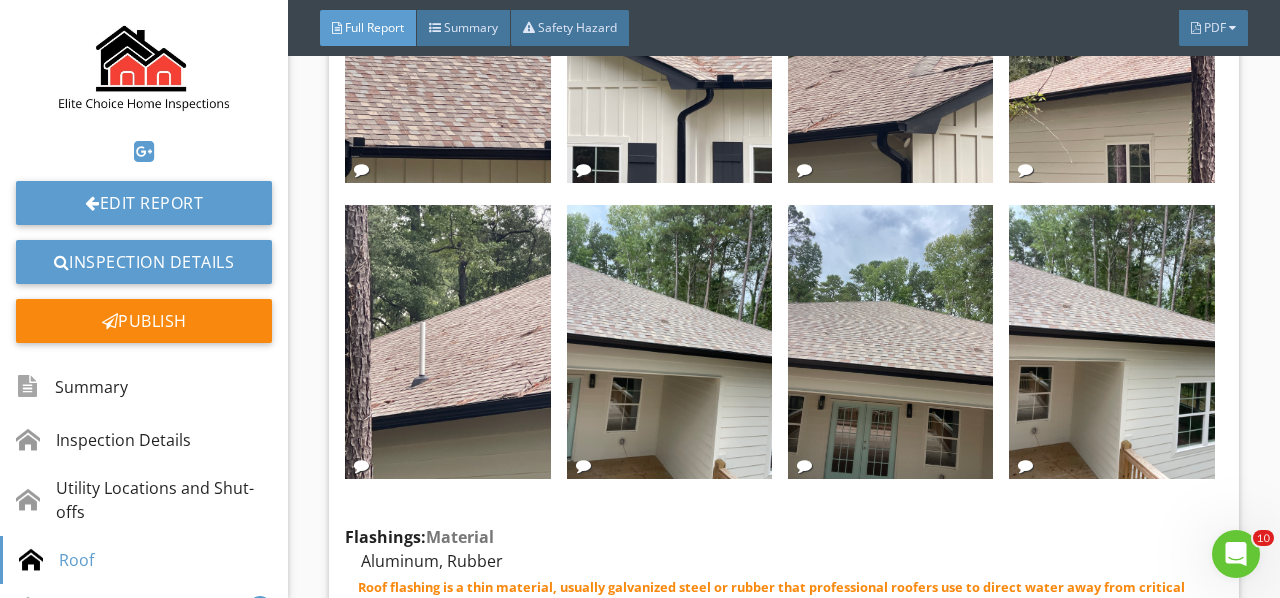 scroll, scrollTop: 4900, scrollLeft: 0, axis: vertical 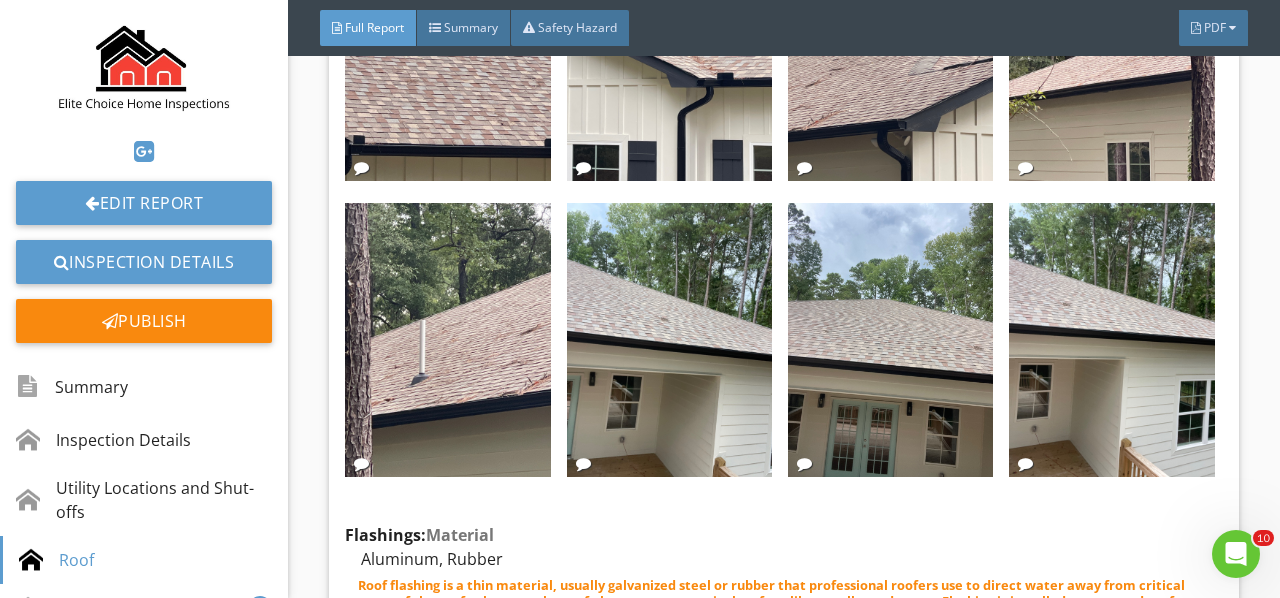 click at bounding box center [447, 340] 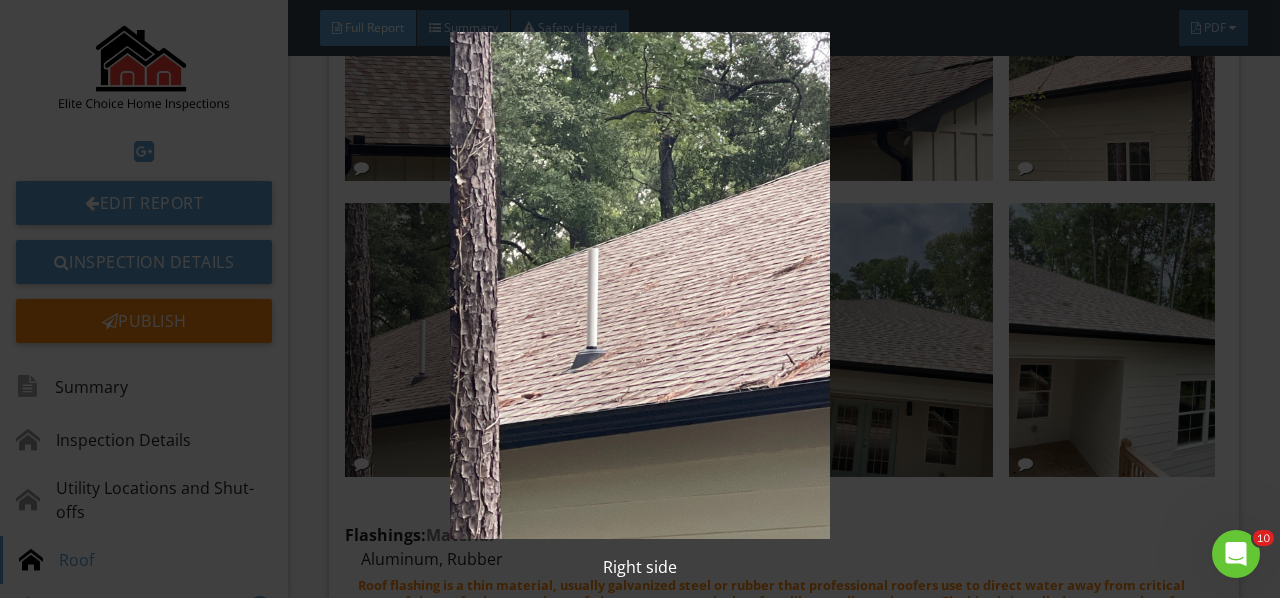 click at bounding box center (639, 285) 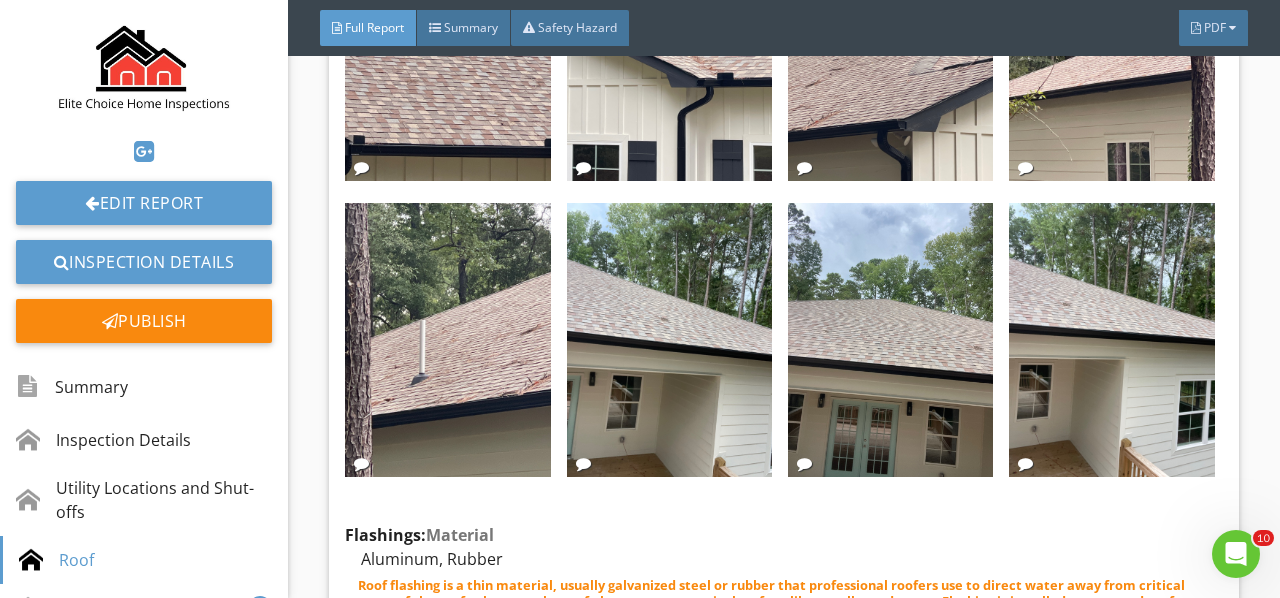 click at bounding box center (669, 340) 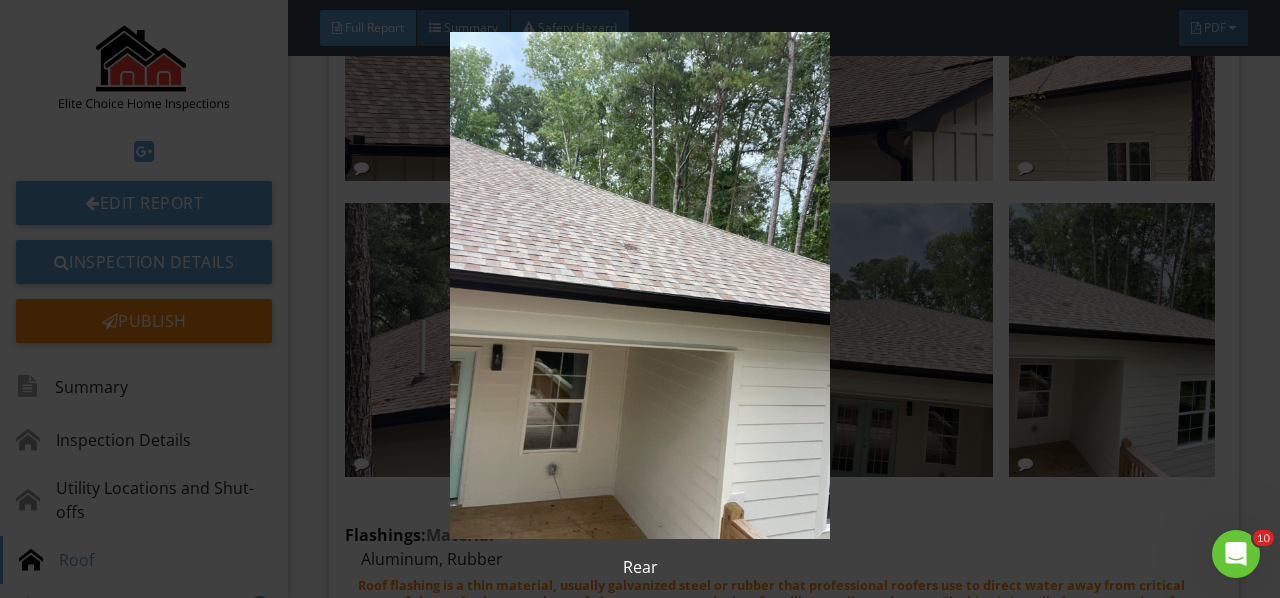 click at bounding box center (639, 285) 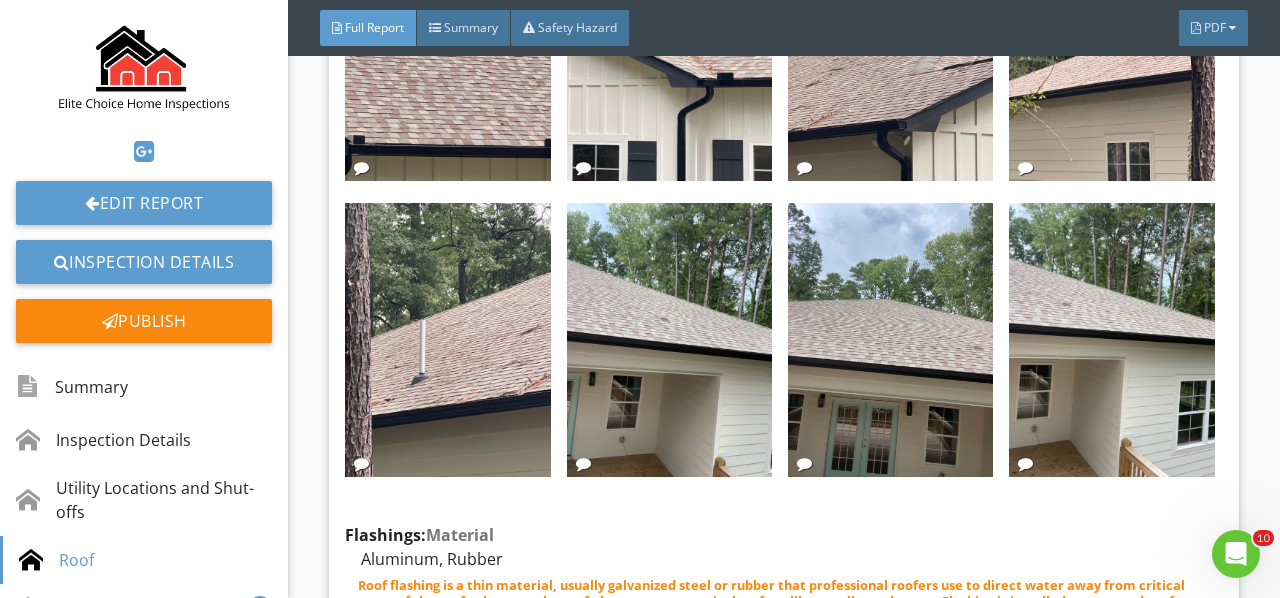 click at bounding box center [890, 340] 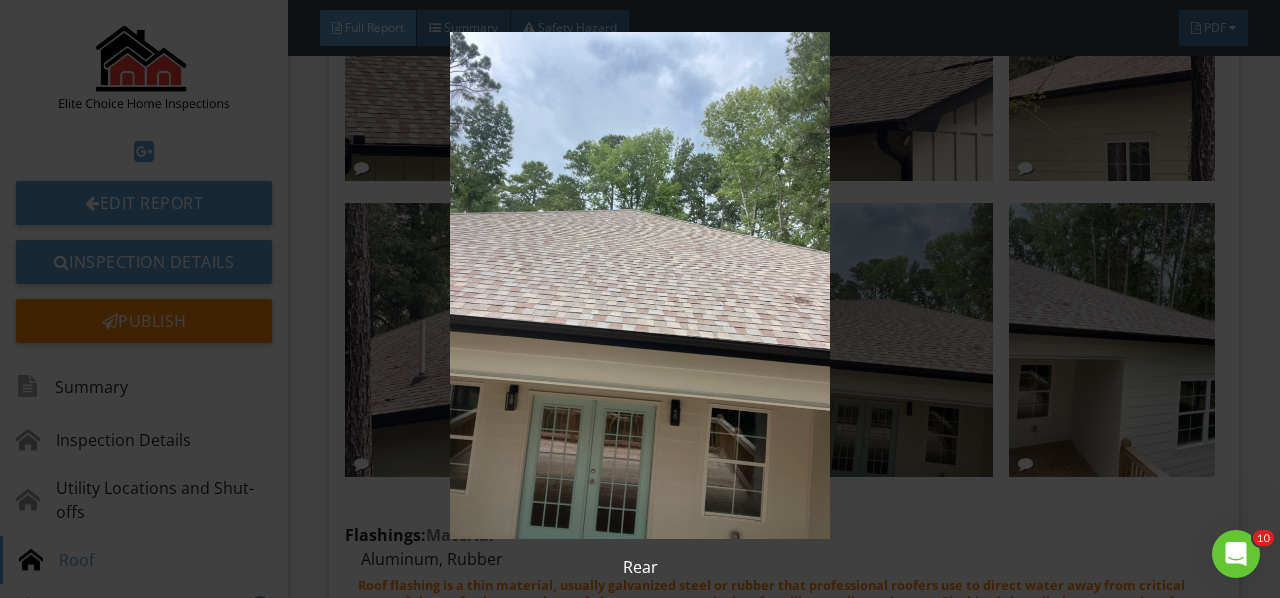 click at bounding box center (639, 285) 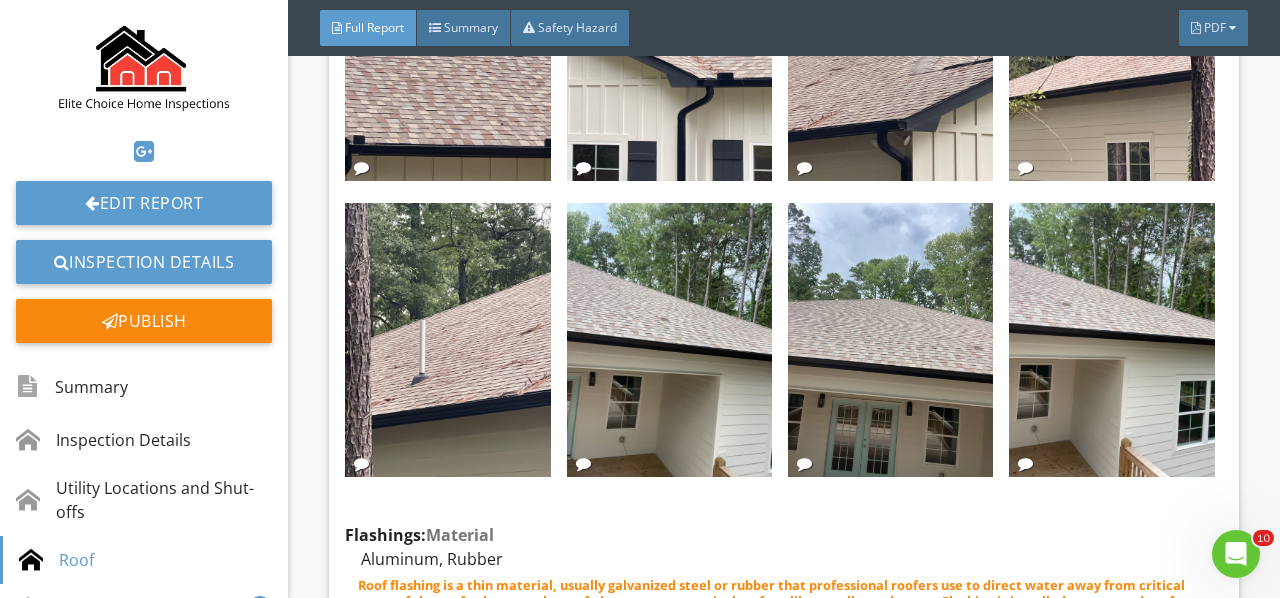click at bounding box center [1111, 340] 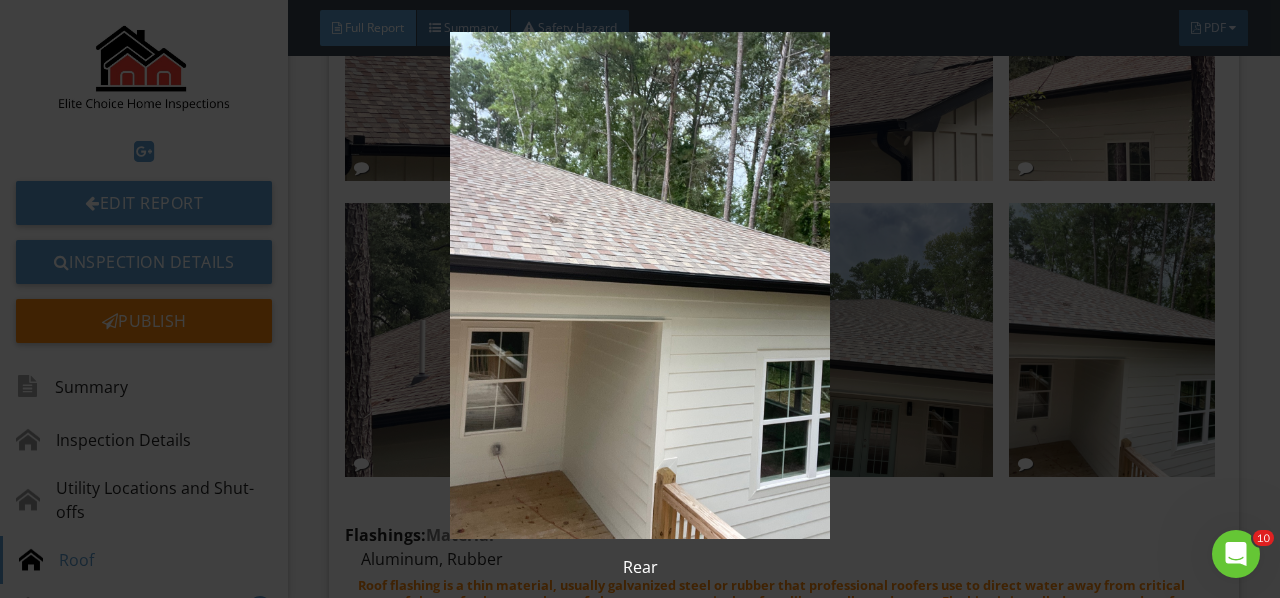 click at bounding box center (639, 285) 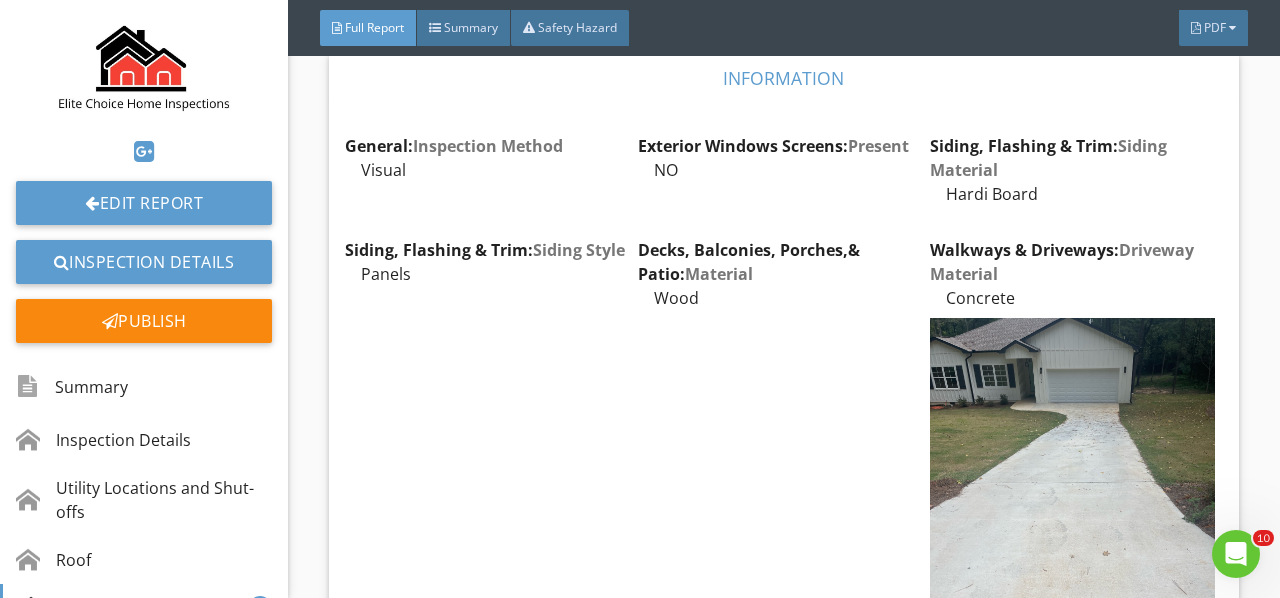 scroll, scrollTop: 5800, scrollLeft: 0, axis: vertical 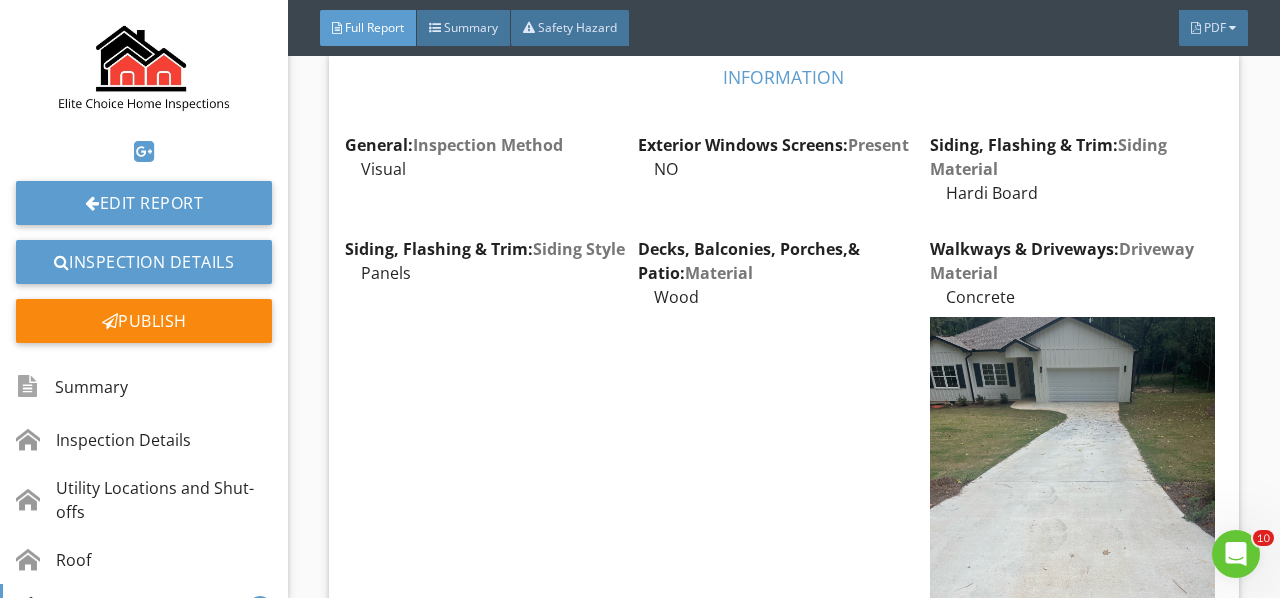 click at bounding box center [1072, 506] 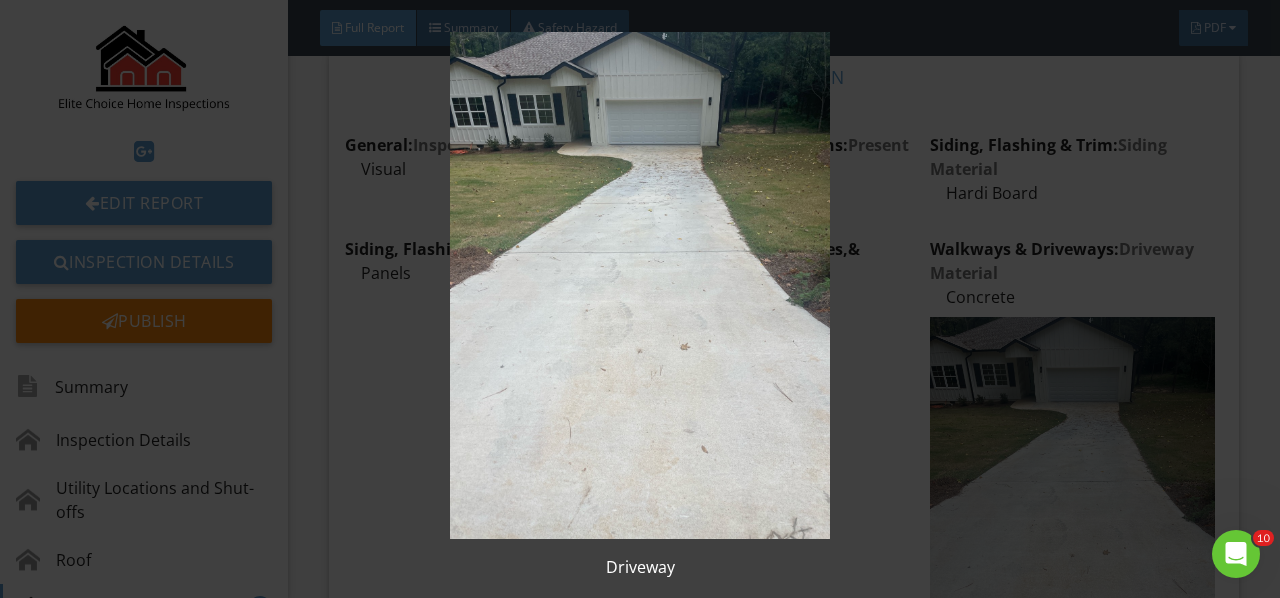 click at bounding box center [639, 285] 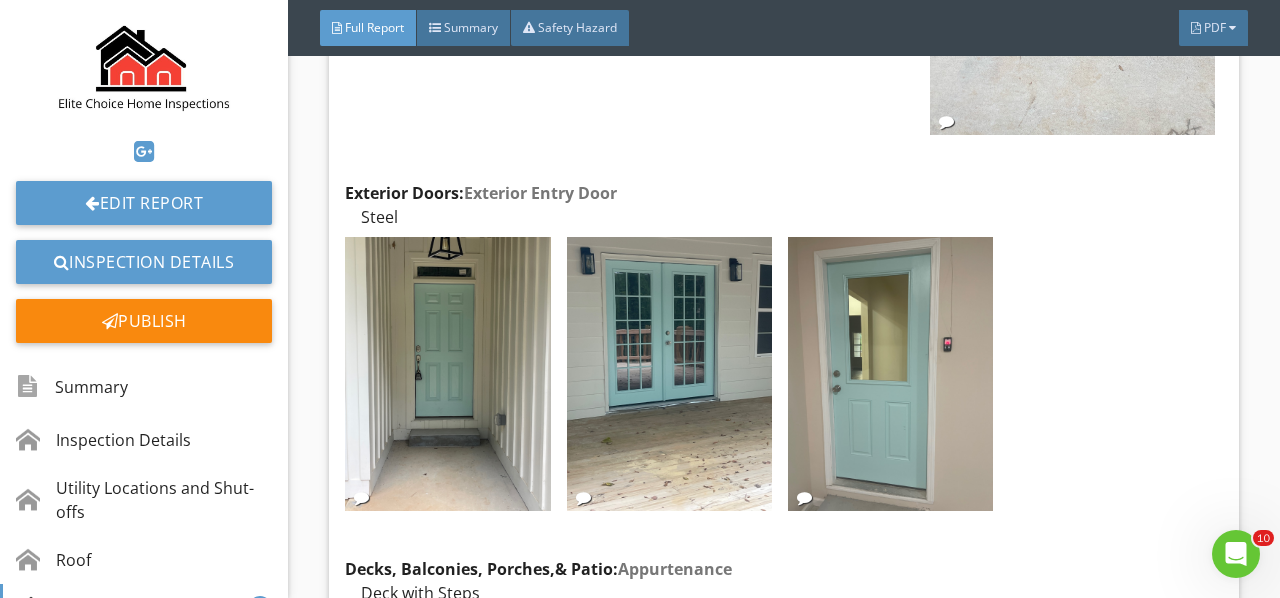 scroll, scrollTop: 6500, scrollLeft: 0, axis: vertical 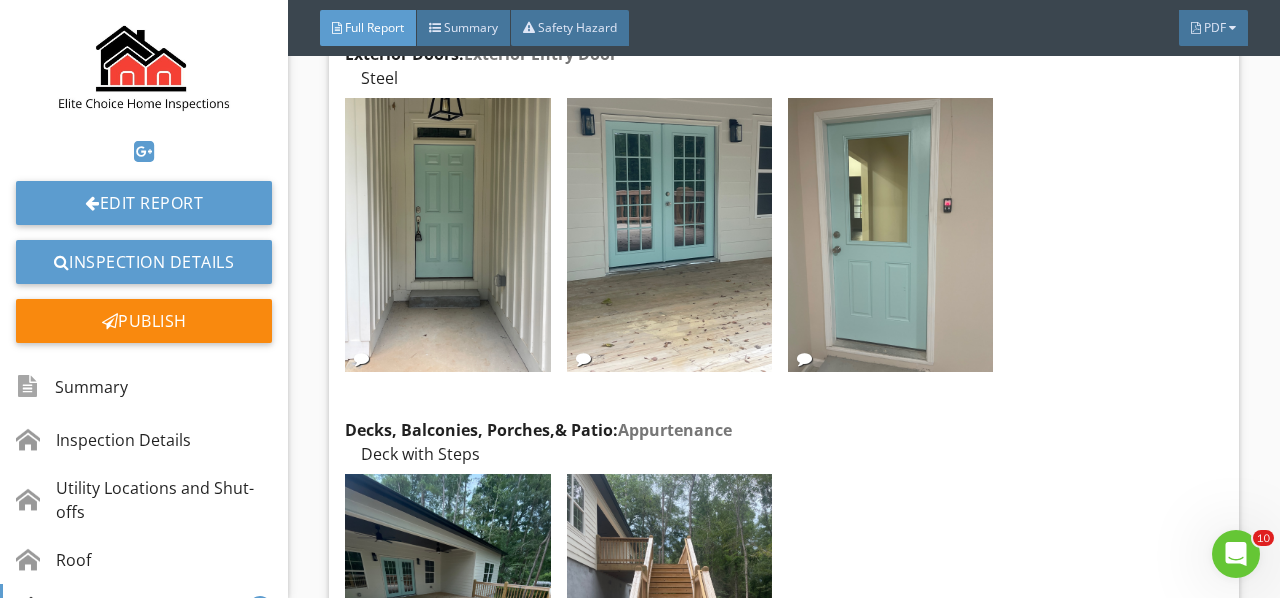 click at bounding box center (447, 235) 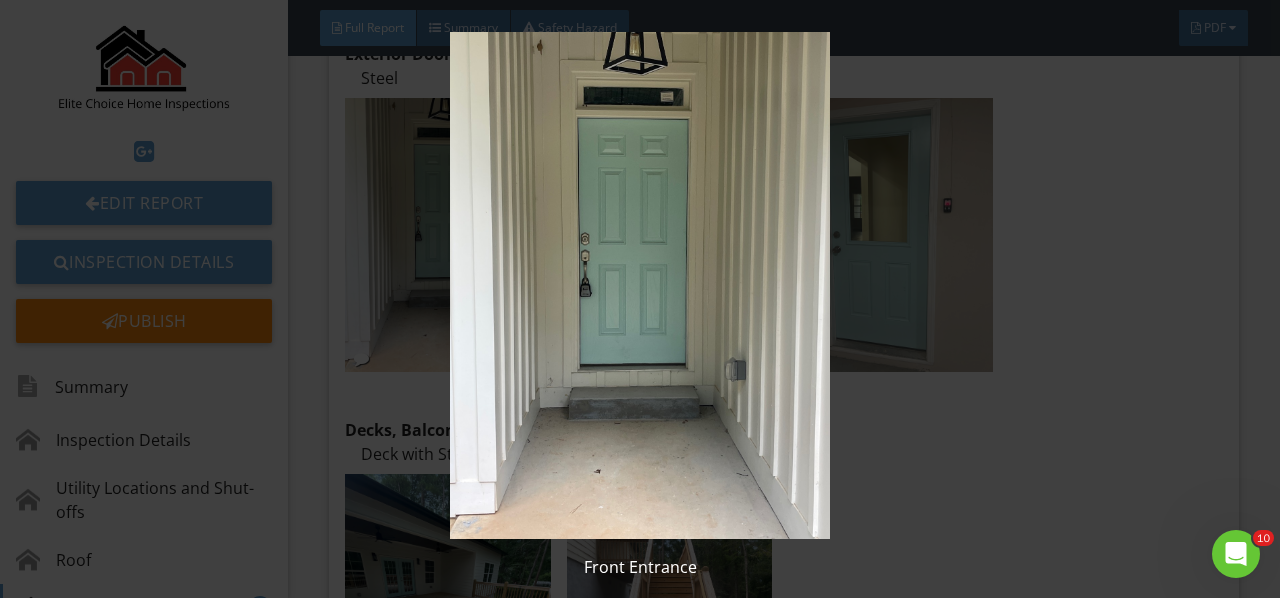 click at bounding box center (639, 285) 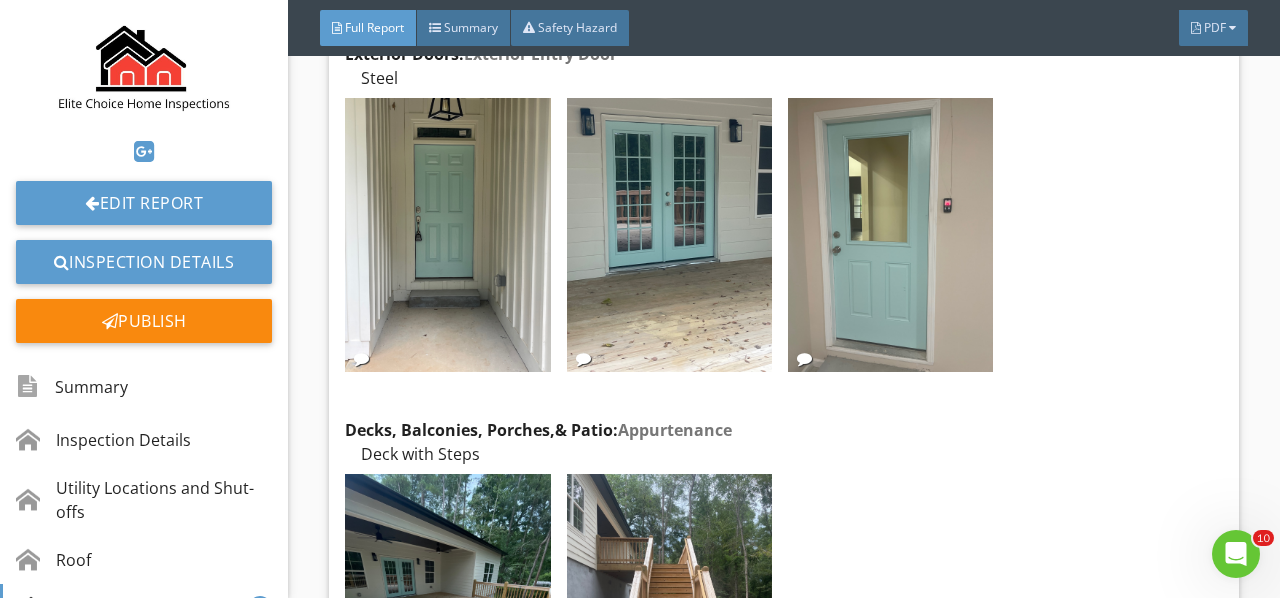 click at bounding box center (669, 235) 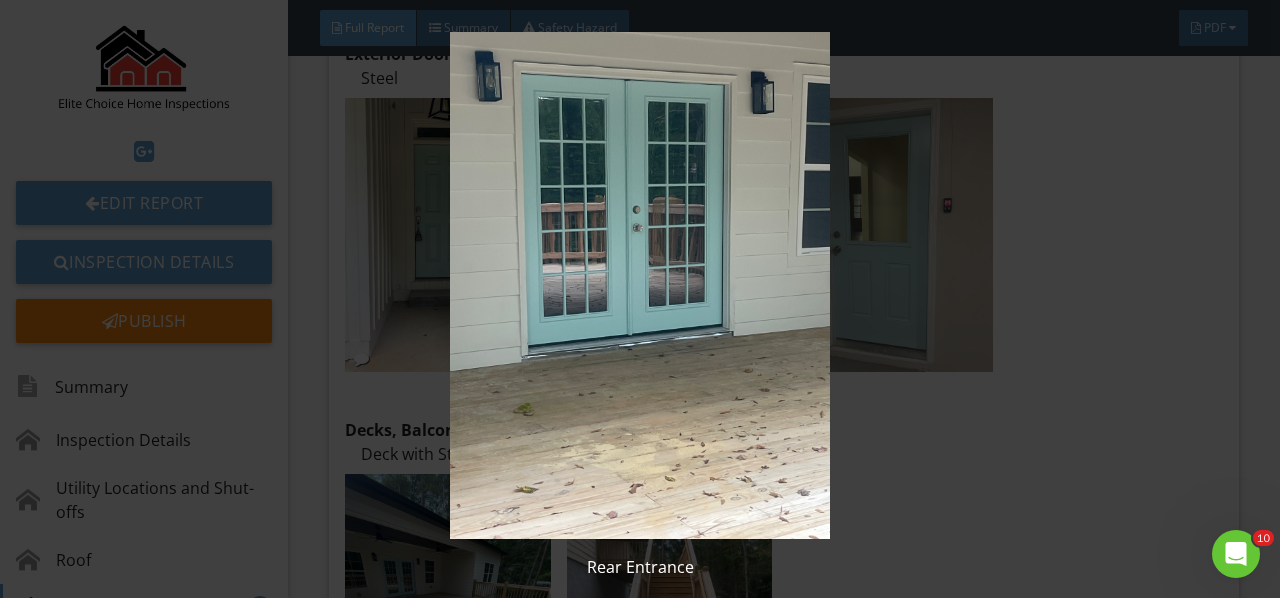 click at bounding box center [639, 285] 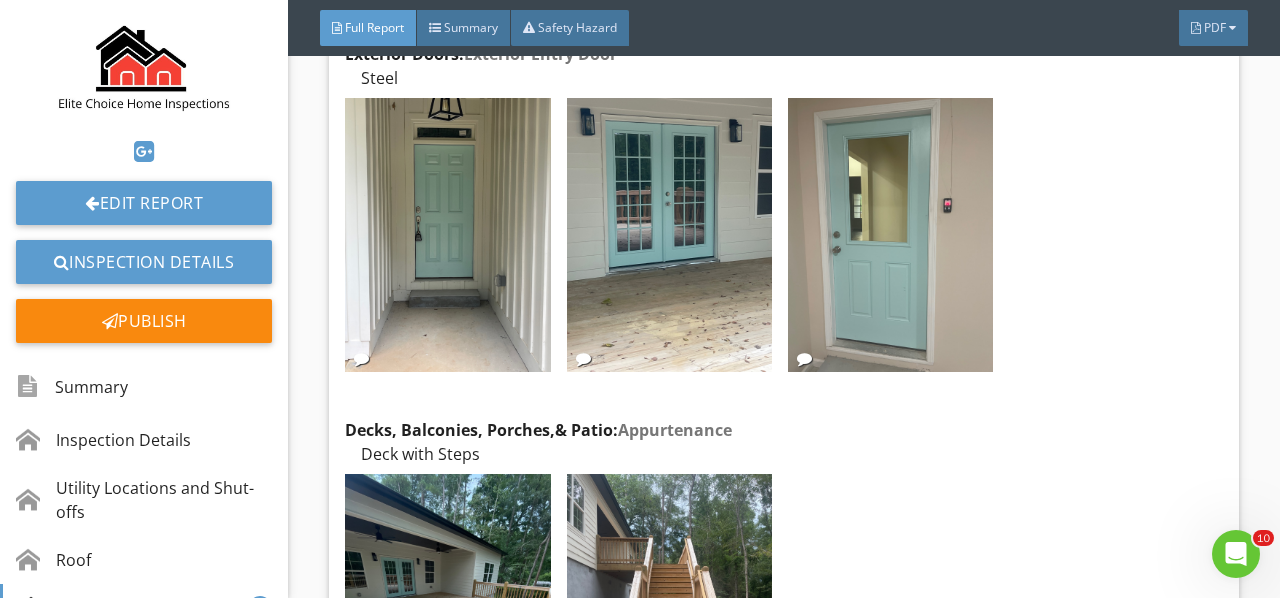 click at bounding box center (890, 235) 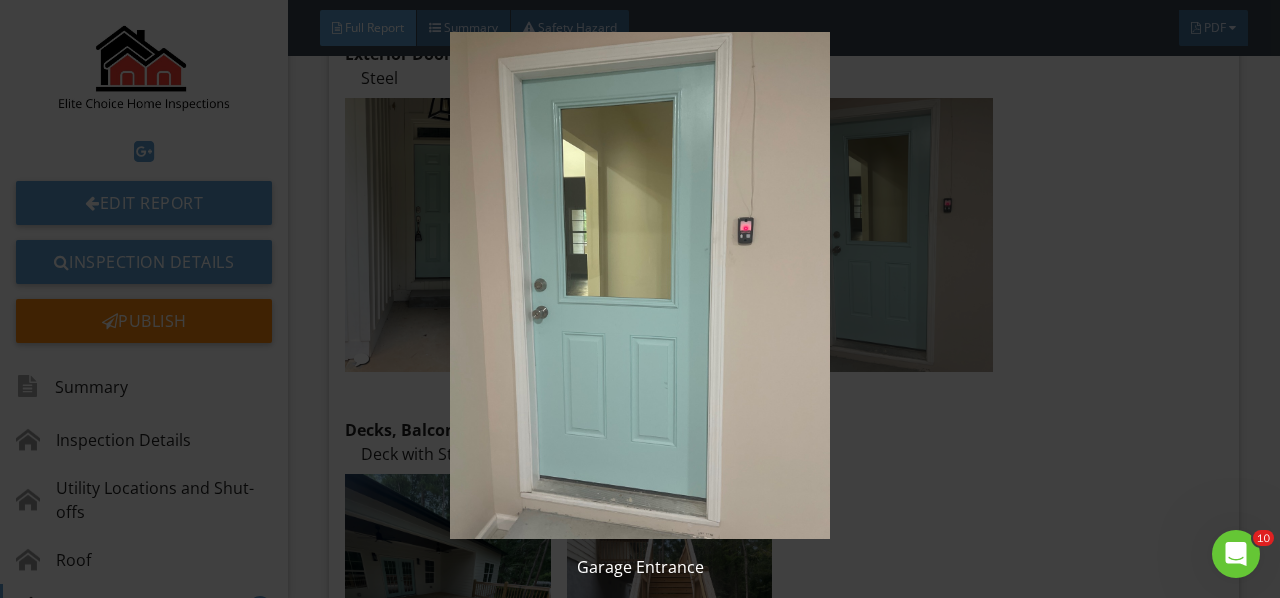 click at bounding box center [639, 285] 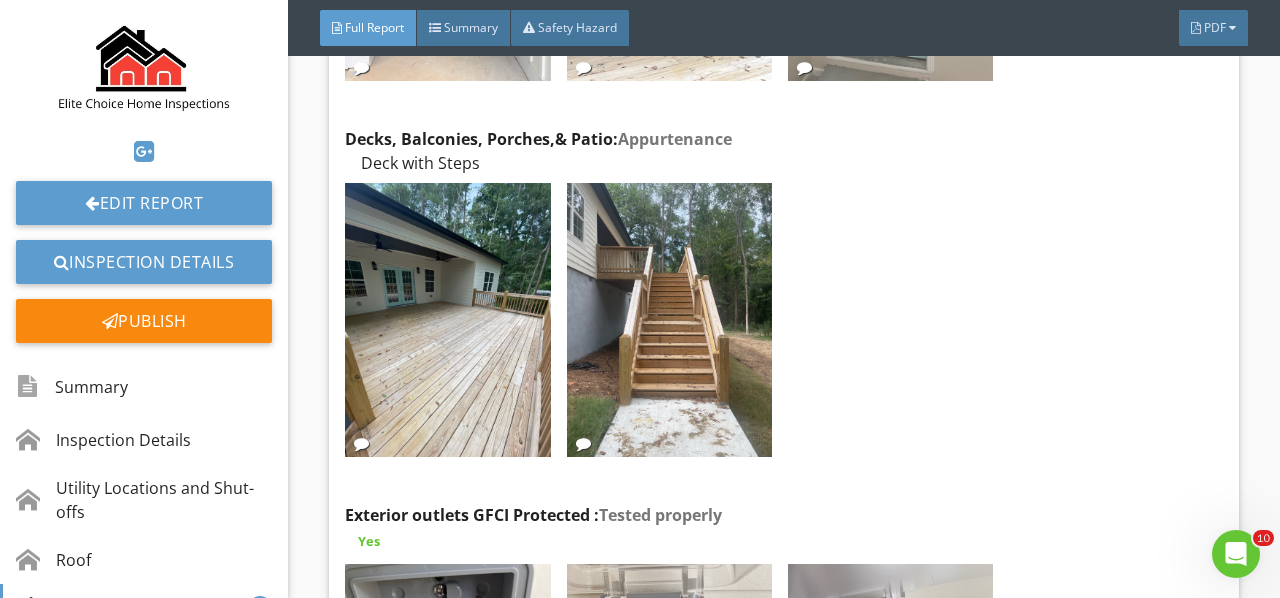 scroll, scrollTop: 6800, scrollLeft: 0, axis: vertical 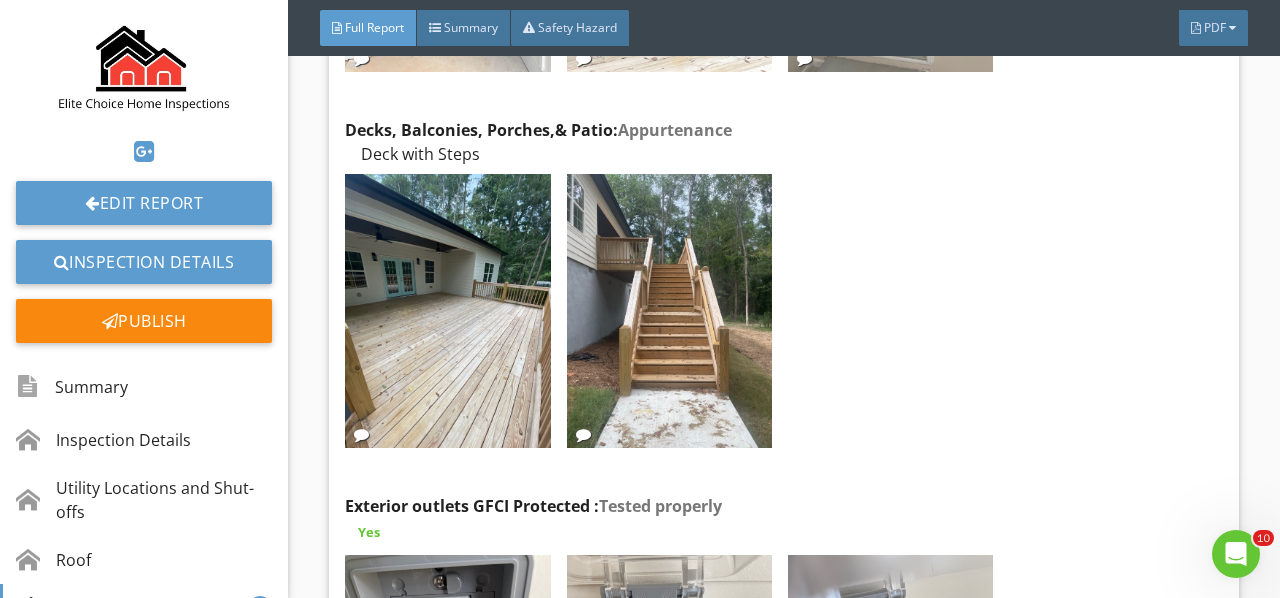 click at bounding box center (447, 311) 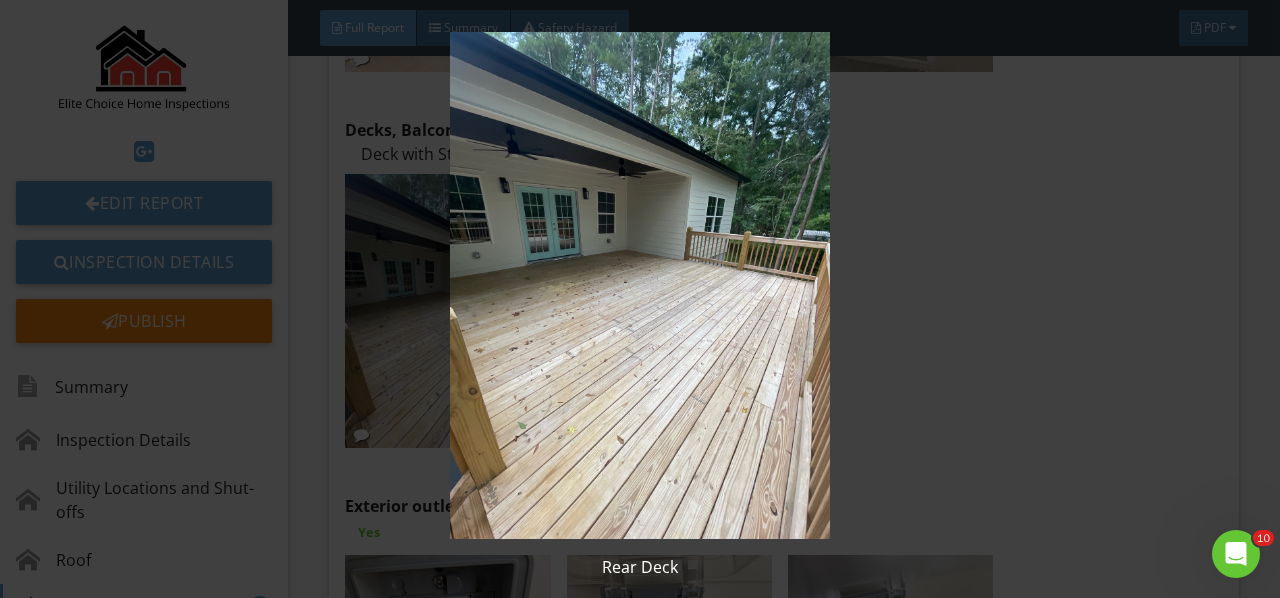 click at bounding box center (639, 285) 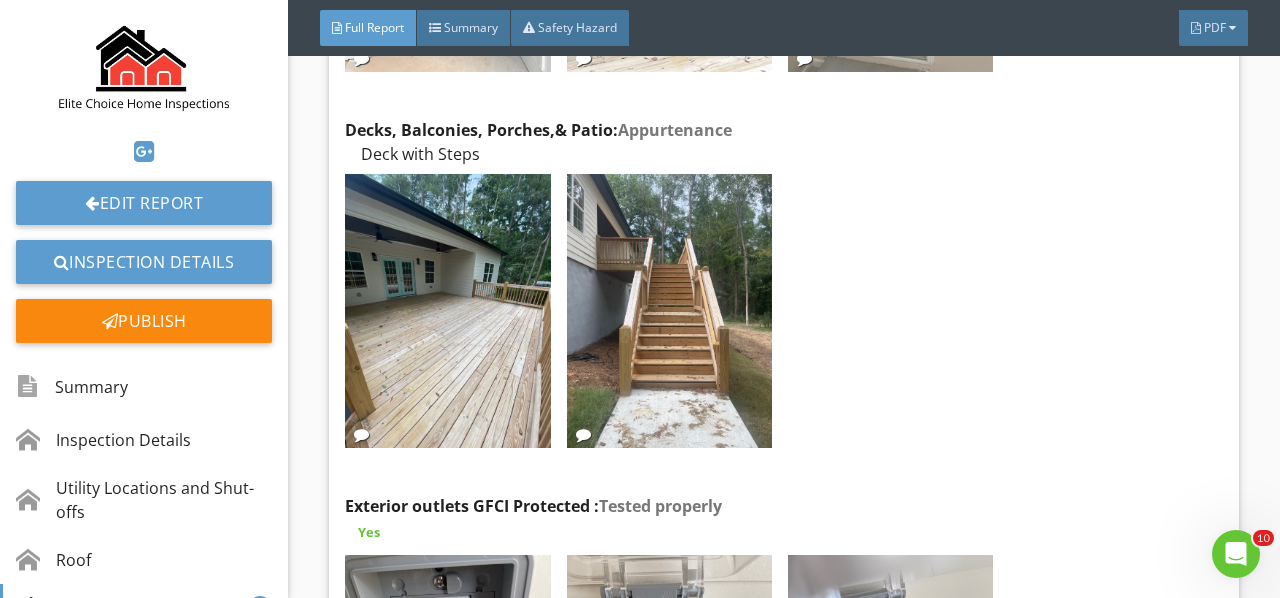 click at bounding box center (669, 311) 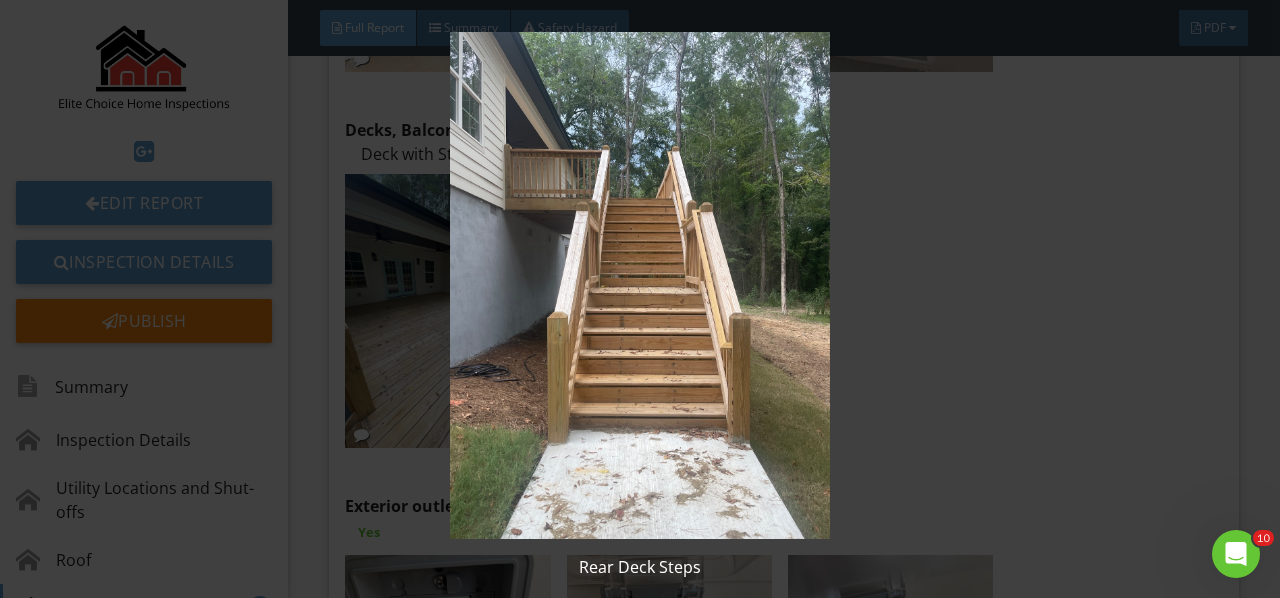 click at bounding box center (639, 285) 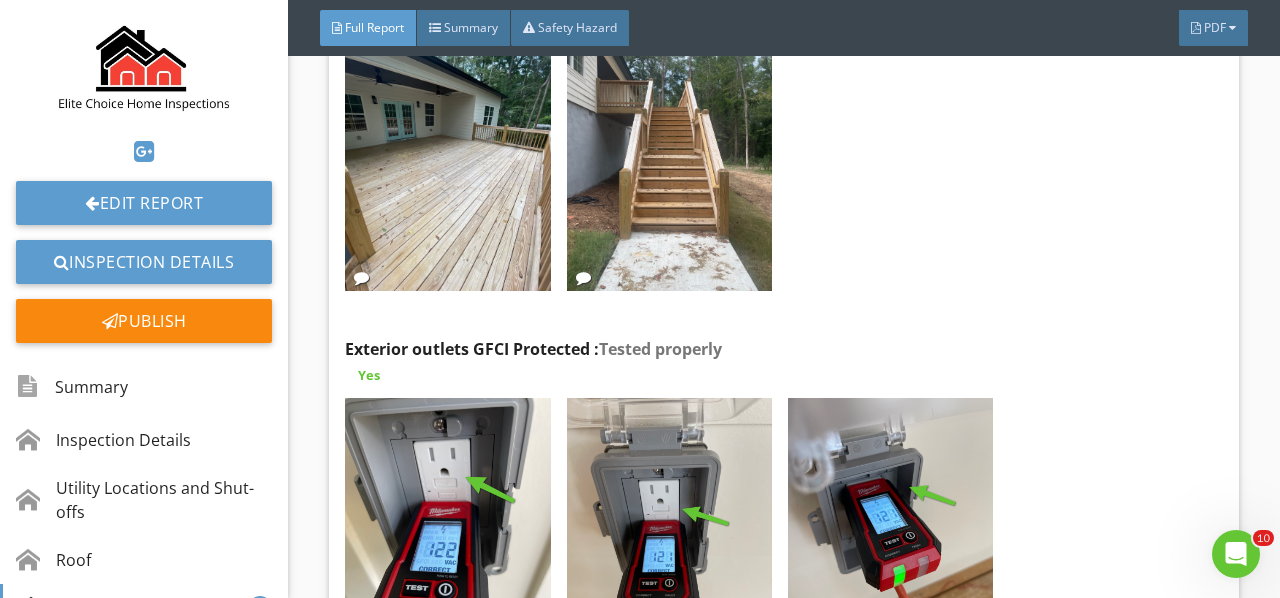 scroll, scrollTop: 7000, scrollLeft: 0, axis: vertical 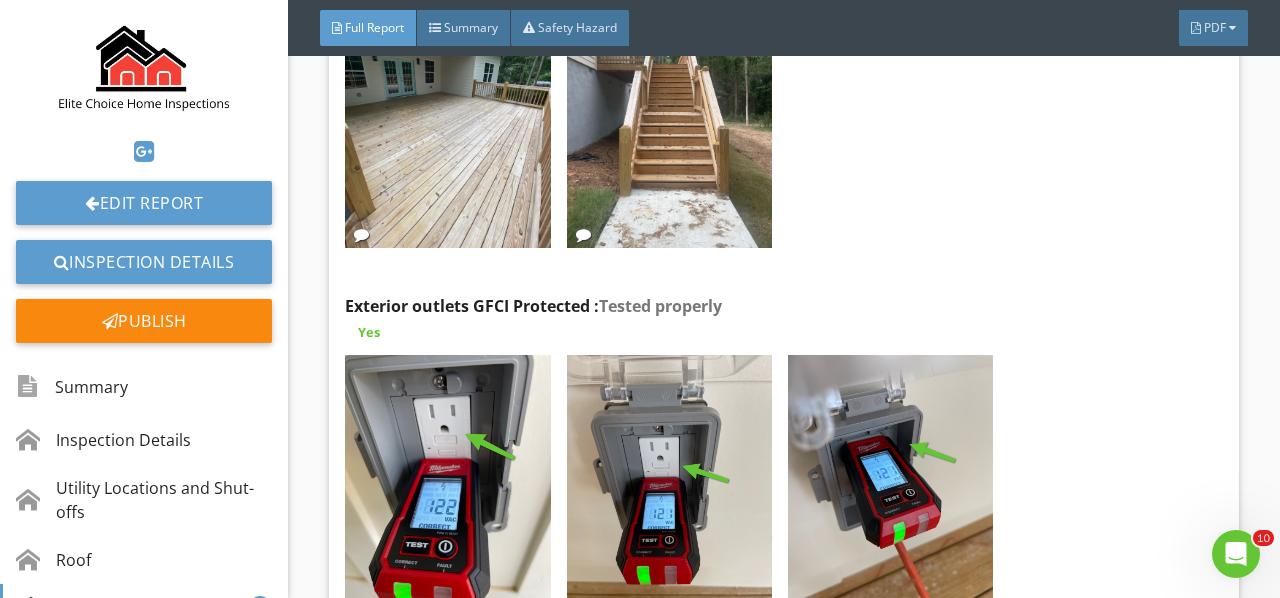 click at bounding box center (447, 492) 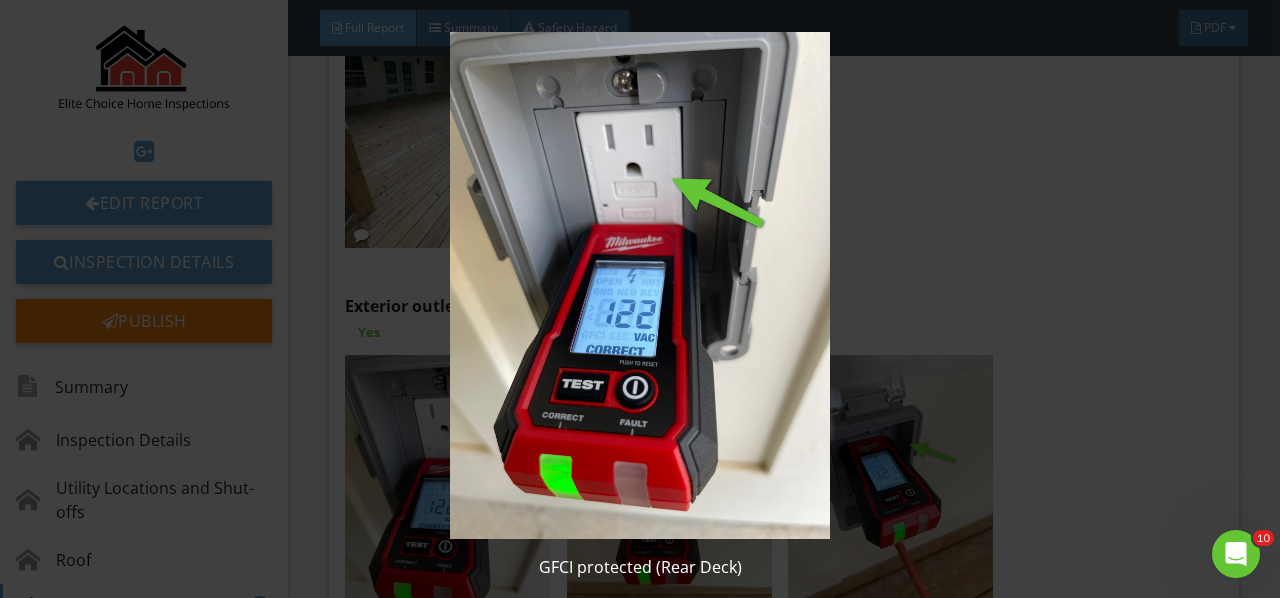 click at bounding box center (639, 285) 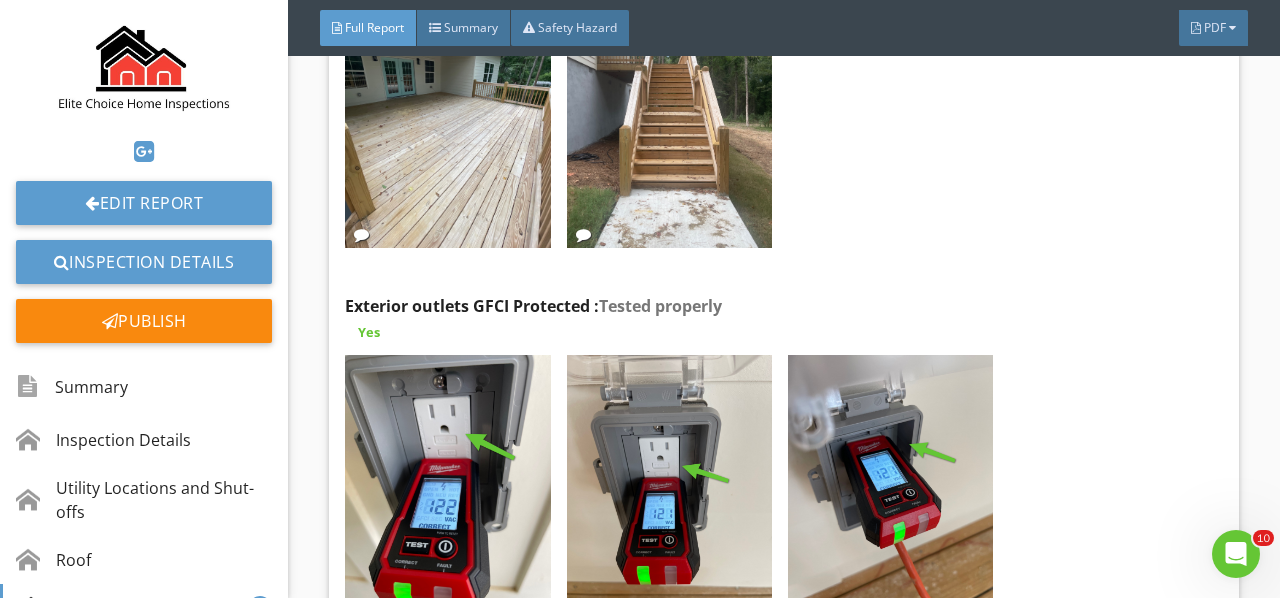 click at bounding box center (669, 492) 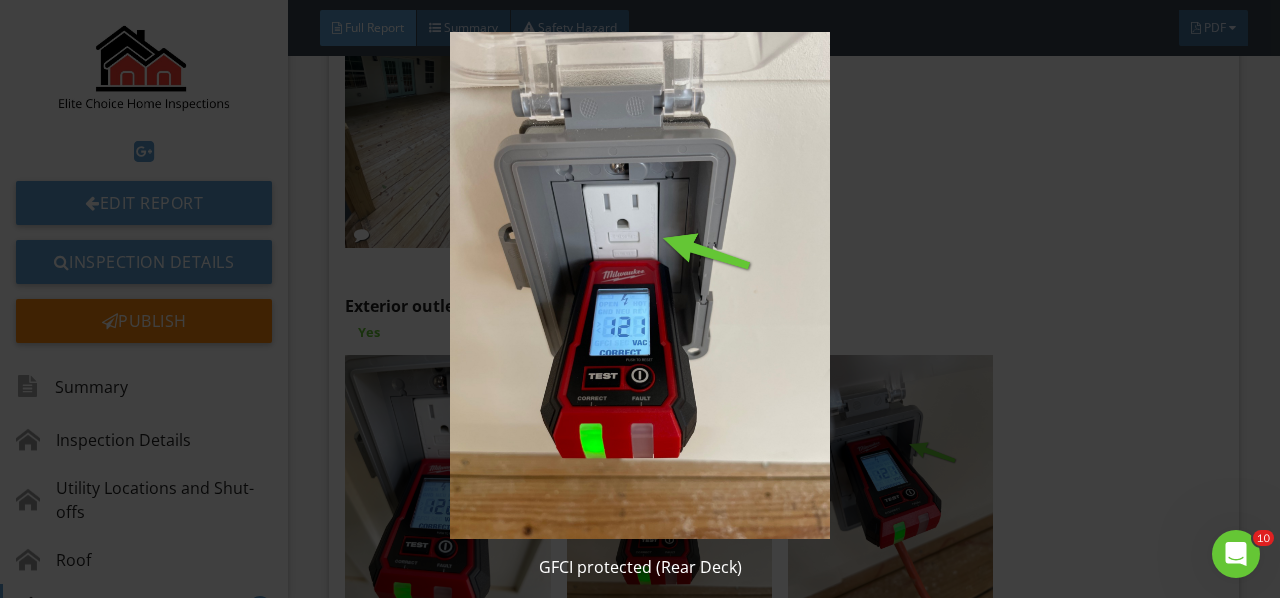 click at bounding box center [639, 285] 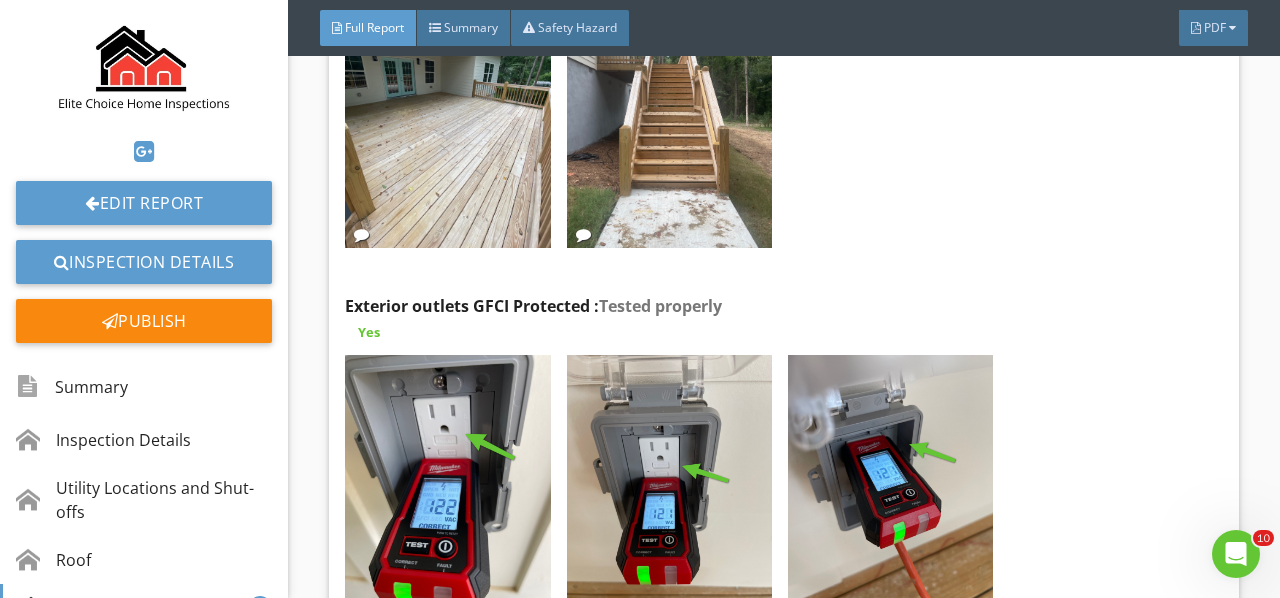 click at bounding box center [890, 492] 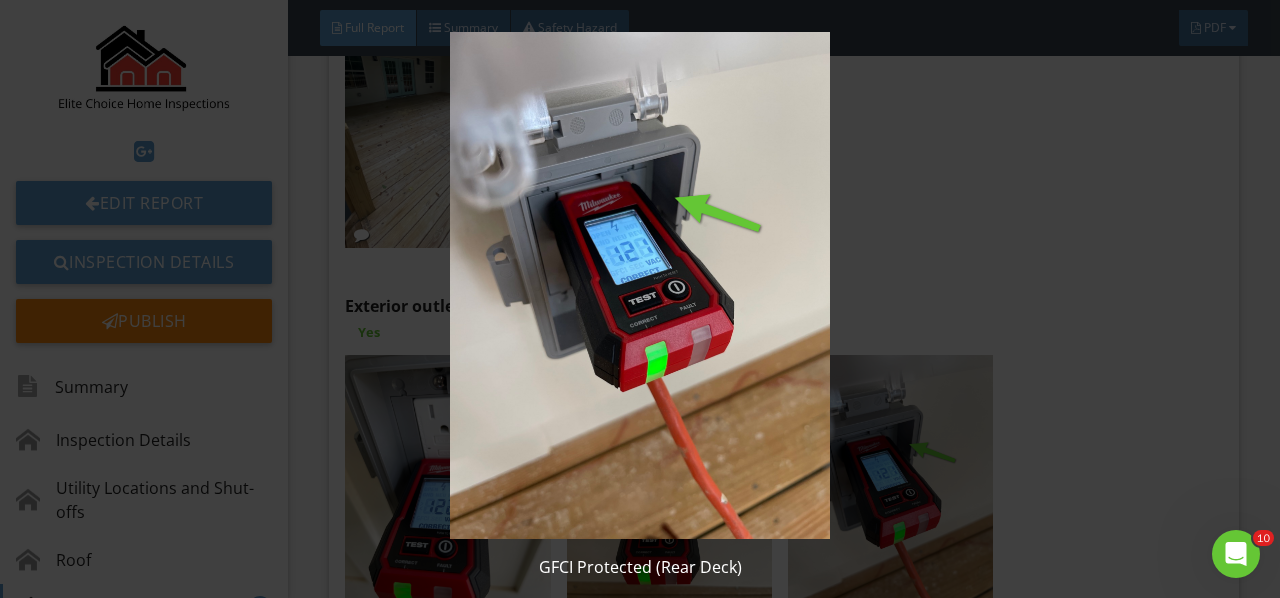 click at bounding box center (639, 285) 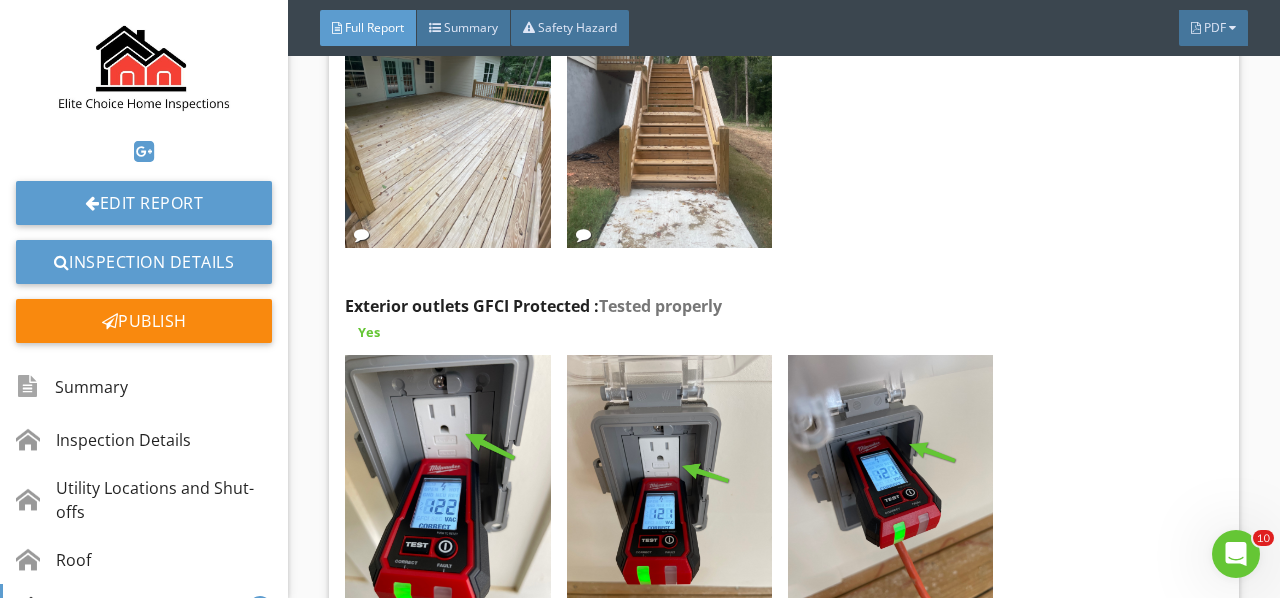 click at bounding box center [447, 492] 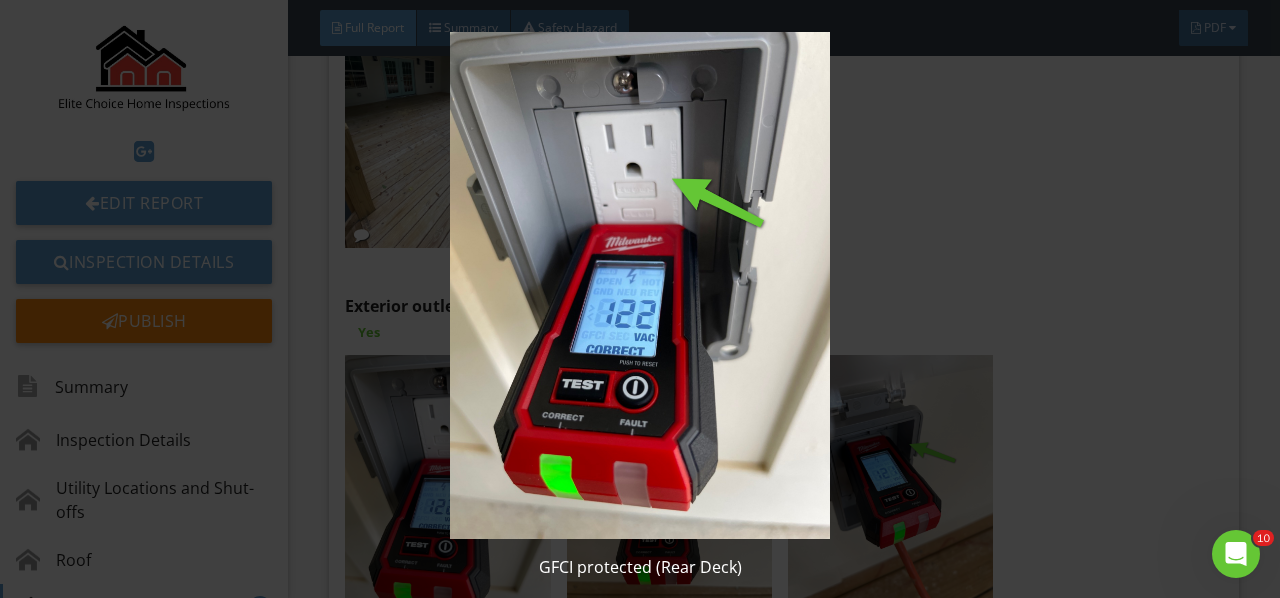 click at bounding box center (639, 285) 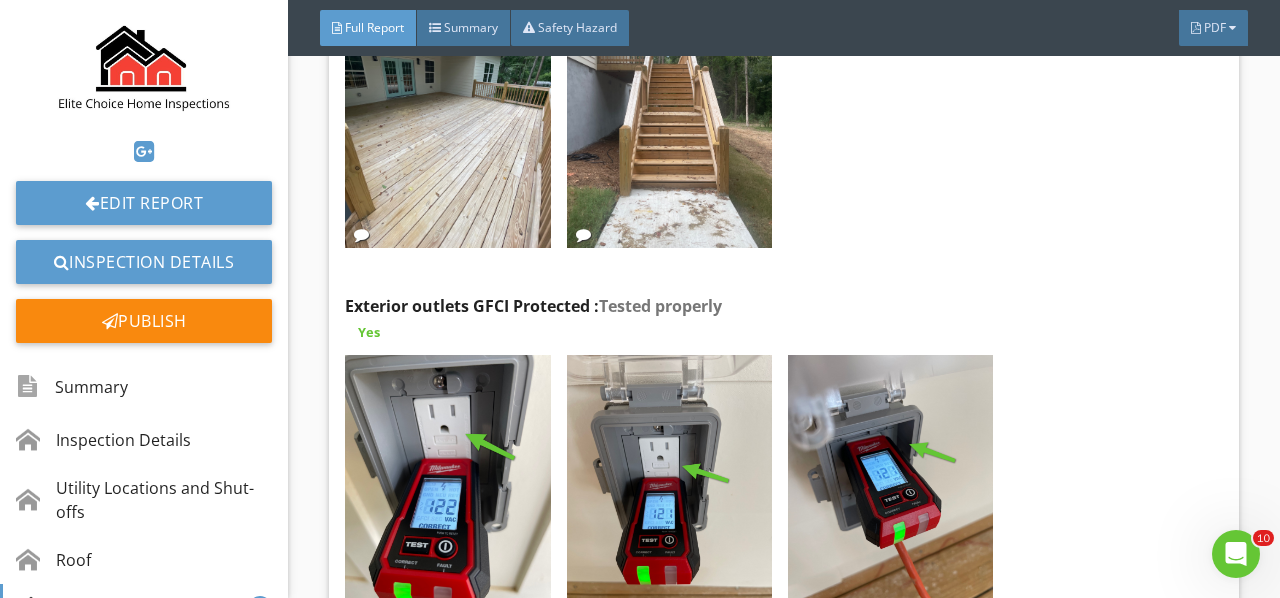 scroll, scrollTop: 7100, scrollLeft: 0, axis: vertical 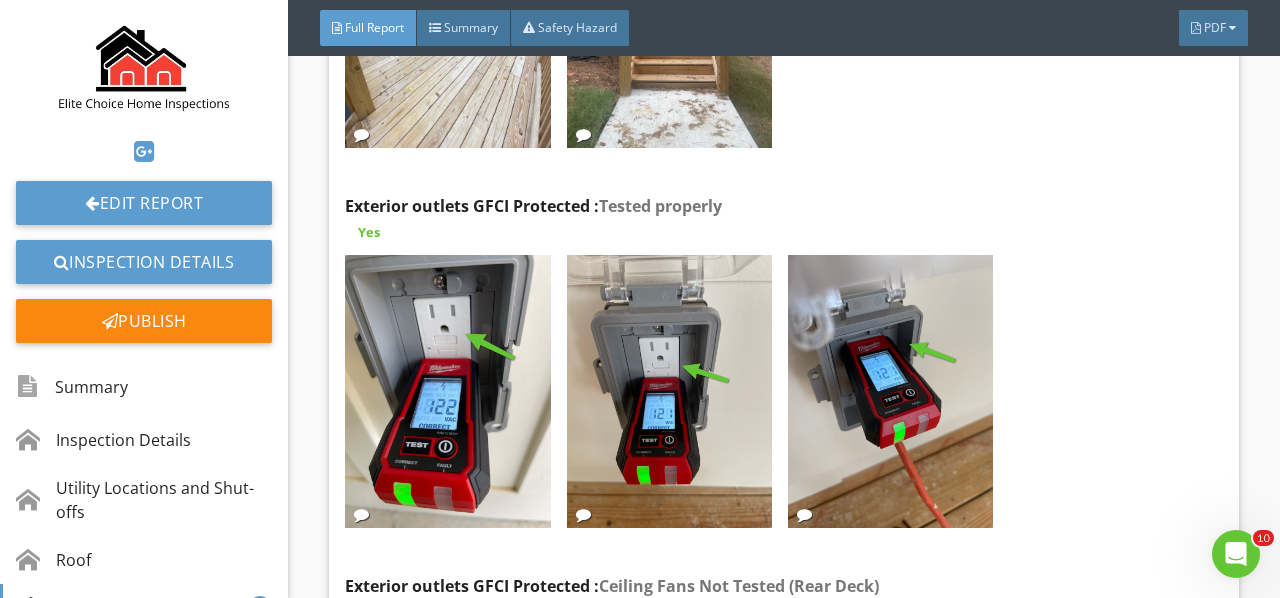 click at bounding box center (0, 0) 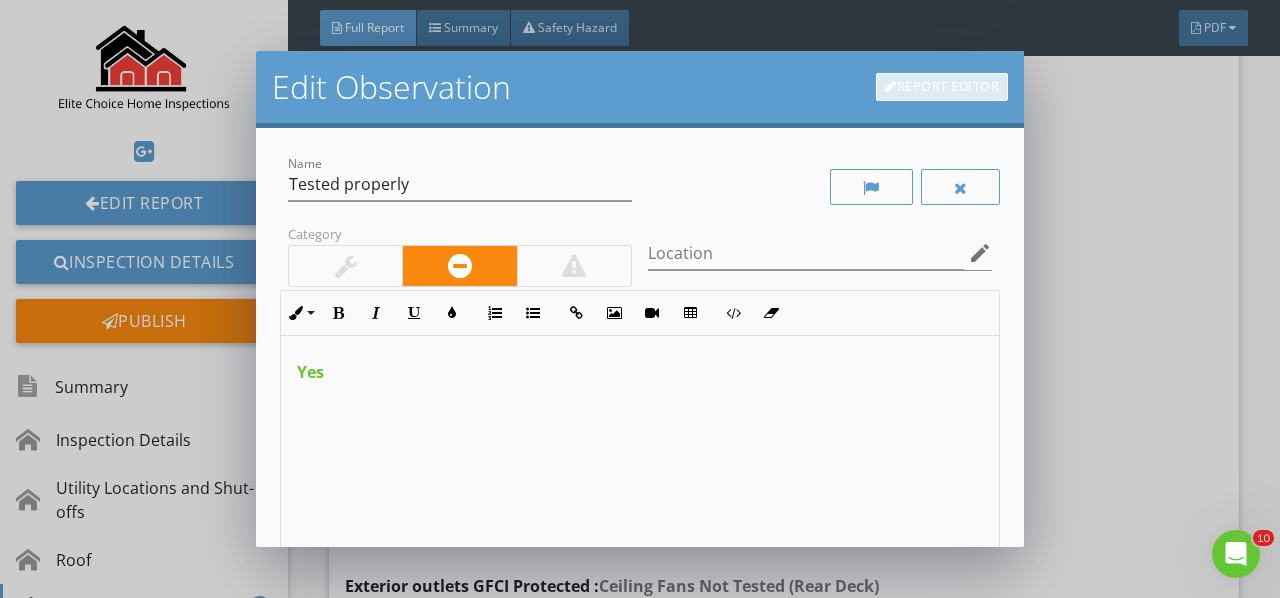 click on "Report Editor" at bounding box center (942, 87) 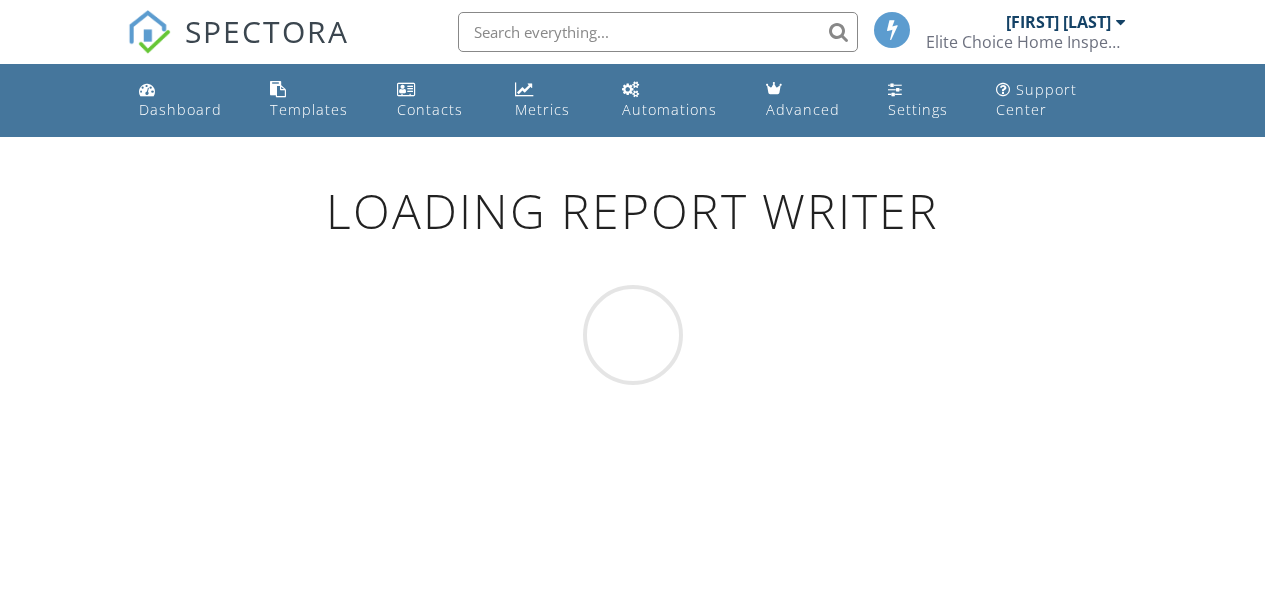 scroll, scrollTop: 0, scrollLeft: 0, axis: both 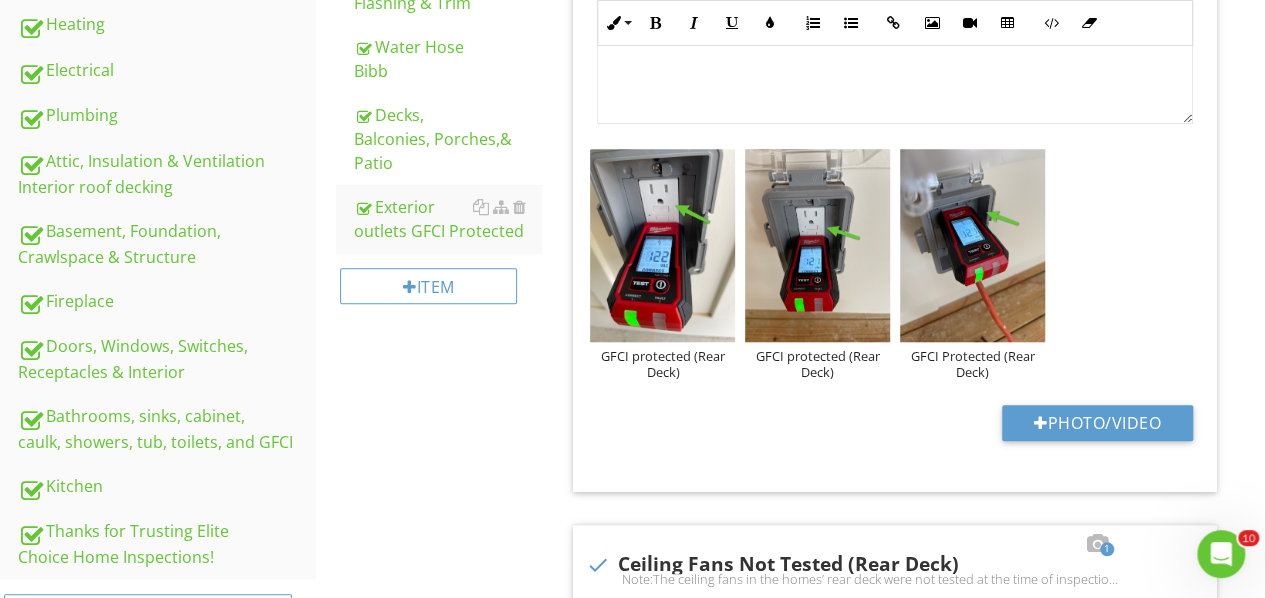 click on "GFCI protected (Rear Deck)" at bounding box center (662, 364) 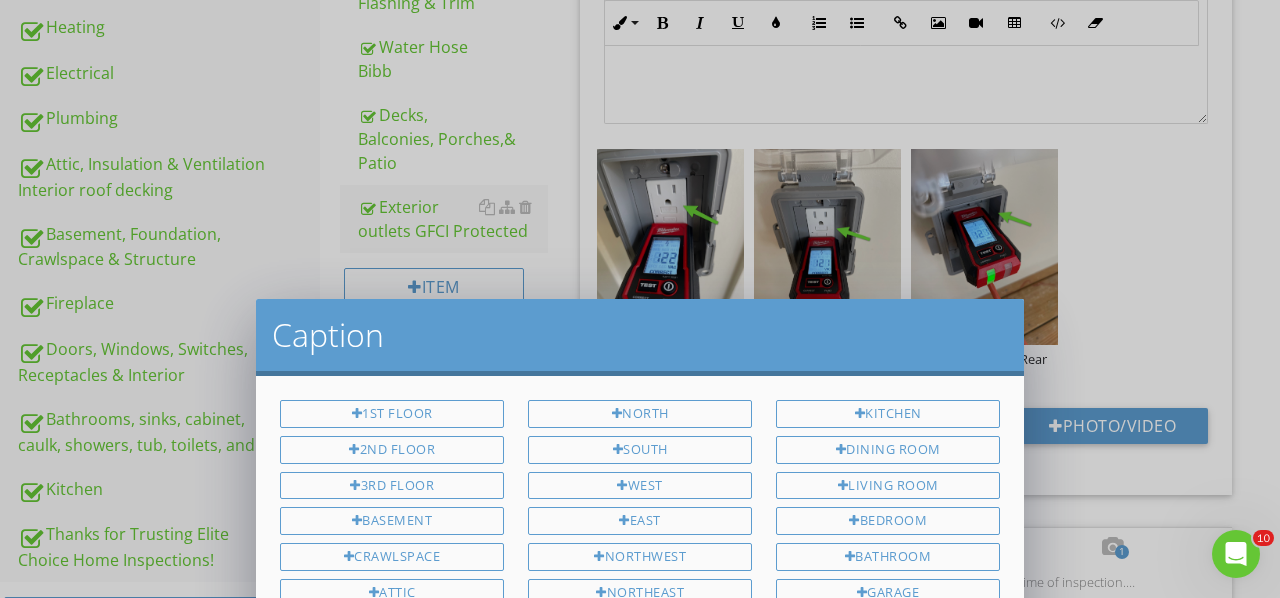 scroll, scrollTop: 0, scrollLeft: 0, axis: both 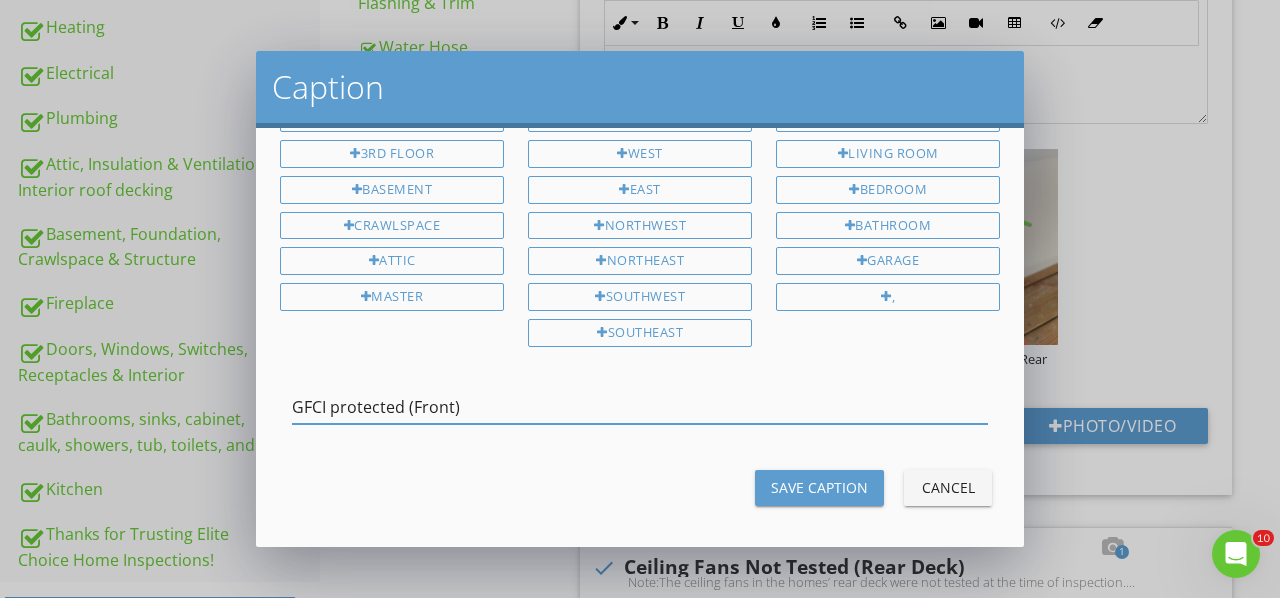 type on "GFCI protected (Front)" 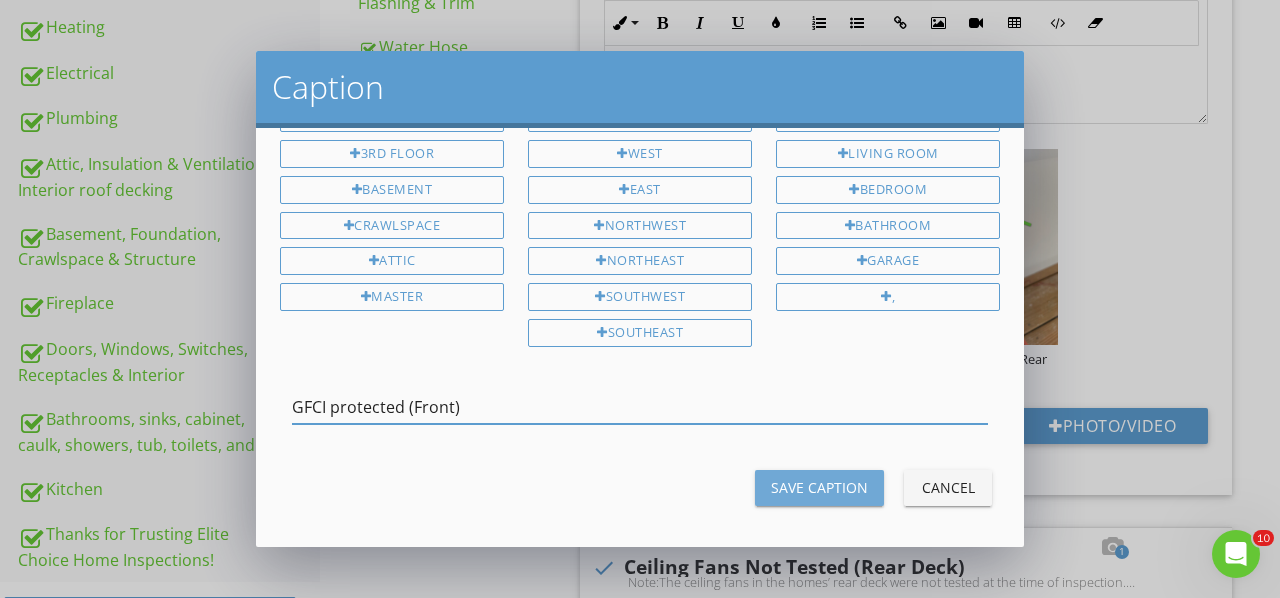 click on "Save Caption" at bounding box center [819, 488] 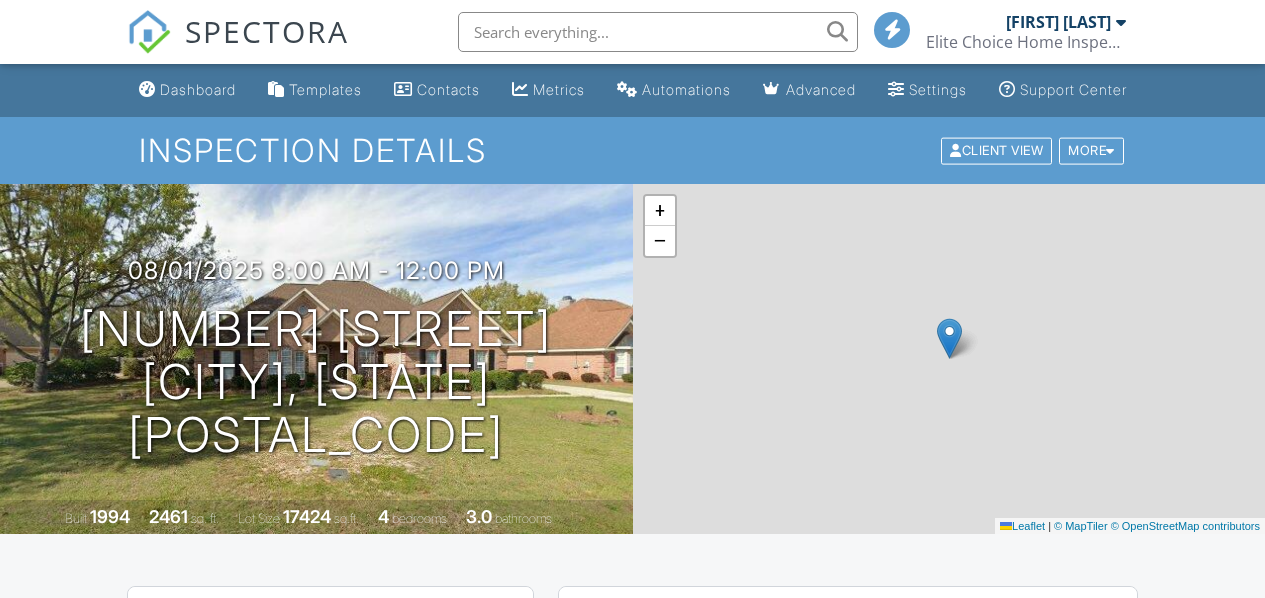 scroll, scrollTop: 0, scrollLeft: 0, axis: both 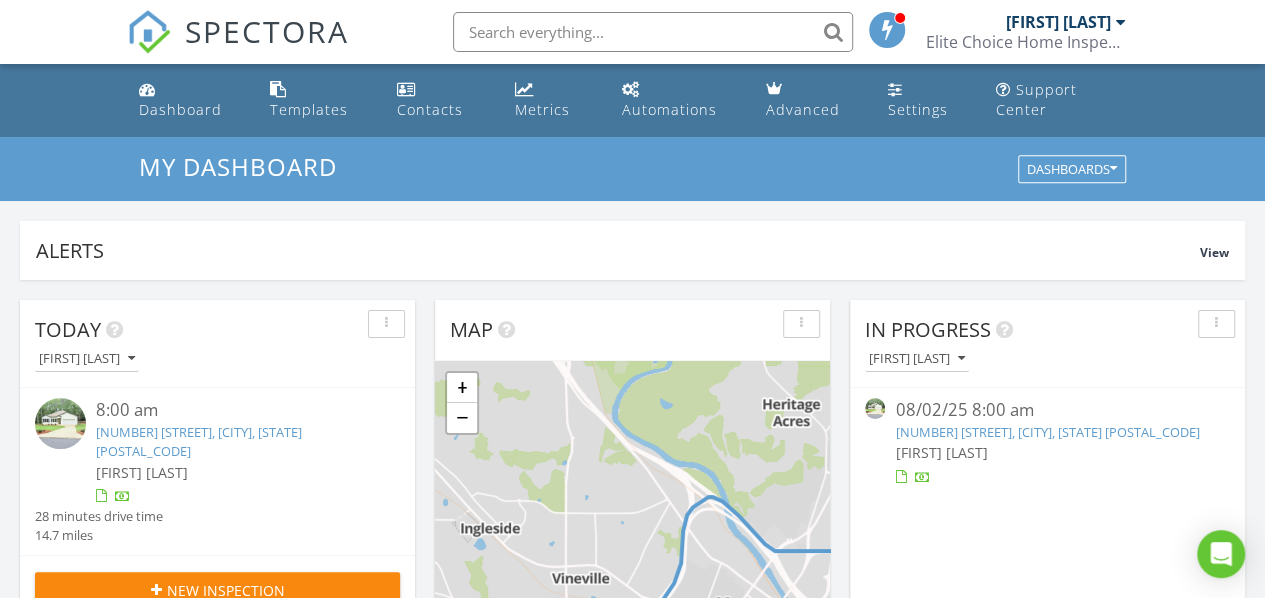click on "[NUMBER] [STREET], [CITY], [STATE] [POSTAL_CODE]" at bounding box center (199, 441) 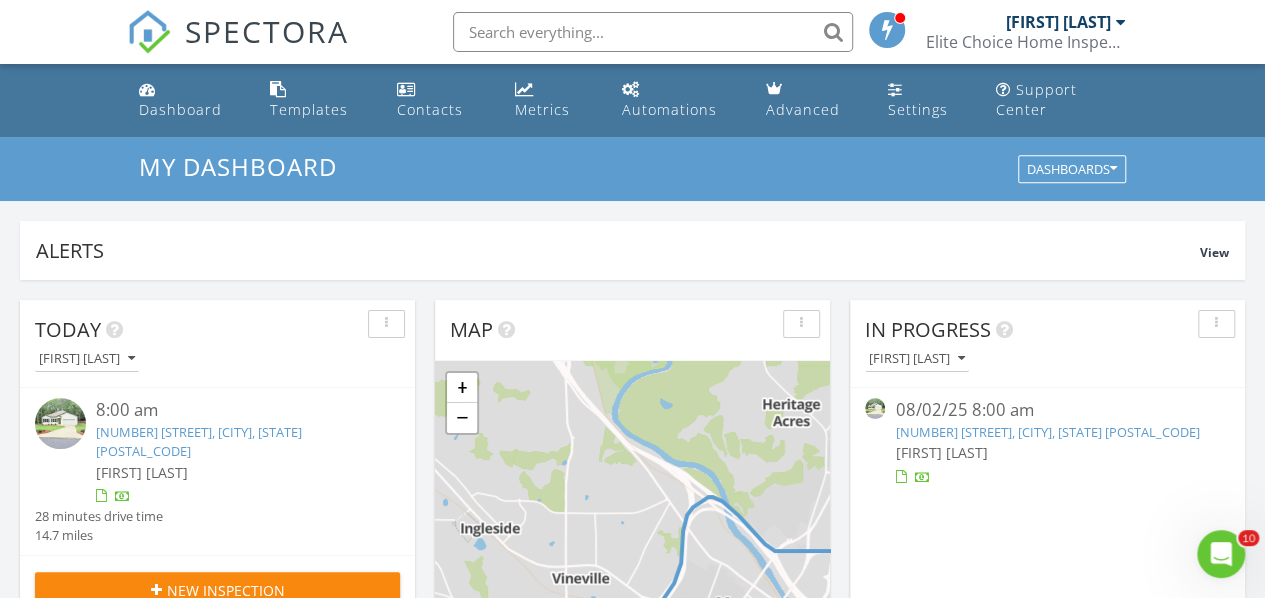 scroll, scrollTop: 0, scrollLeft: 0, axis: both 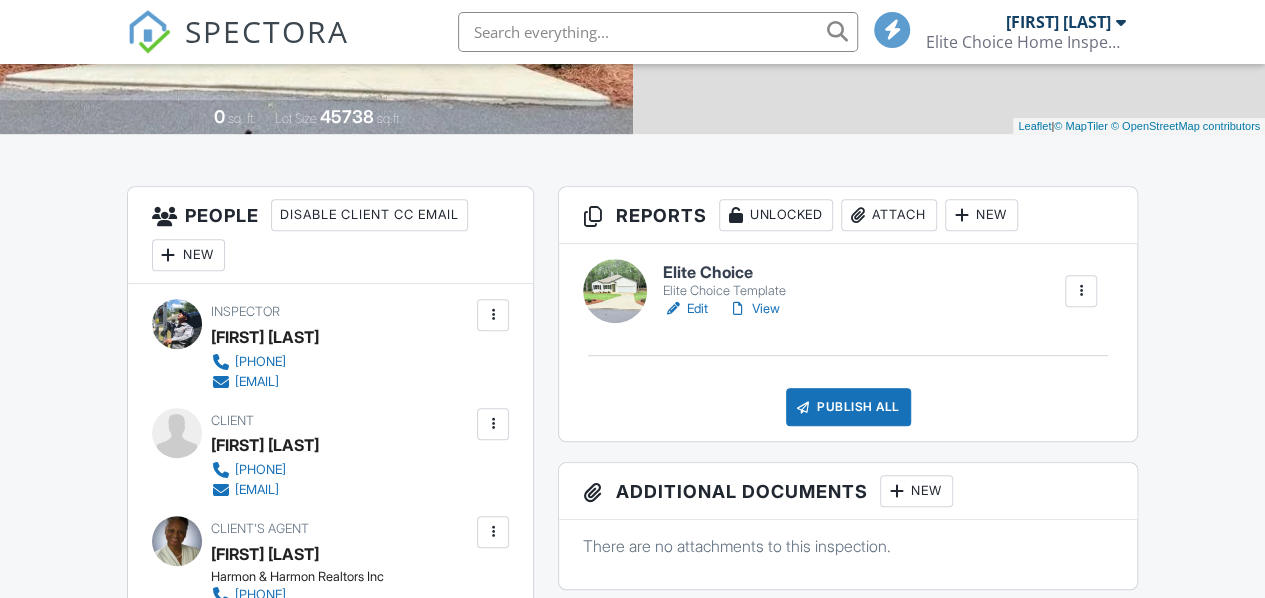 click on "View" at bounding box center [754, 309] 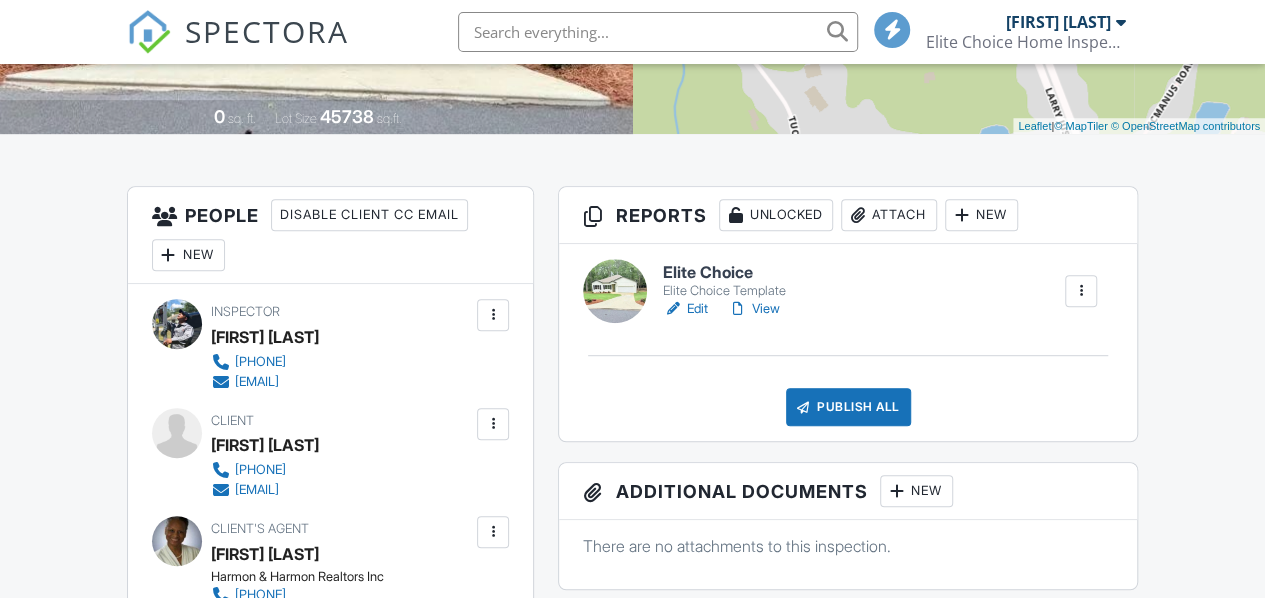 scroll, scrollTop: 400, scrollLeft: 0, axis: vertical 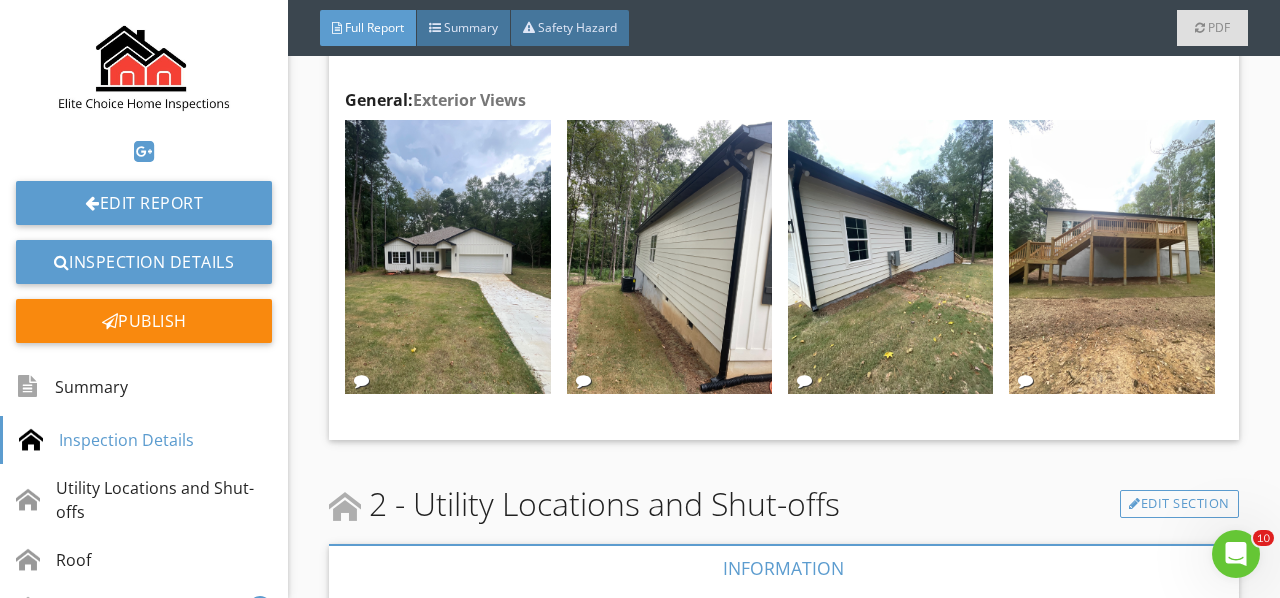 click at bounding box center [447, 257] 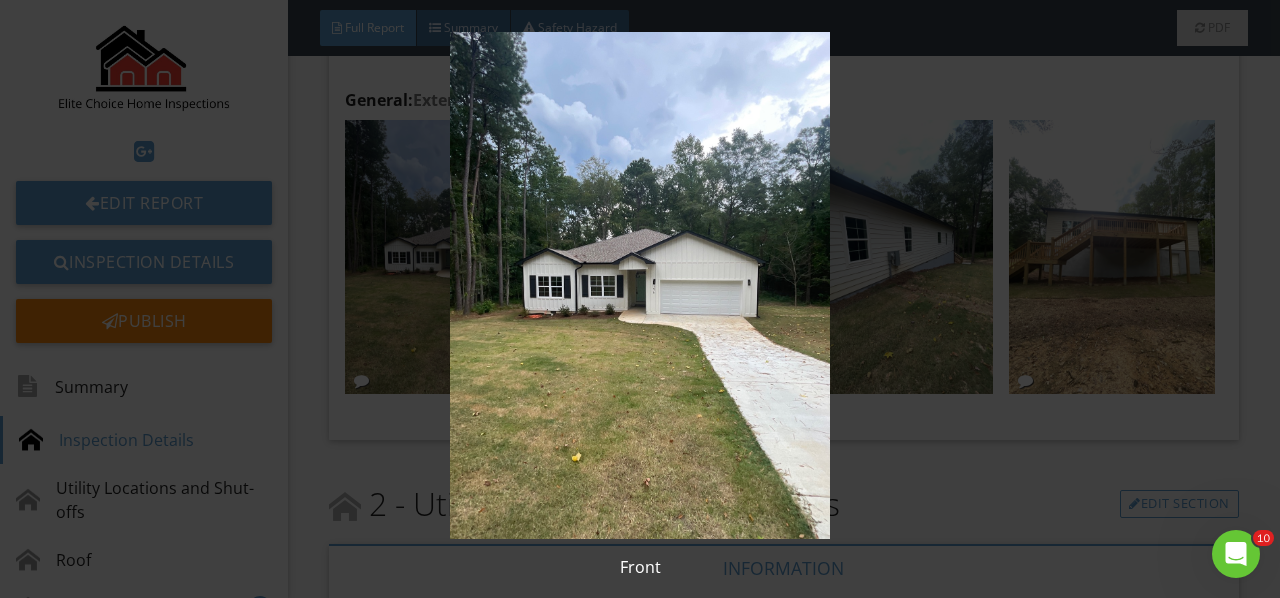 click at bounding box center (639, 285) 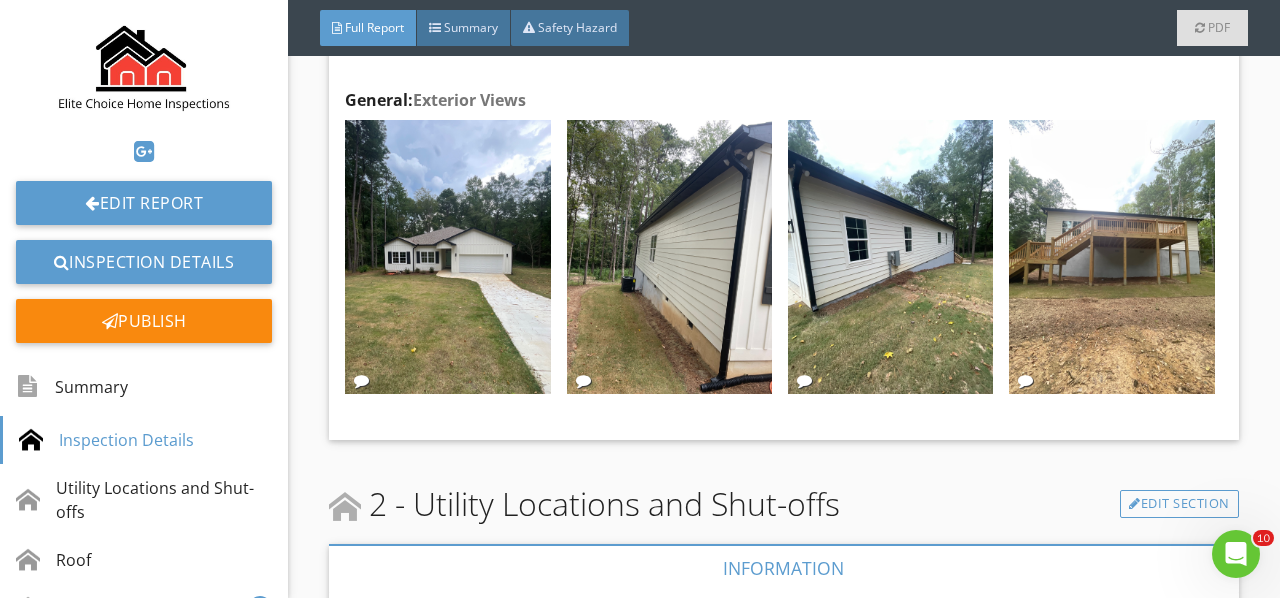 click at bounding box center (669, 257) 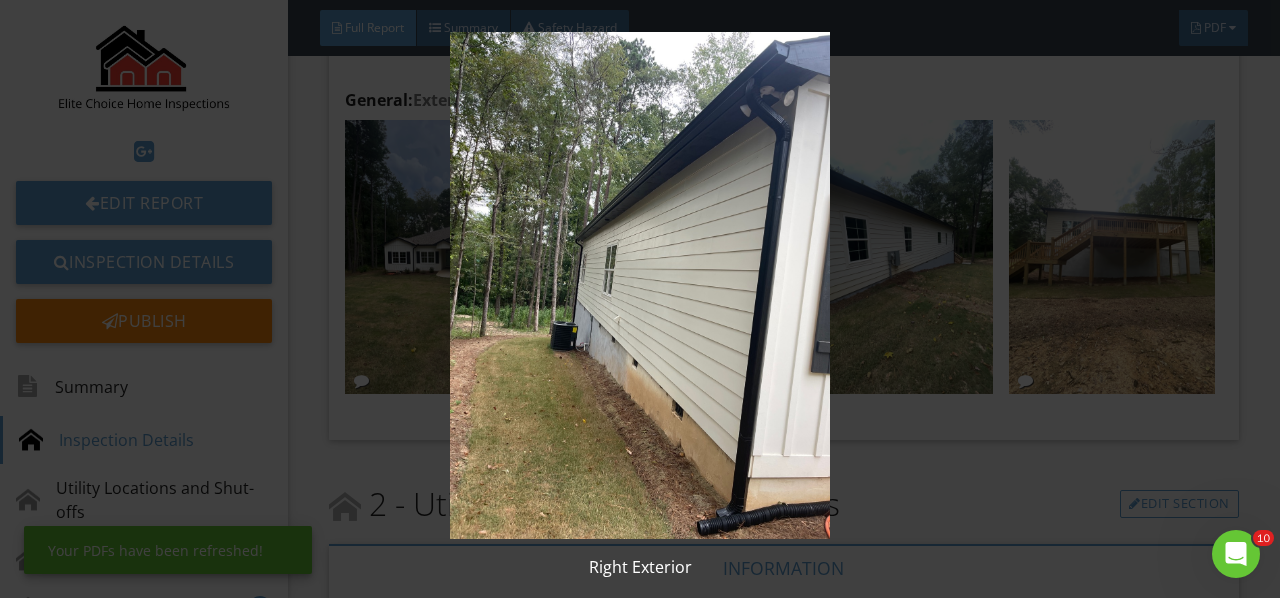 click at bounding box center [639, 285] 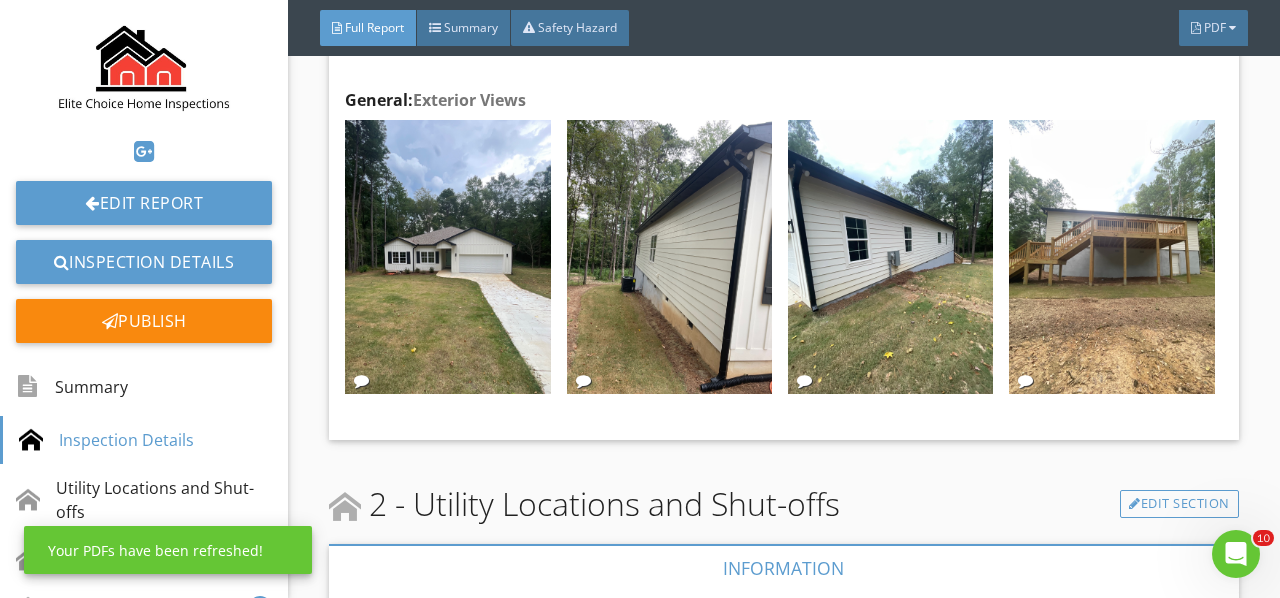 click at bounding box center [890, 257] 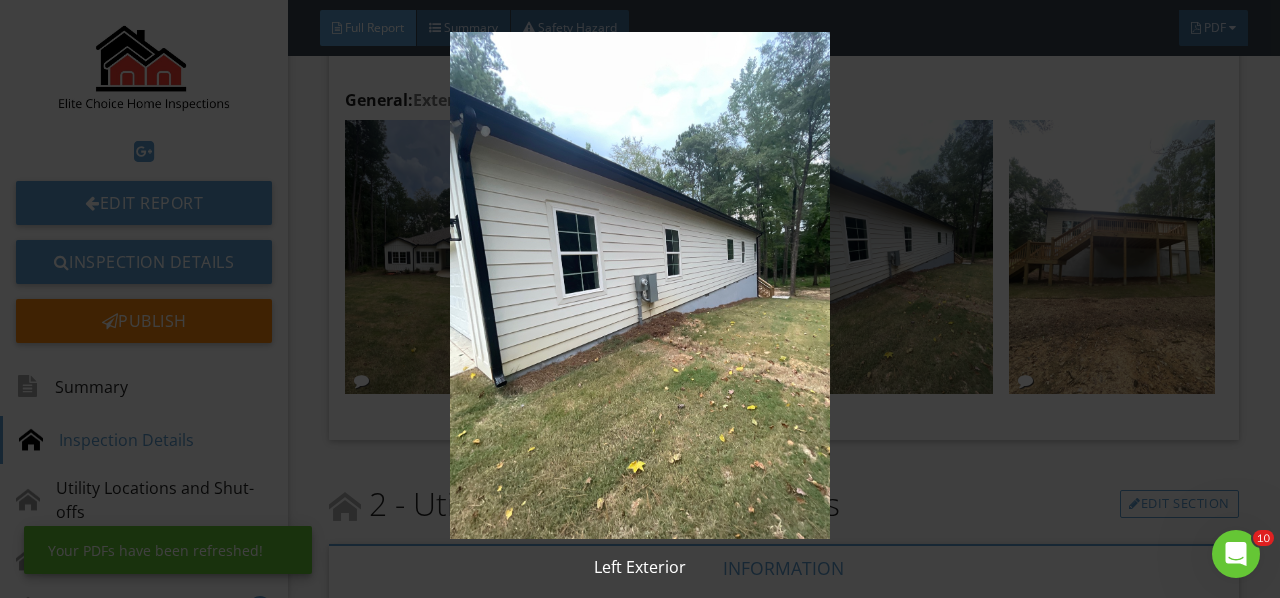 click at bounding box center (639, 285) 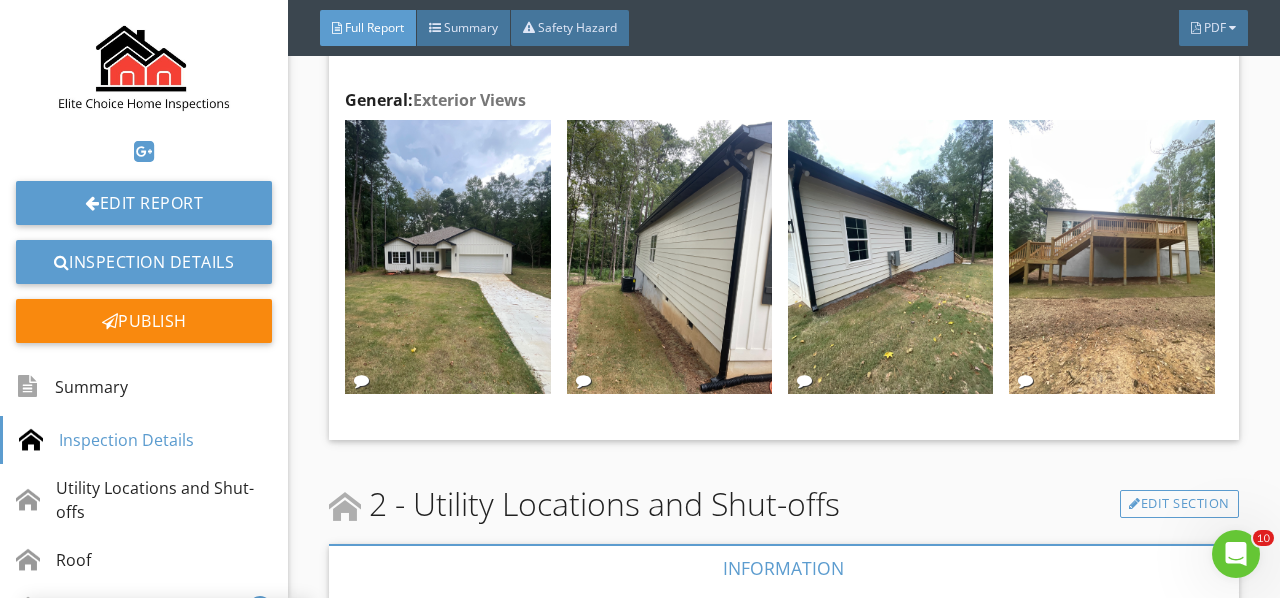 click at bounding box center (1111, 257) 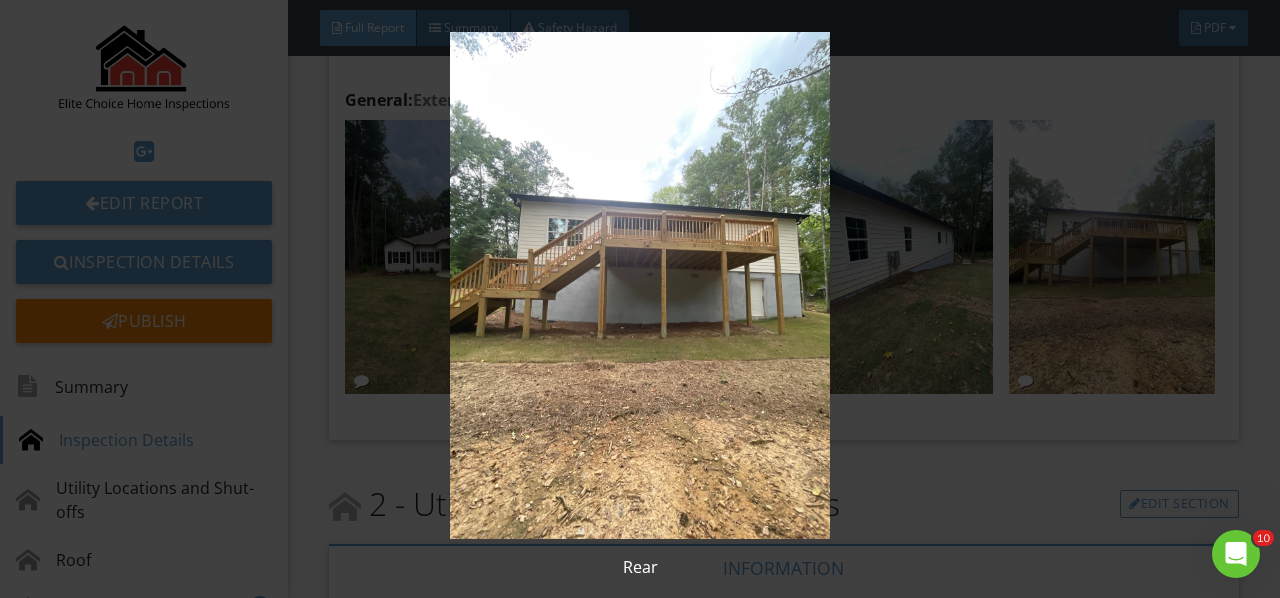 click at bounding box center [639, 285] 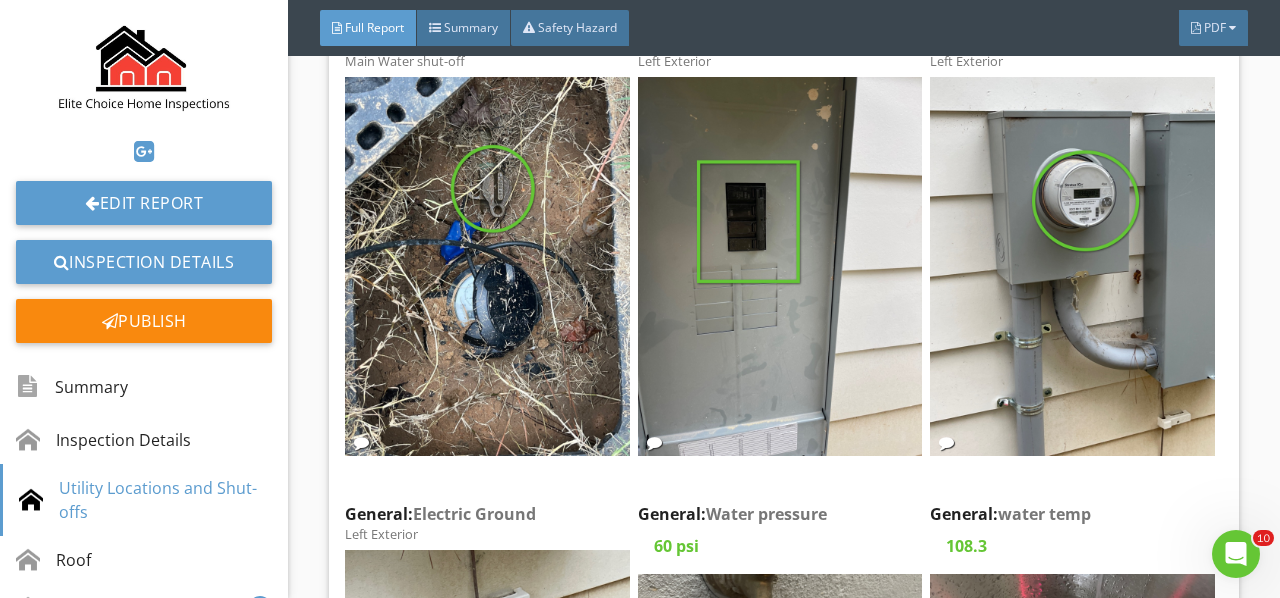 scroll, scrollTop: 2300, scrollLeft: 0, axis: vertical 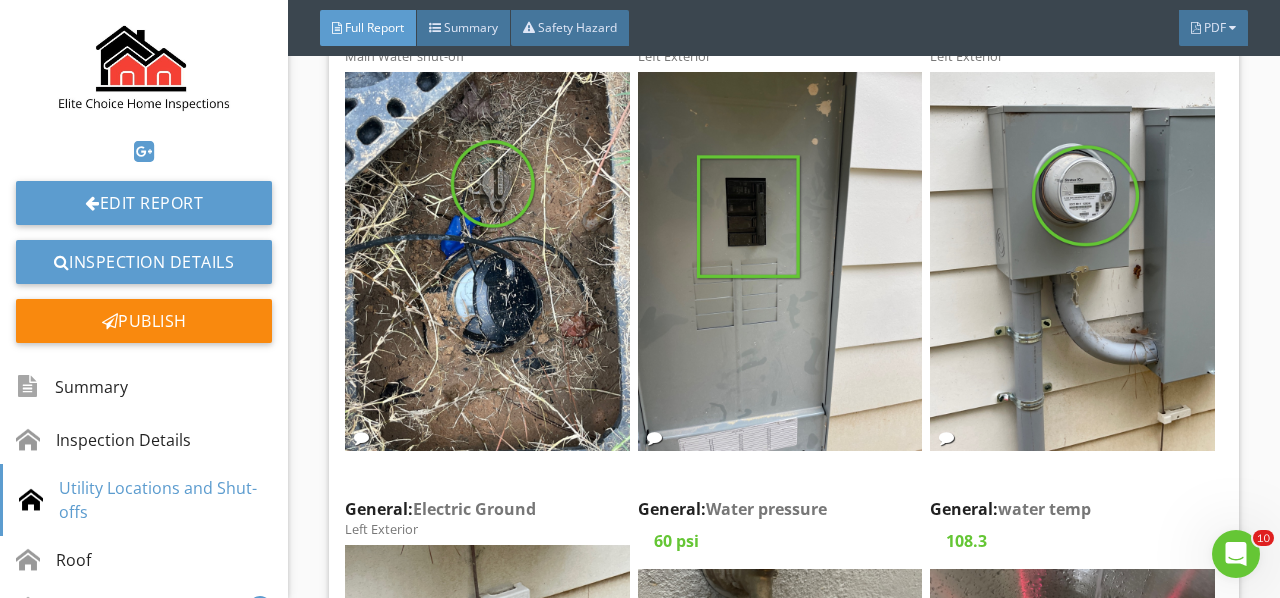 click at bounding box center [1072, 261] 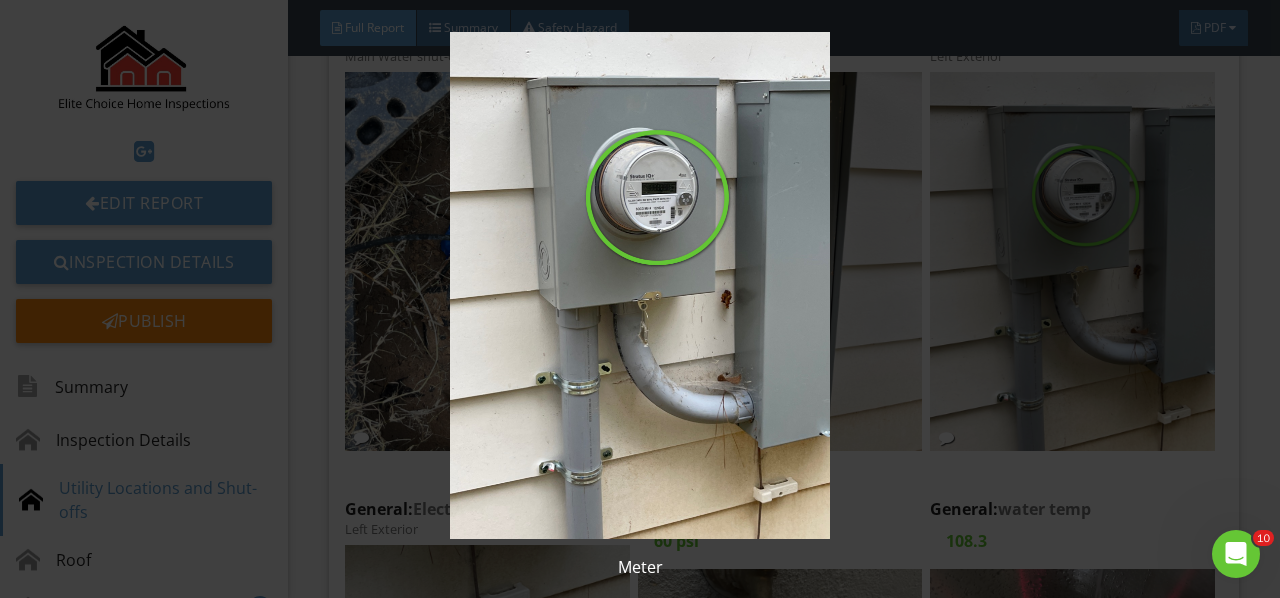 click at bounding box center [639, 285] 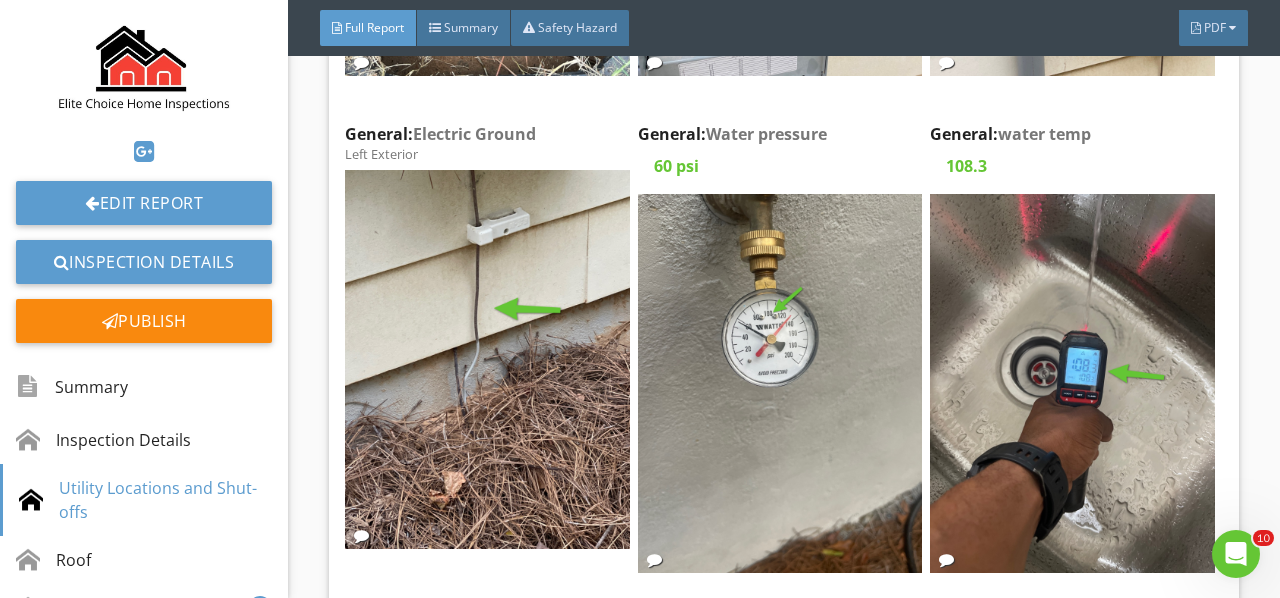 scroll, scrollTop: 2700, scrollLeft: 0, axis: vertical 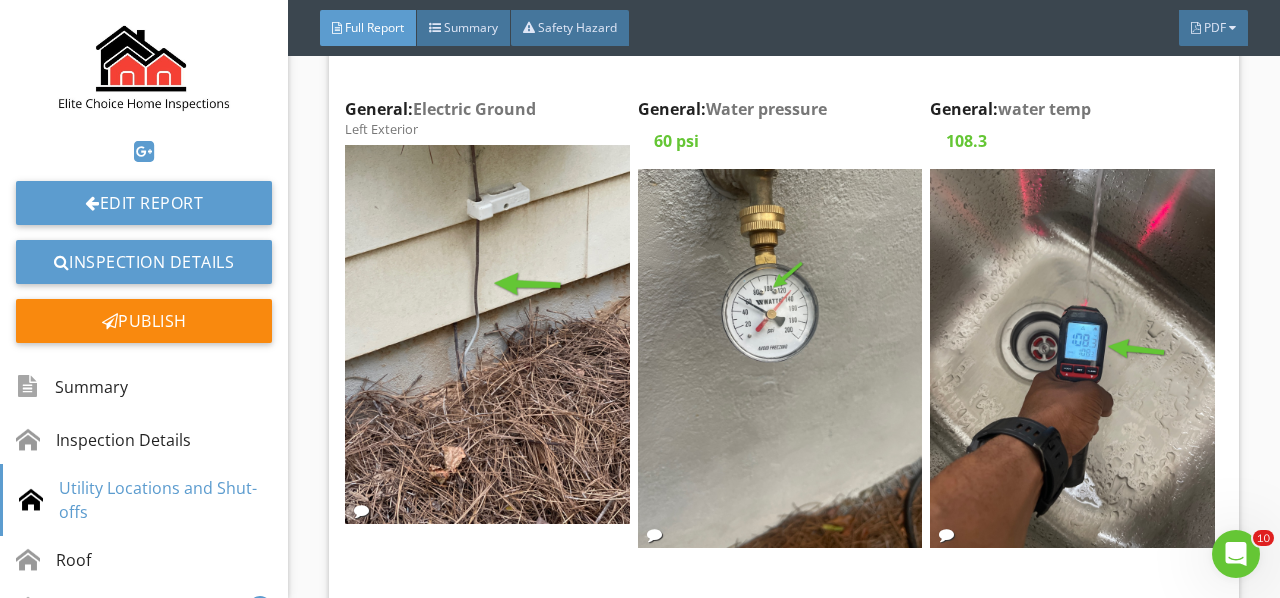 click at bounding box center (780, 358) 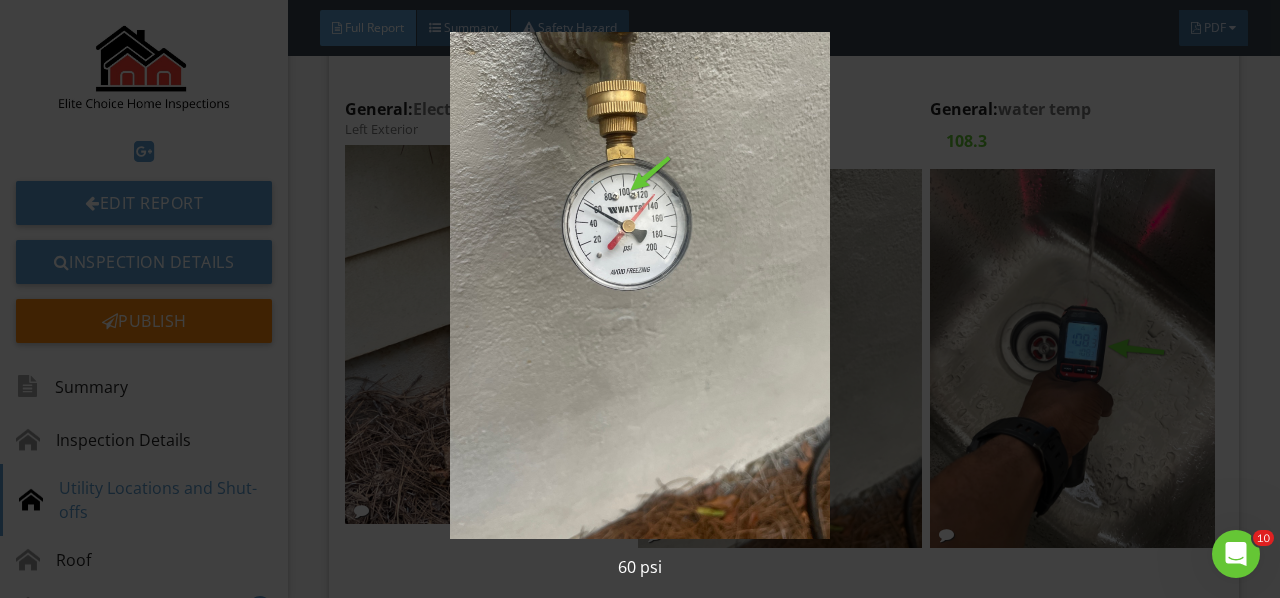 click at bounding box center [639, 285] 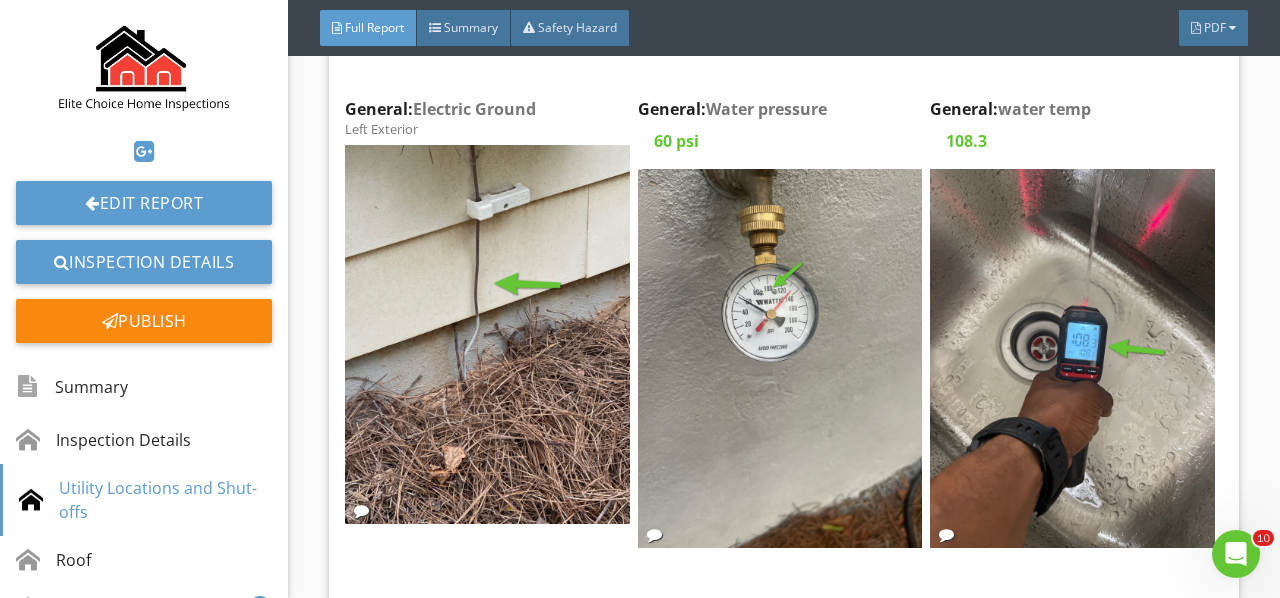 click at bounding box center (1072, 358) 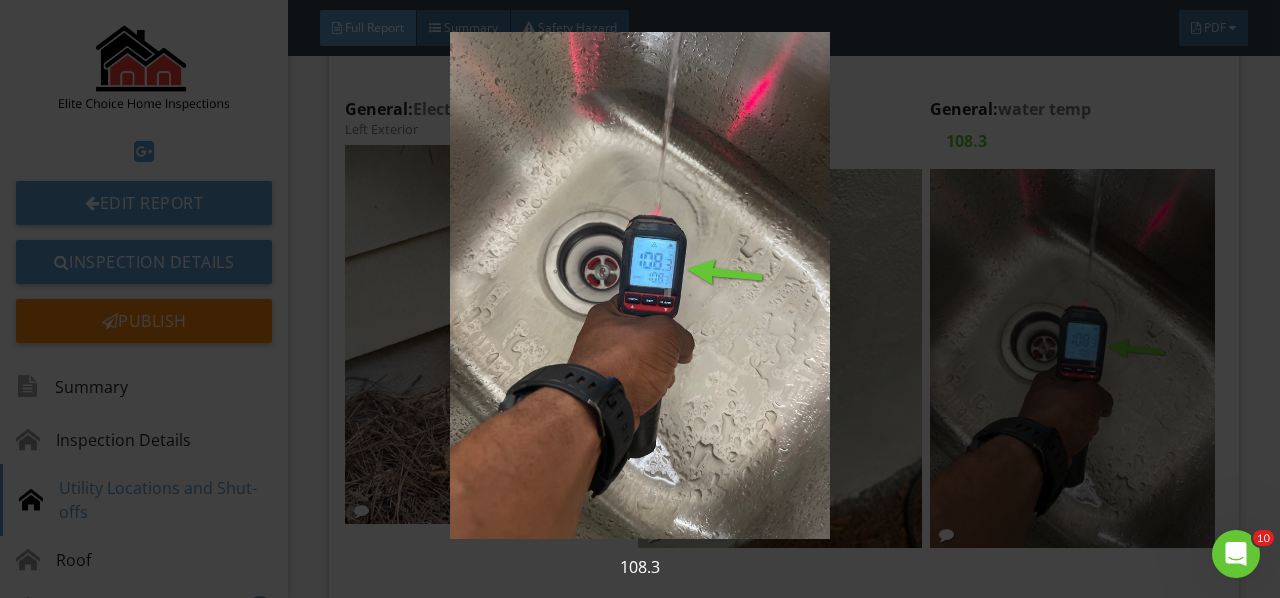 click at bounding box center (639, 285) 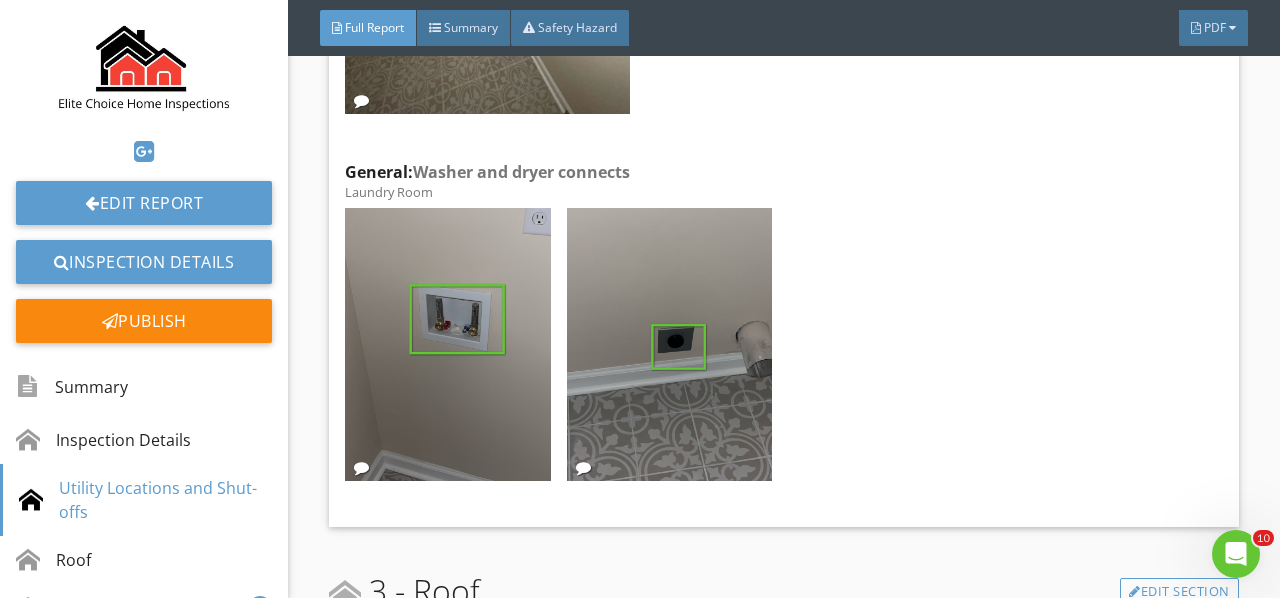 scroll, scrollTop: 3700, scrollLeft: 0, axis: vertical 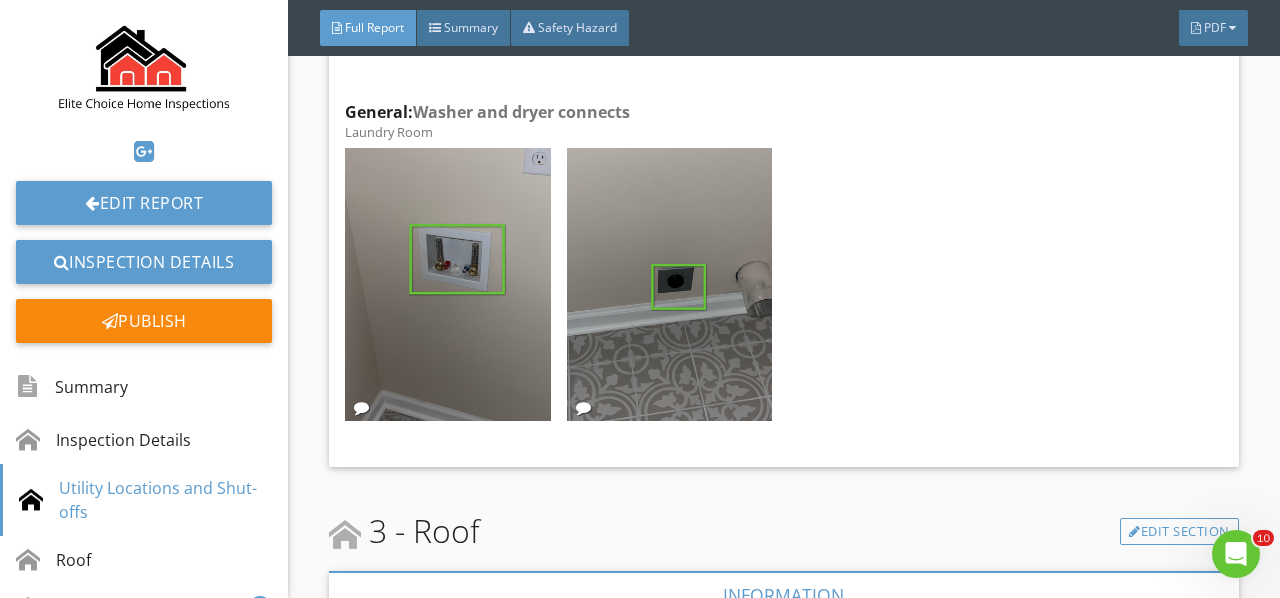 click at bounding box center (447, 285) 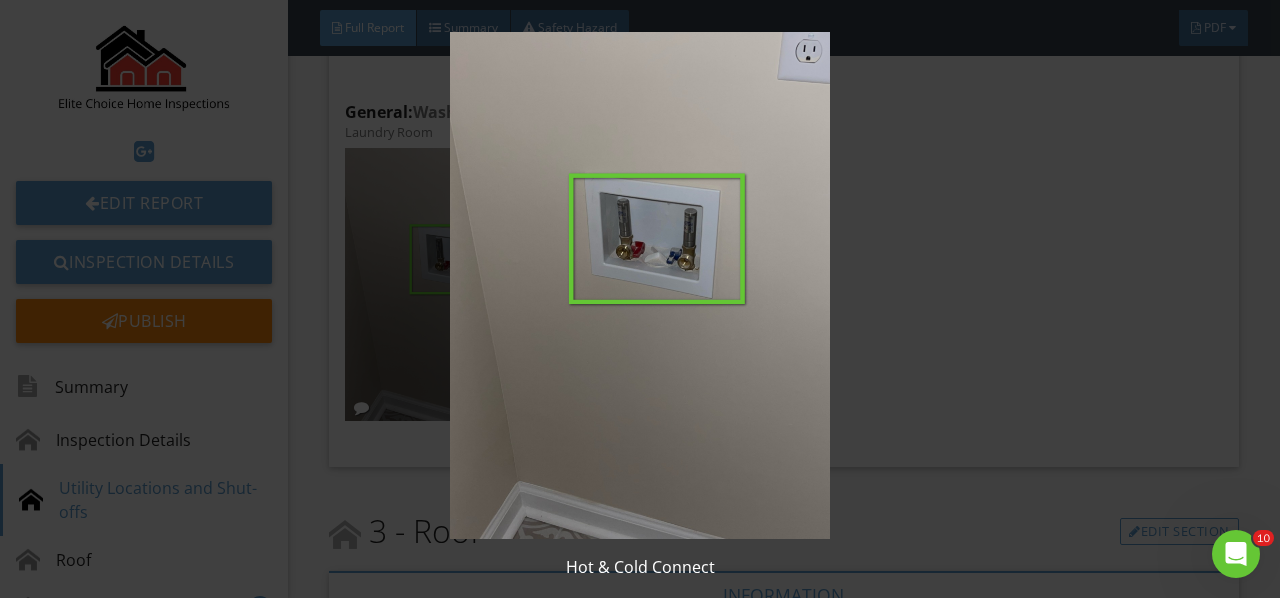 click at bounding box center [639, 285] 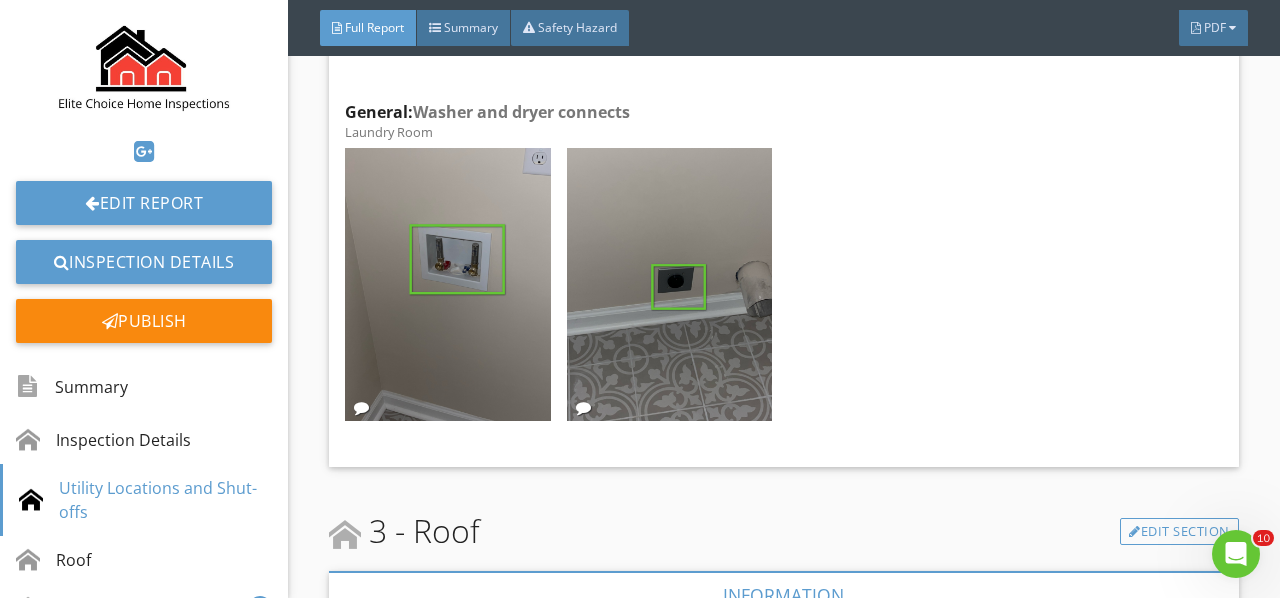 click at bounding box center (669, 285) 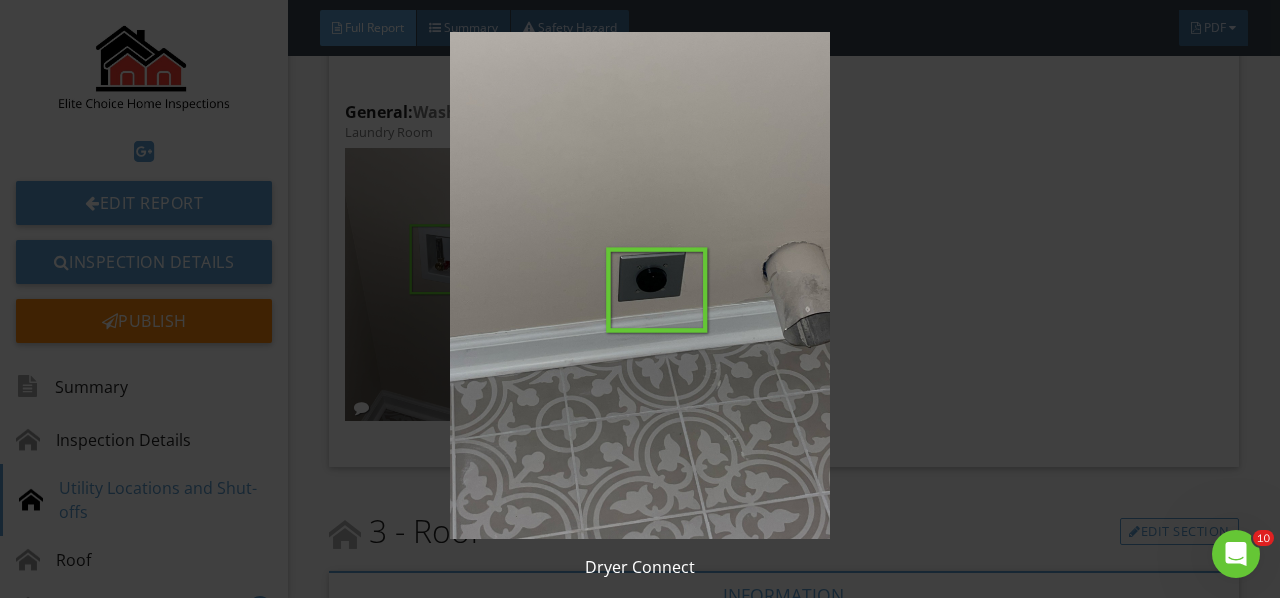 click at bounding box center (639, 285) 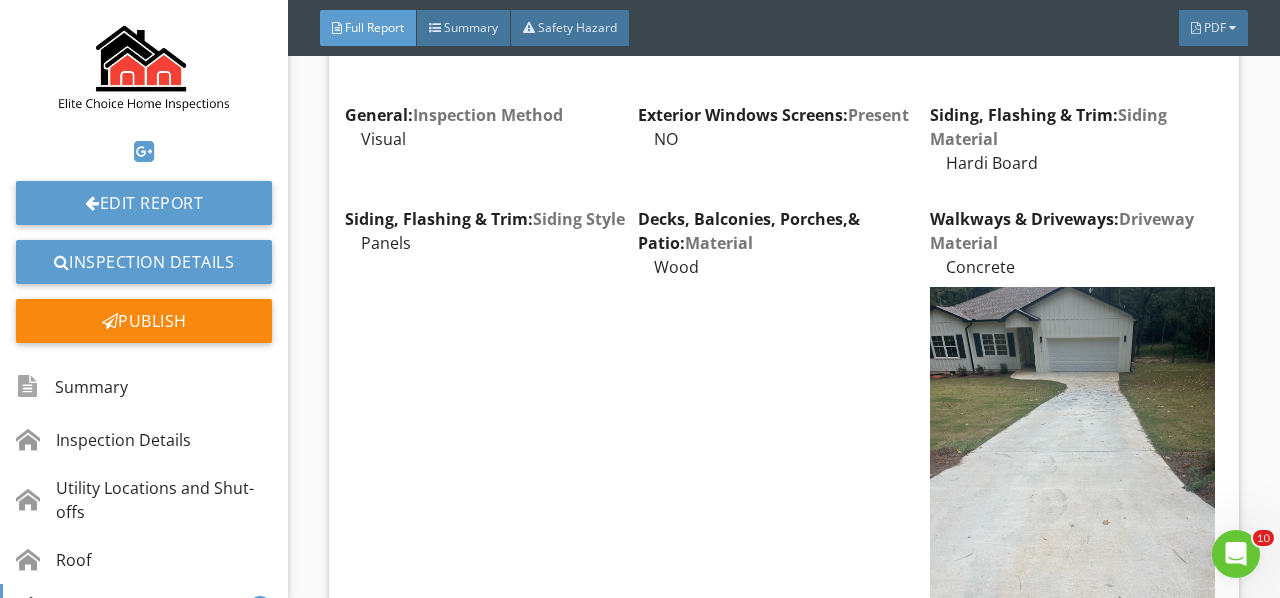 scroll, scrollTop: 5900, scrollLeft: 0, axis: vertical 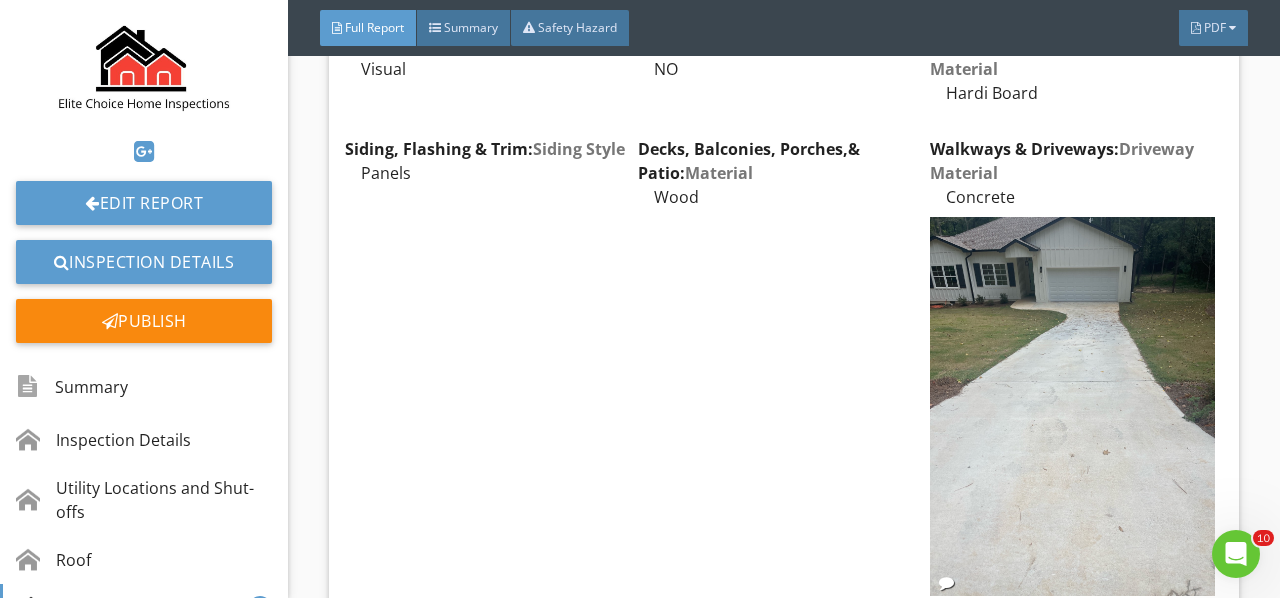 click at bounding box center (1072, 406) 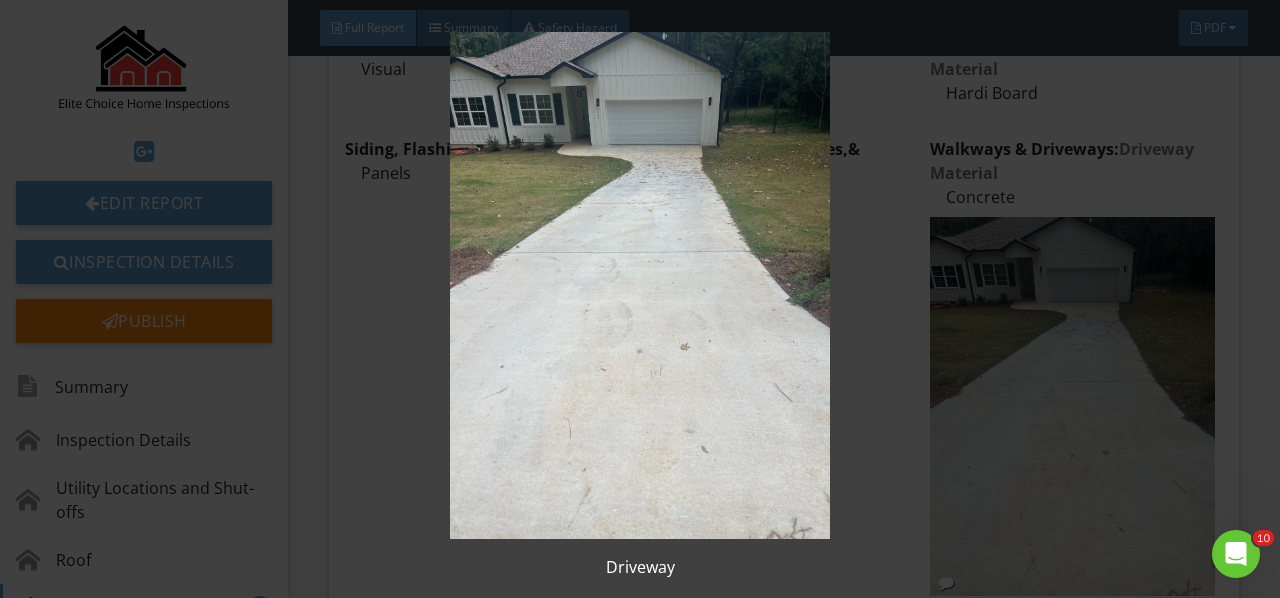 click at bounding box center [639, 285] 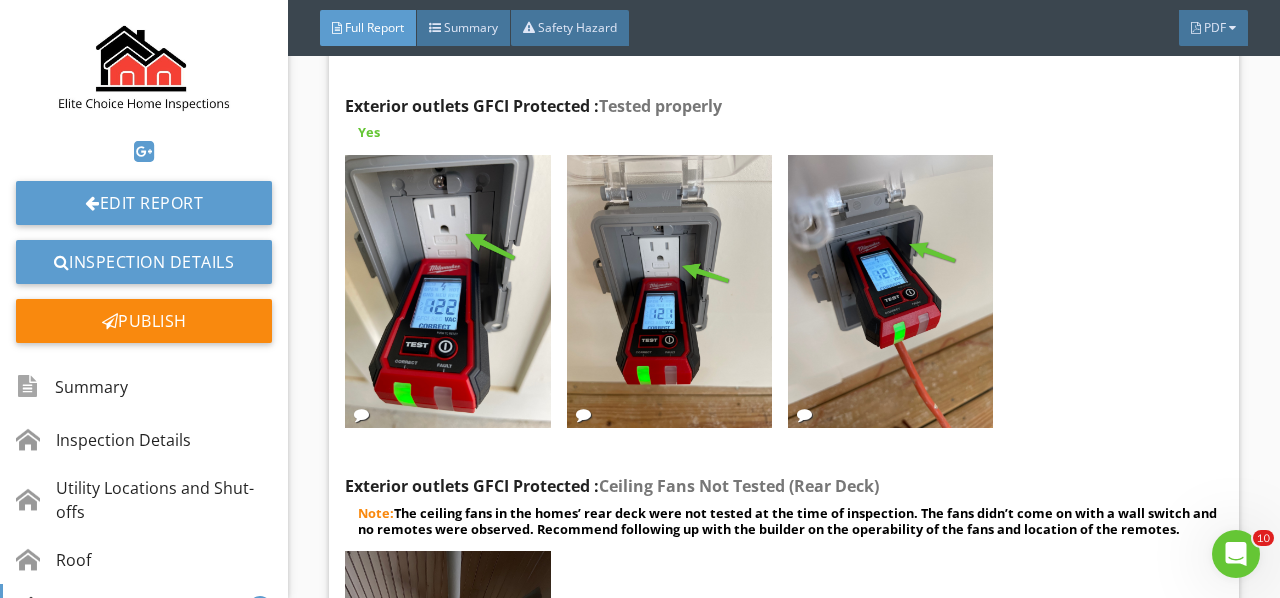 scroll, scrollTop: 7100, scrollLeft: 0, axis: vertical 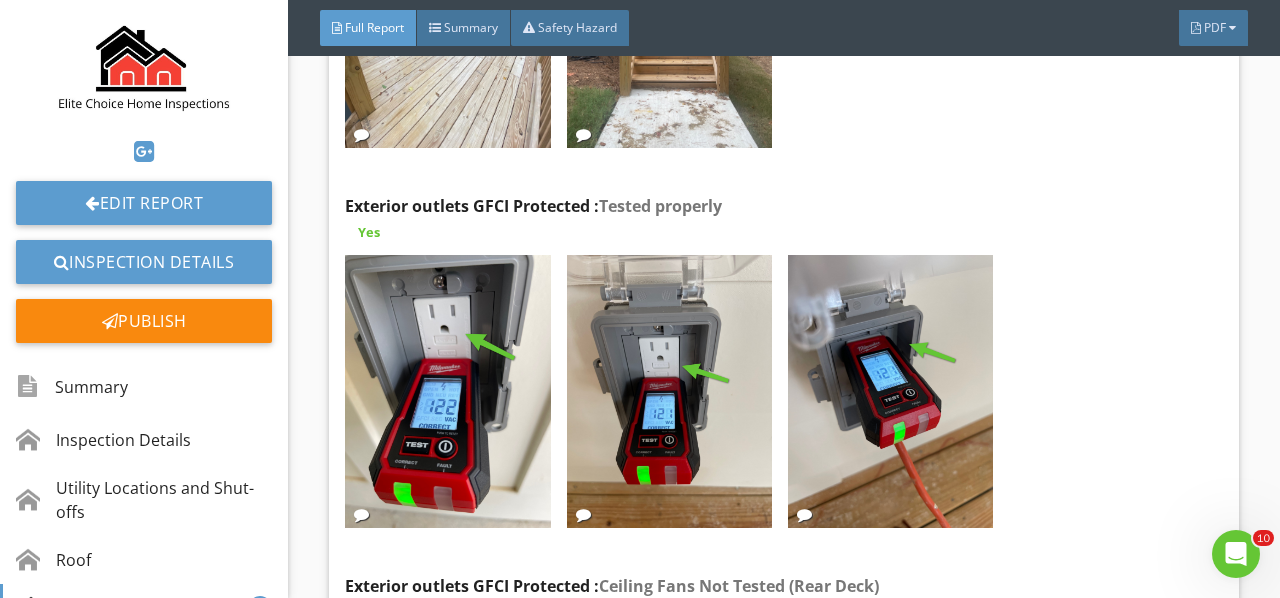 click at bounding box center [447, 392] 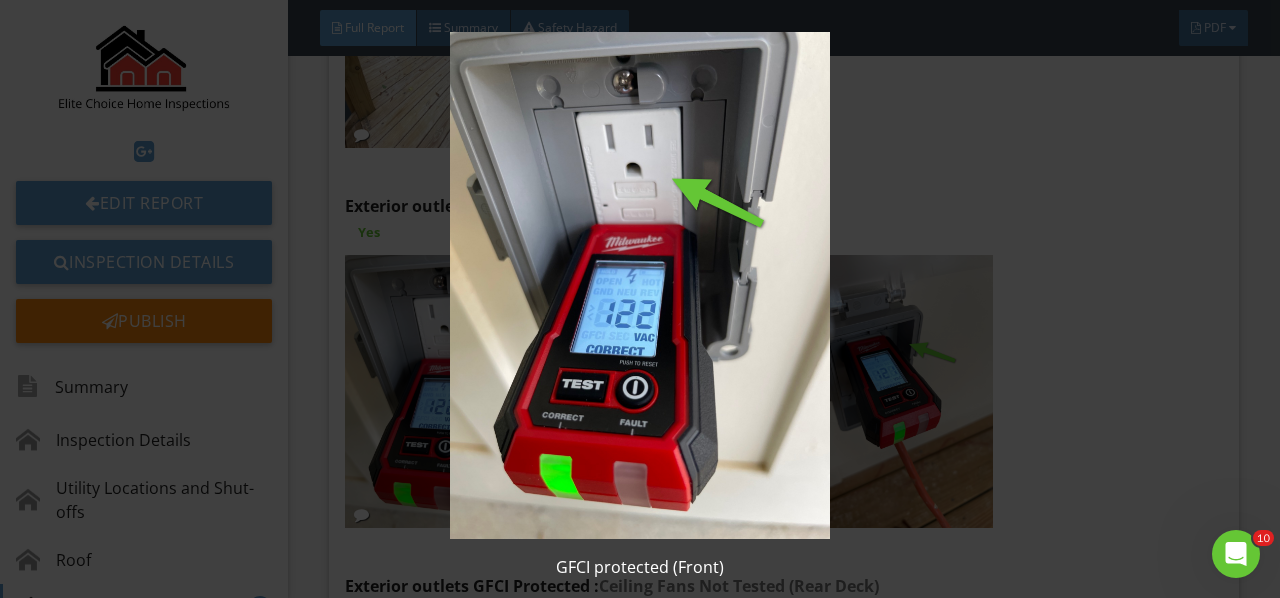 click at bounding box center (639, 285) 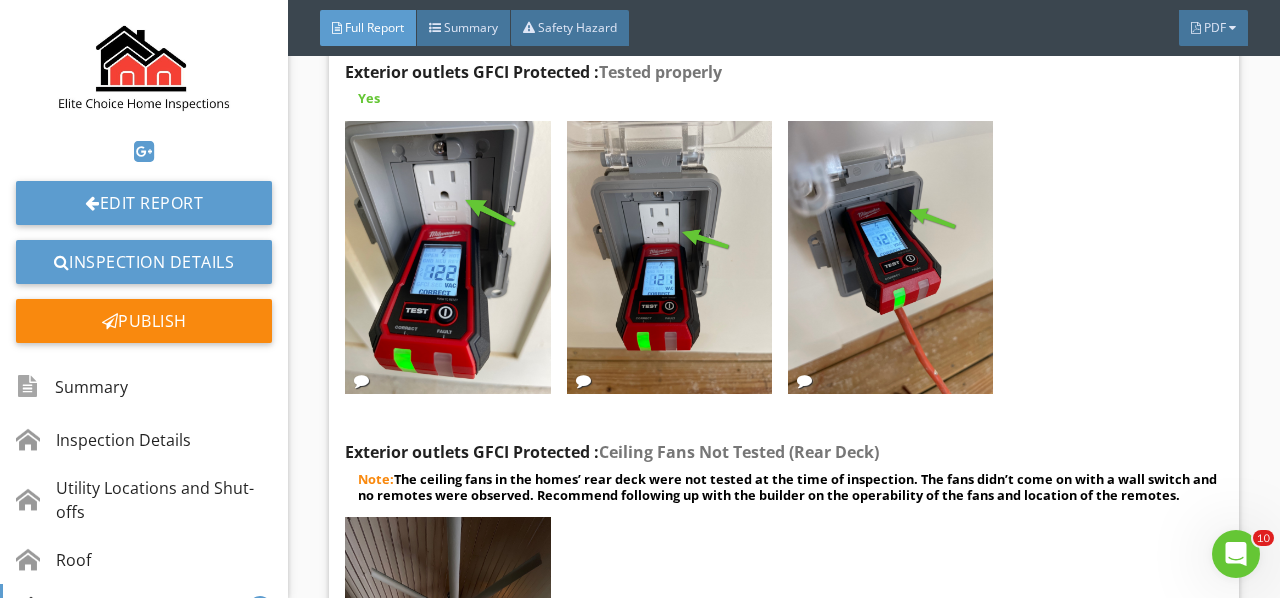 scroll, scrollTop: 7500, scrollLeft: 0, axis: vertical 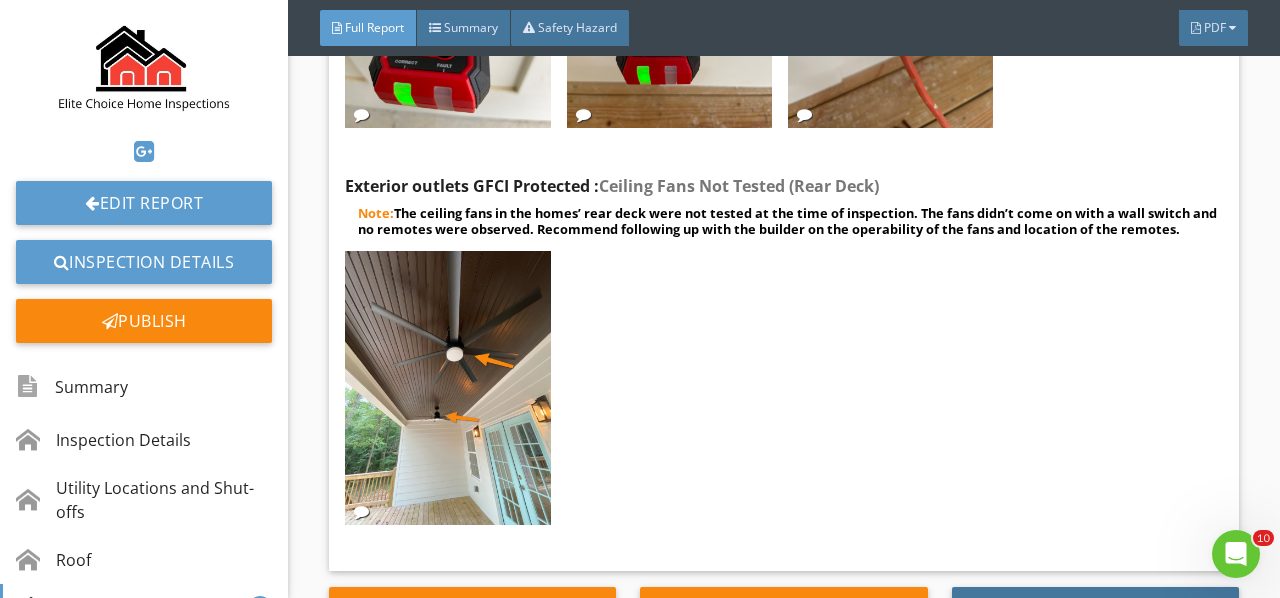 click on "Edit" at bounding box center (0, 0) 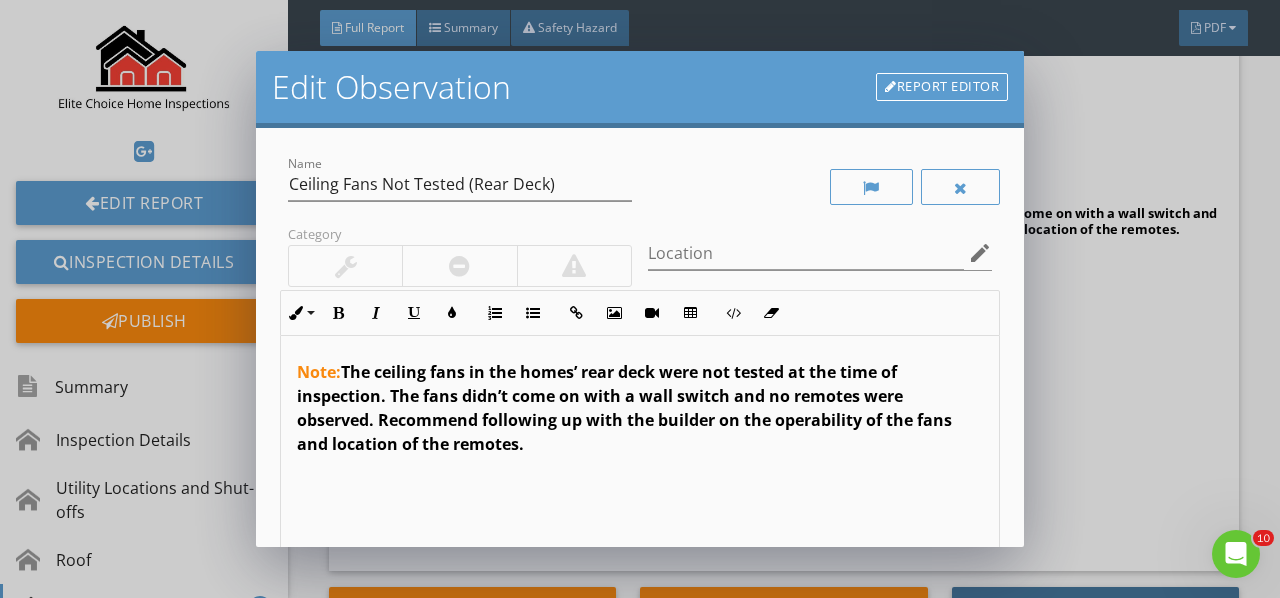 click on "The ceiling fans in the homes’ rear deck were not tested at the time of inspection. The fans didn’t come on with a wall switch and no remotes were observed. Recommend following up with the builder on the operability of the fans and location of the remotes." at bounding box center (624, 408) 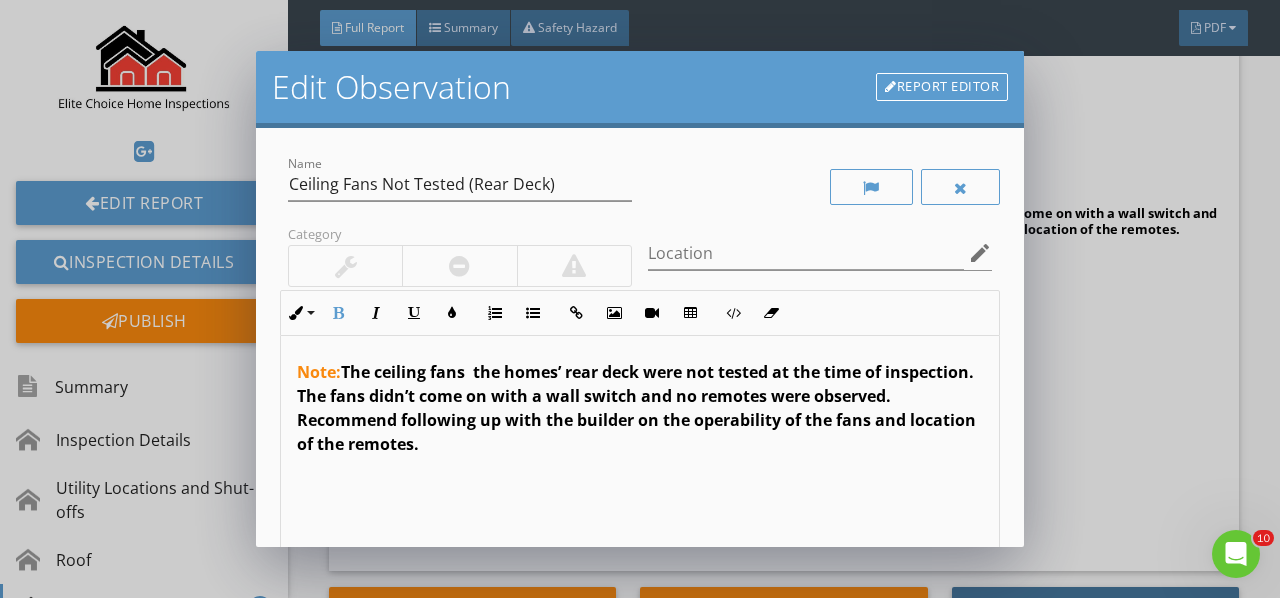 type 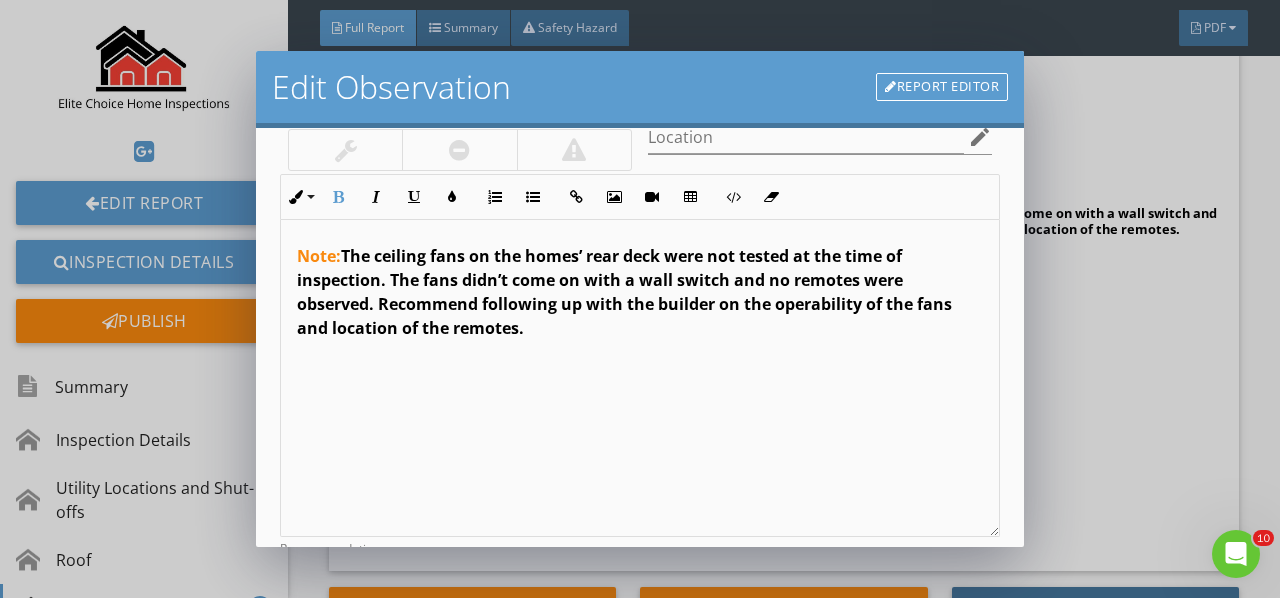 scroll, scrollTop: 298, scrollLeft: 0, axis: vertical 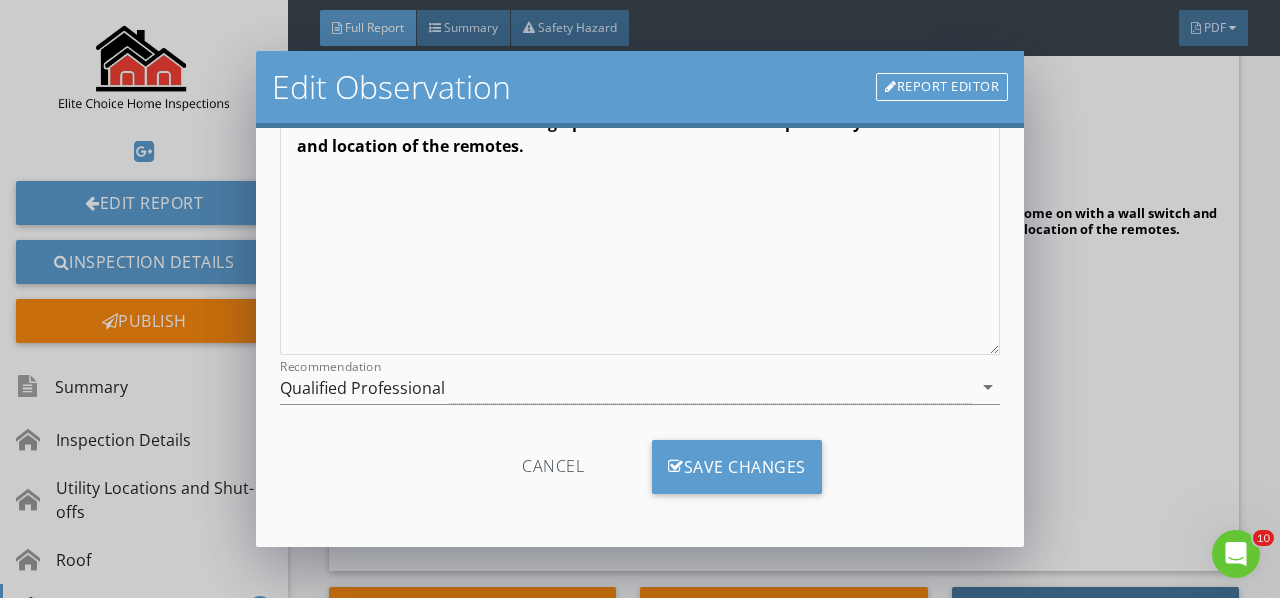 click on "Save Changes" at bounding box center (737, 467) 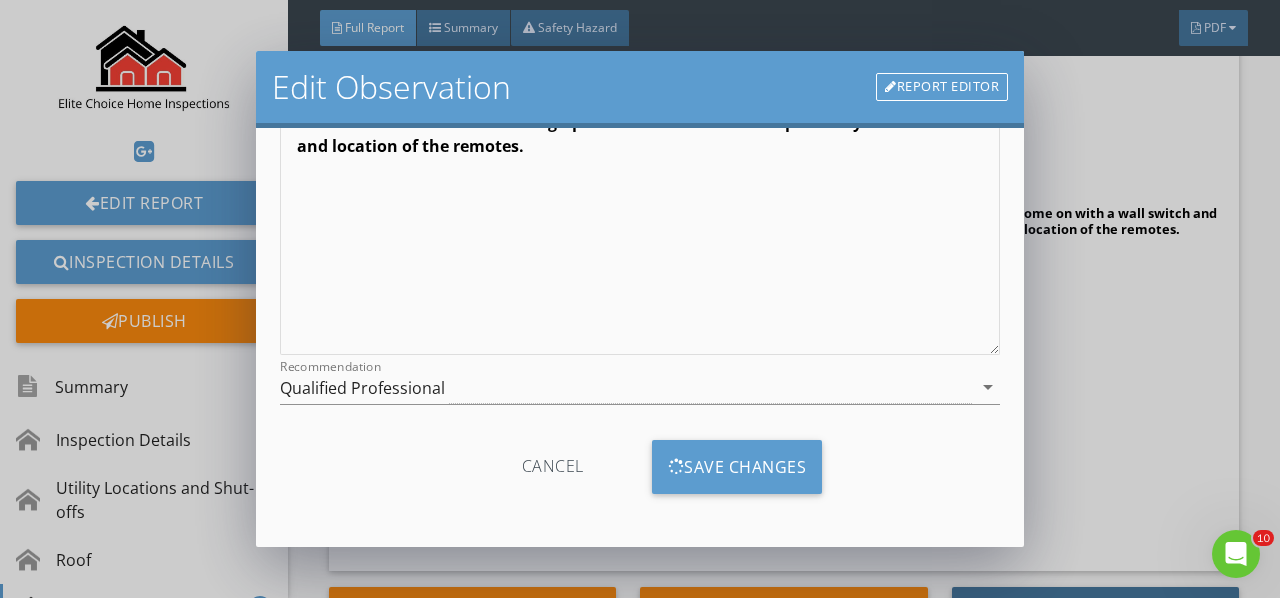 scroll, scrollTop: 62, scrollLeft: 0, axis: vertical 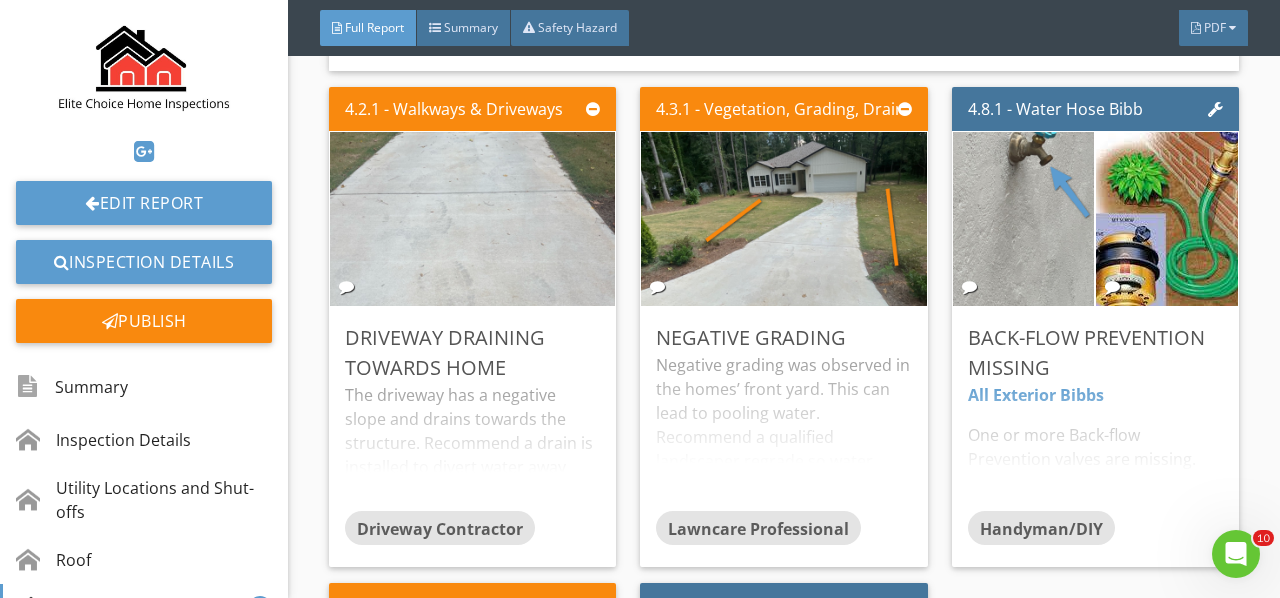 click on "The driveway has a negative slope and drains towards the structure. Recommend a drain is installed to divert water away from the structure.  See Example" at bounding box center (472, 447) 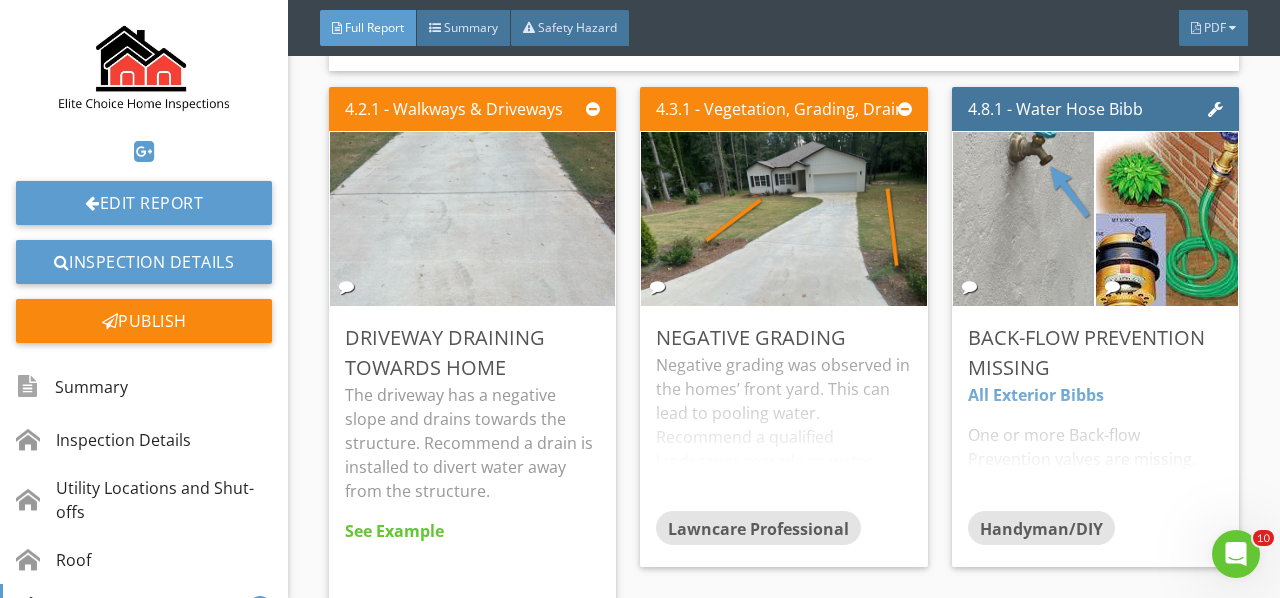 click on "Edit" at bounding box center (0, 0) 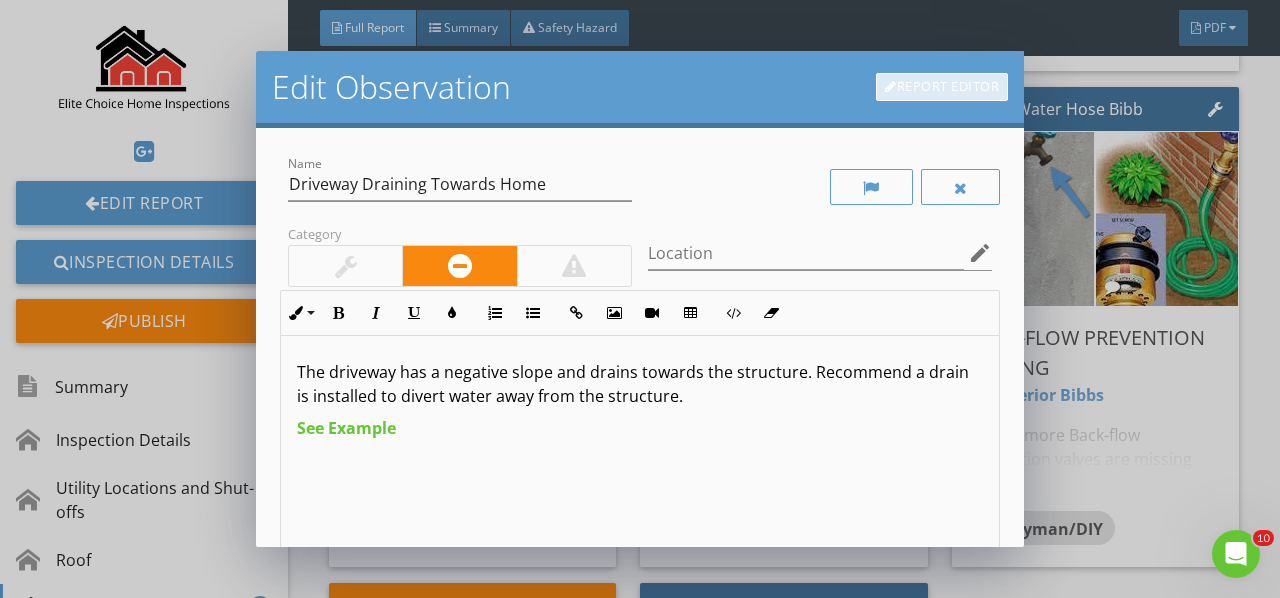 click on "Report Editor" at bounding box center (942, 87) 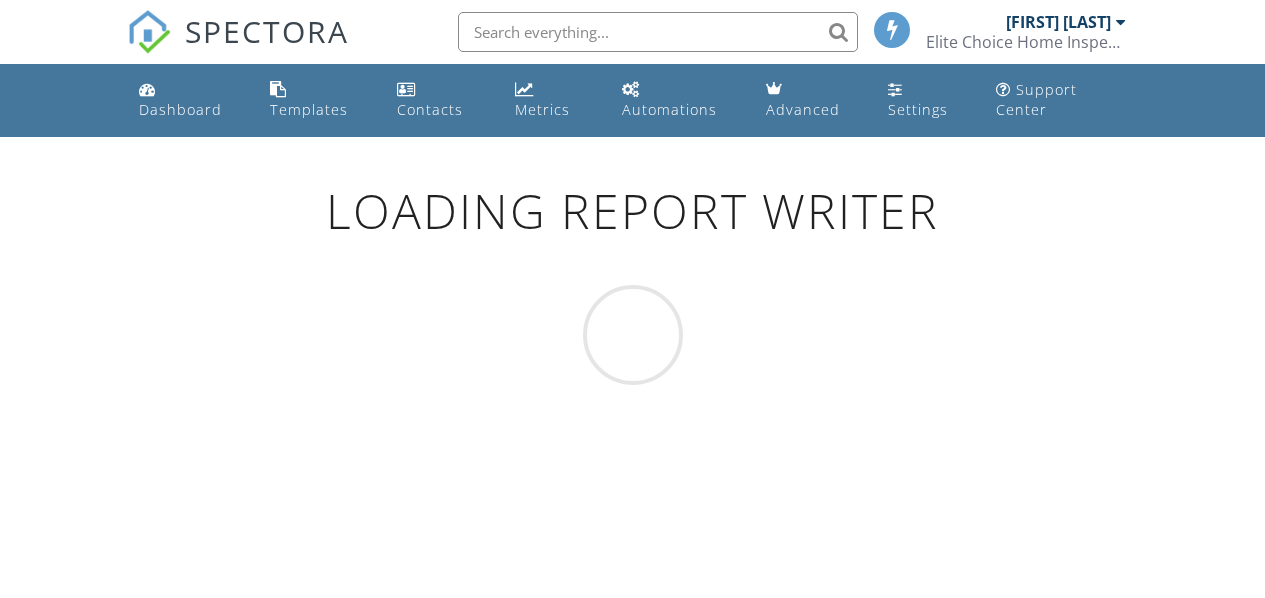 scroll, scrollTop: 0, scrollLeft: 0, axis: both 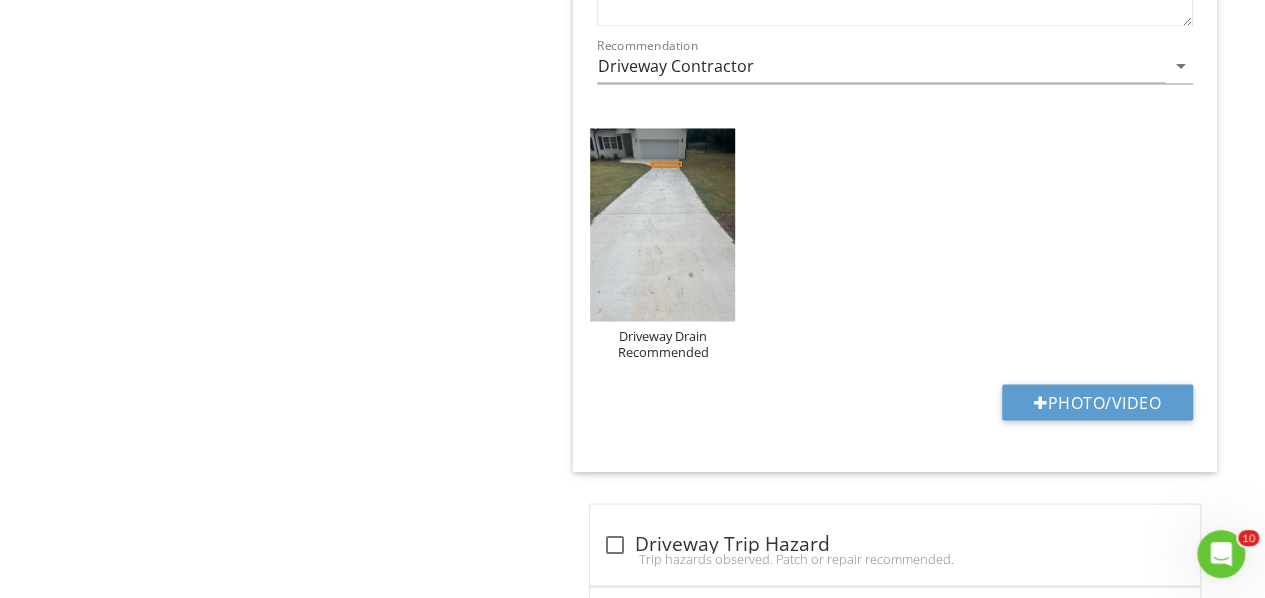 click on "Photo/Video" at bounding box center [1097, 402] 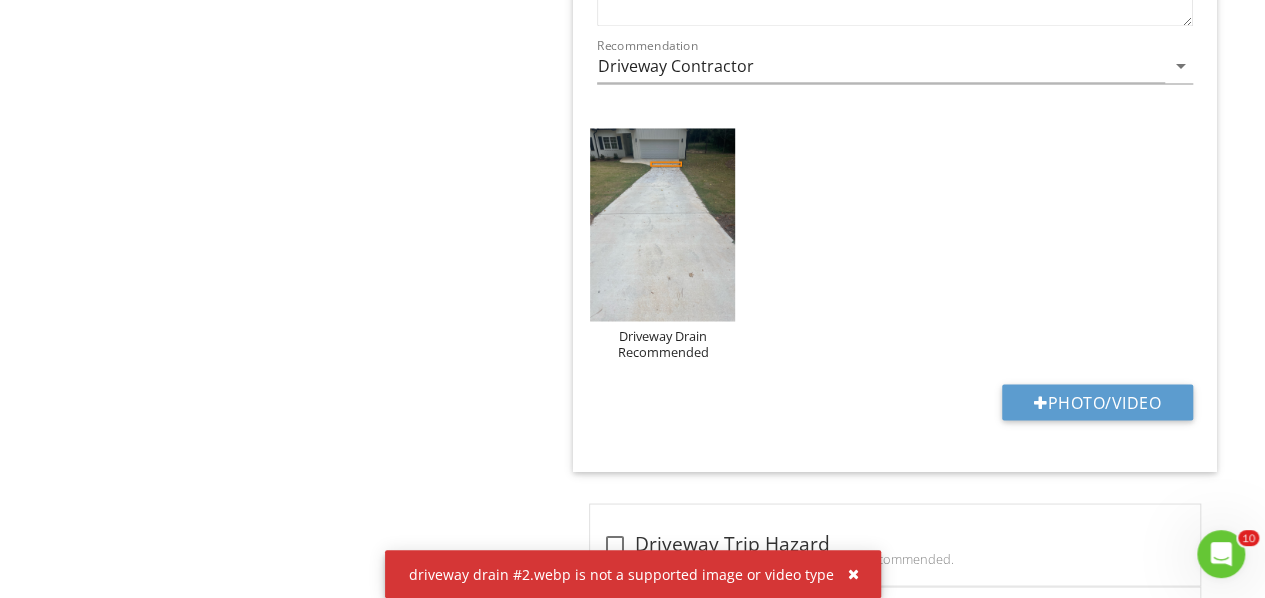 click on "Photo/Video" at bounding box center [1097, 402] 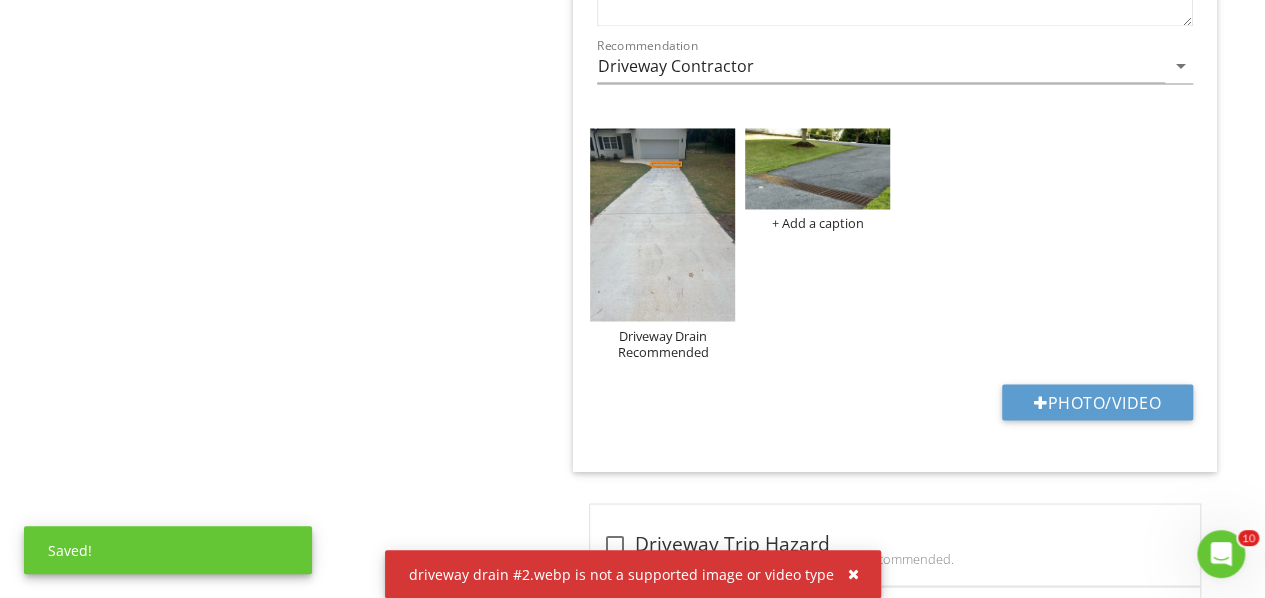 click on "+ Add a caption" at bounding box center [817, 223] 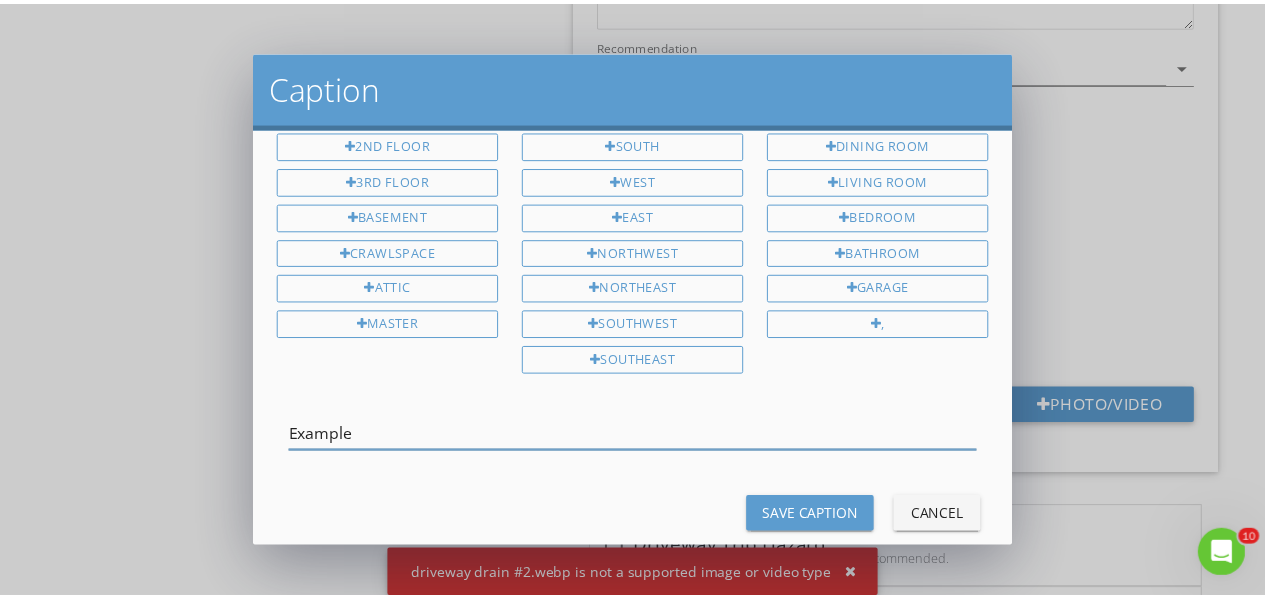 scroll, scrollTop: 84, scrollLeft: 0, axis: vertical 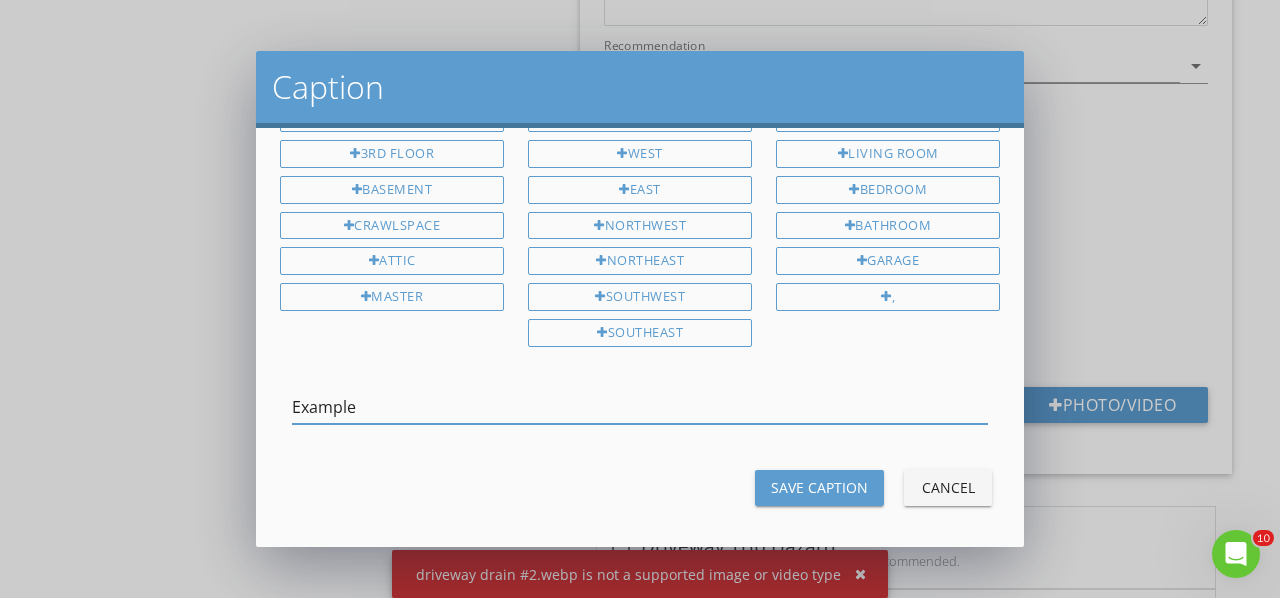 type on "Example" 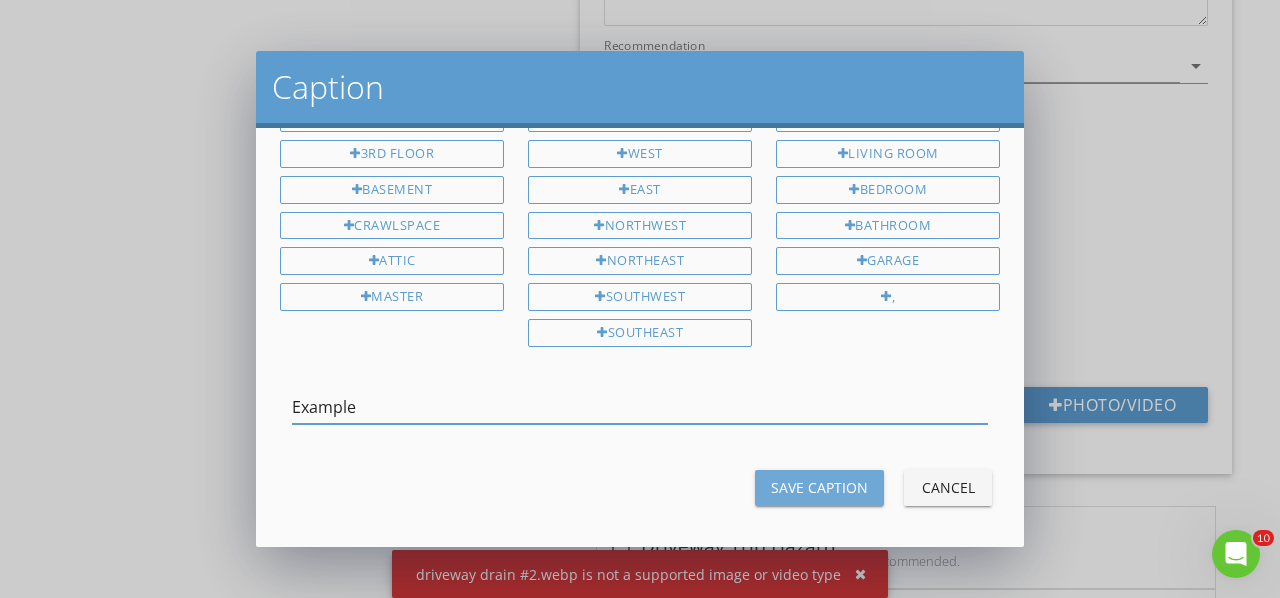 click on "Save Caption" at bounding box center (819, 488) 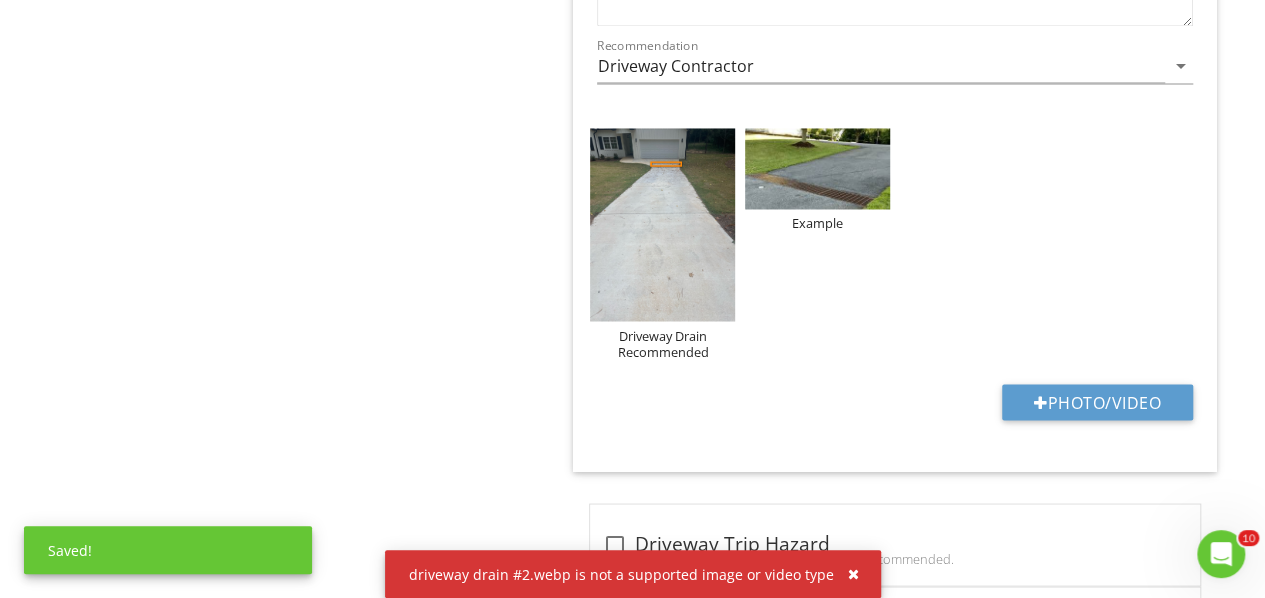 click at bounding box center (817, 168) 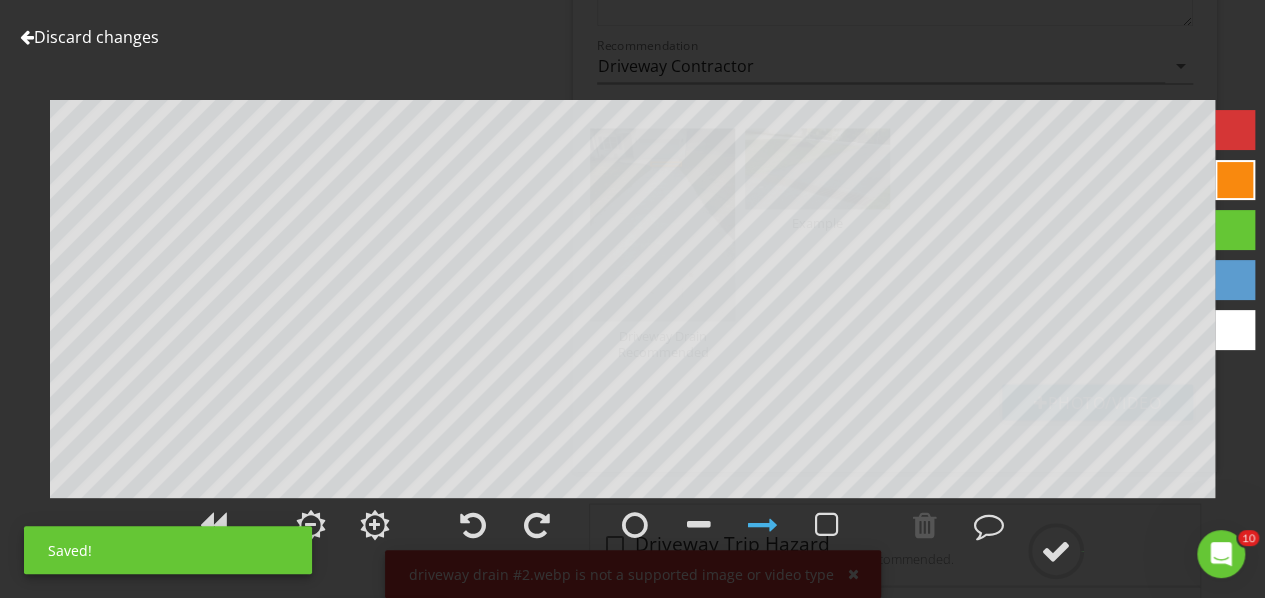 click at bounding box center [1235, 230] 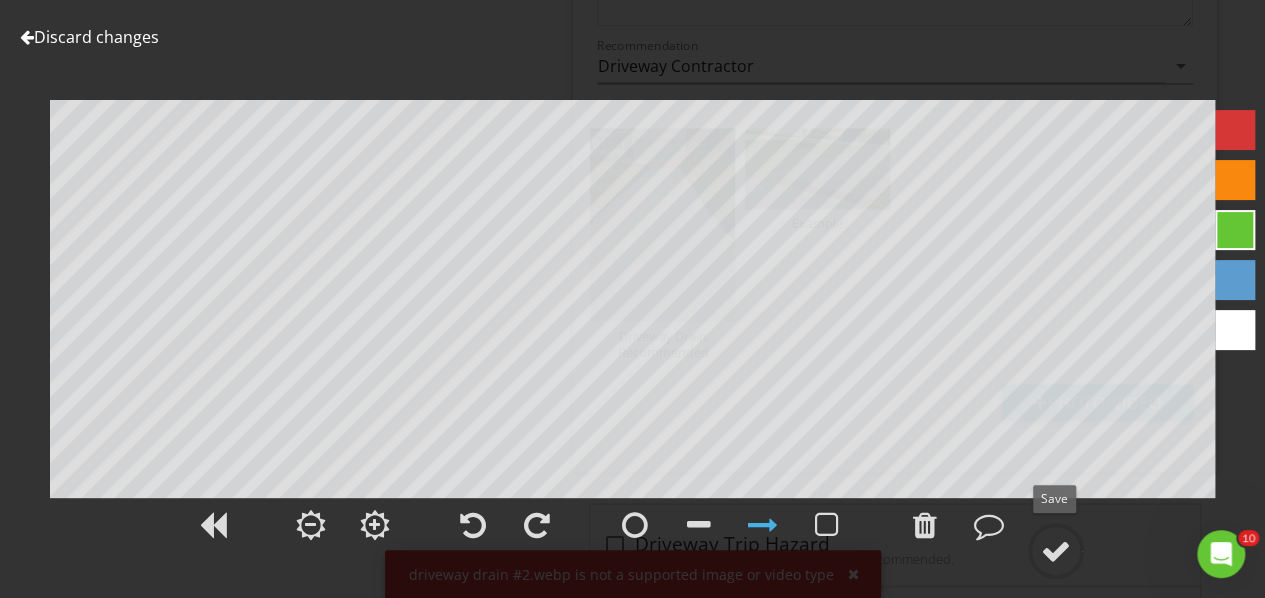 click at bounding box center (1056, 551) 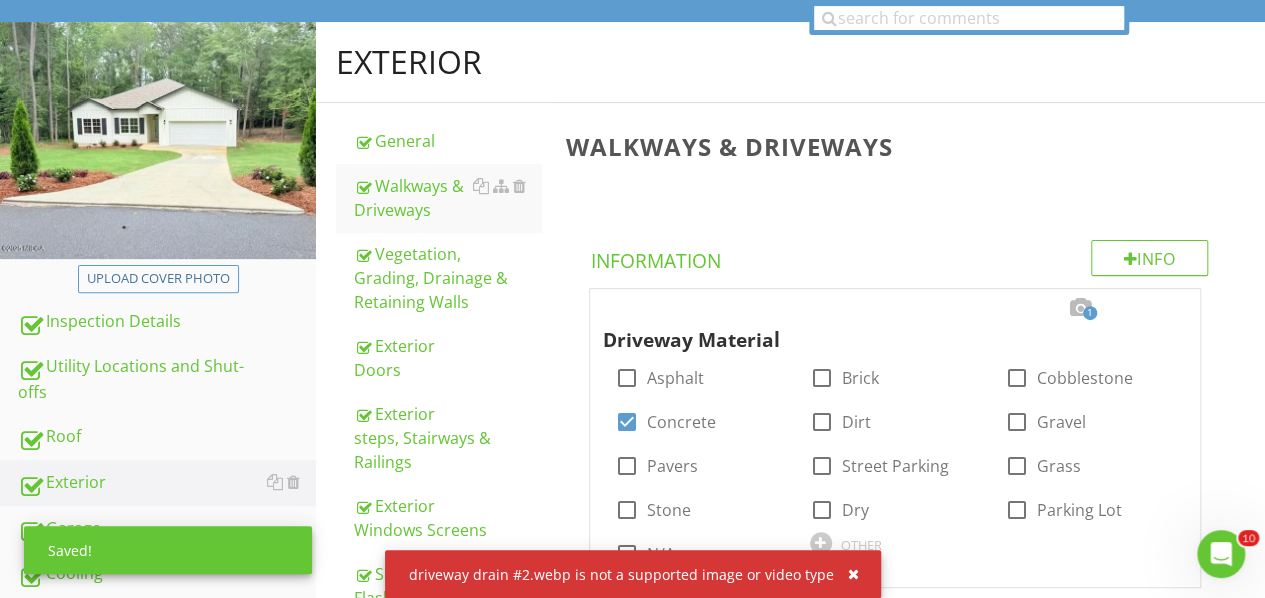 scroll, scrollTop: 0, scrollLeft: 0, axis: both 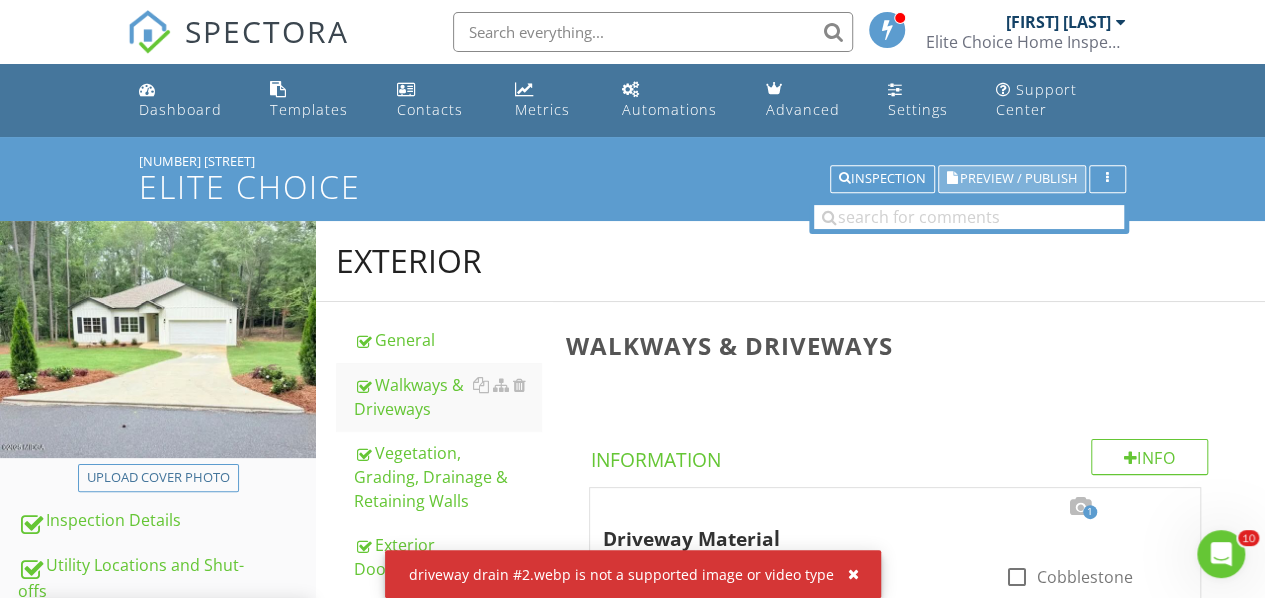 click on "Preview / Publish" at bounding box center [1018, 179] 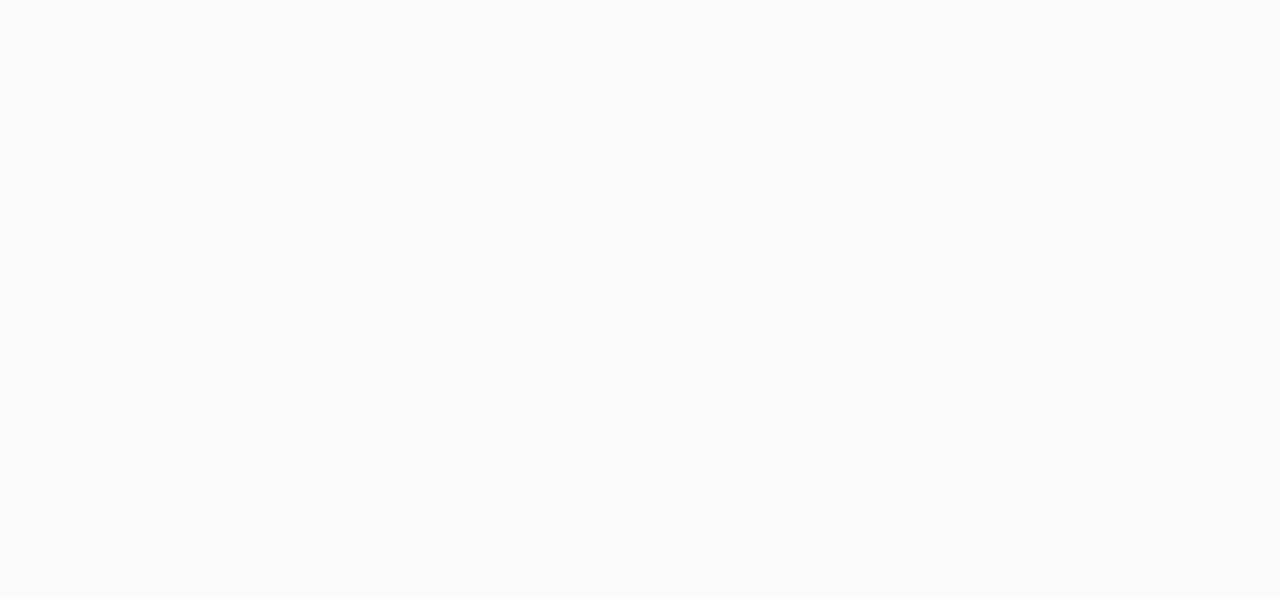 scroll, scrollTop: 0, scrollLeft: 0, axis: both 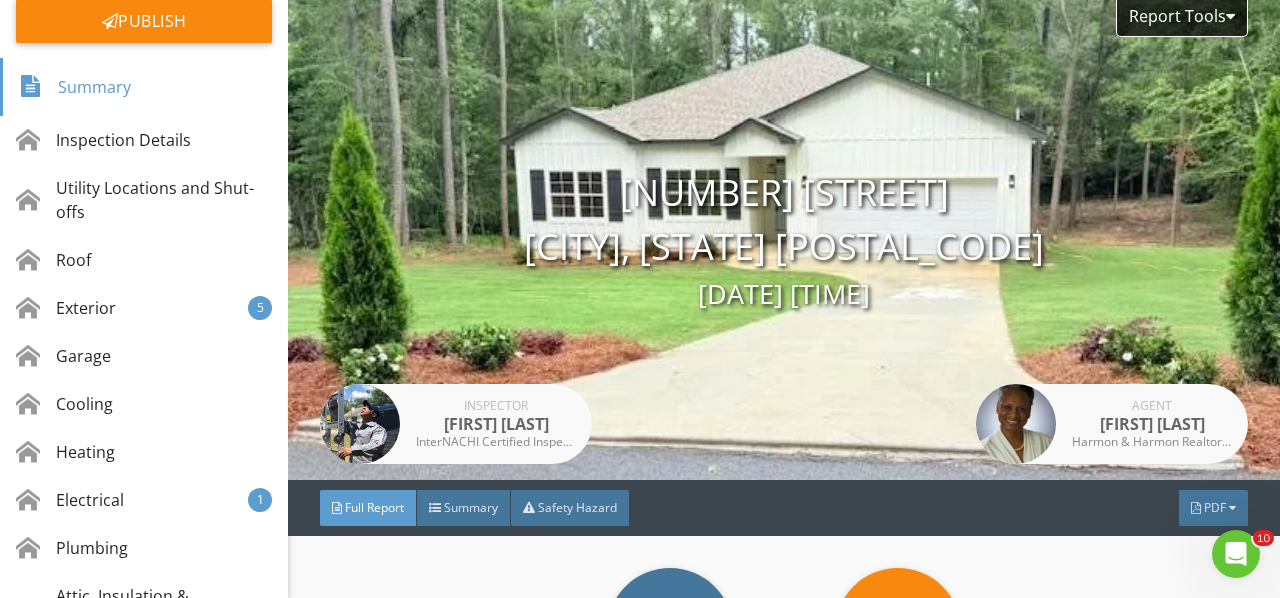 click on "Exterior
5" at bounding box center [144, 308] 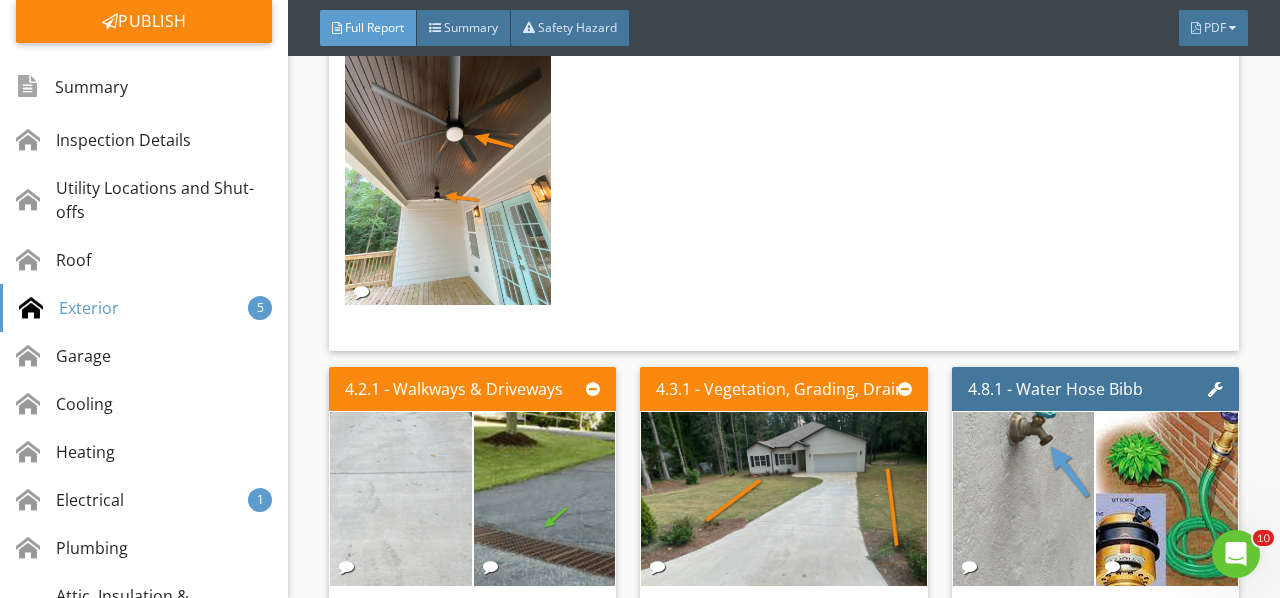 scroll, scrollTop: 7801, scrollLeft: 0, axis: vertical 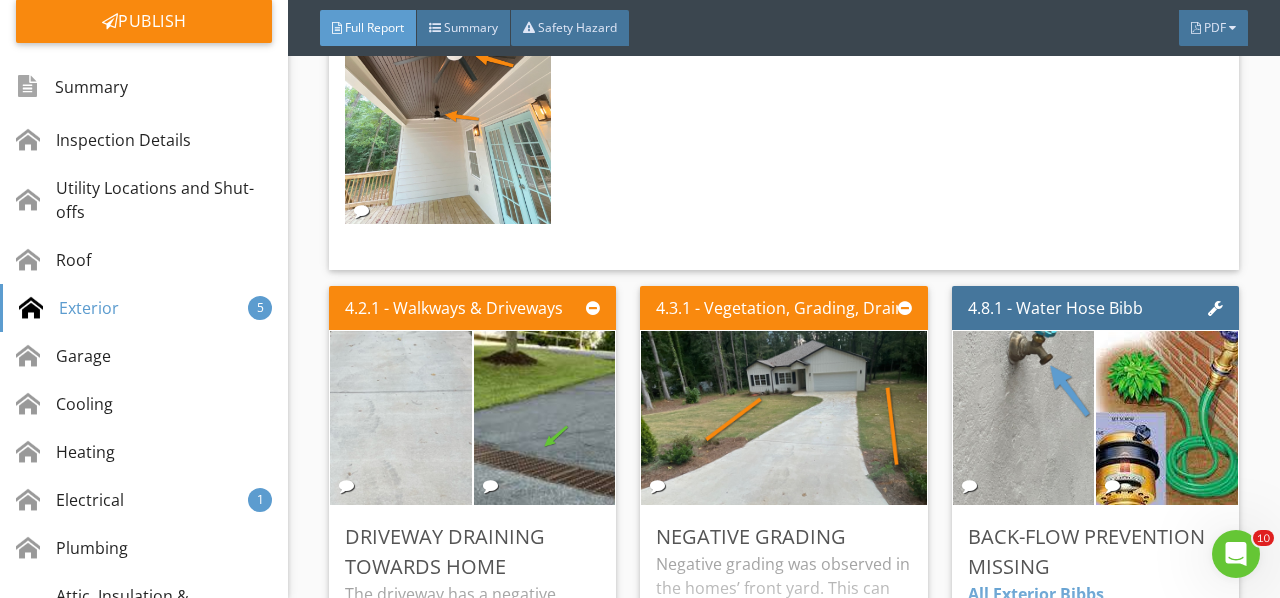 click at bounding box center [784, 417] 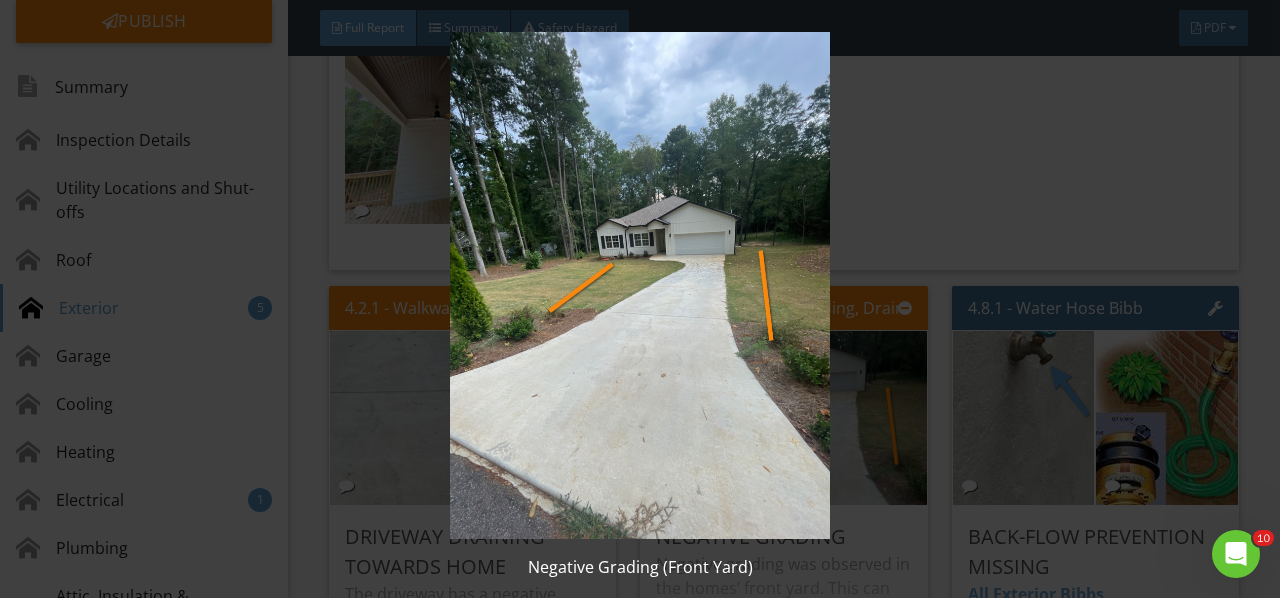 click at bounding box center [639, 285] 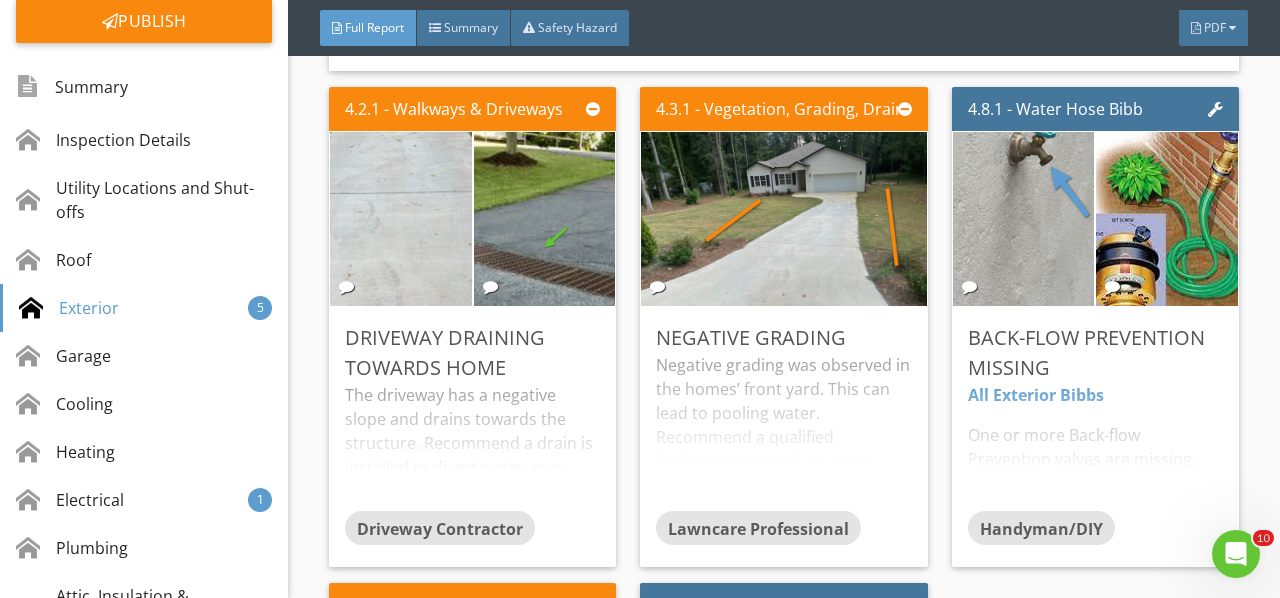 scroll, scrollTop: 8001, scrollLeft: 0, axis: vertical 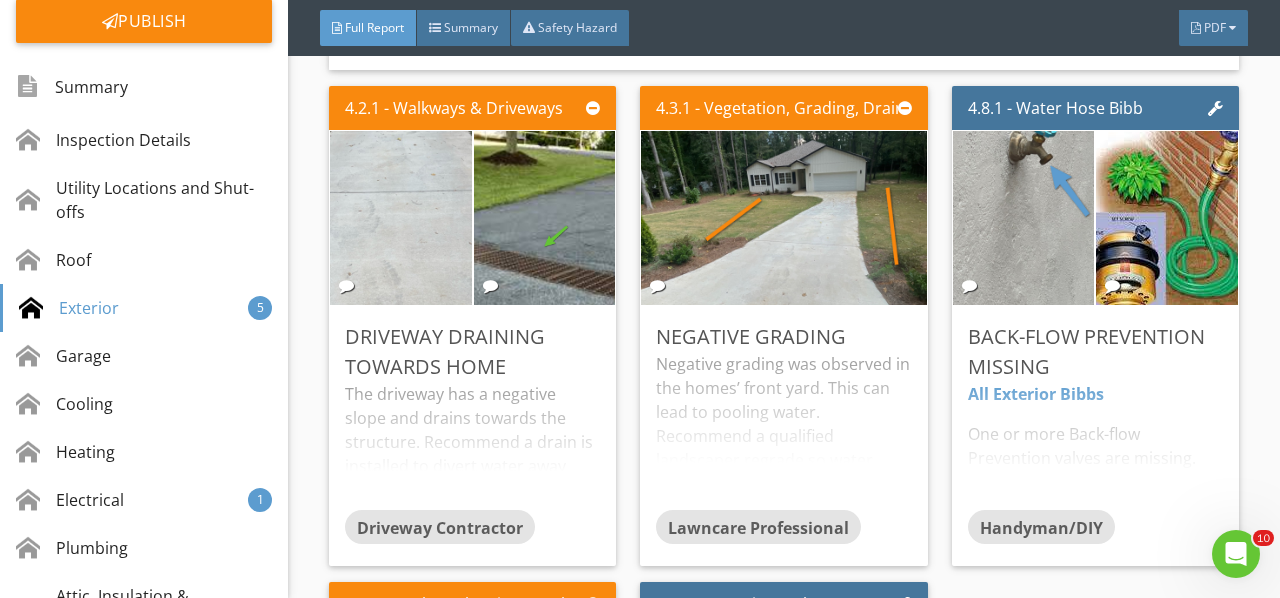 click on "Negative grading was observed in the homes’ front yard. This can lead to pooling water. Recommend a qualified landscaper regrade so water flows away from home and/or a drainage system is install as deemed necessary.  Here is a helpful article  discussing negative grading." at bounding box center (783, 431) 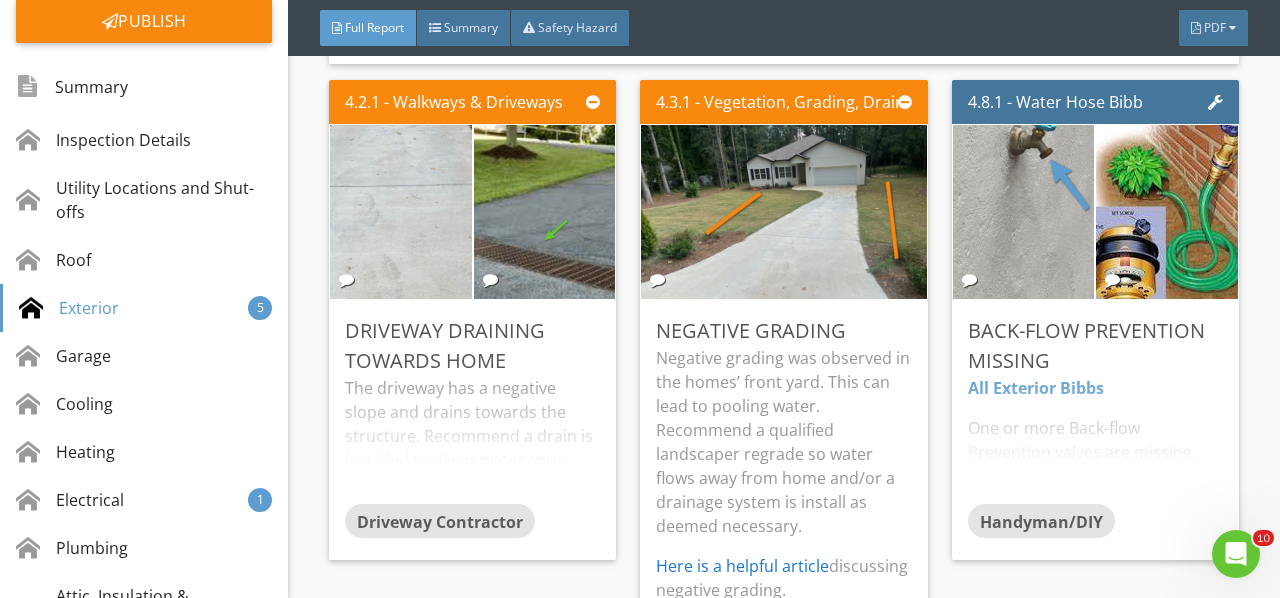 scroll, scrollTop: 8001, scrollLeft: 0, axis: vertical 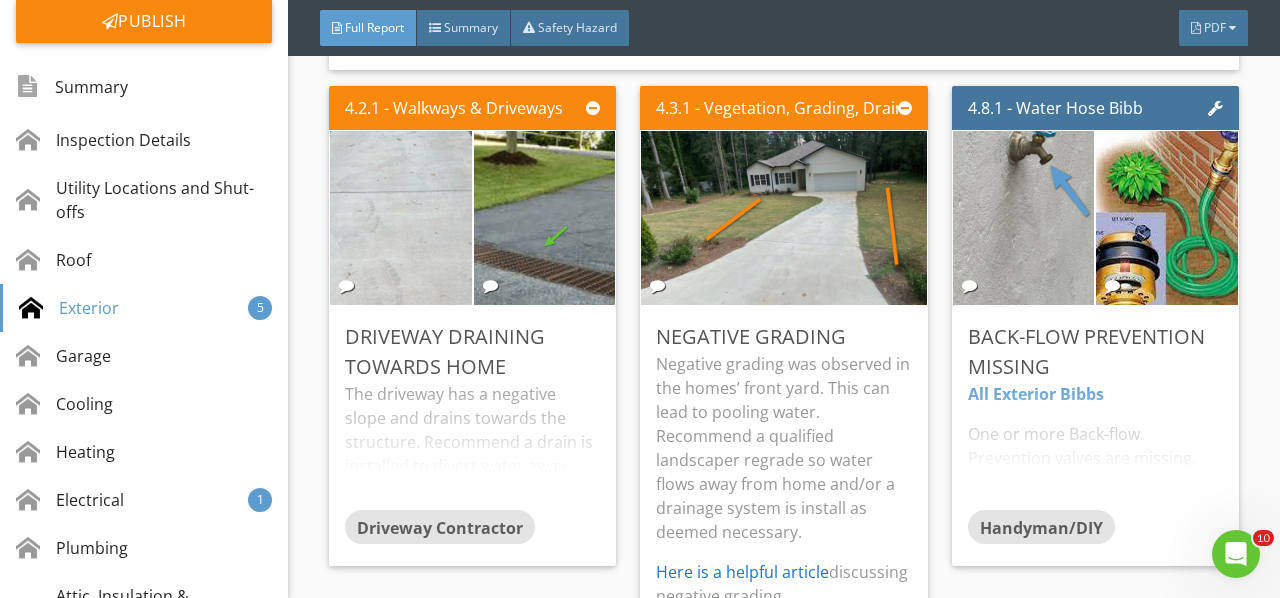 click on "Edit" at bounding box center (0, 0) 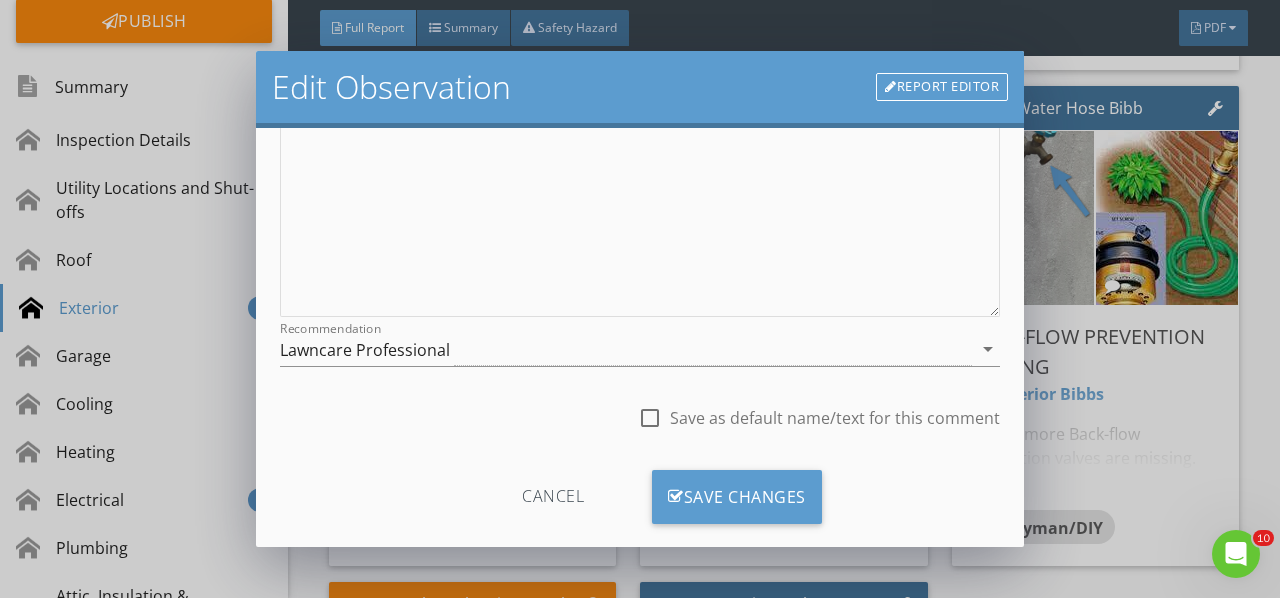 scroll, scrollTop: 366, scrollLeft: 0, axis: vertical 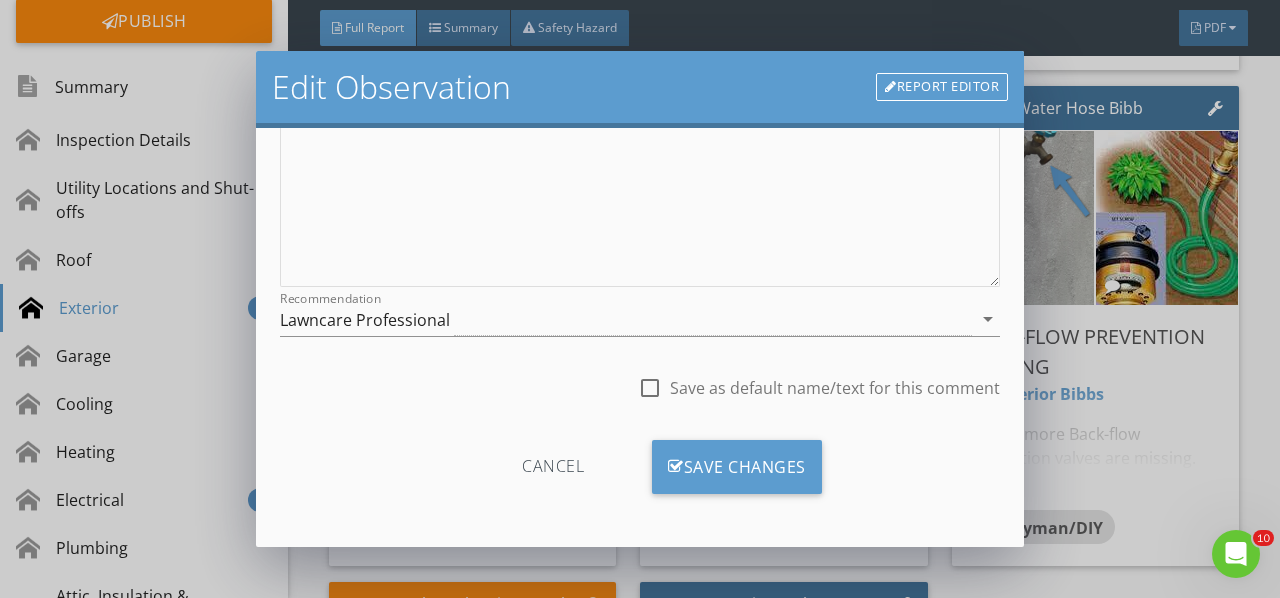 click on "arrow_drop_down" at bounding box center (988, 319) 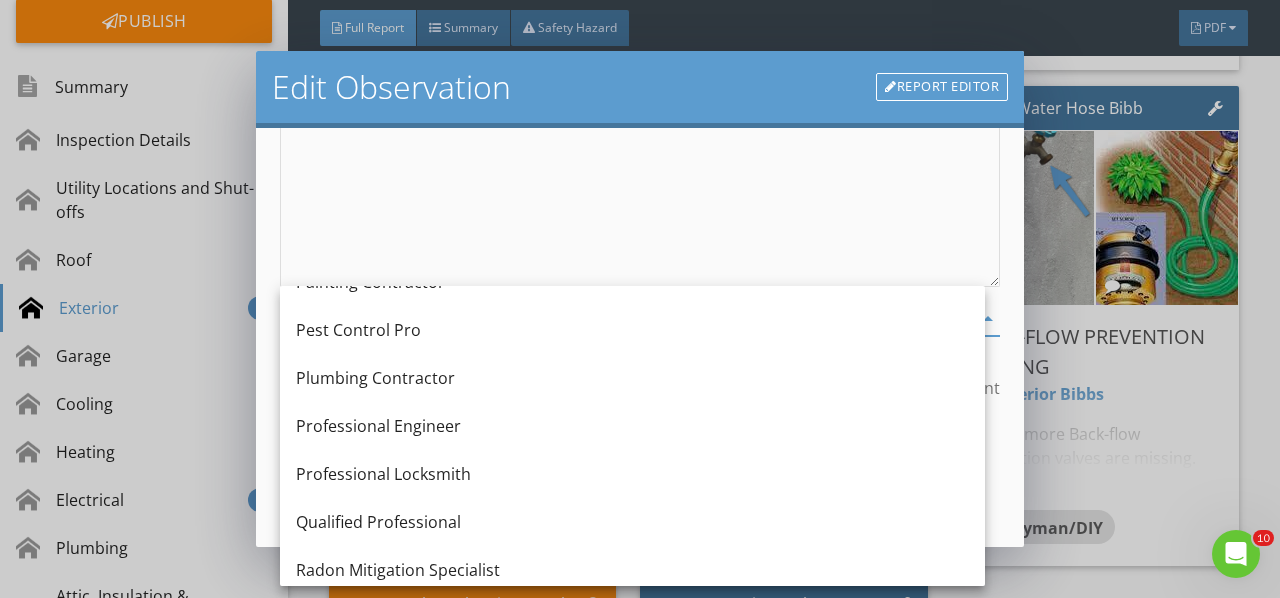 scroll, scrollTop: 2200, scrollLeft: 0, axis: vertical 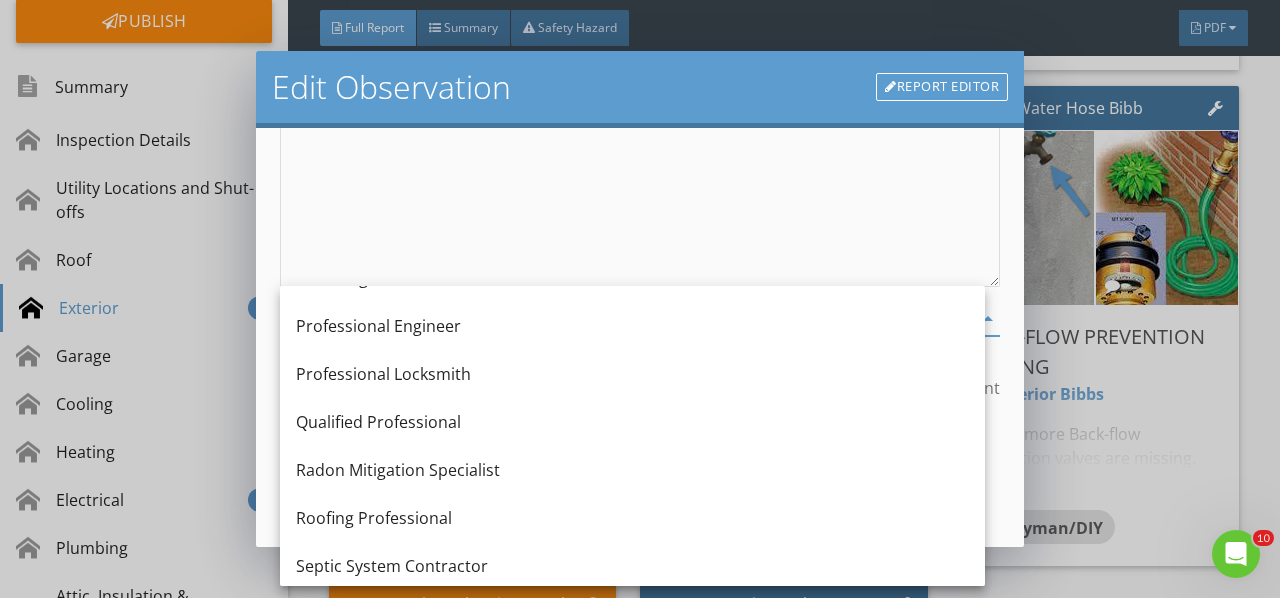 click on "Qualified Professional" at bounding box center (632, 422) 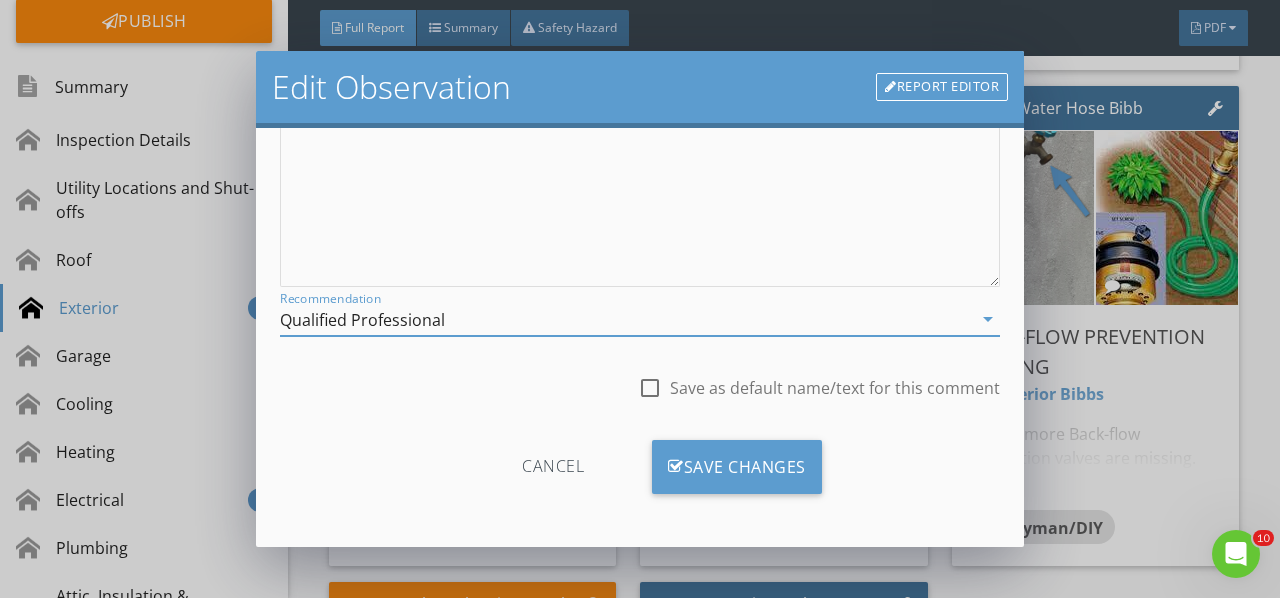 click at bounding box center (676, 467) 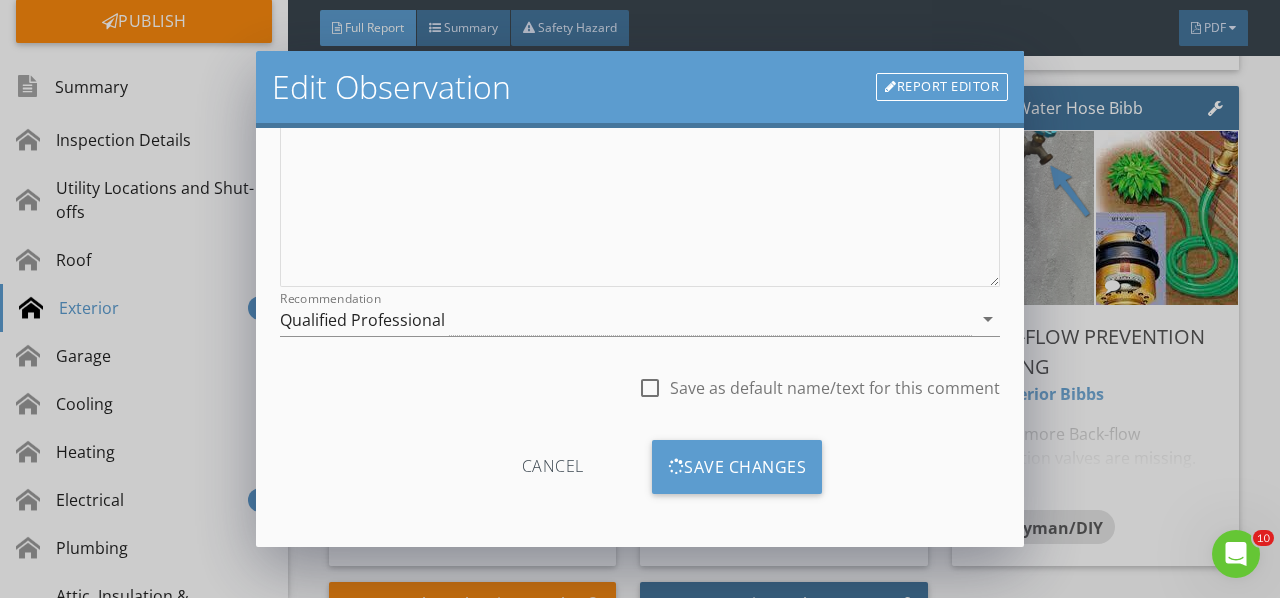 scroll, scrollTop: 130, scrollLeft: 0, axis: vertical 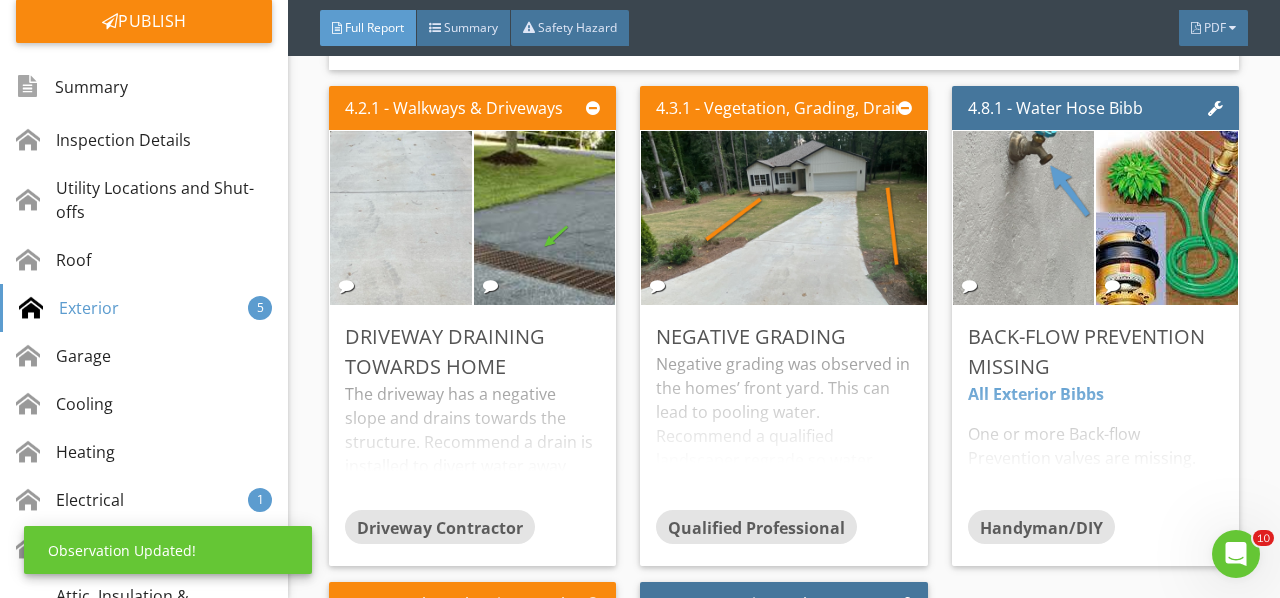 click at bounding box center (1023, 217) 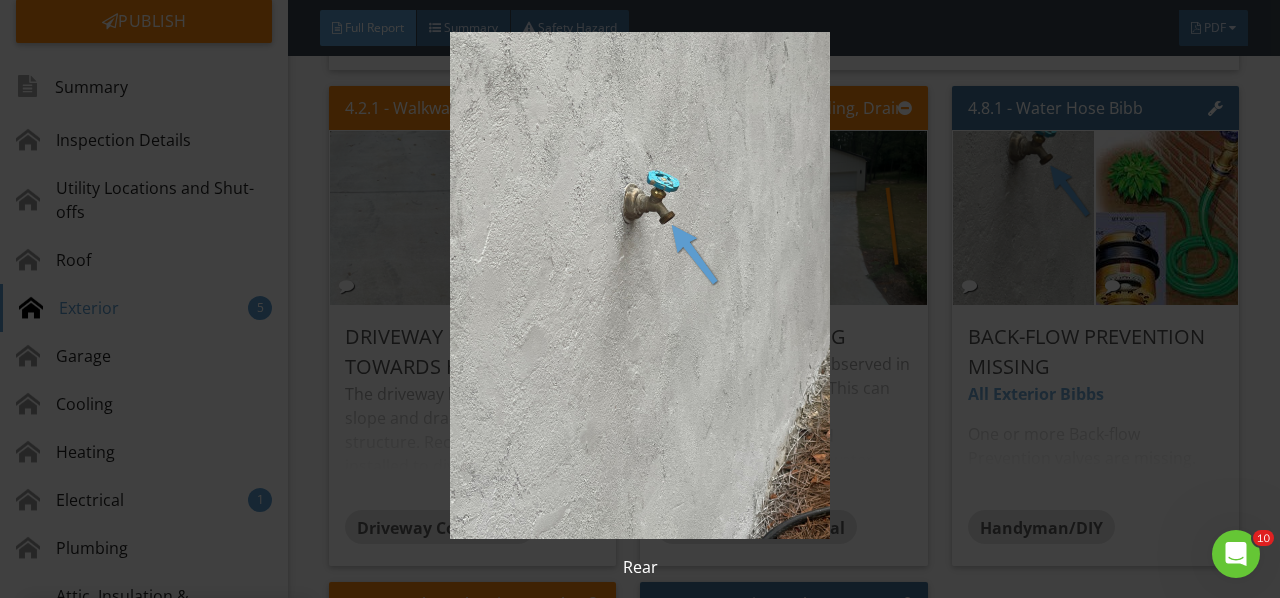 click at bounding box center (639, 285) 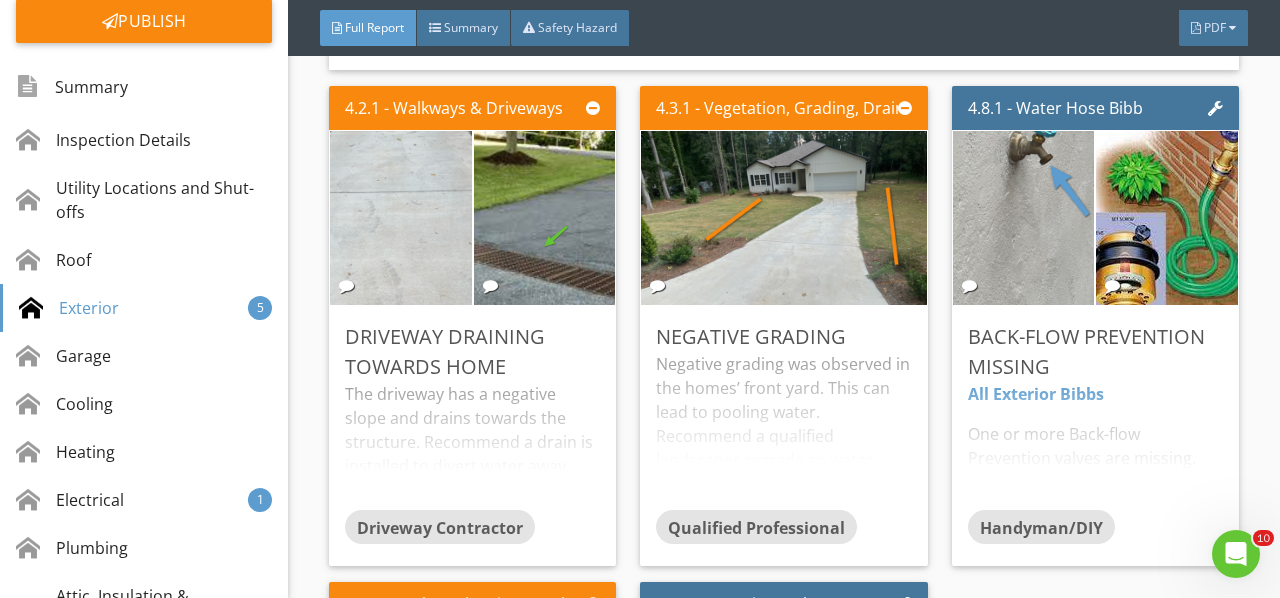 click at bounding box center (1167, 217) 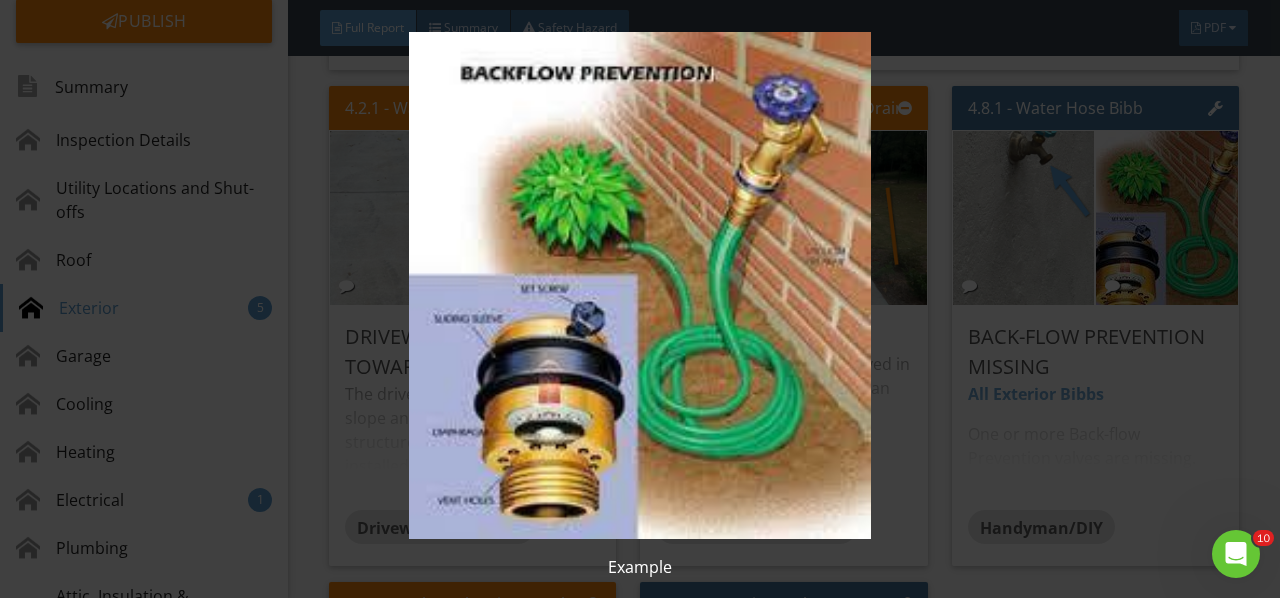click at bounding box center [639, 285] 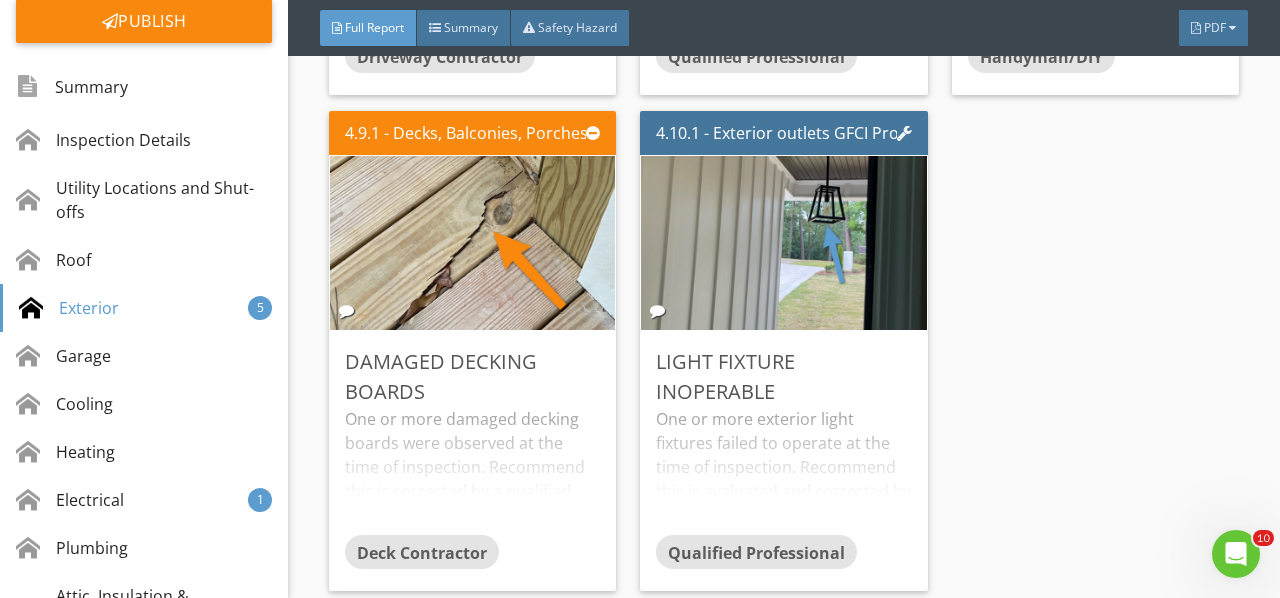 scroll, scrollTop: 8501, scrollLeft: 0, axis: vertical 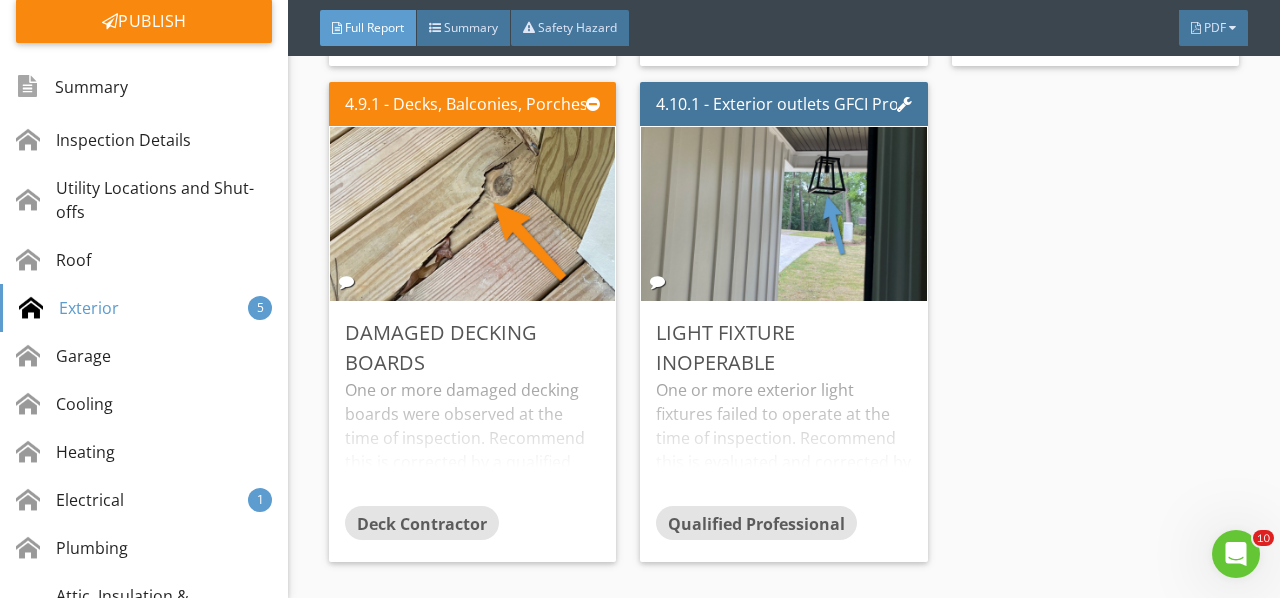 click on "One or more damaged decking boards were observed at the time of inspection. Recommend this is corrected by a qualified professional." at bounding box center [472, 442] 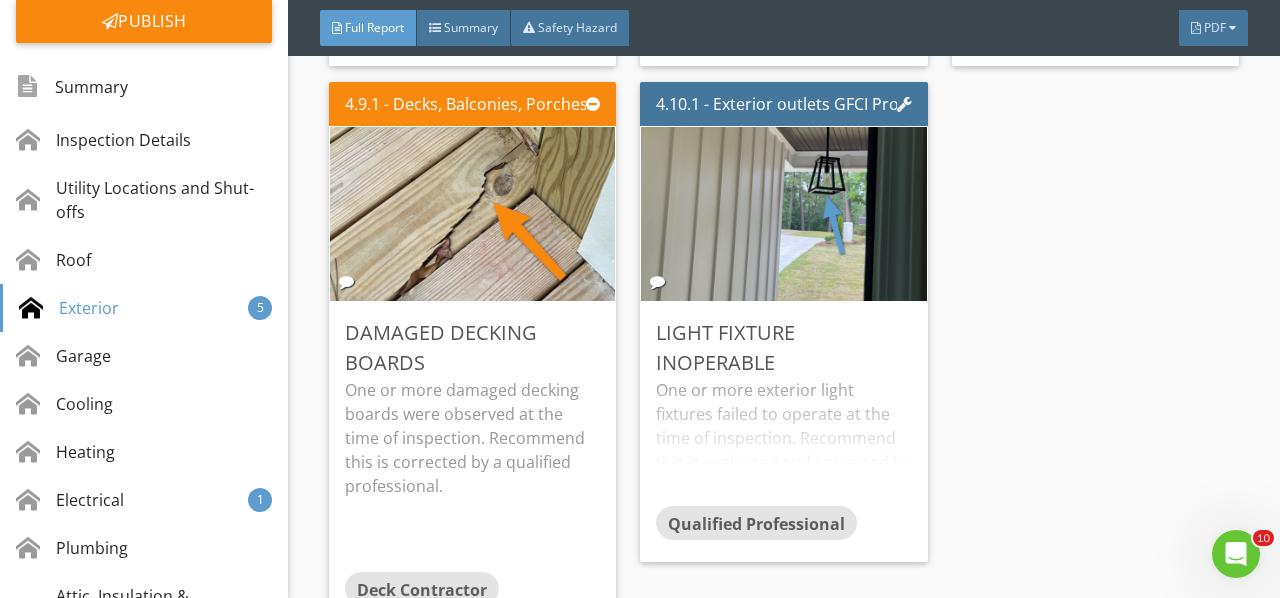 click on "One or more exterior light fixtures failed to operate at the time of inspection. Recommend this is evaluated and corrected by a qualified professional." at bounding box center (783, 442) 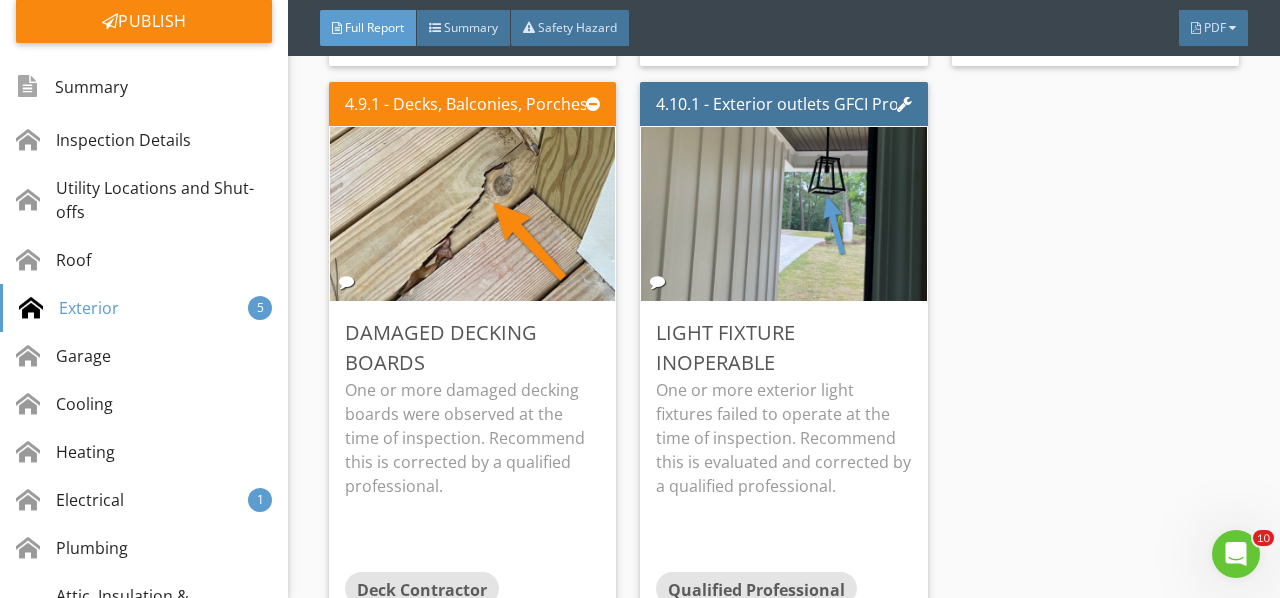 click at bounding box center [784, 213] 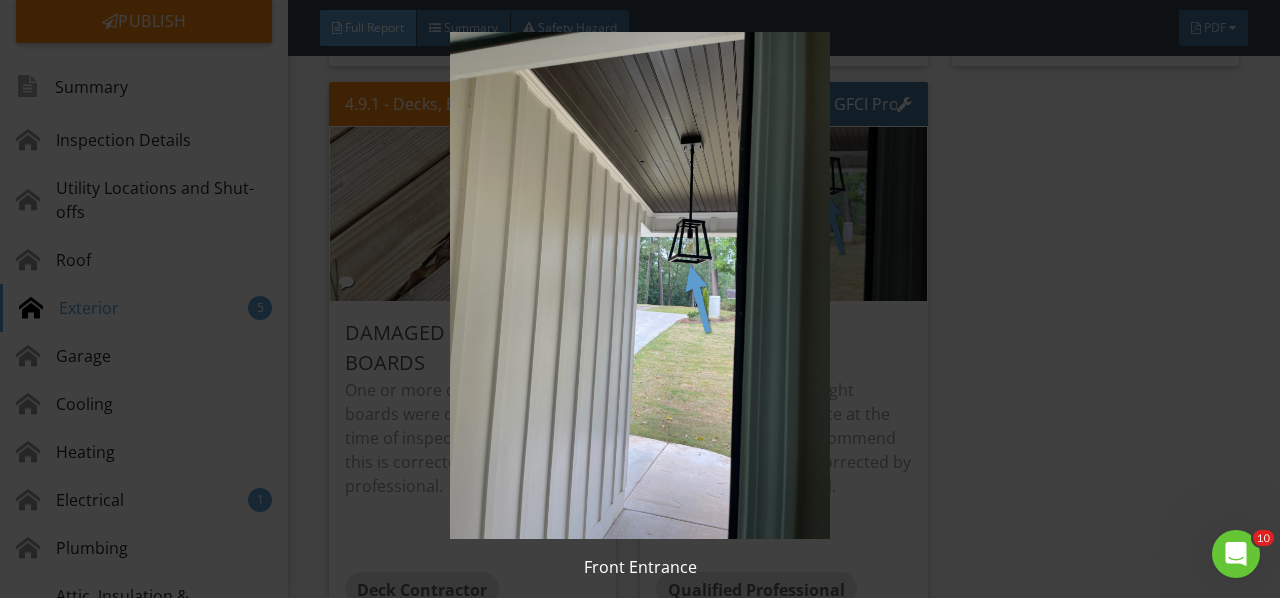 click at bounding box center (639, 285) 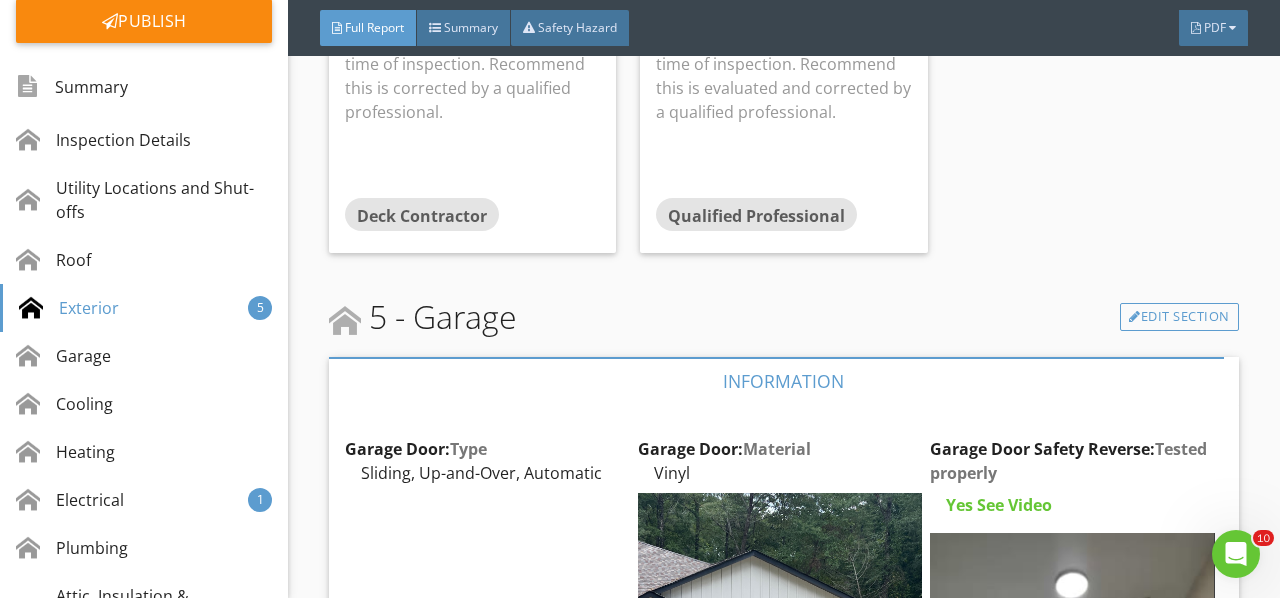 scroll, scrollTop: 9001, scrollLeft: 0, axis: vertical 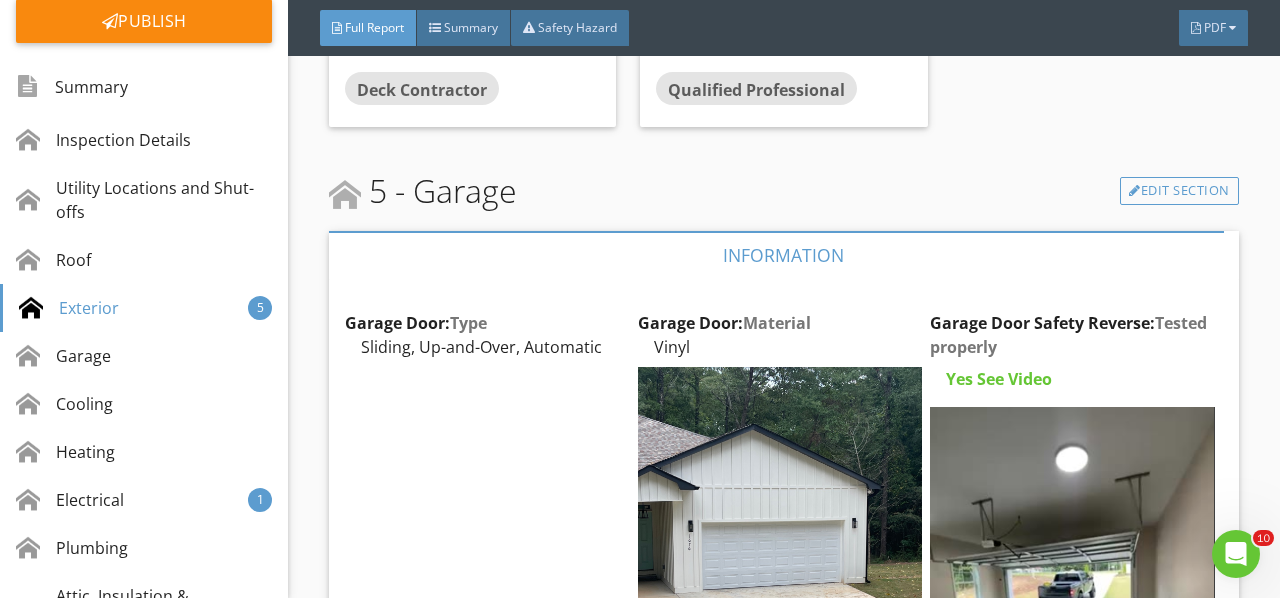 click at bounding box center (780, 556) 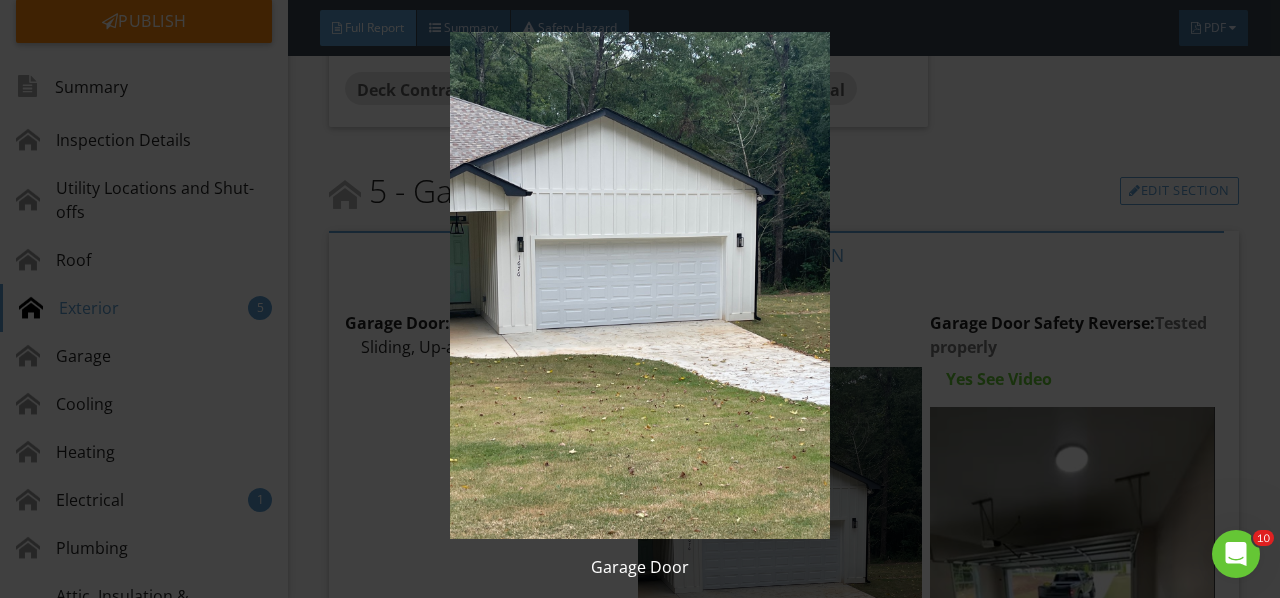 click at bounding box center (639, 285) 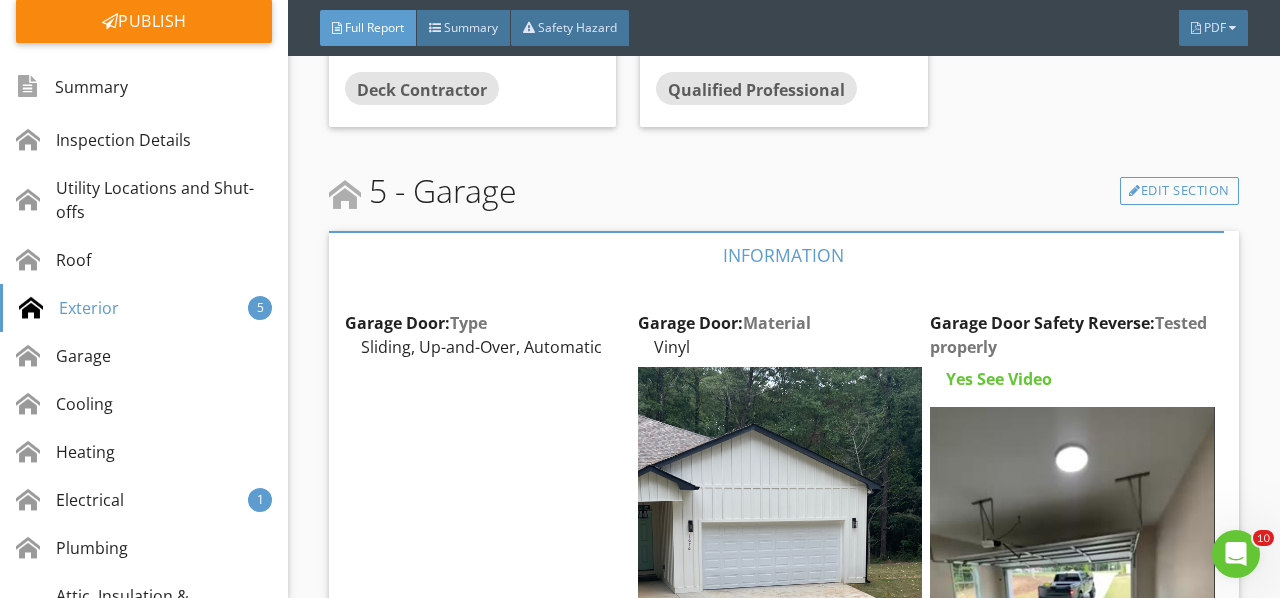 click on "Edit" at bounding box center [0, 0] 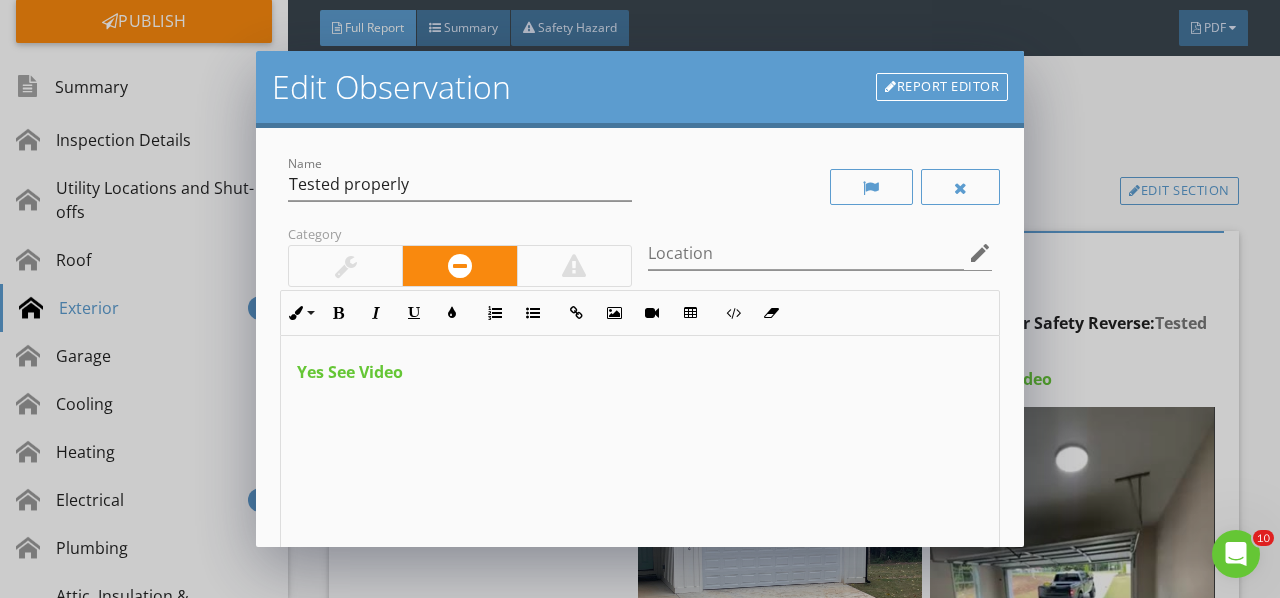 click on "Yes See Video" at bounding box center (350, 372) 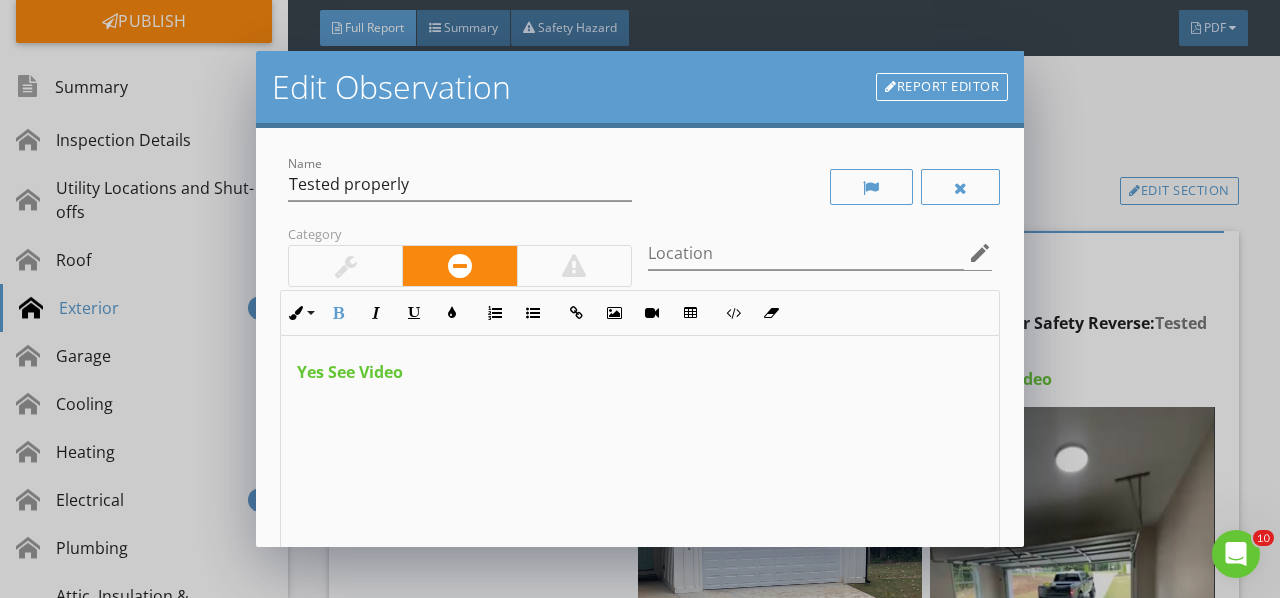 type 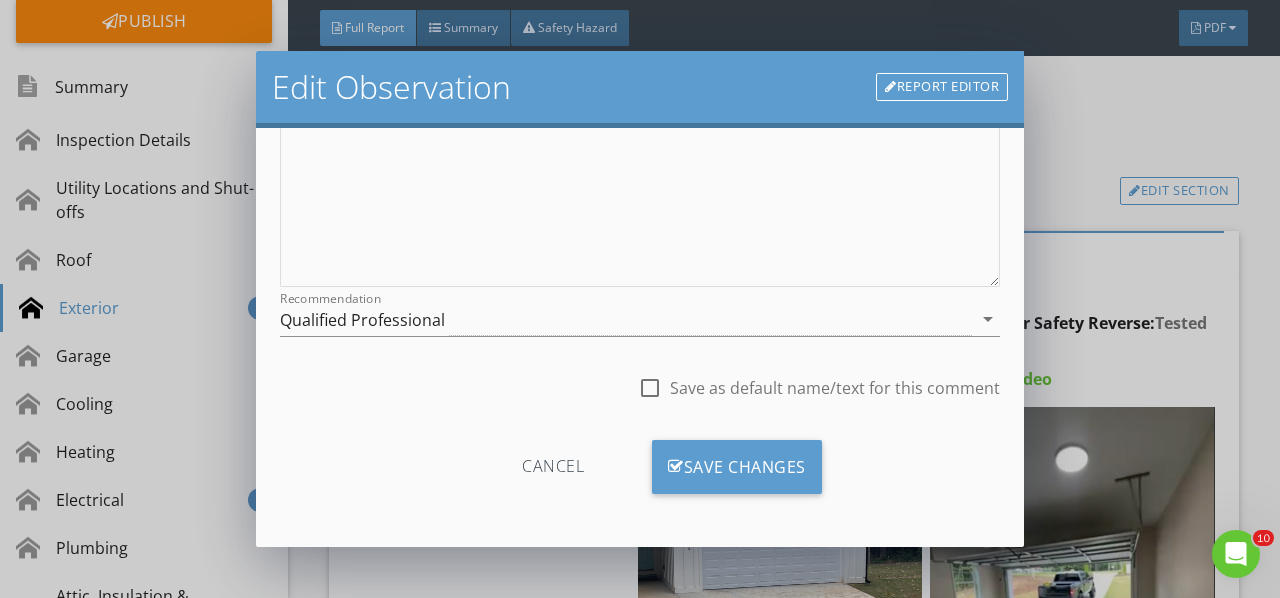 click on "Save Changes" at bounding box center [737, 467] 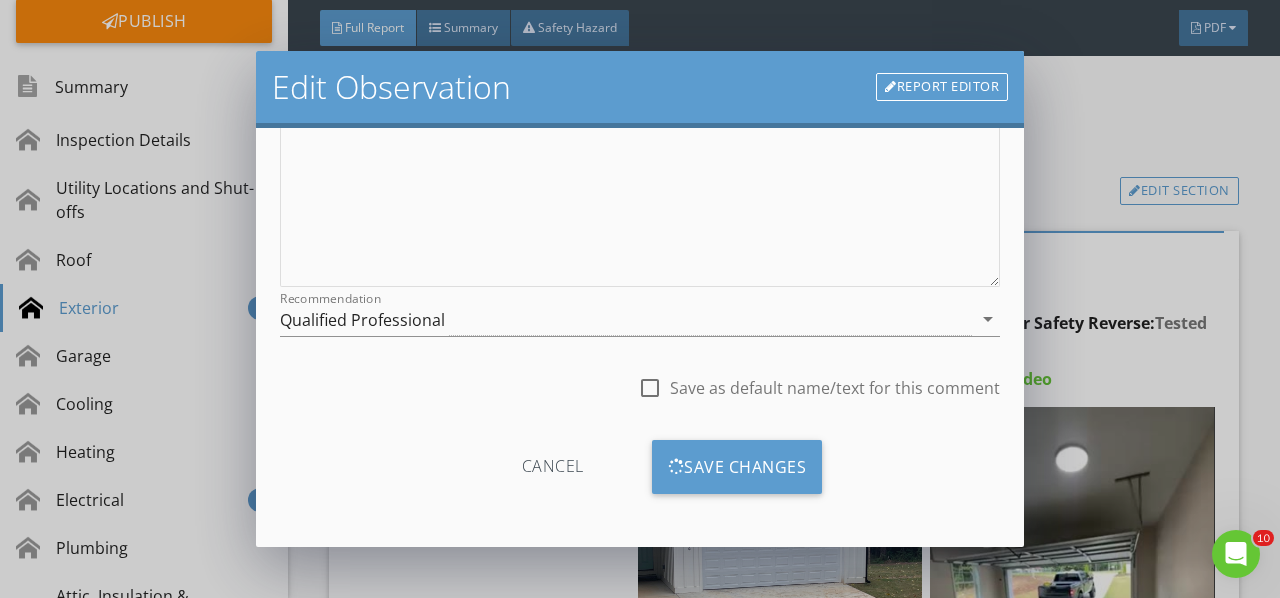 scroll, scrollTop: 130, scrollLeft: 0, axis: vertical 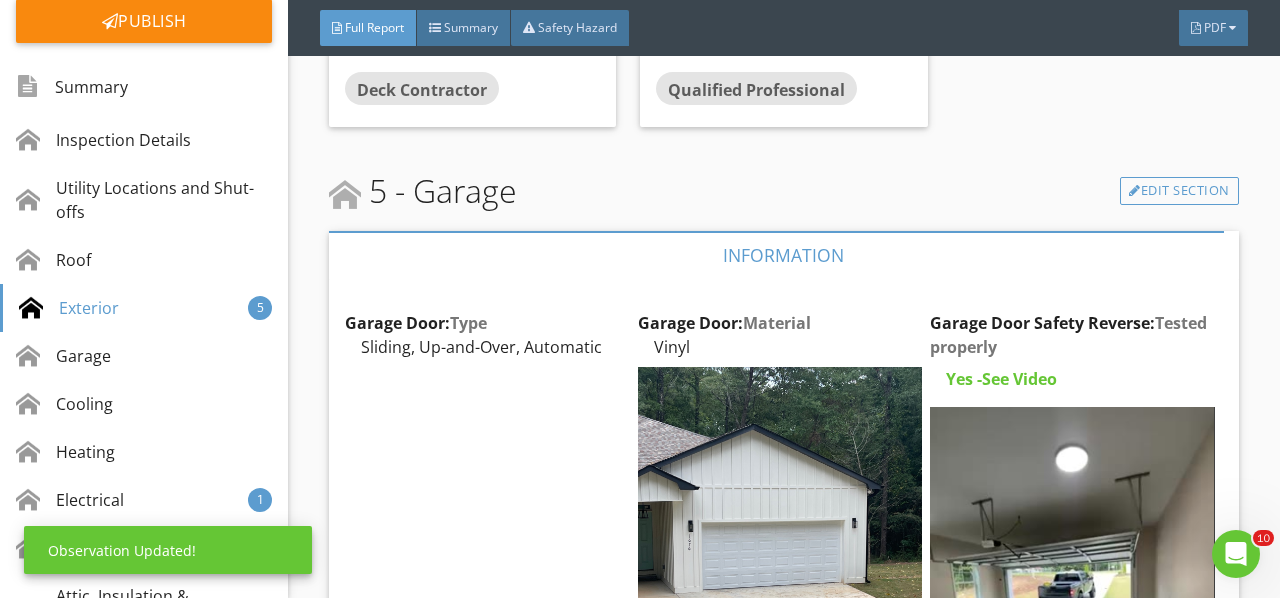 click at bounding box center (1072, 596) 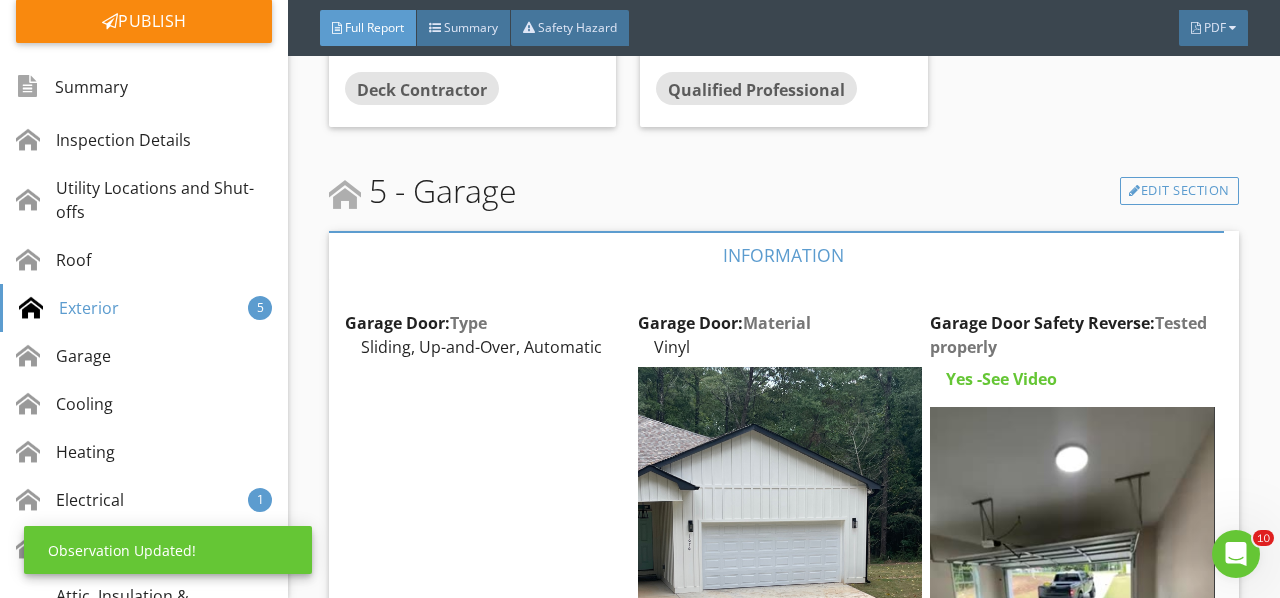 click at bounding box center (1072, 596) 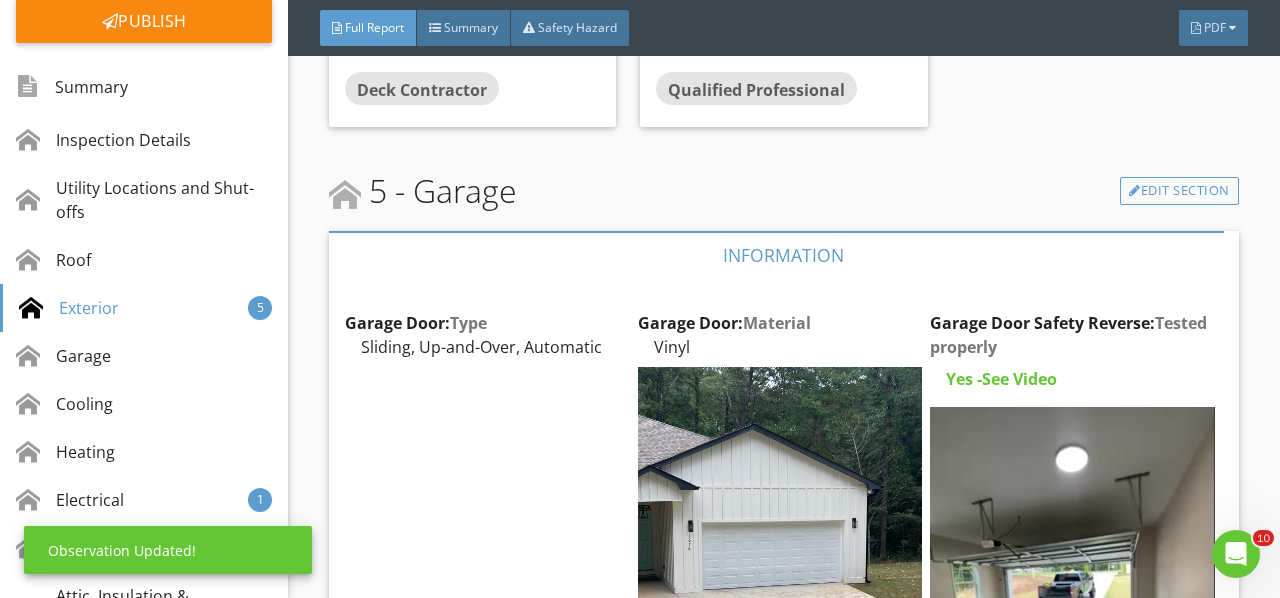 click at bounding box center [1072, 596] 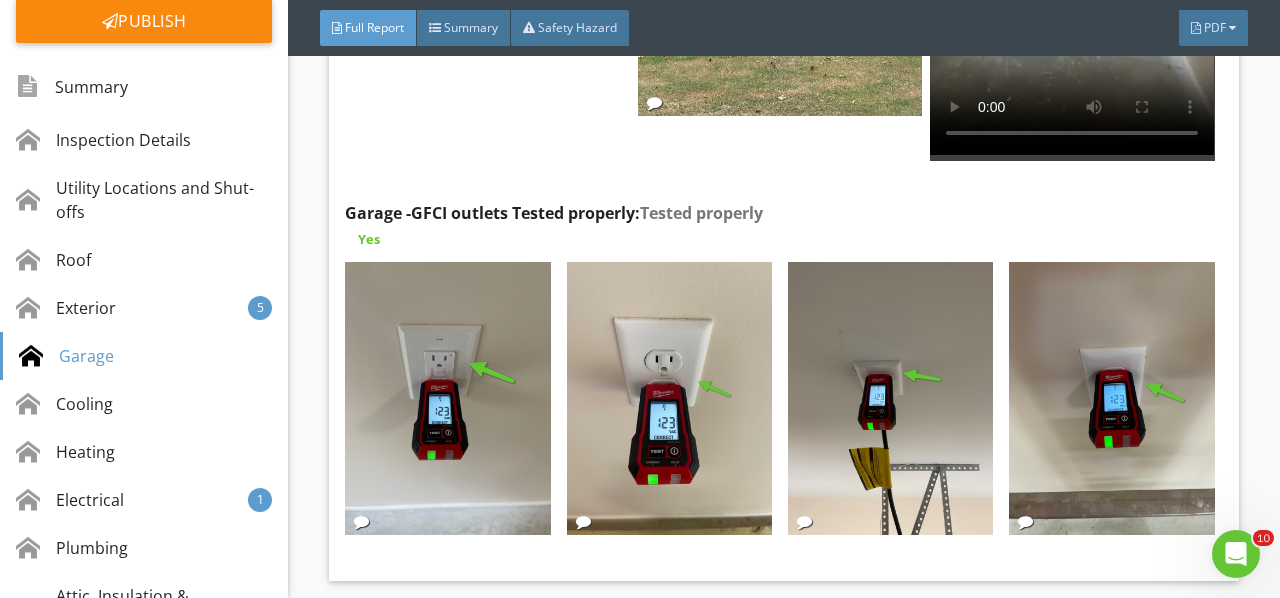 scroll, scrollTop: 9601, scrollLeft: 0, axis: vertical 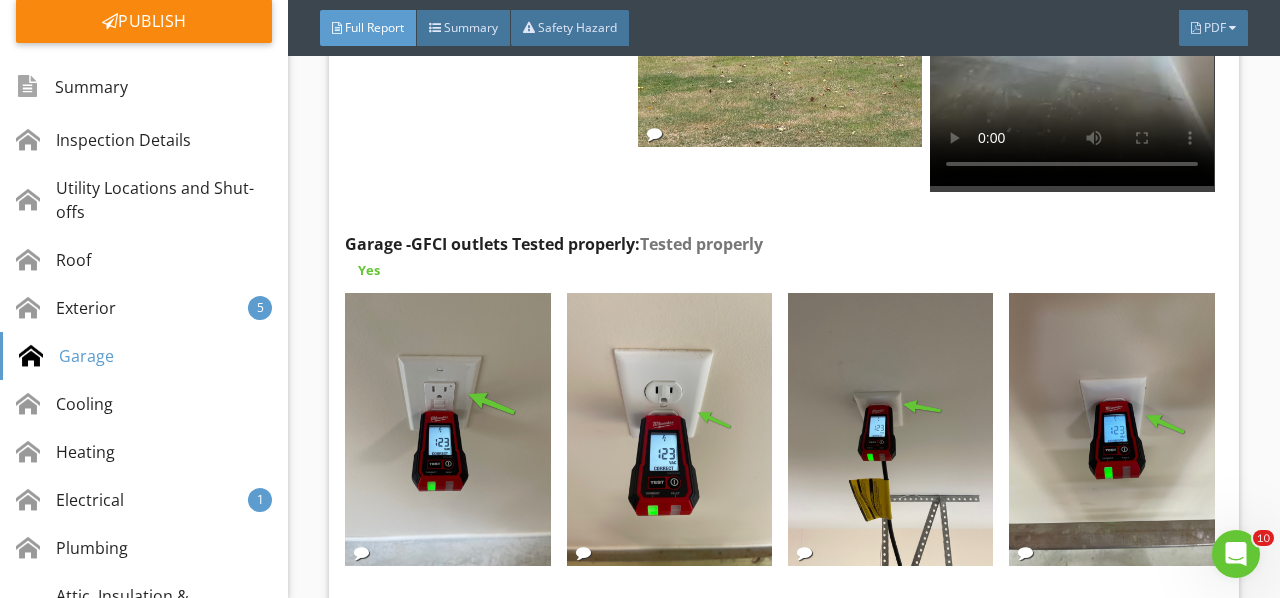 click at bounding box center [447, 430] 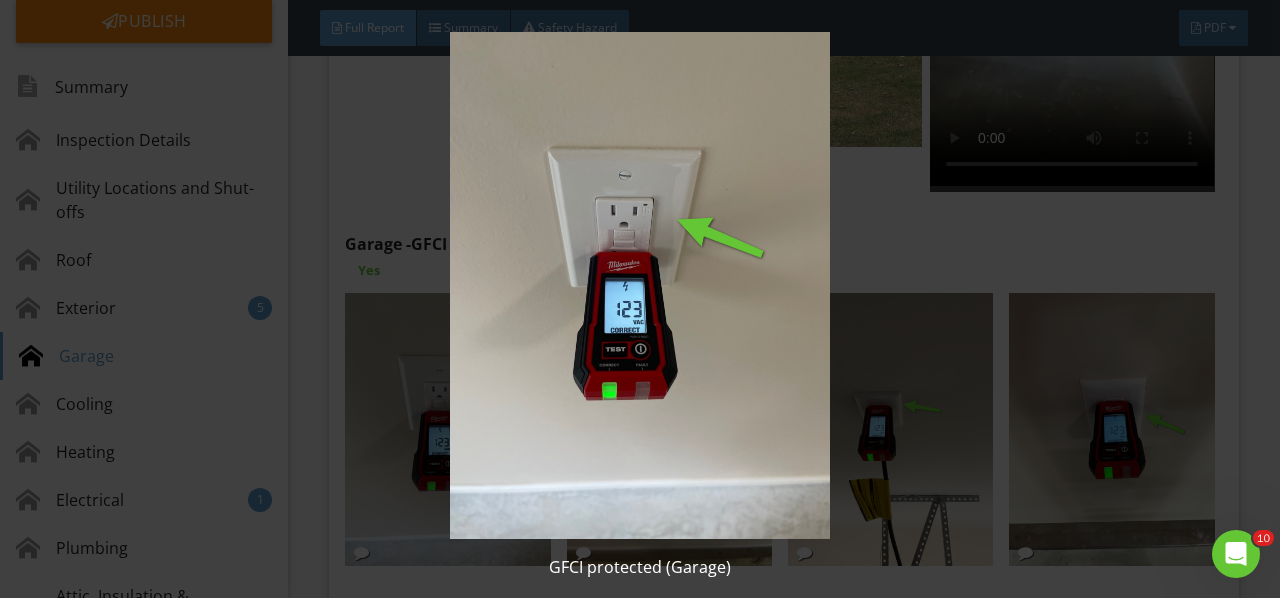 click at bounding box center [639, 285] 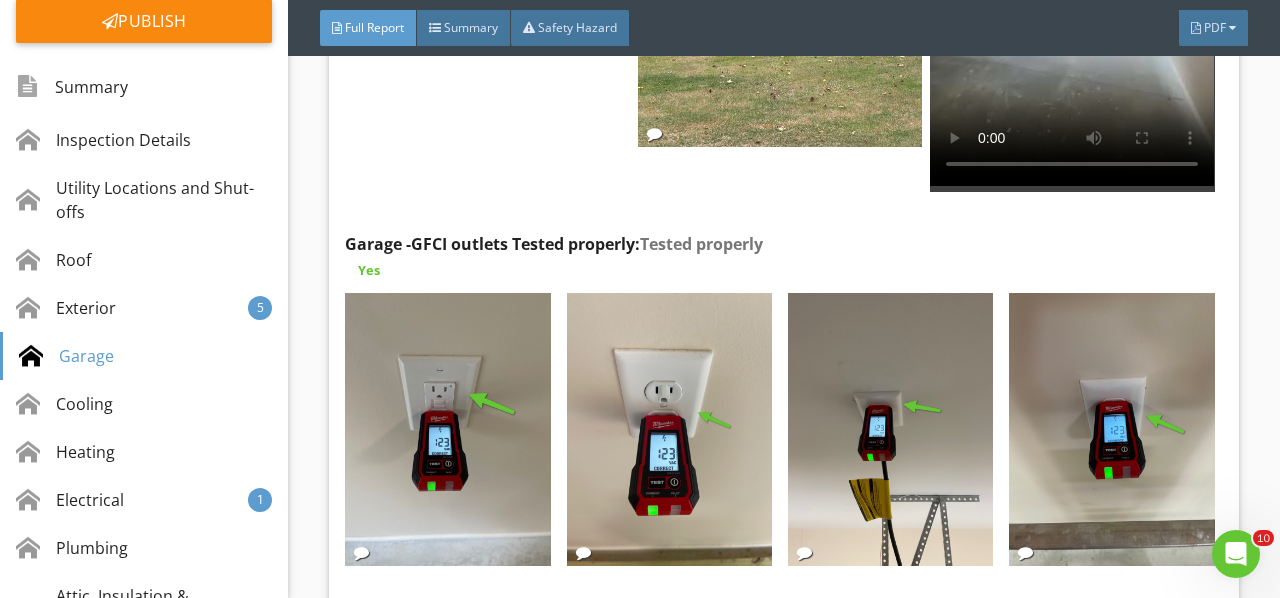 click at bounding box center (669, 430) 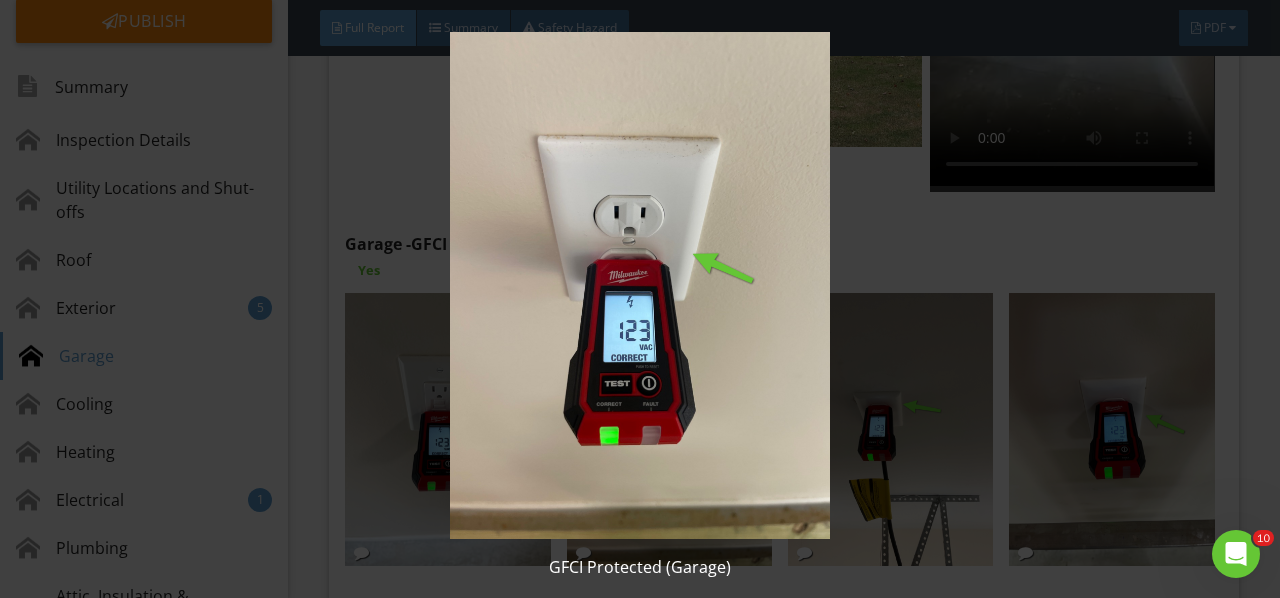 click at bounding box center (639, 285) 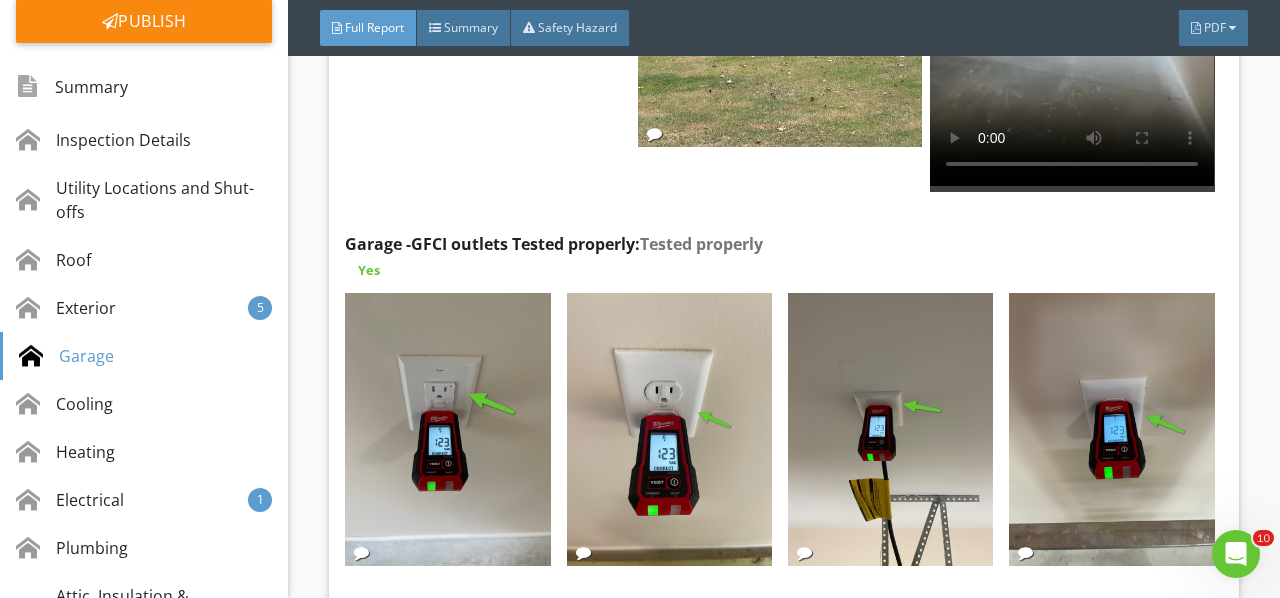 click at bounding box center [890, 430] 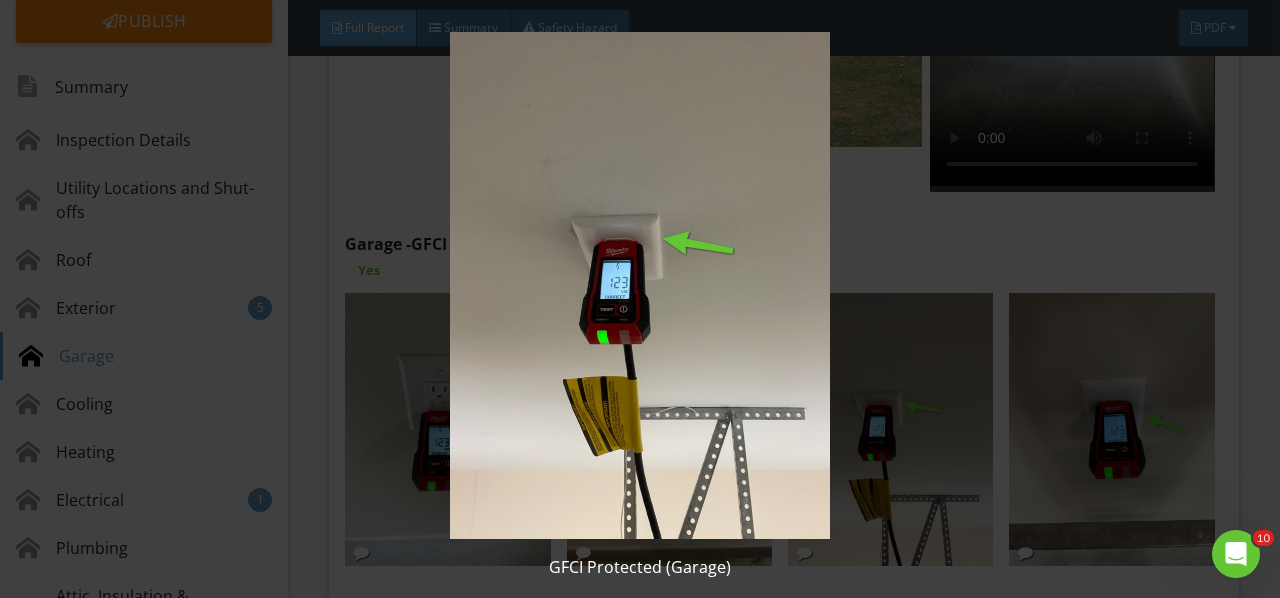click at bounding box center (639, 285) 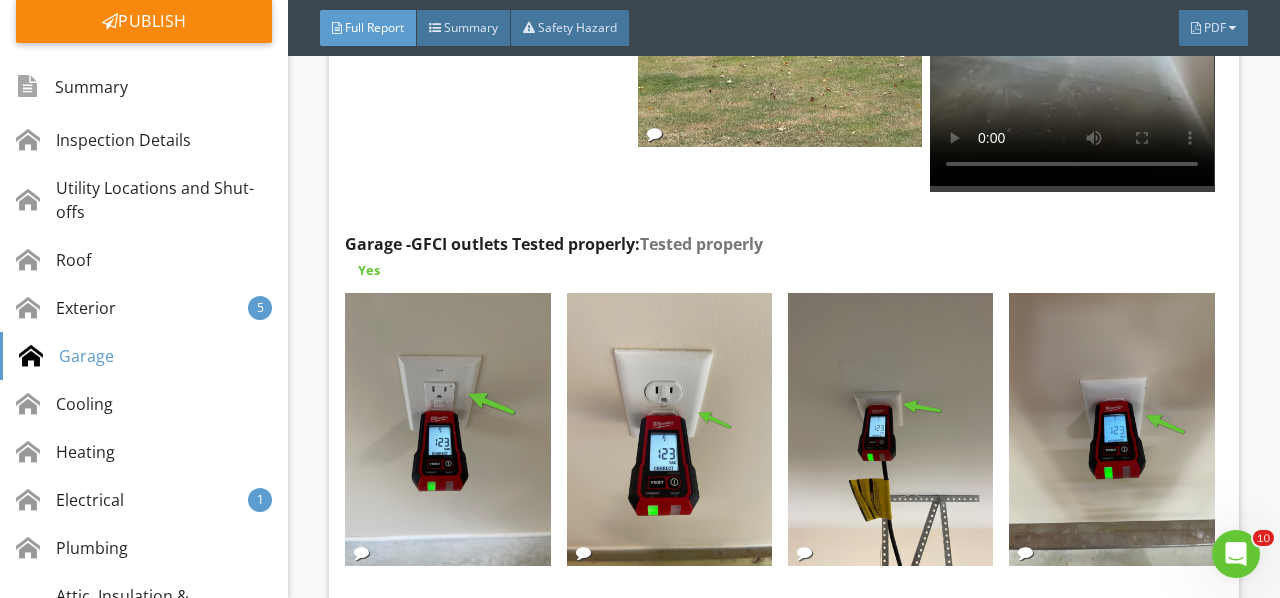 click at bounding box center (1111, 430) 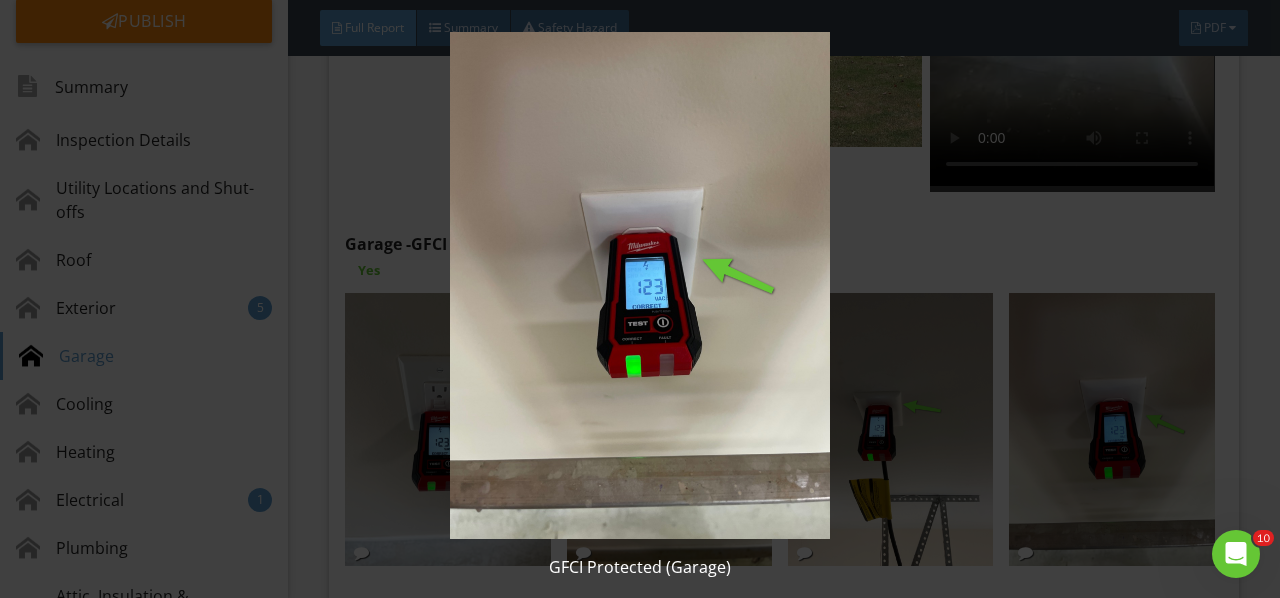 click at bounding box center (639, 285) 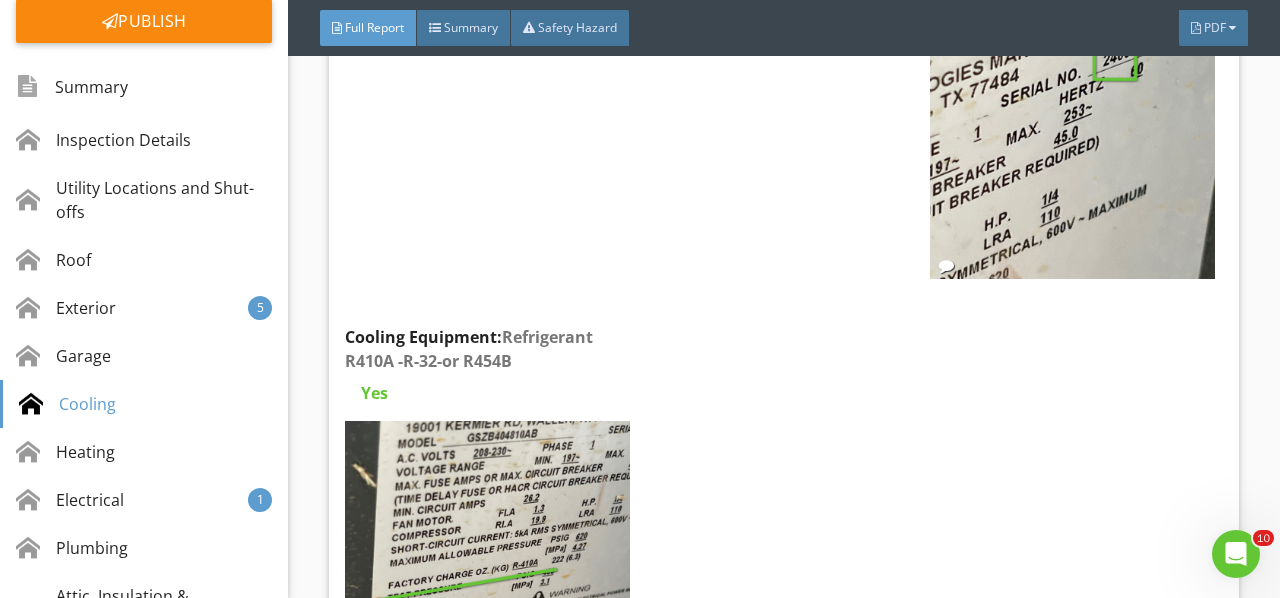 scroll, scrollTop: 10801, scrollLeft: 0, axis: vertical 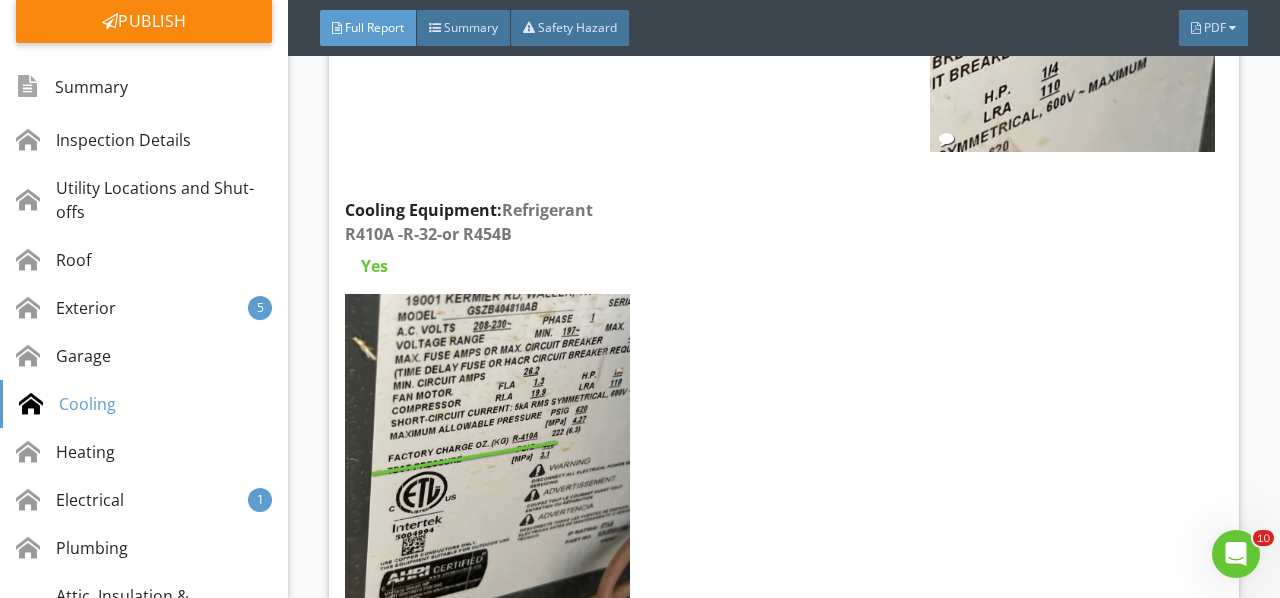 click at bounding box center [487, 483] 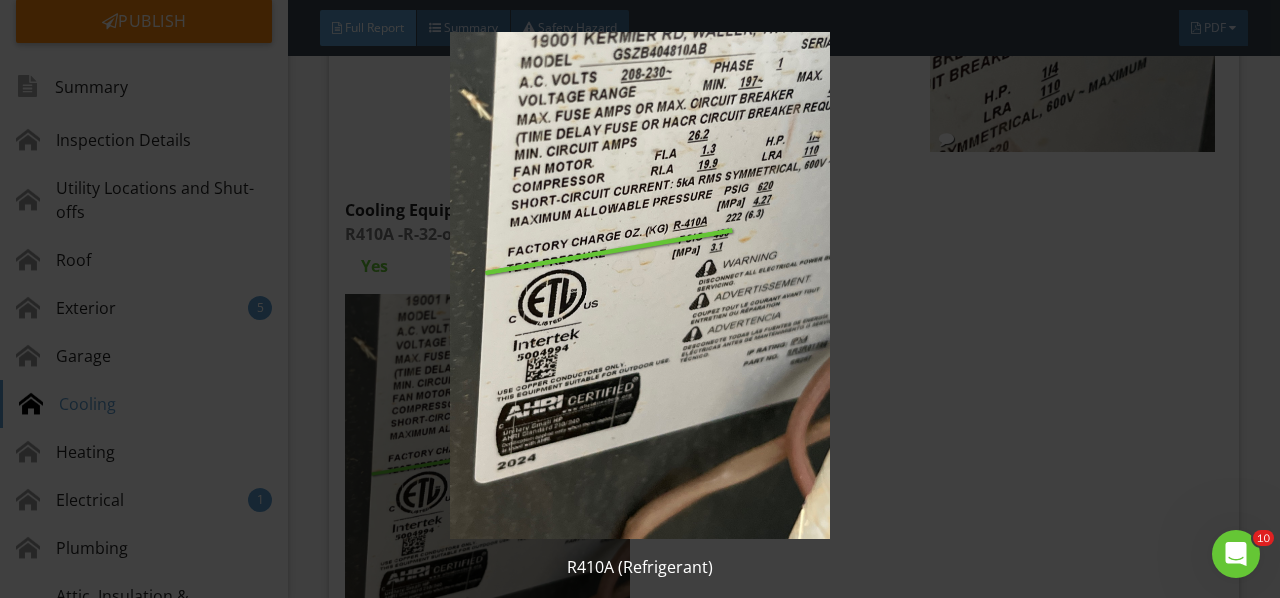 click at bounding box center [639, 285] 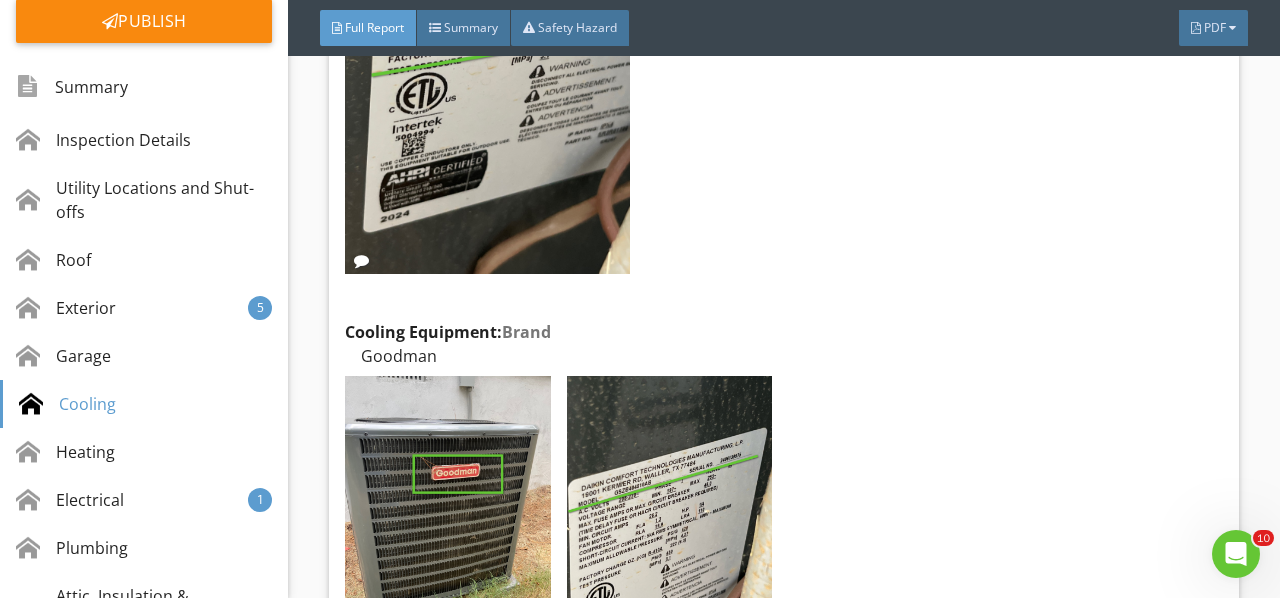 scroll, scrollTop: 11301, scrollLeft: 0, axis: vertical 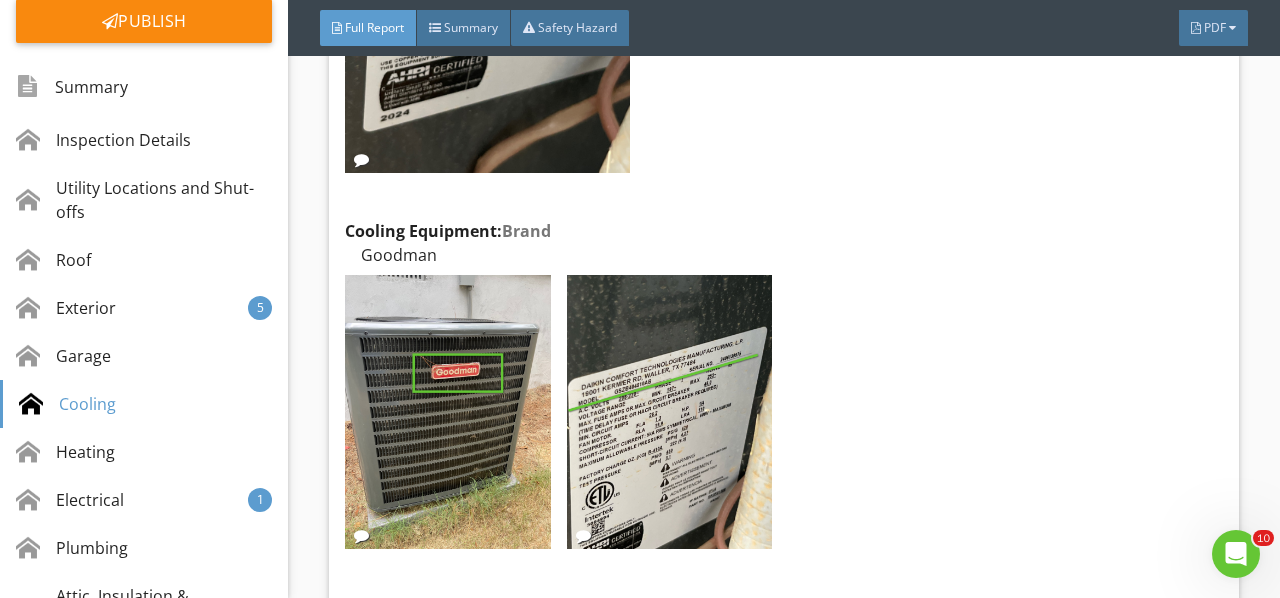 click at bounding box center (447, 412) 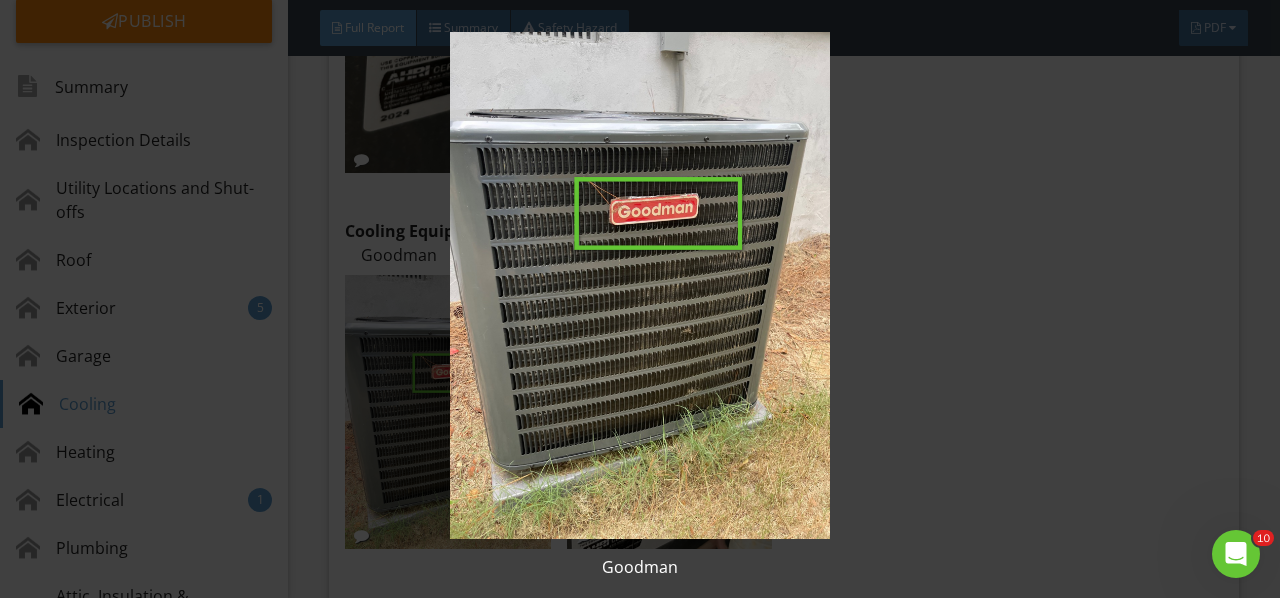 click at bounding box center [639, 285] 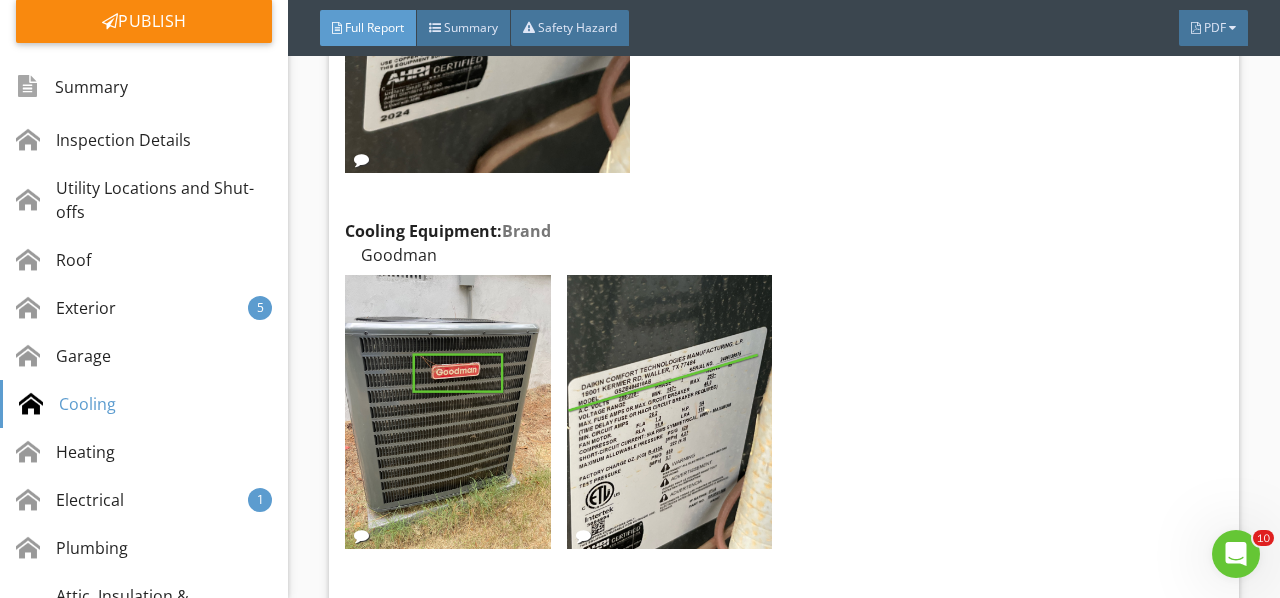 click at bounding box center (669, 412) 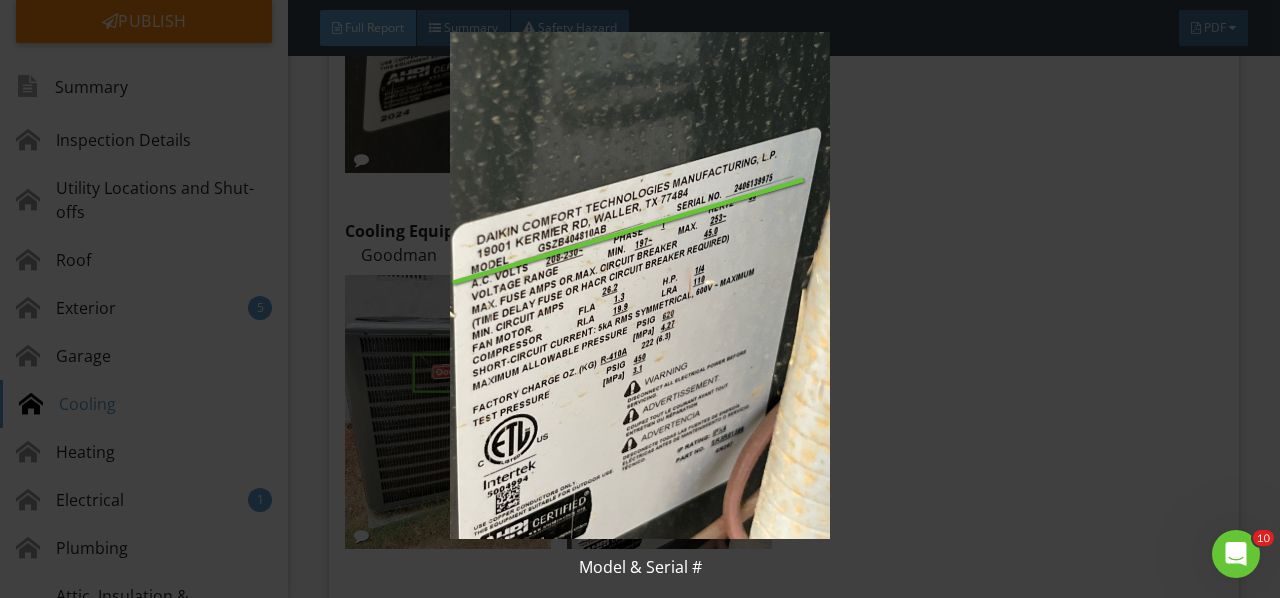 click at bounding box center (639, 285) 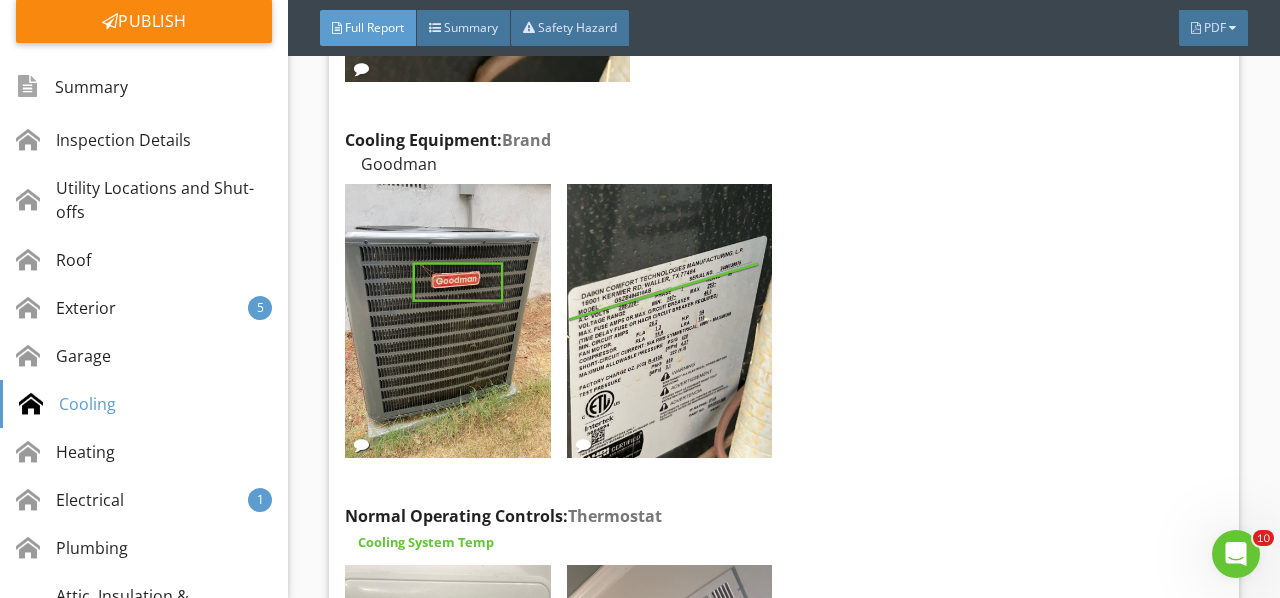 scroll, scrollTop: 11701, scrollLeft: 0, axis: vertical 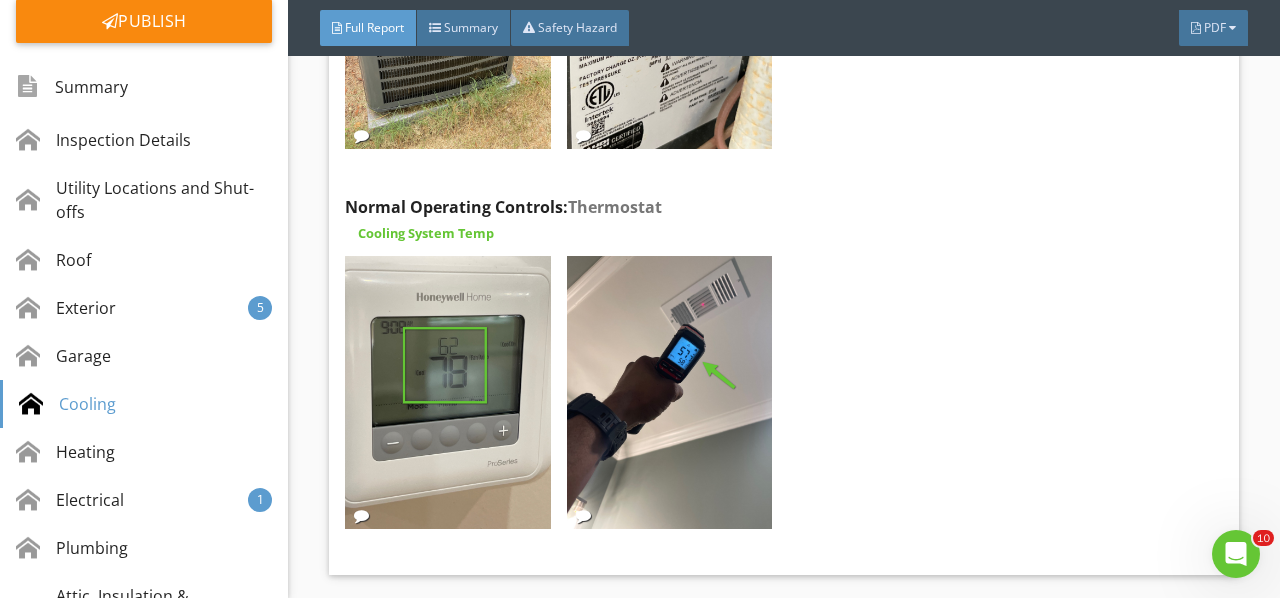 click at bounding box center (447, 393) 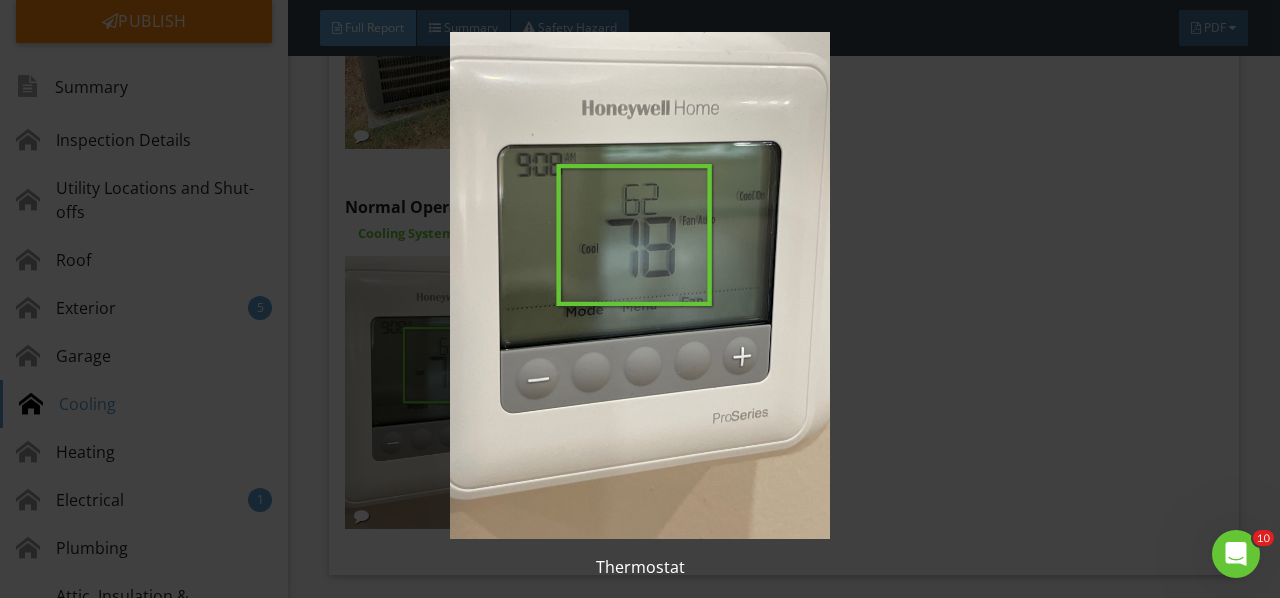 click at bounding box center (639, 285) 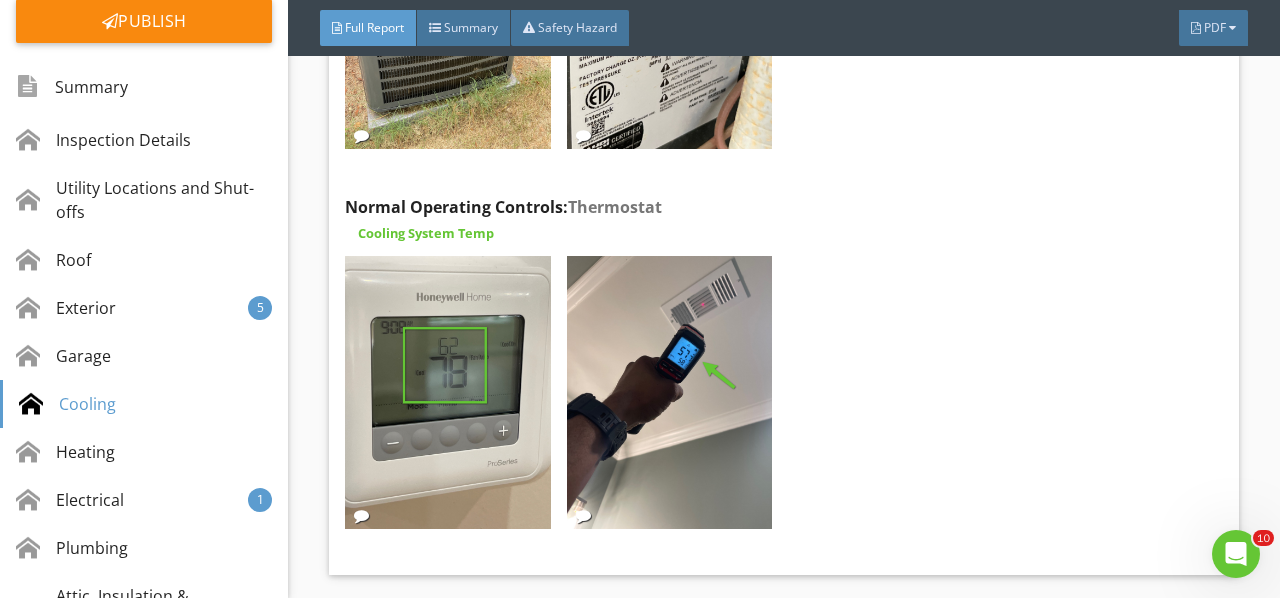 click at bounding box center [669, 393] 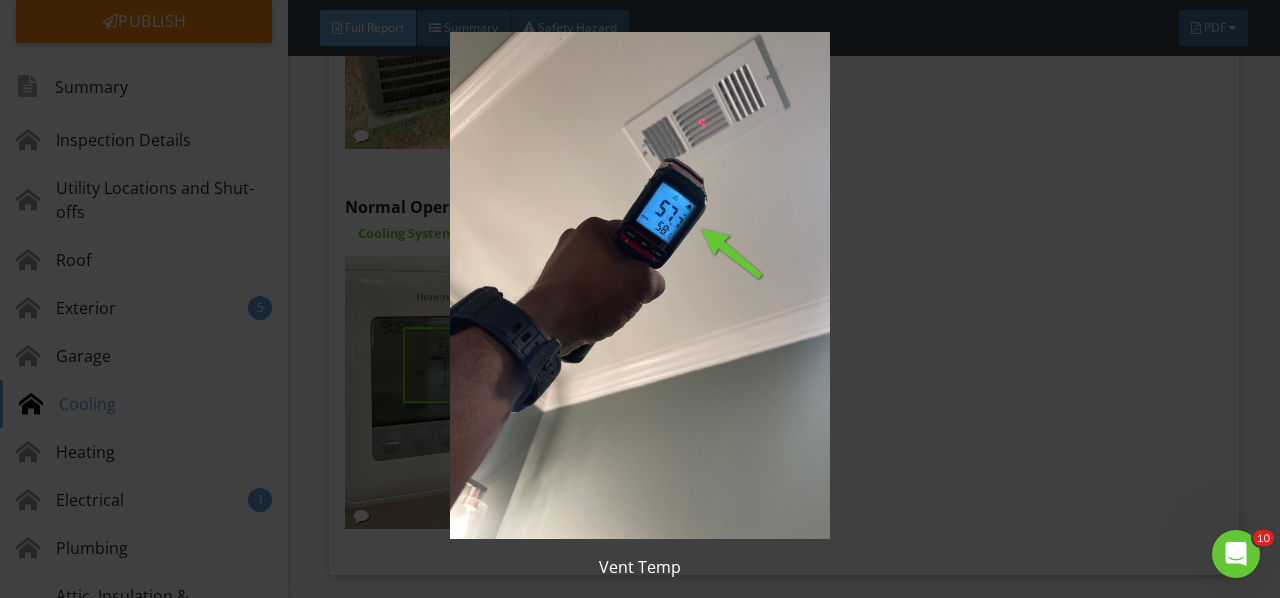 click at bounding box center [639, 285] 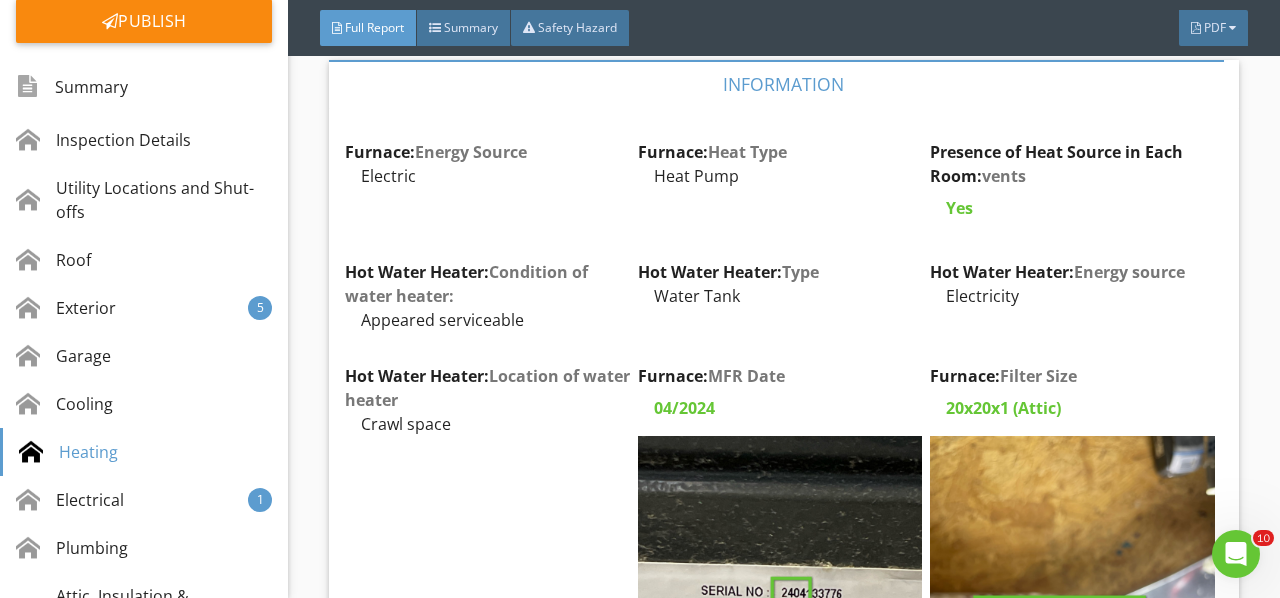 scroll, scrollTop: 12401, scrollLeft: 0, axis: vertical 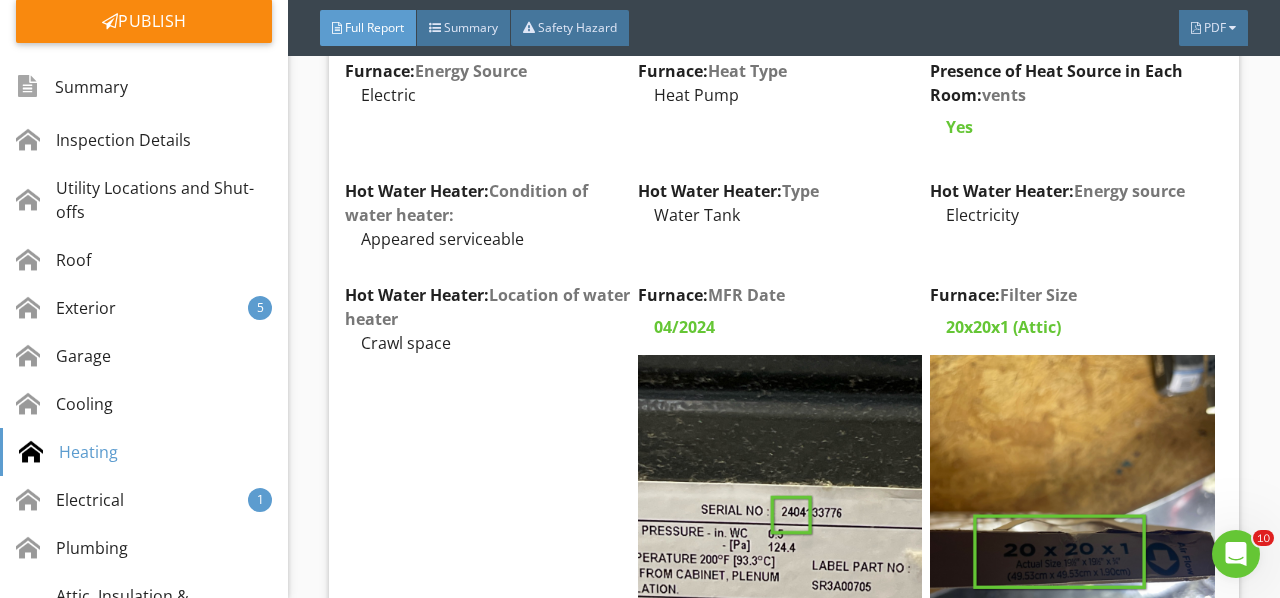 click at bounding box center (780, 544) 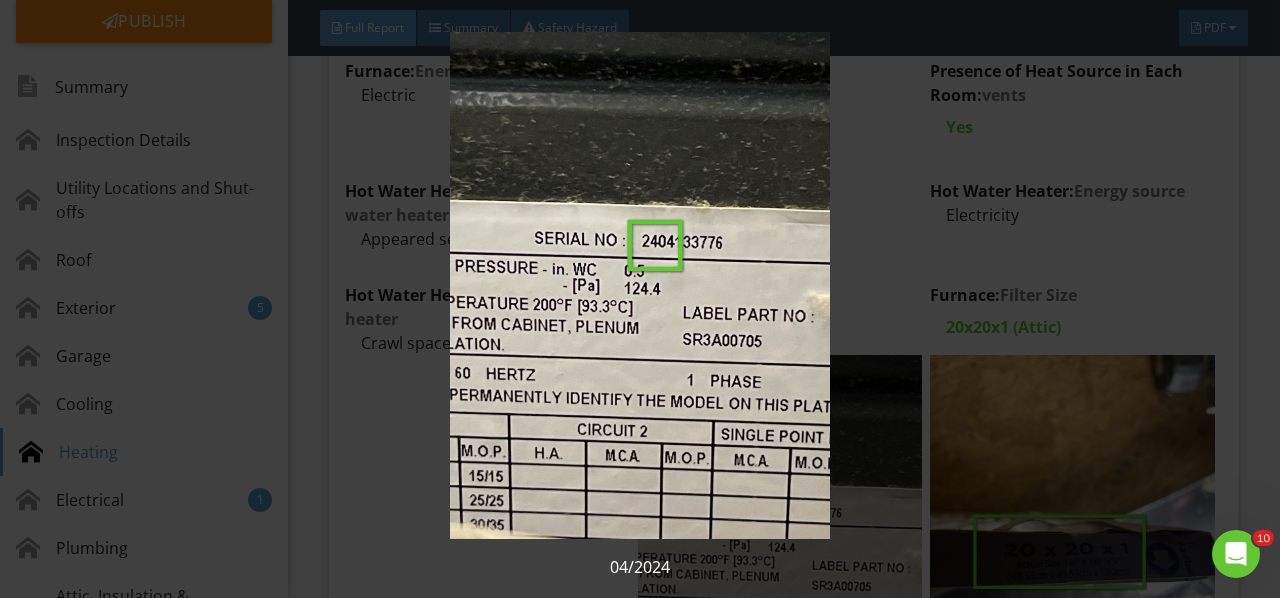 click at bounding box center [639, 285] 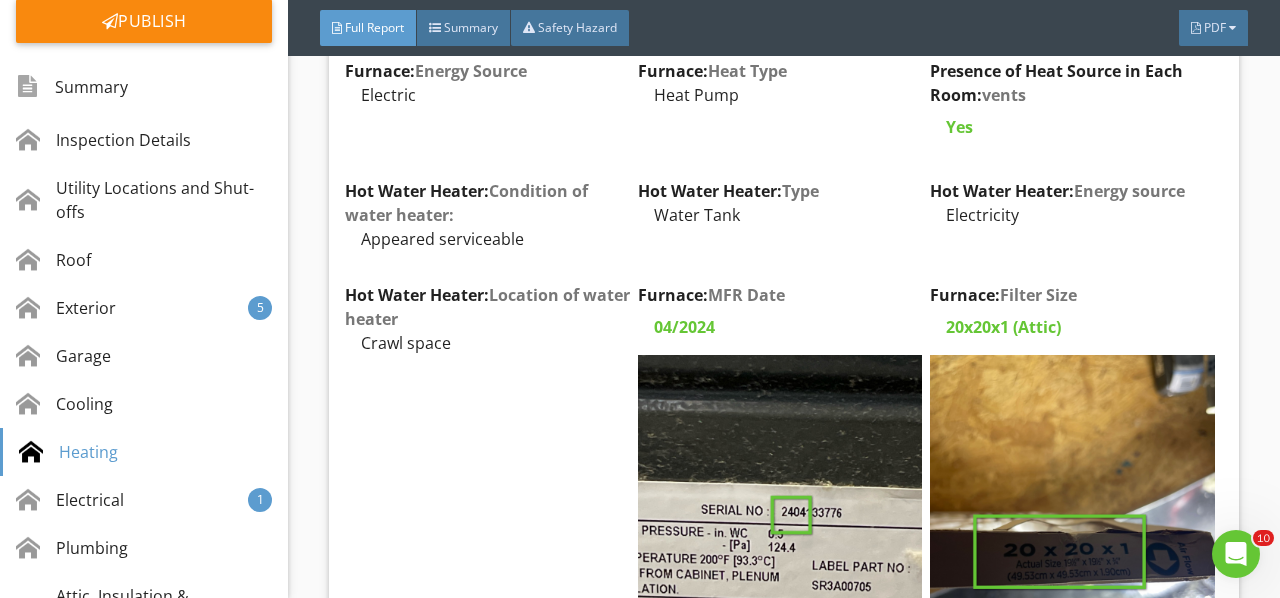 click at bounding box center (1072, 544) 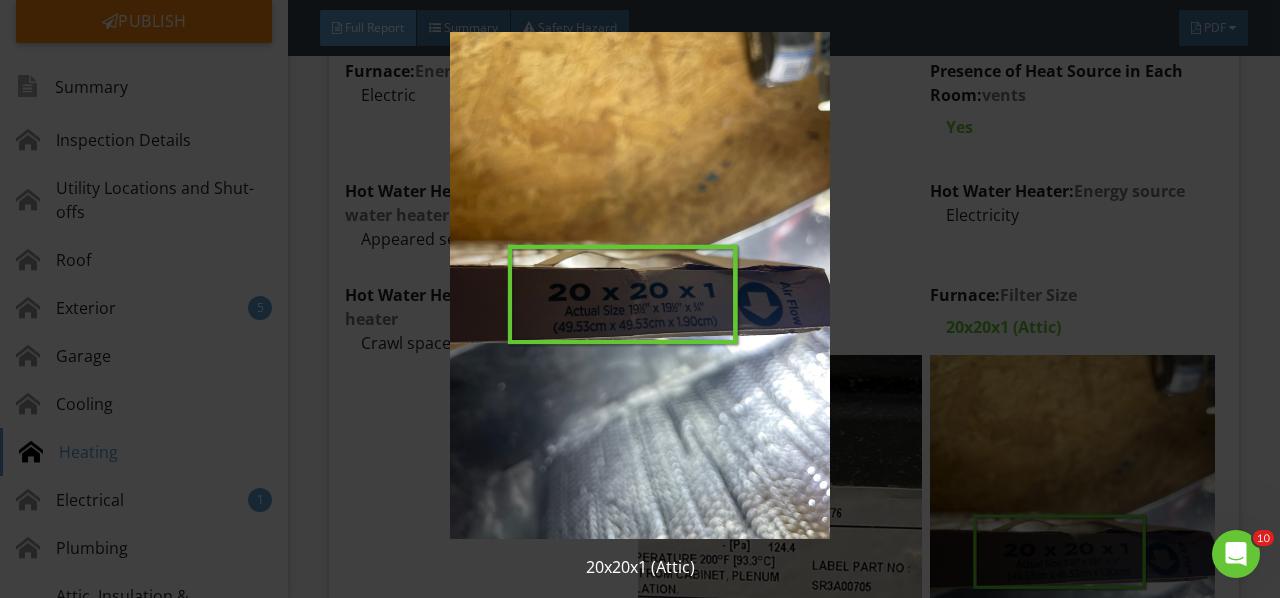 click at bounding box center (639, 285) 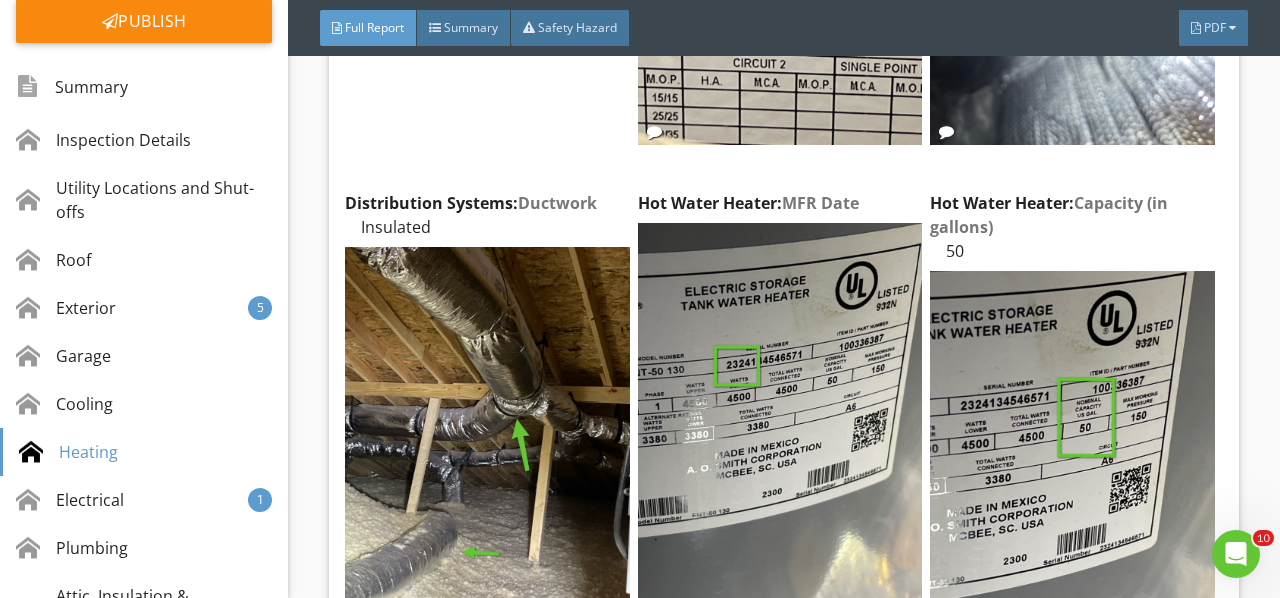 scroll, scrollTop: 13001, scrollLeft: 0, axis: vertical 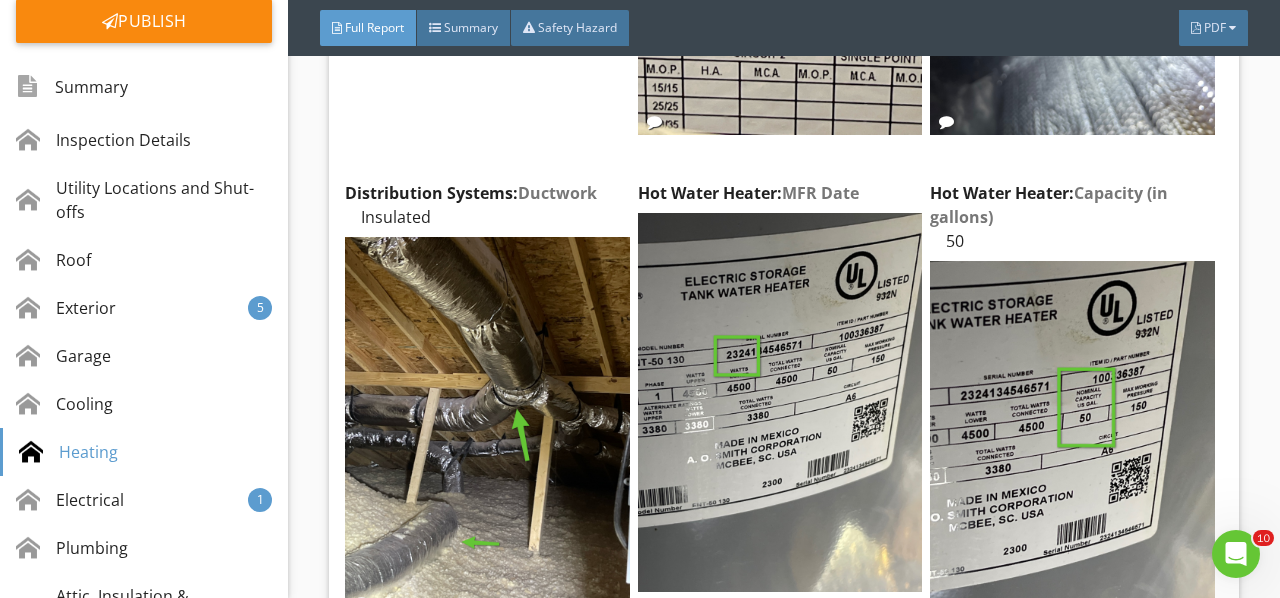 click at bounding box center [487, 426] 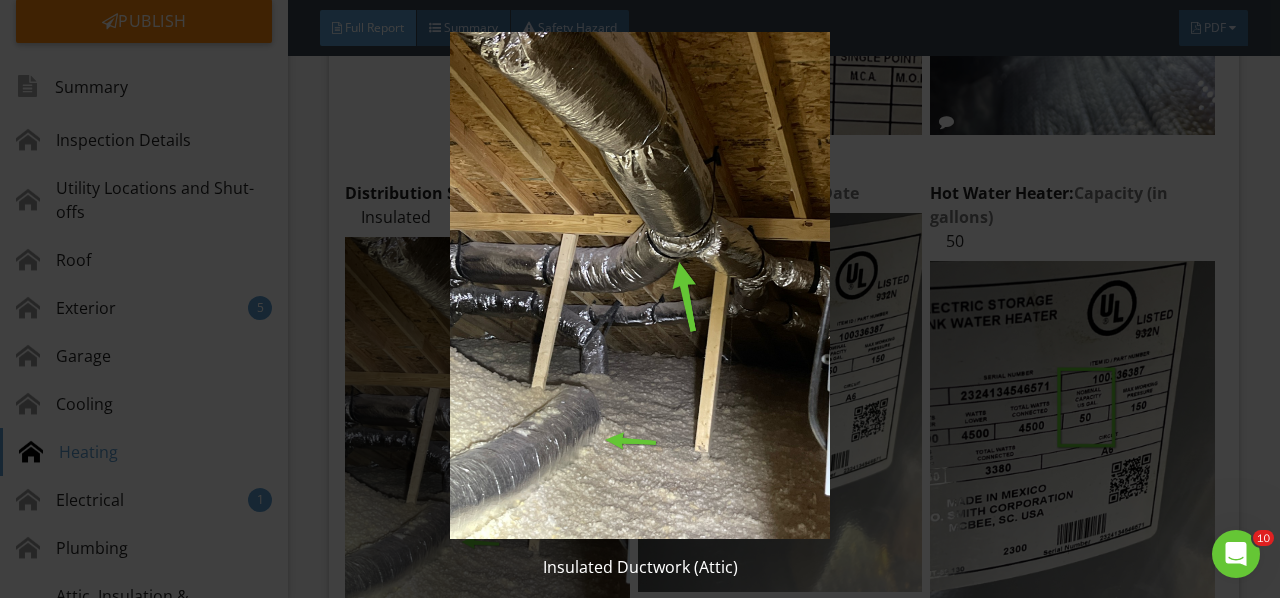 click at bounding box center (639, 285) 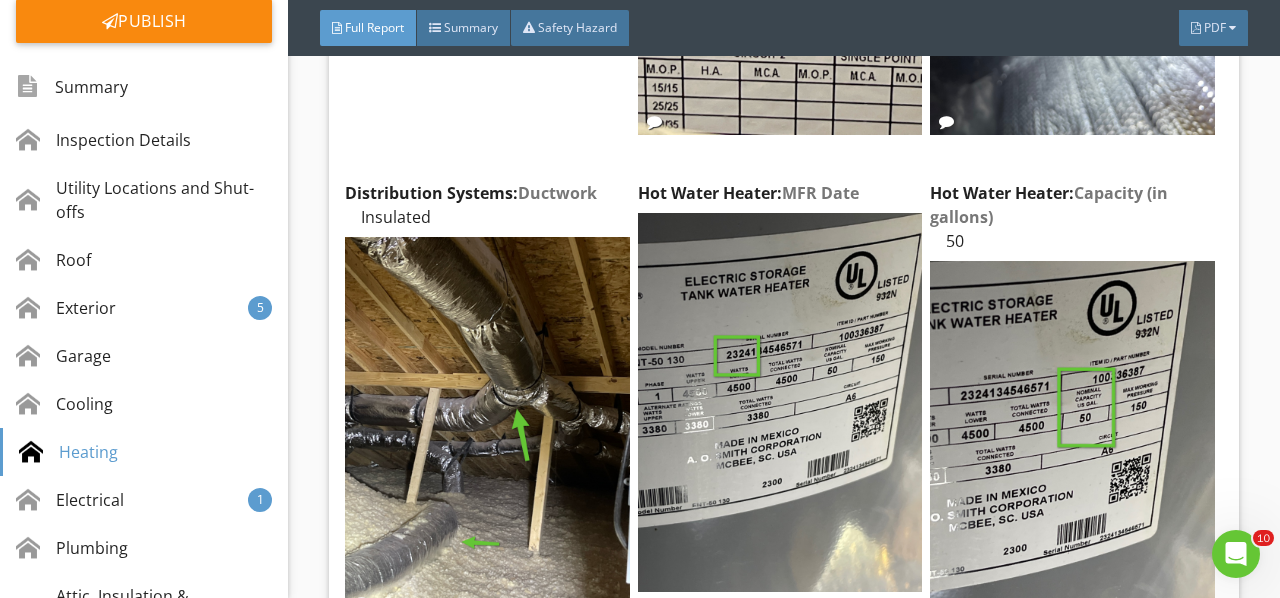 click at bounding box center [780, 402] 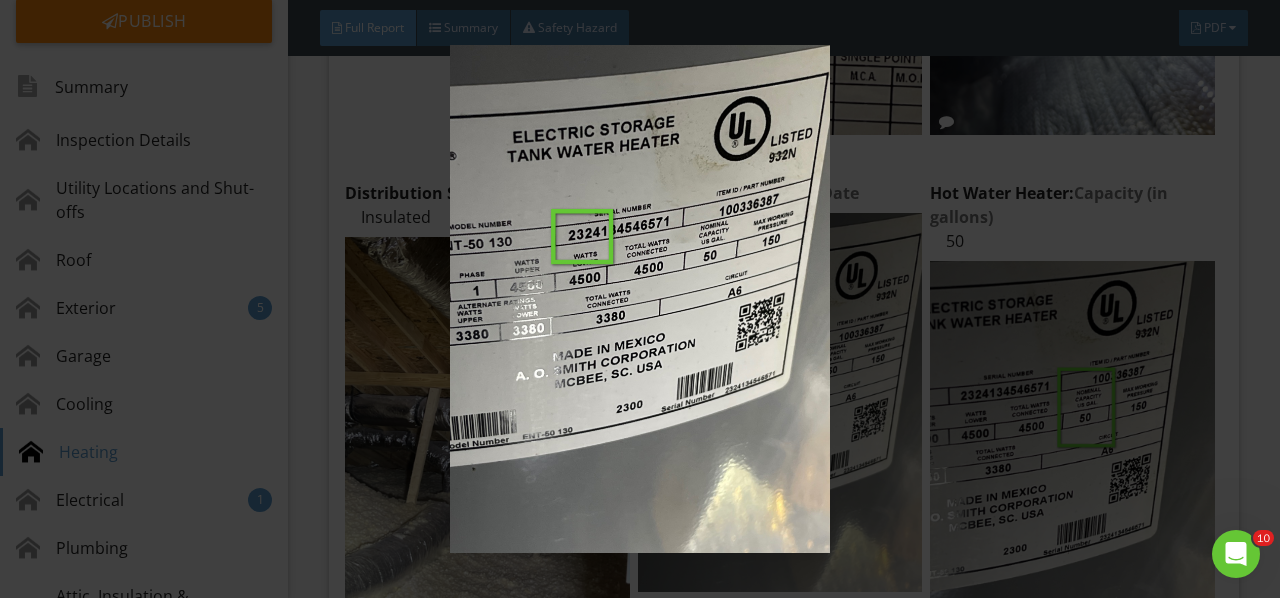 click at bounding box center (639, 298) 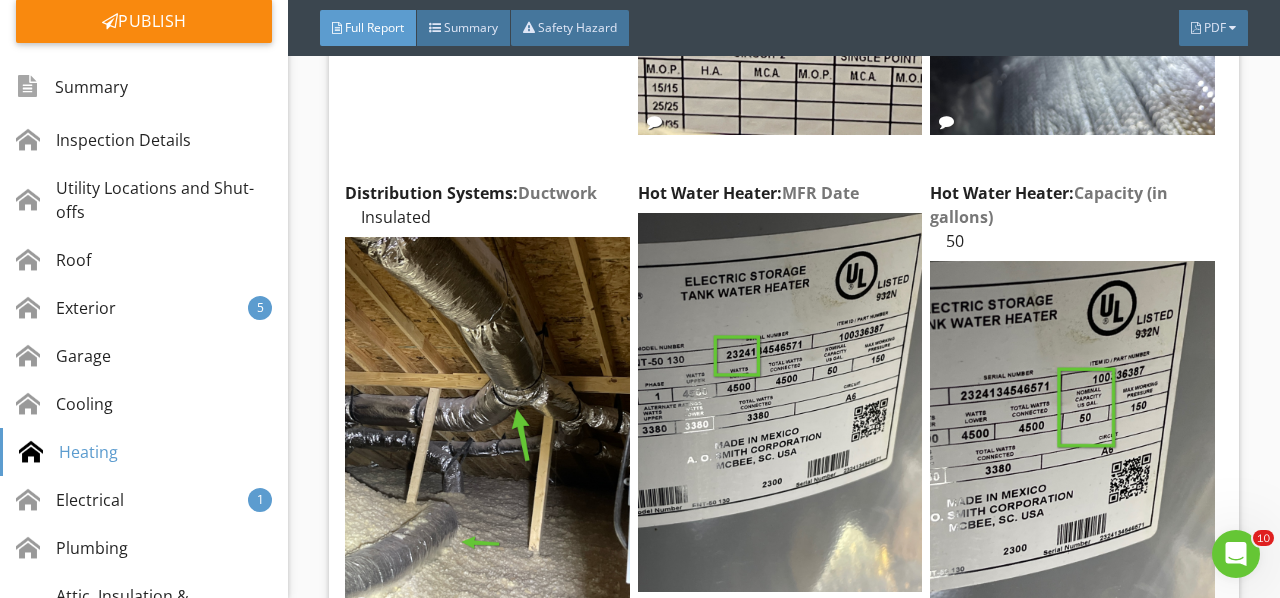 click on "Edit" at bounding box center (0, 0) 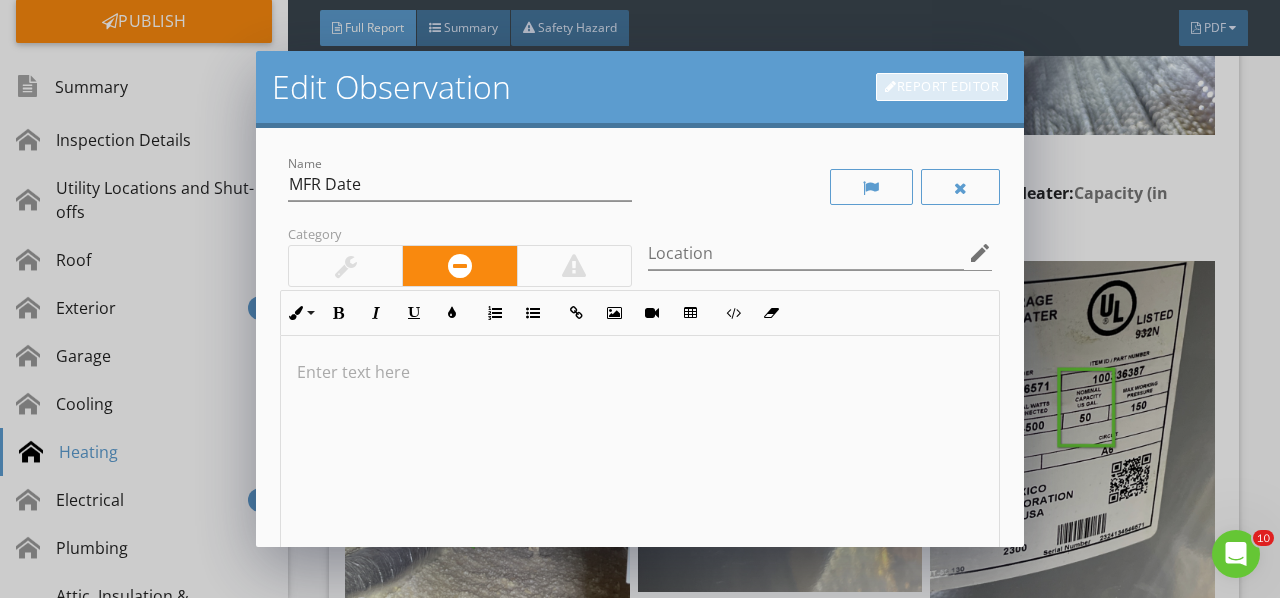click on "Report Editor" at bounding box center (942, 87) 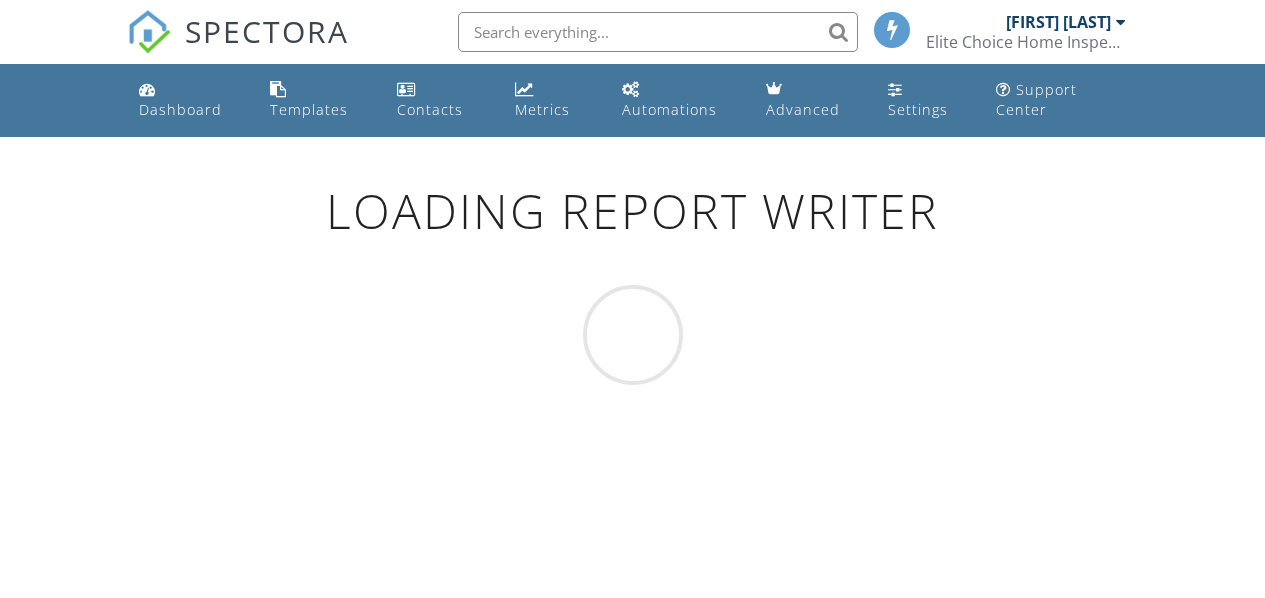 scroll, scrollTop: 0, scrollLeft: 0, axis: both 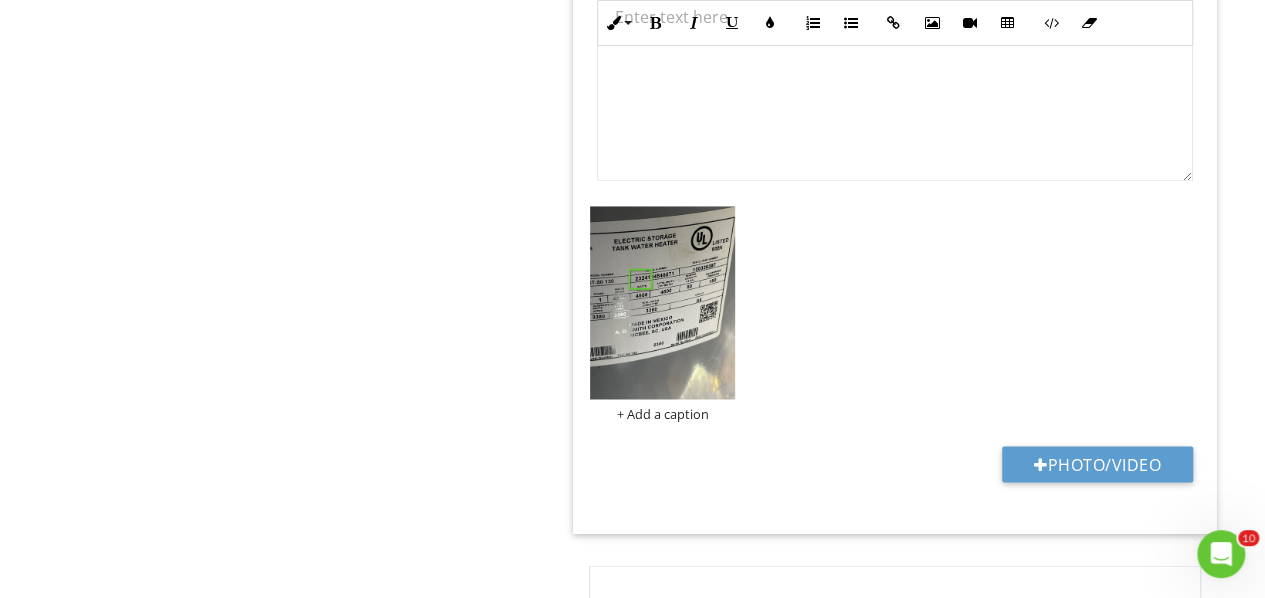 click on "Photo/Video" at bounding box center [1097, 464] 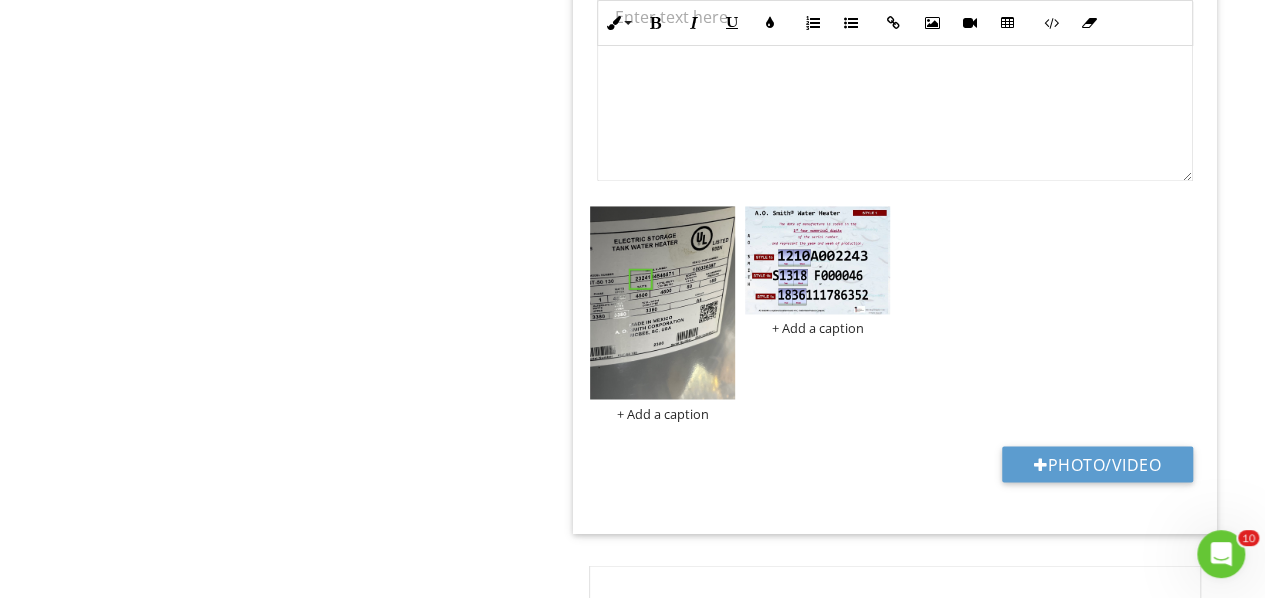 click at bounding box center (817, 260) 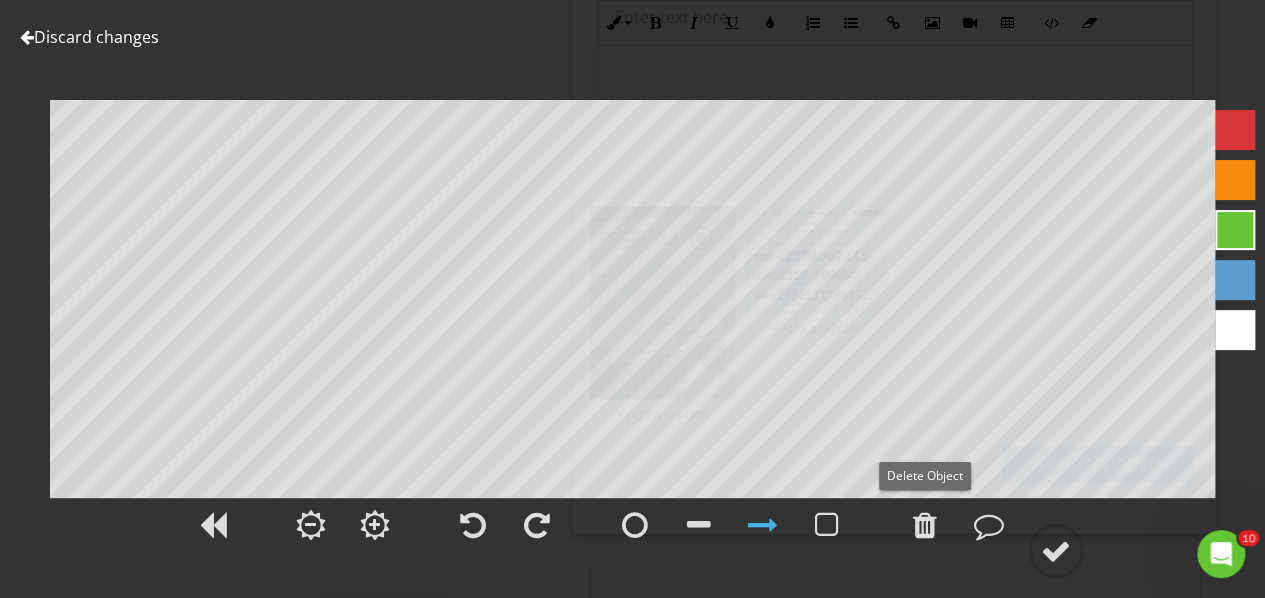 click at bounding box center (925, 525) 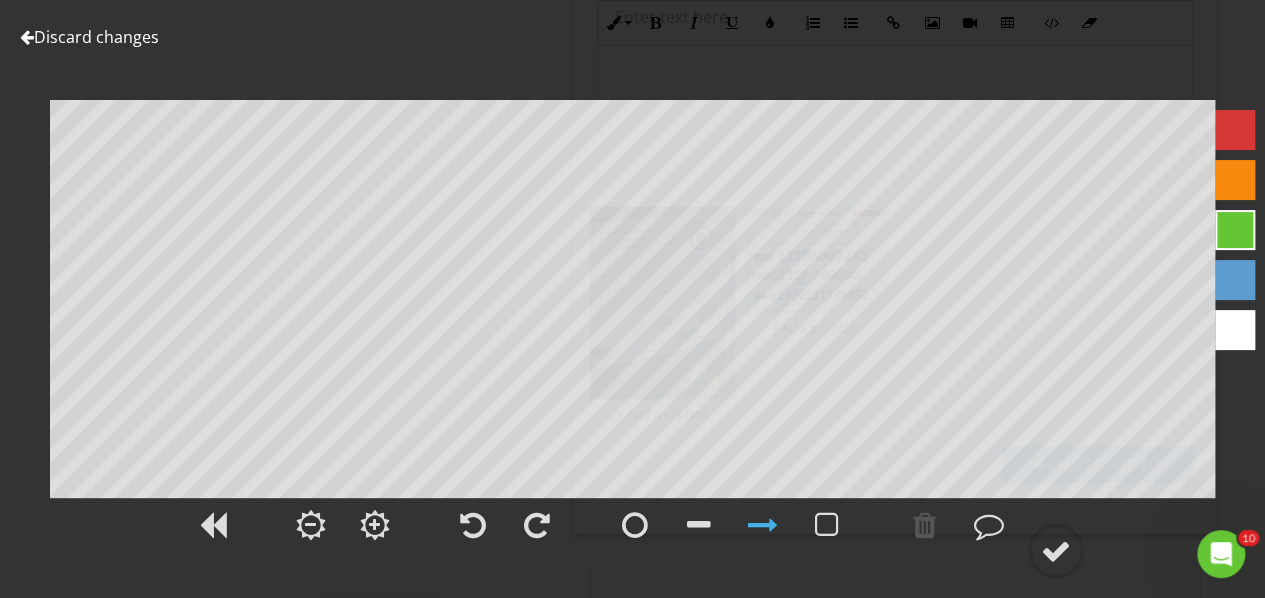 click at bounding box center (827, 525) 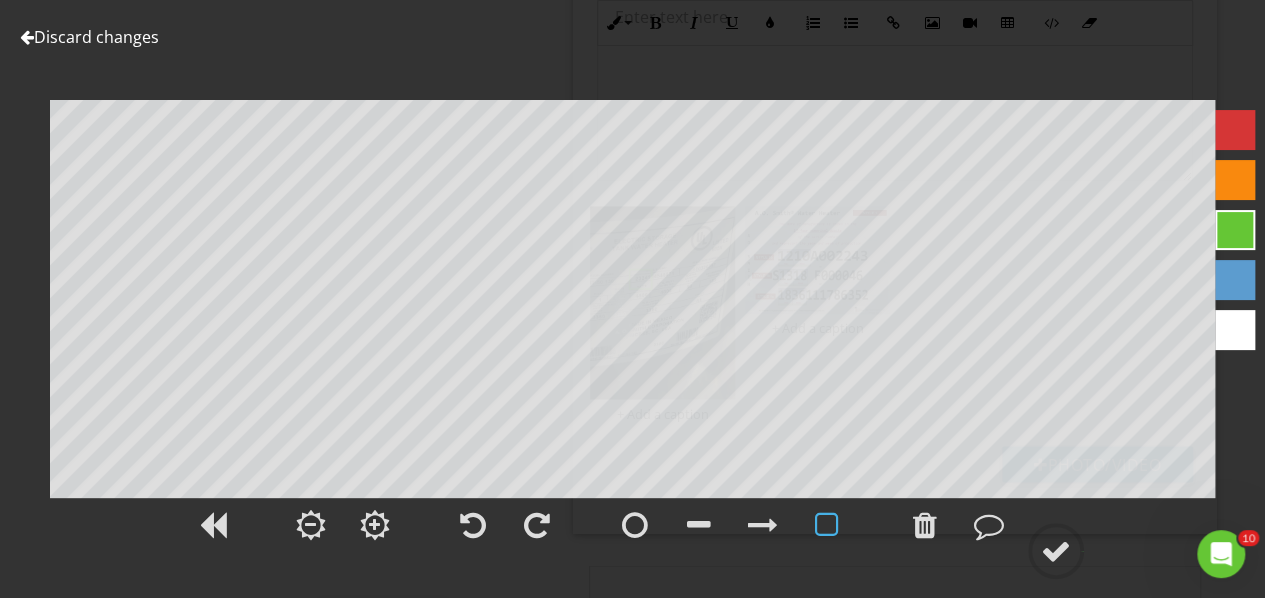 click at bounding box center (699, 525) 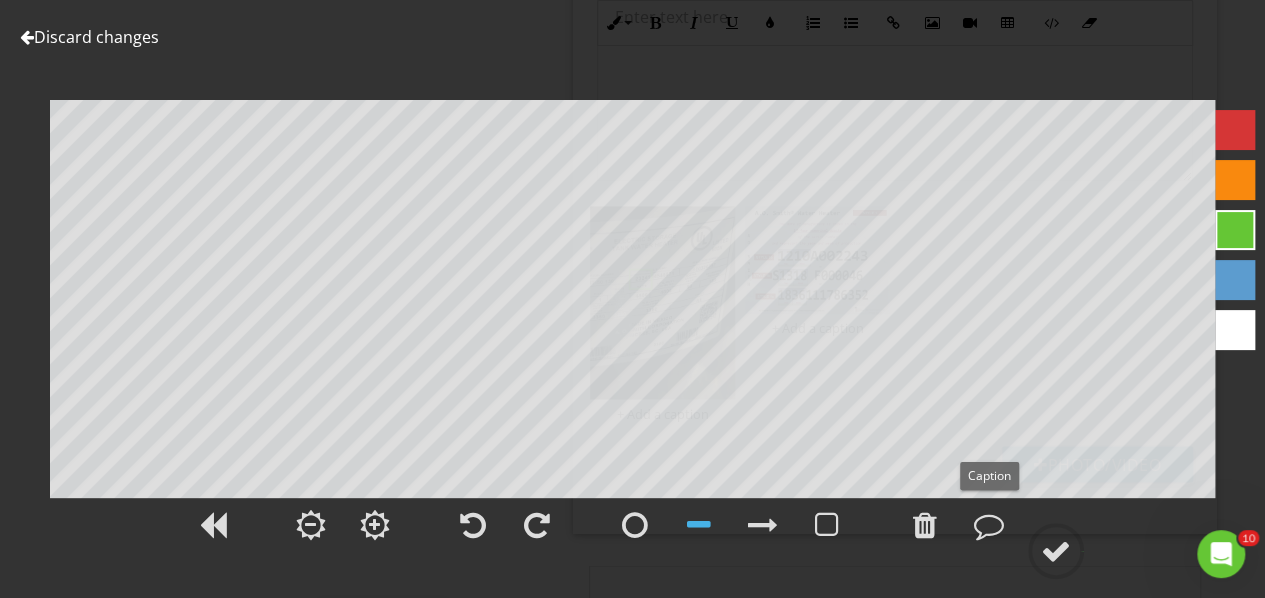 click at bounding box center [989, 525] 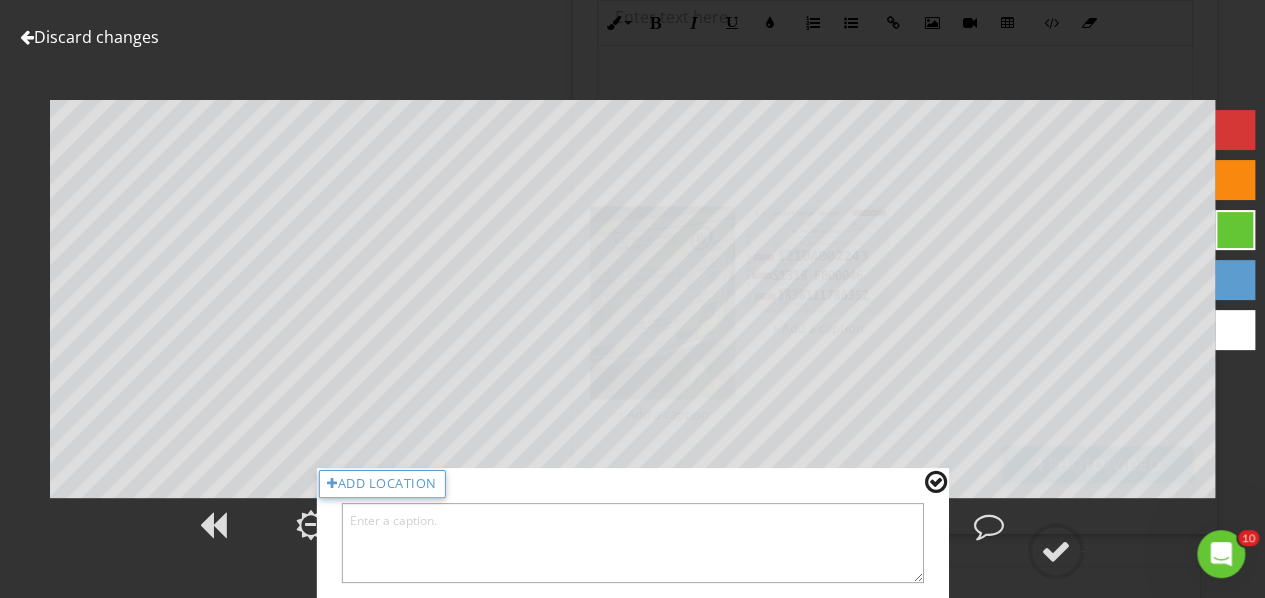 click at bounding box center [632, 543] 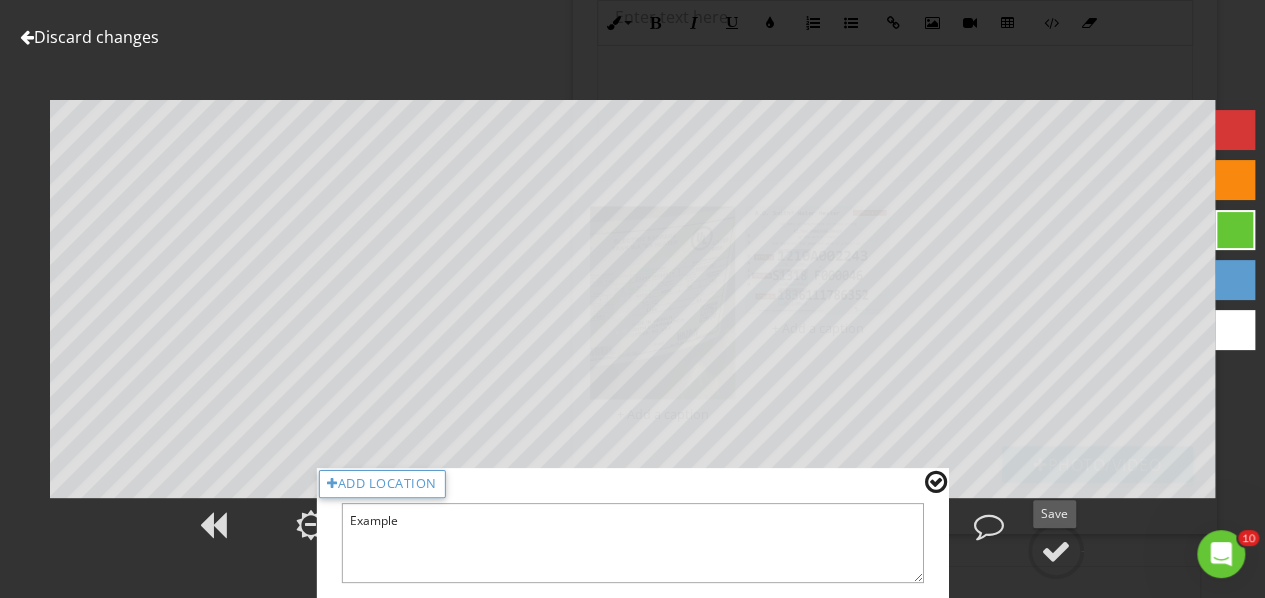 type on "Example" 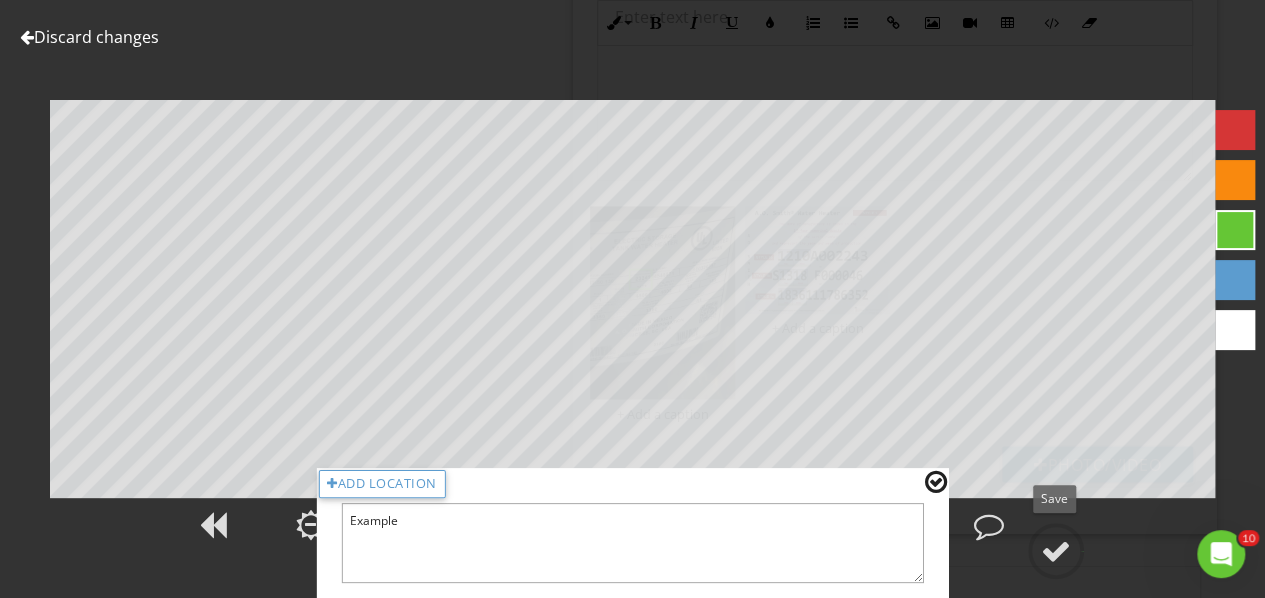 click at bounding box center [1056, 551] 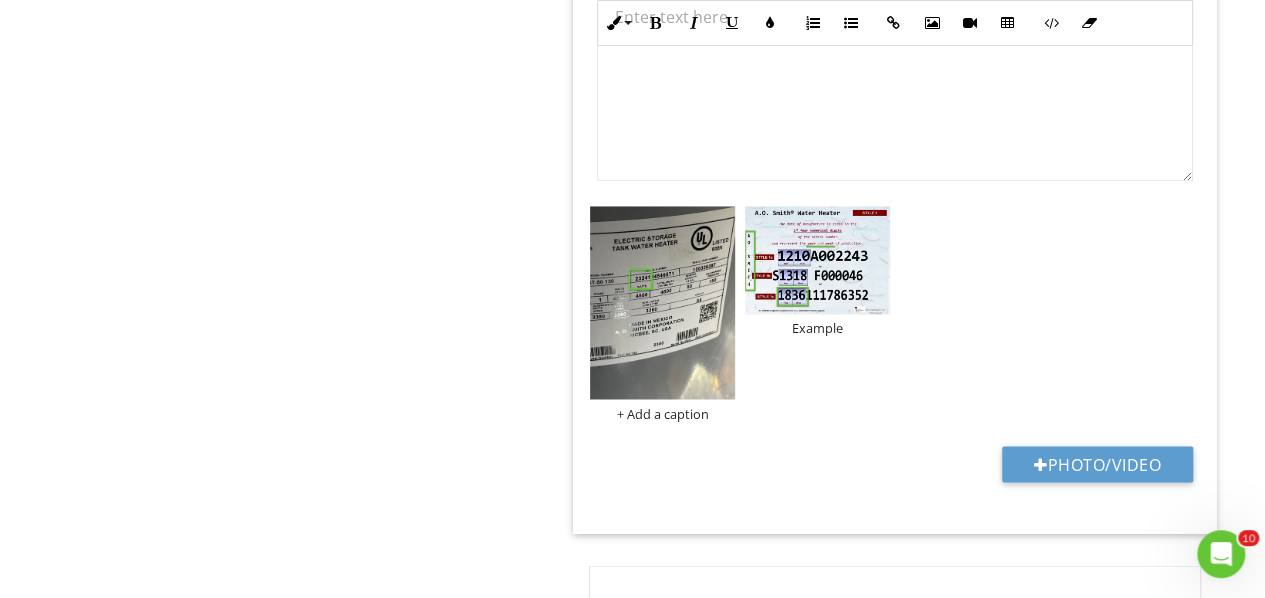click on "+ Add a caption" at bounding box center (662, 413) 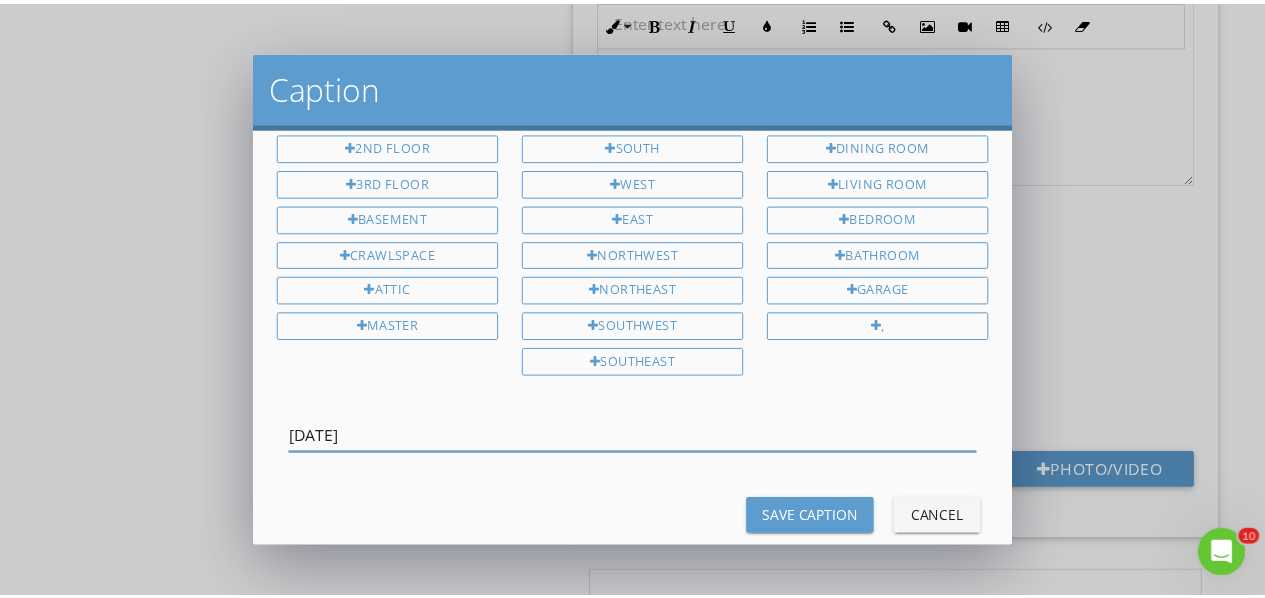 scroll, scrollTop: 84, scrollLeft: 0, axis: vertical 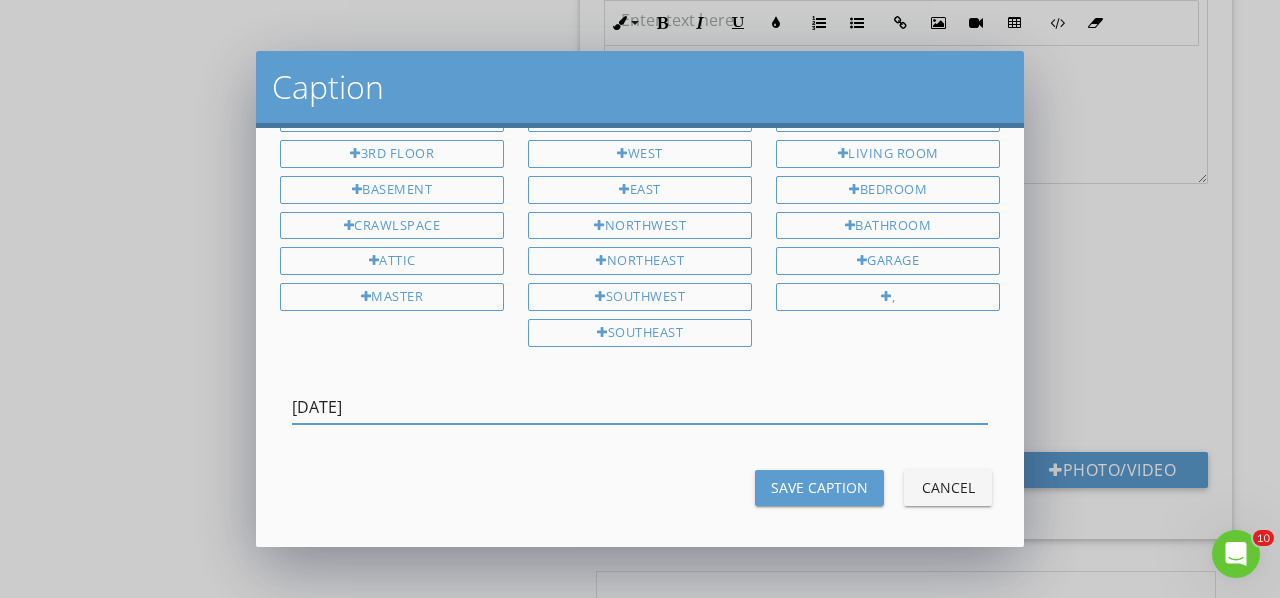 type on "[MM]/[YYYY]" 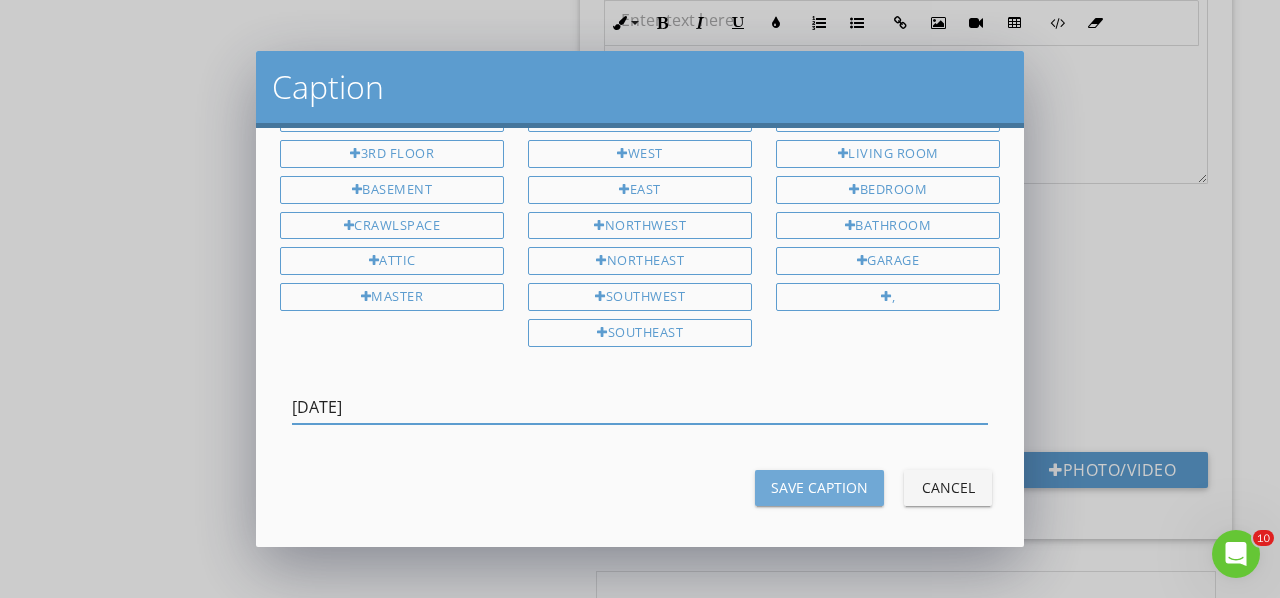 click on "Save Caption" at bounding box center [819, 487] 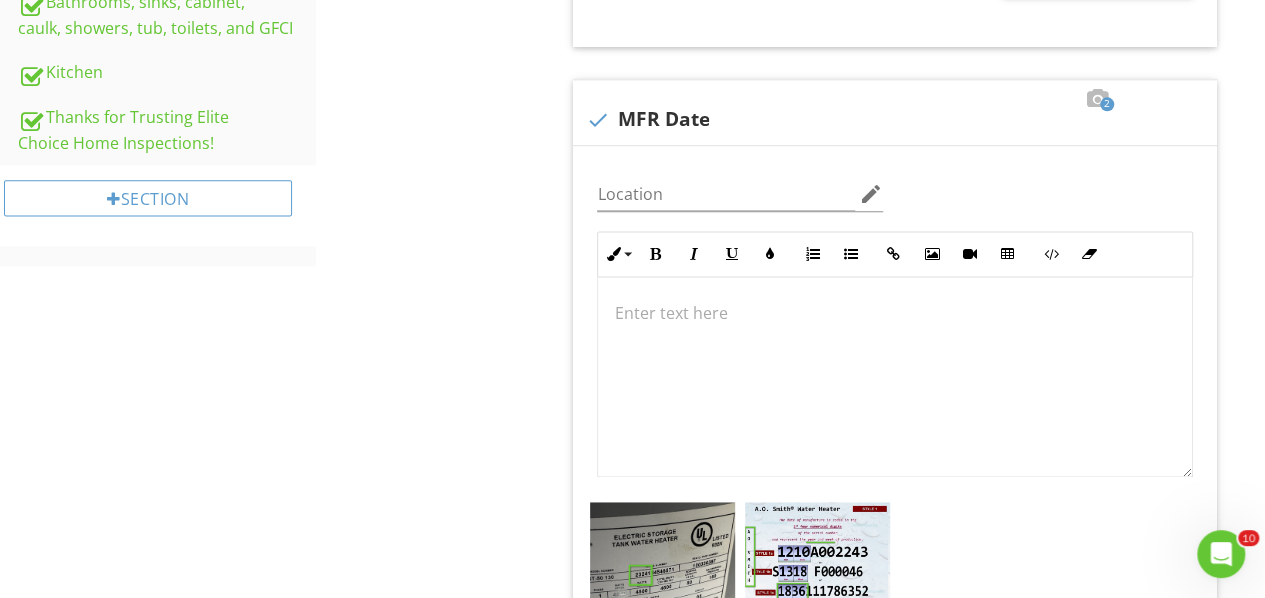 scroll, scrollTop: 1203, scrollLeft: 0, axis: vertical 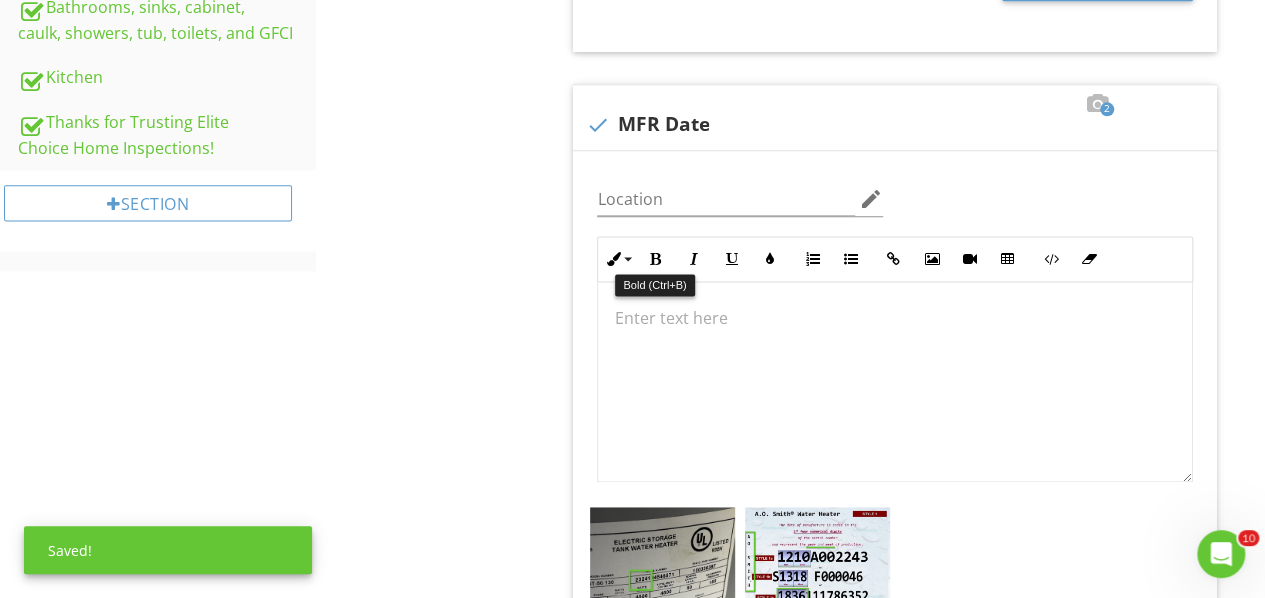 click on "Bold" at bounding box center [655, 259] 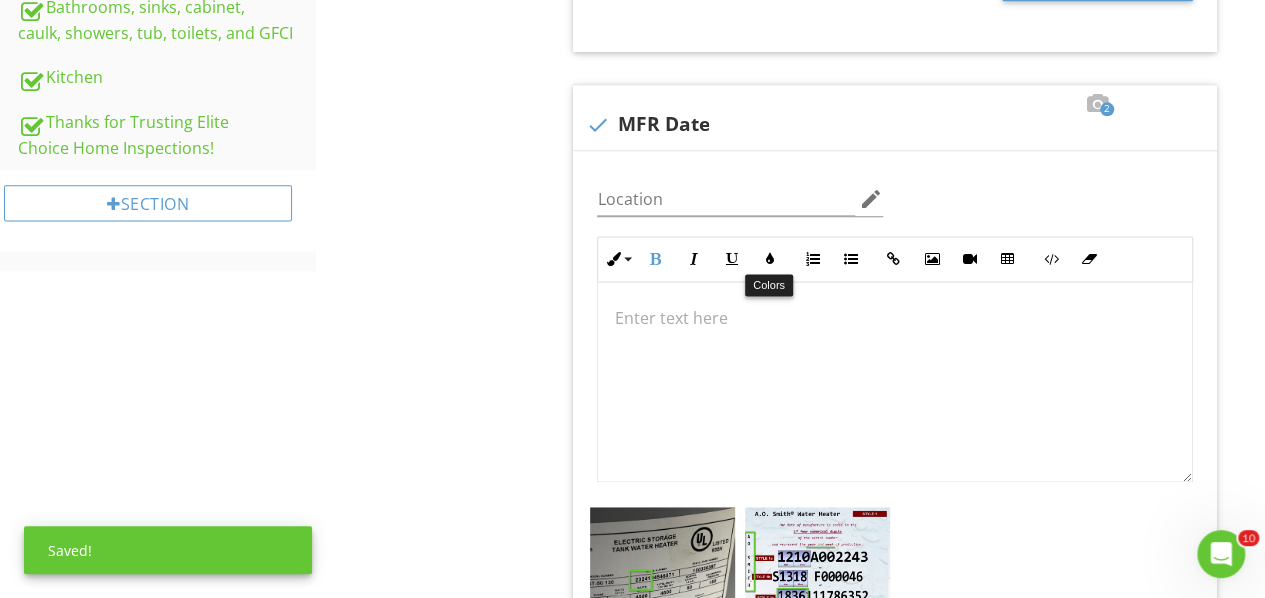click at bounding box center [769, 259] 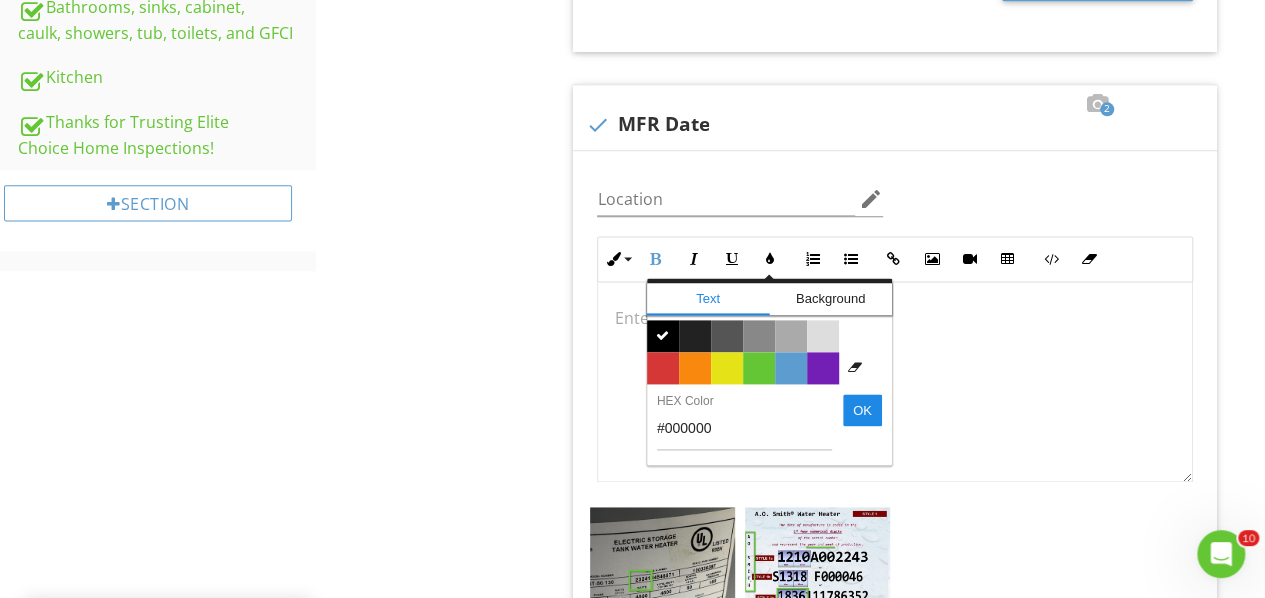 click on "Color #65c635" at bounding box center (759, 368) 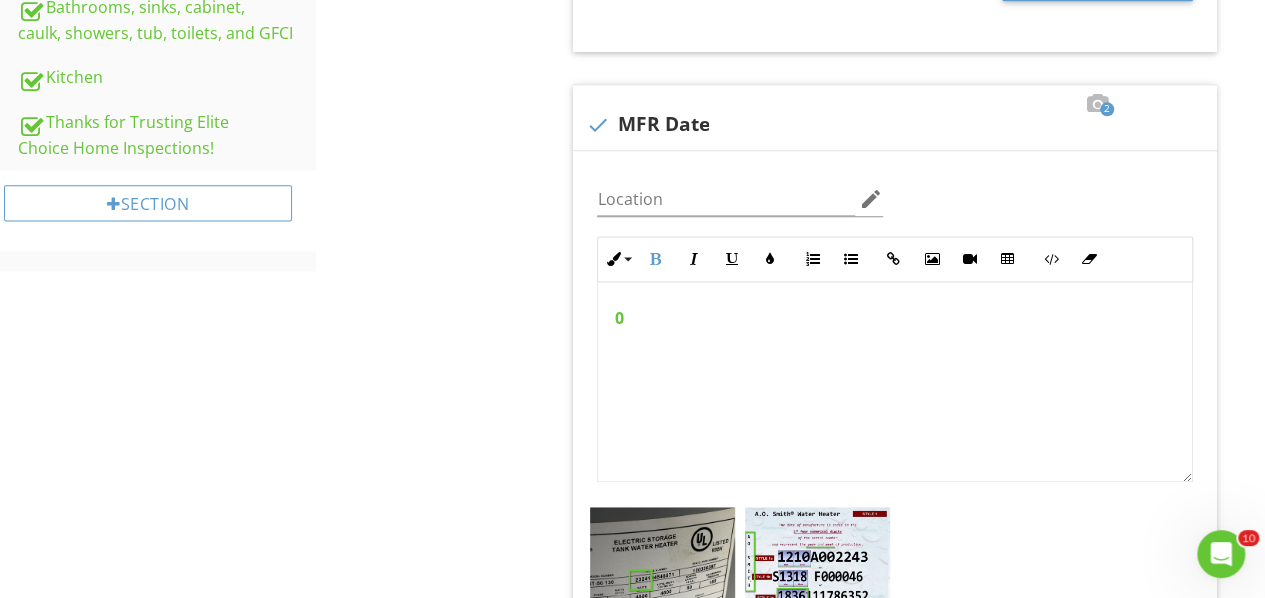 type 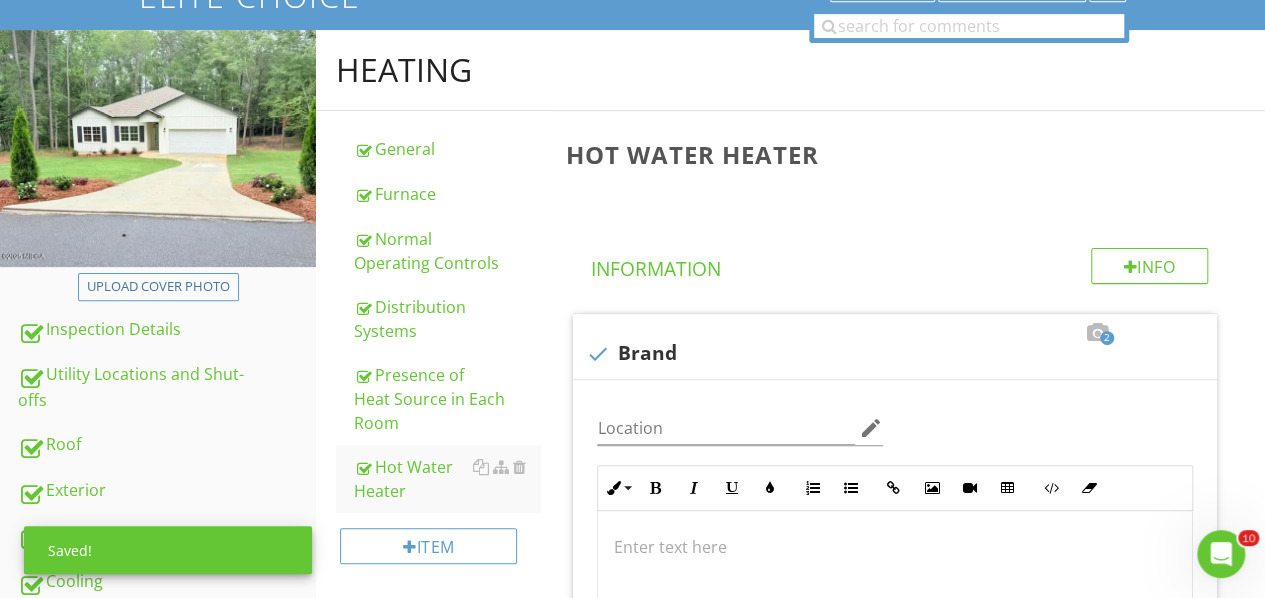 scroll, scrollTop: 0, scrollLeft: 0, axis: both 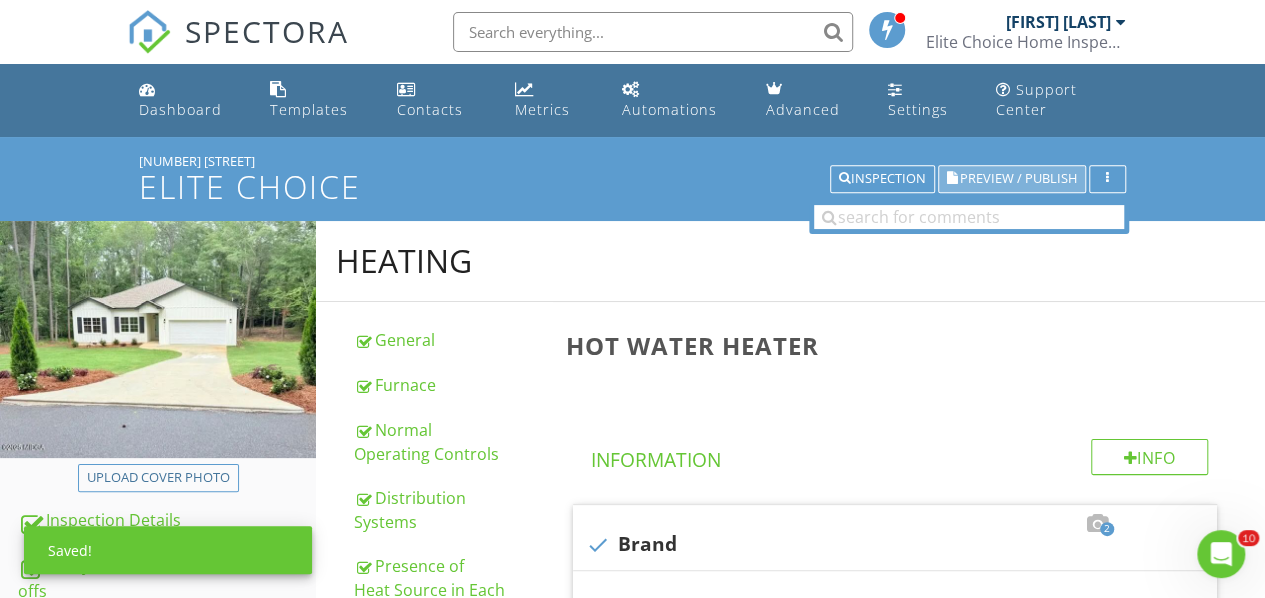 click on "Preview / Publish" at bounding box center [1018, 179] 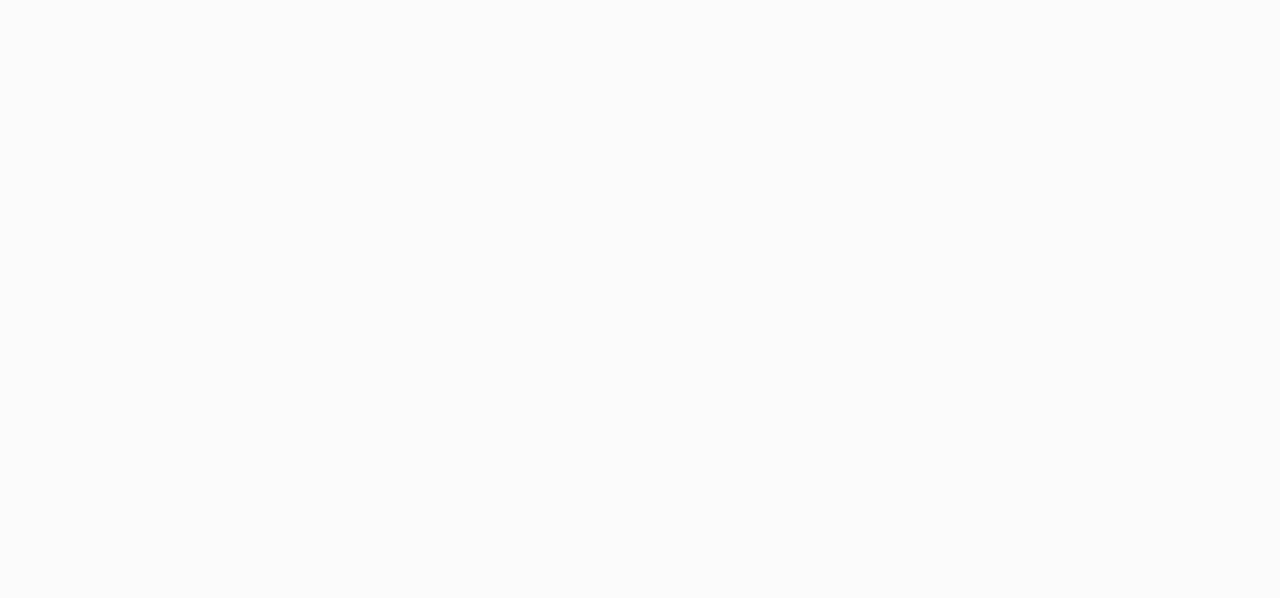 scroll, scrollTop: 0, scrollLeft: 0, axis: both 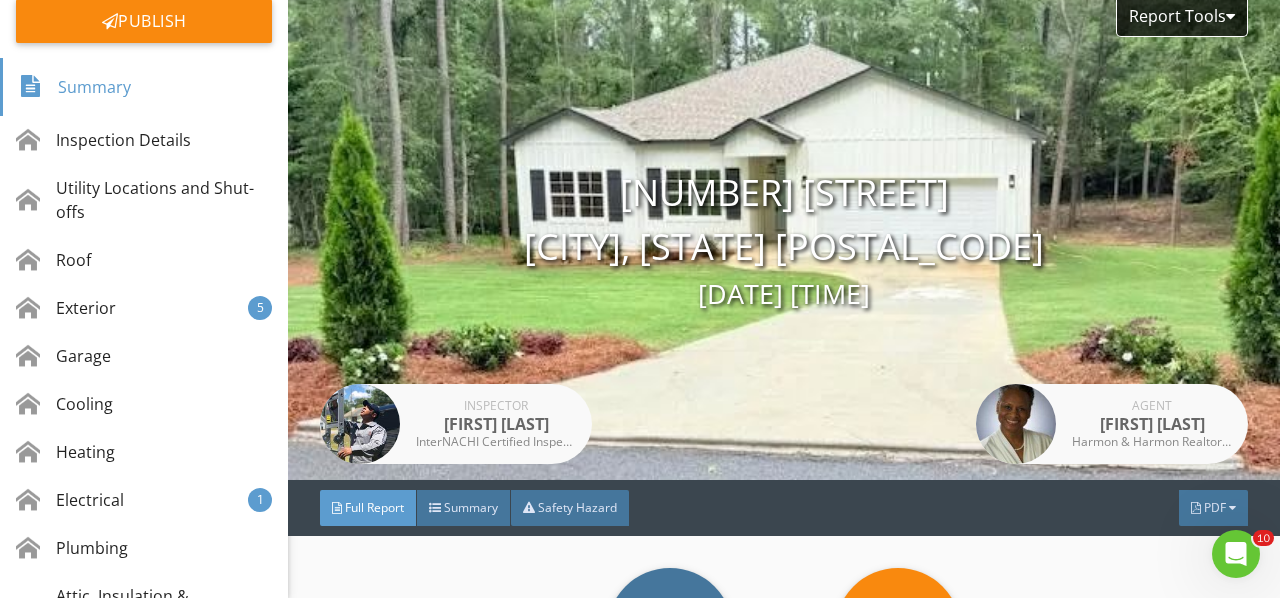 click on "Exterior
5" at bounding box center (144, 308) 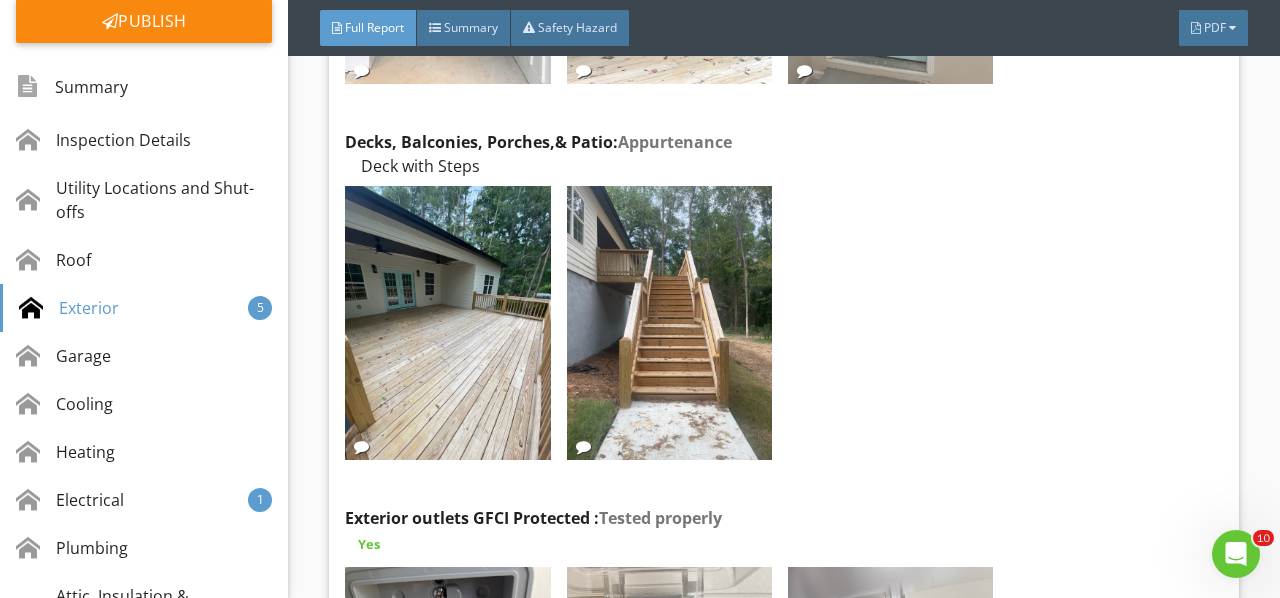 scroll, scrollTop: 6901, scrollLeft: 0, axis: vertical 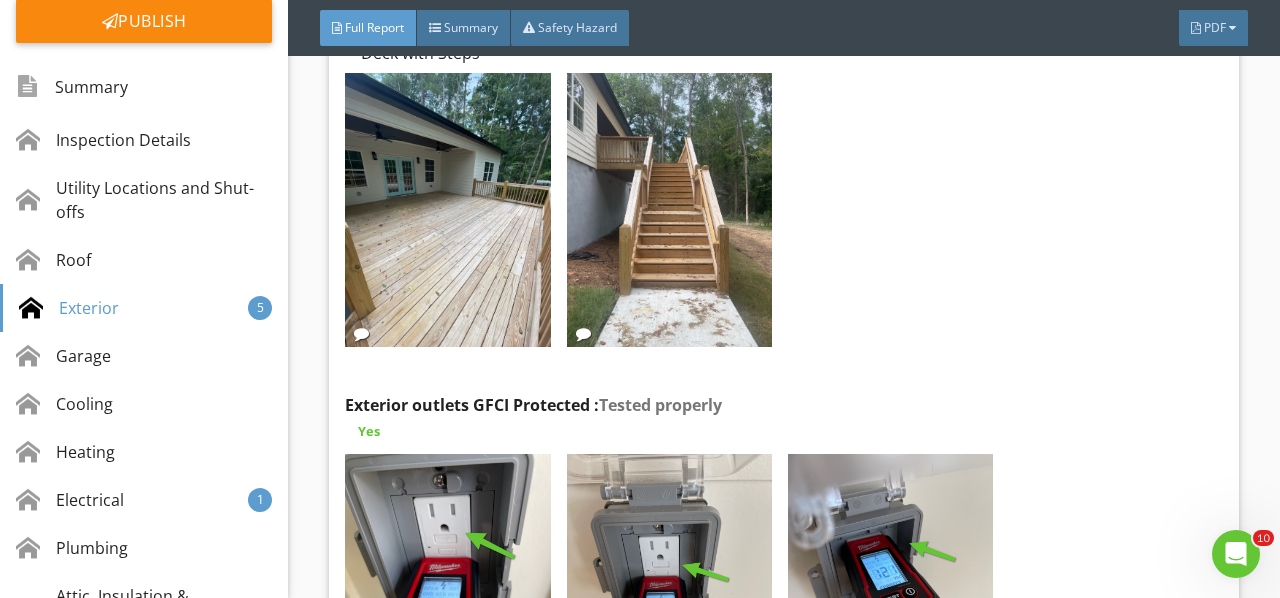 click on "Heating" at bounding box center (144, 452) 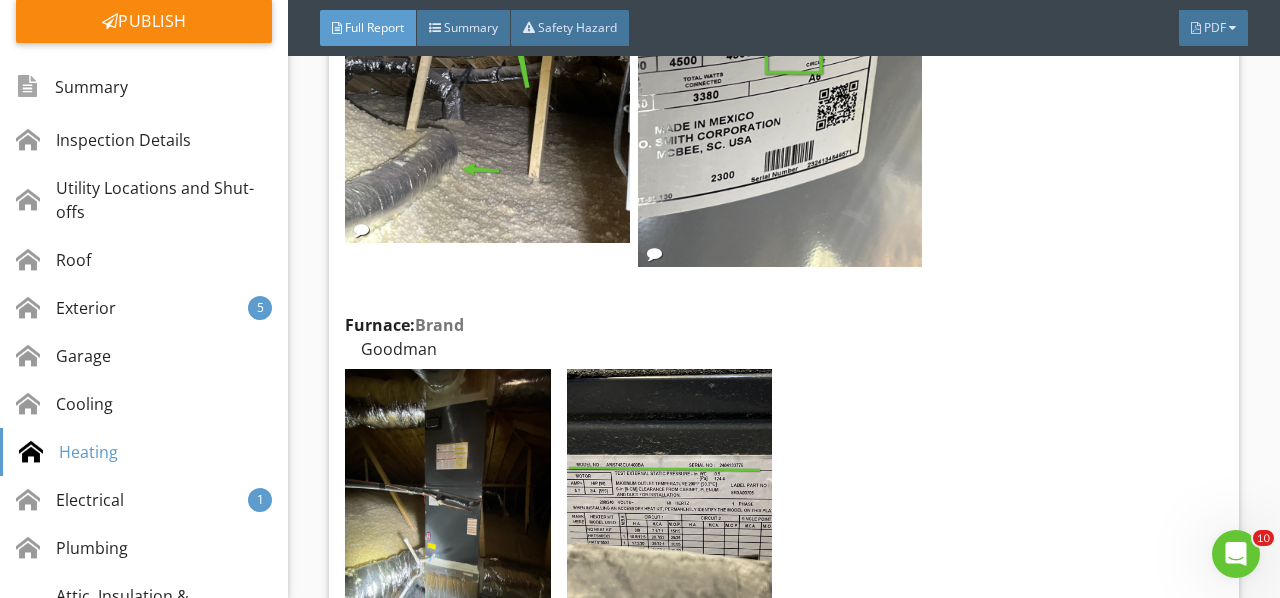 scroll, scrollTop: 13349, scrollLeft: 0, axis: vertical 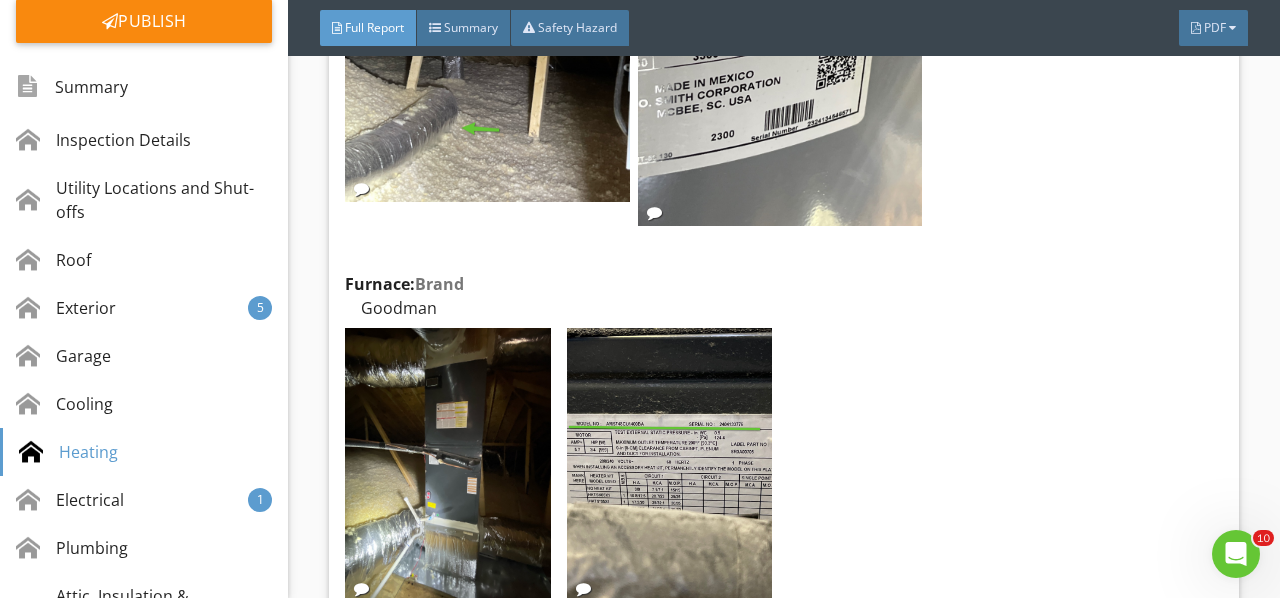 click at bounding box center [447, 465] 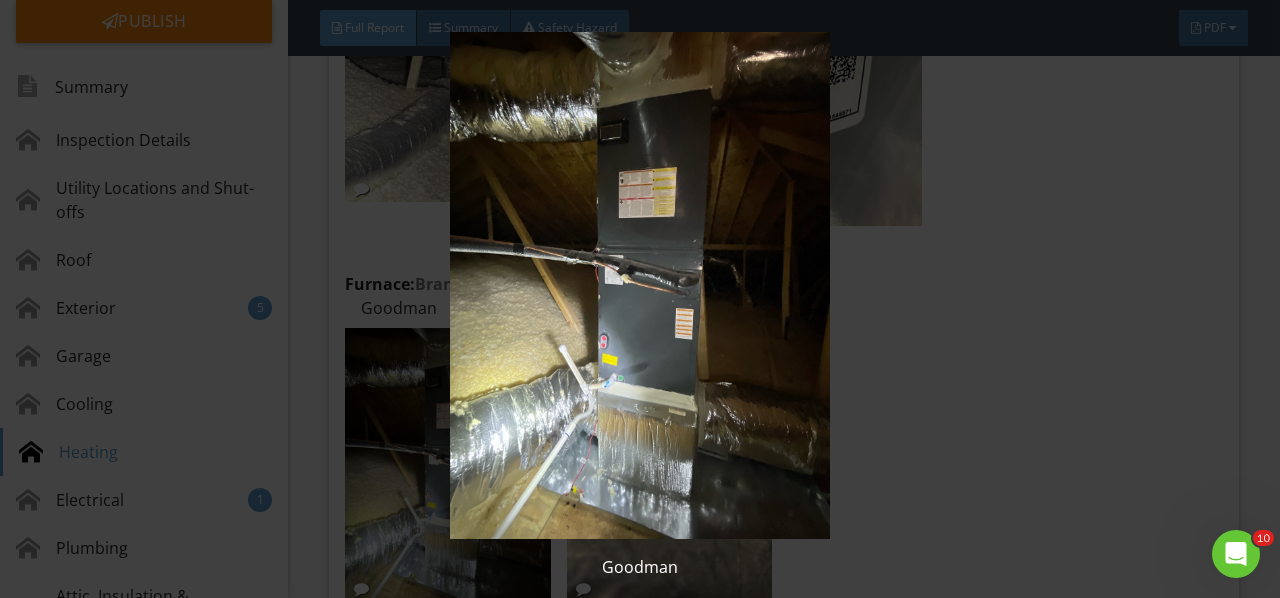 click at bounding box center [639, 285] 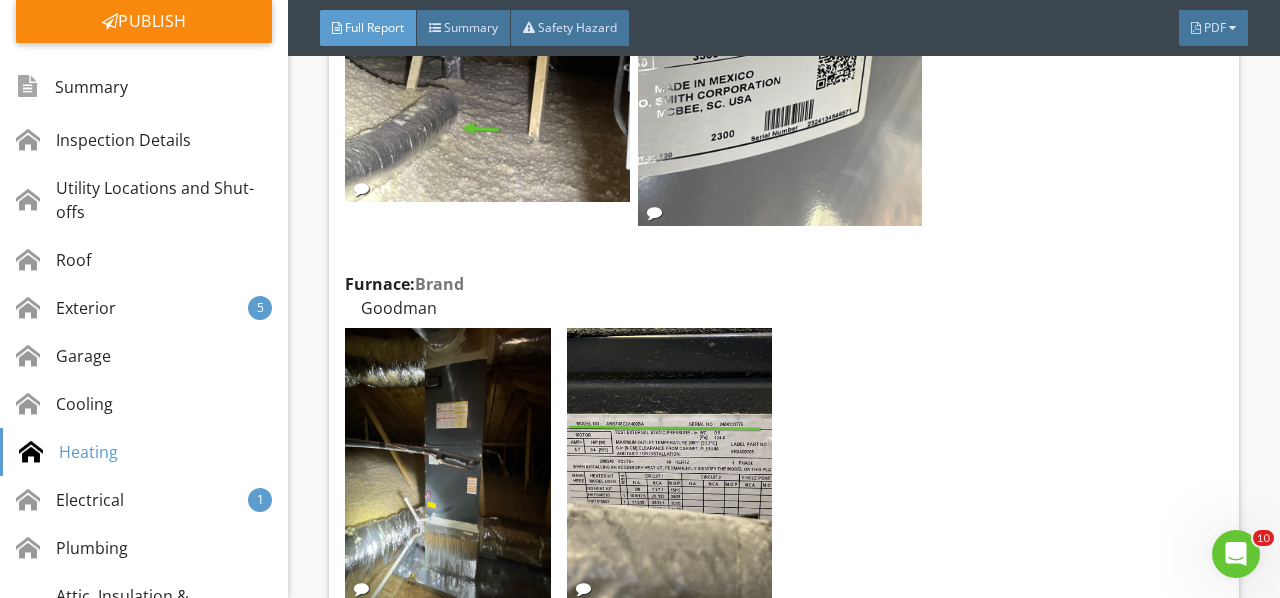 click at bounding box center [669, 465] 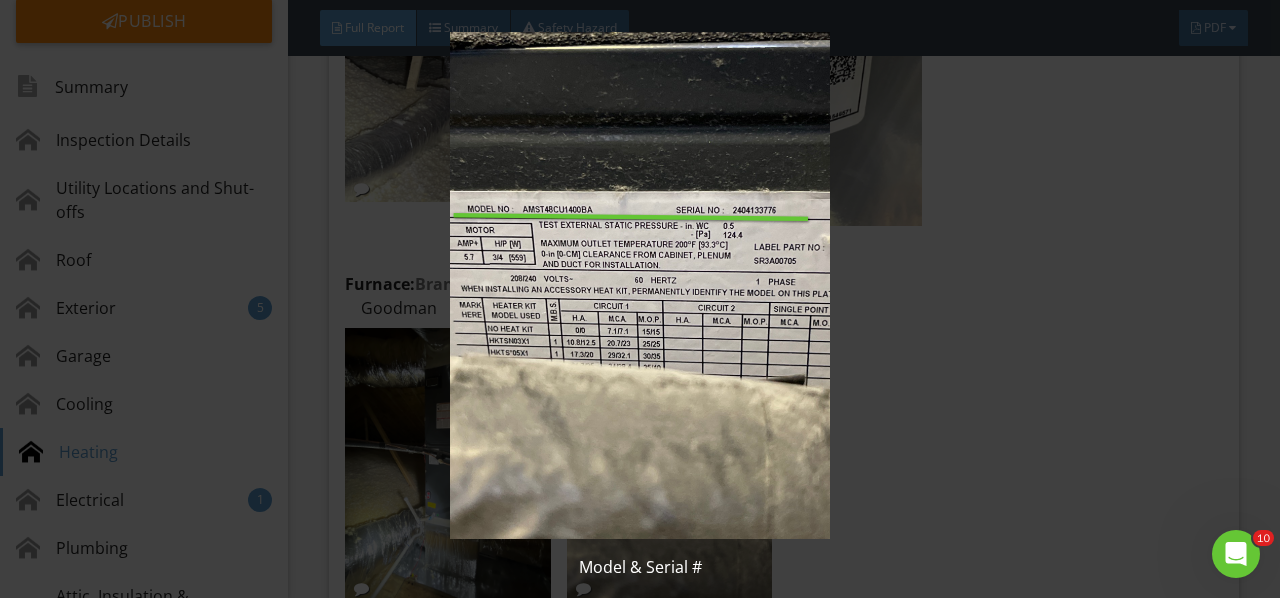 click at bounding box center [639, 285] 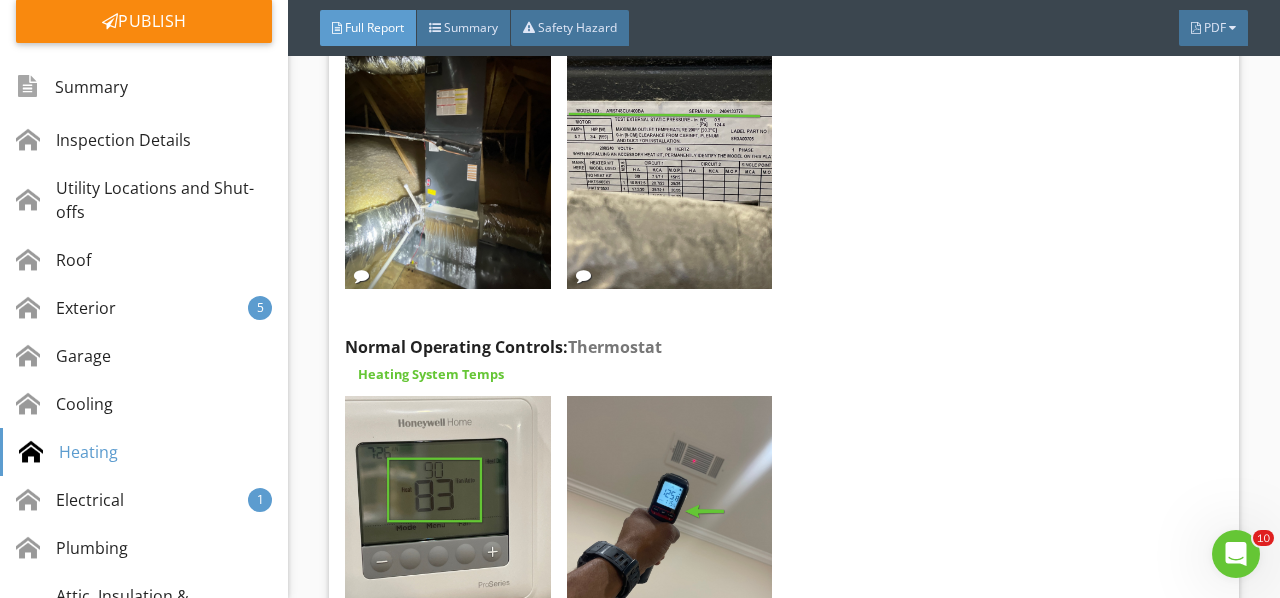 scroll, scrollTop: 13749, scrollLeft: 0, axis: vertical 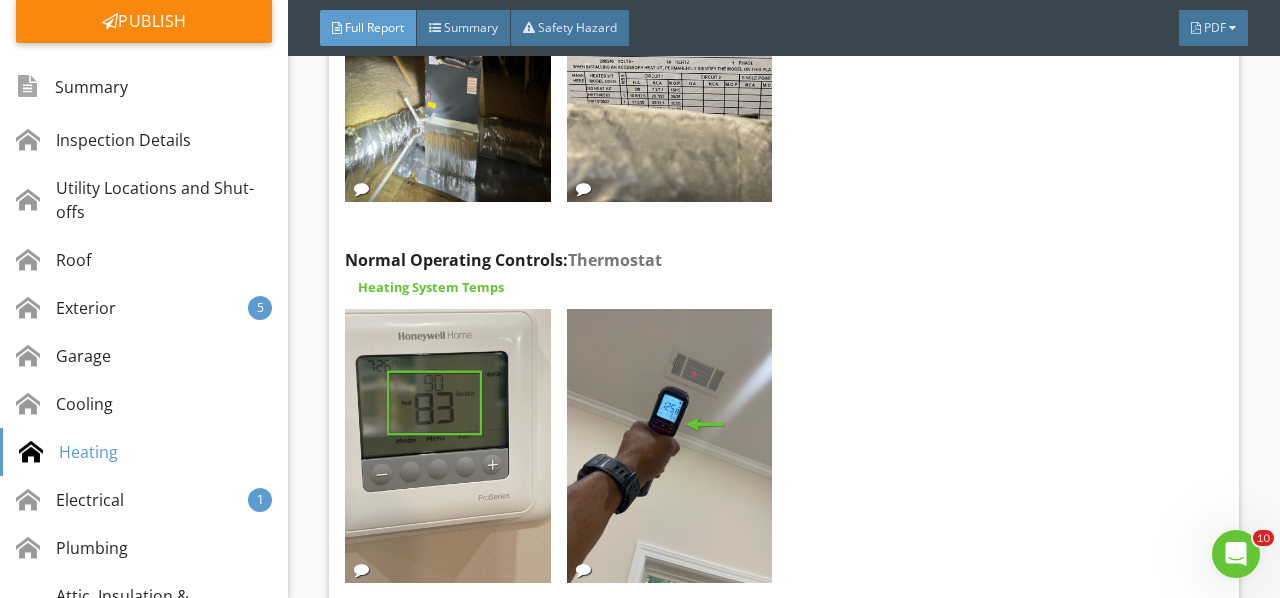click at bounding box center [669, 446] 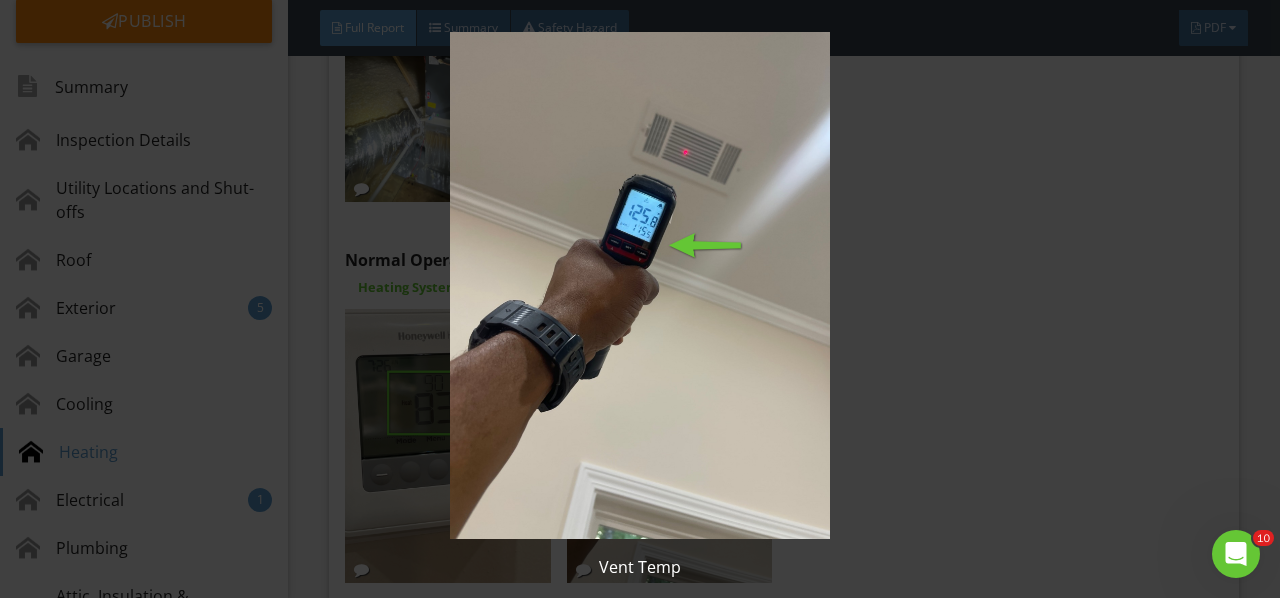 click at bounding box center [639, 285] 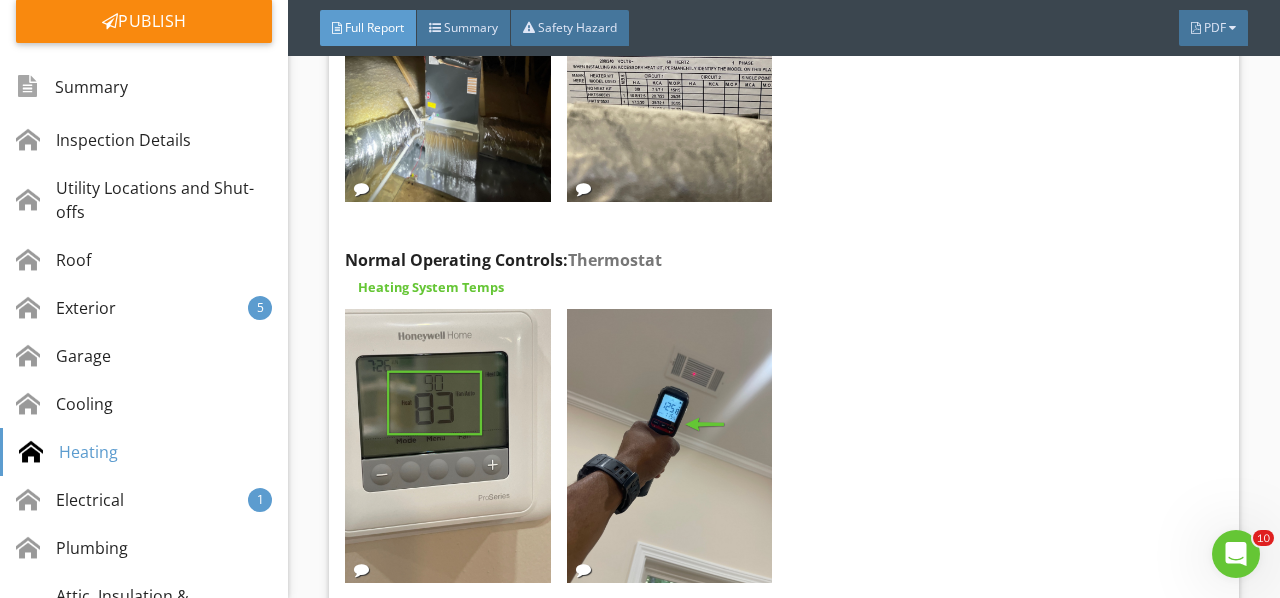 click at bounding box center (447, 446) 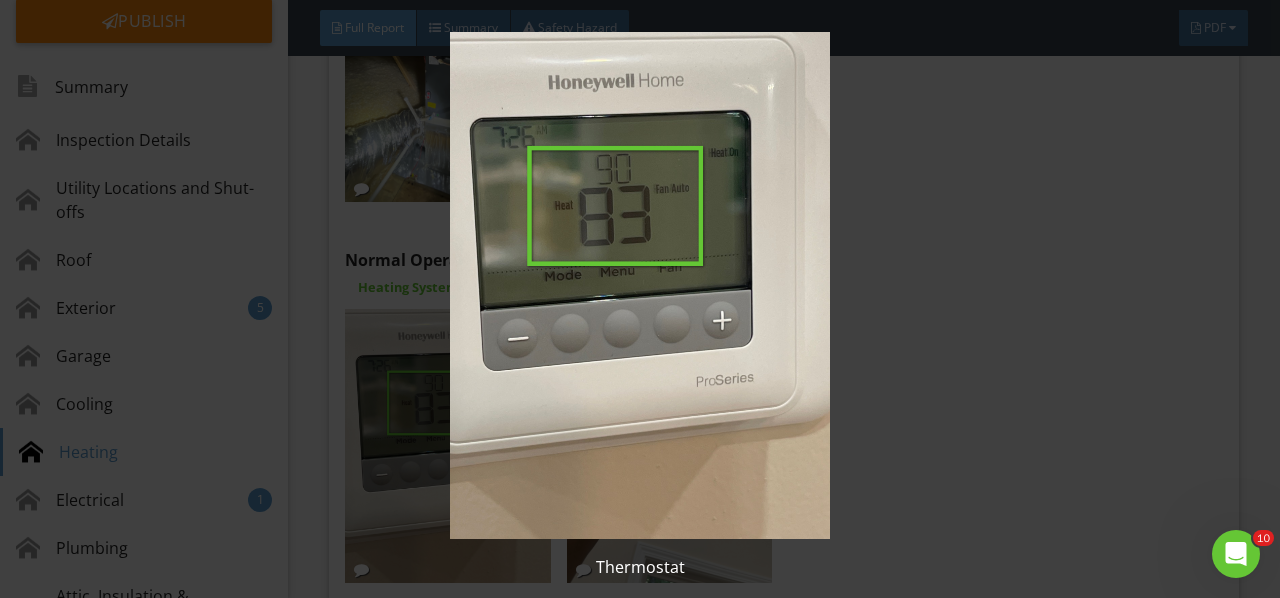 click at bounding box center (639, 285) 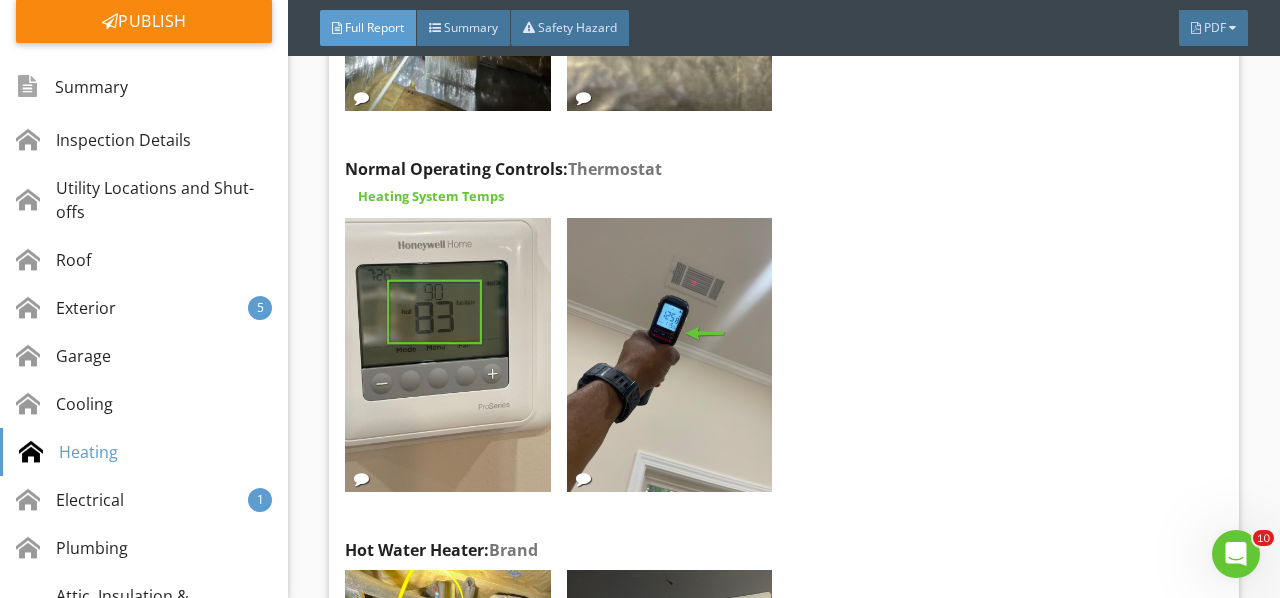 scroll, scrollTop: 14149, scrollLeft: 0, axis: vertical 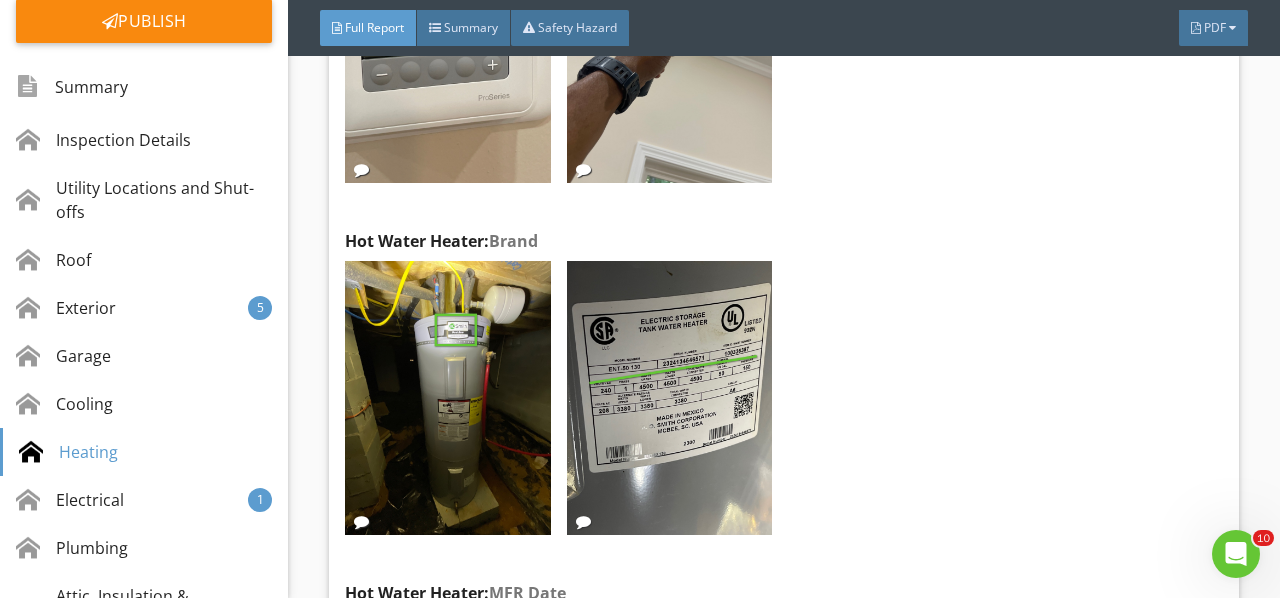 click at bounding box center (447, 398) 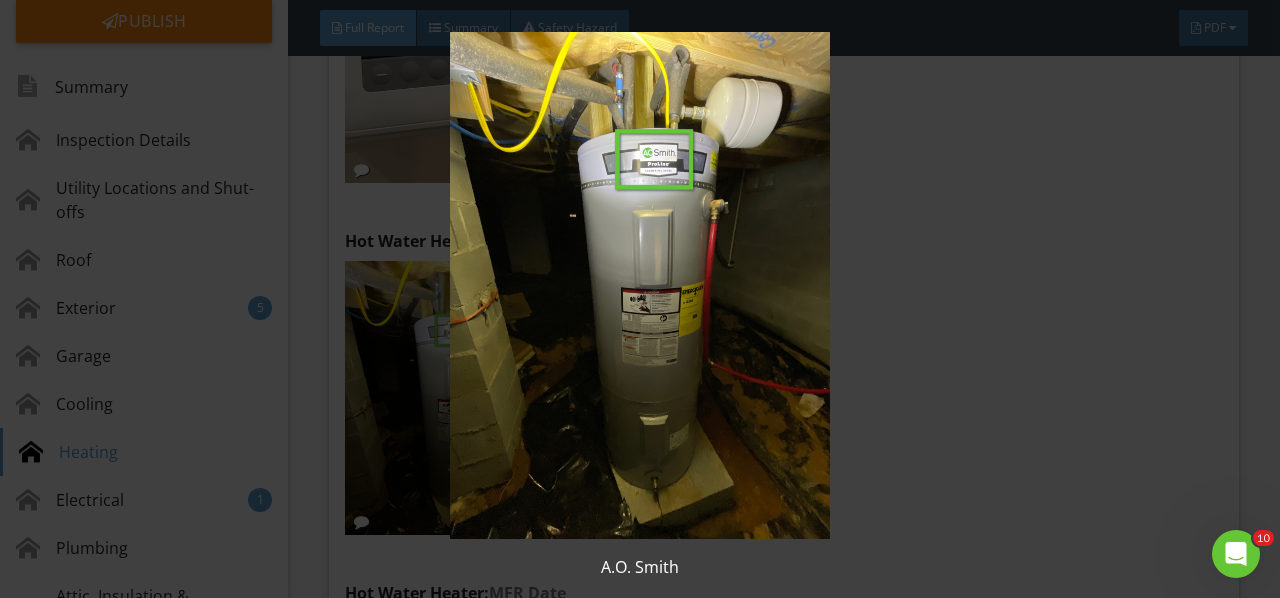 click at bounding box center [639, 285] 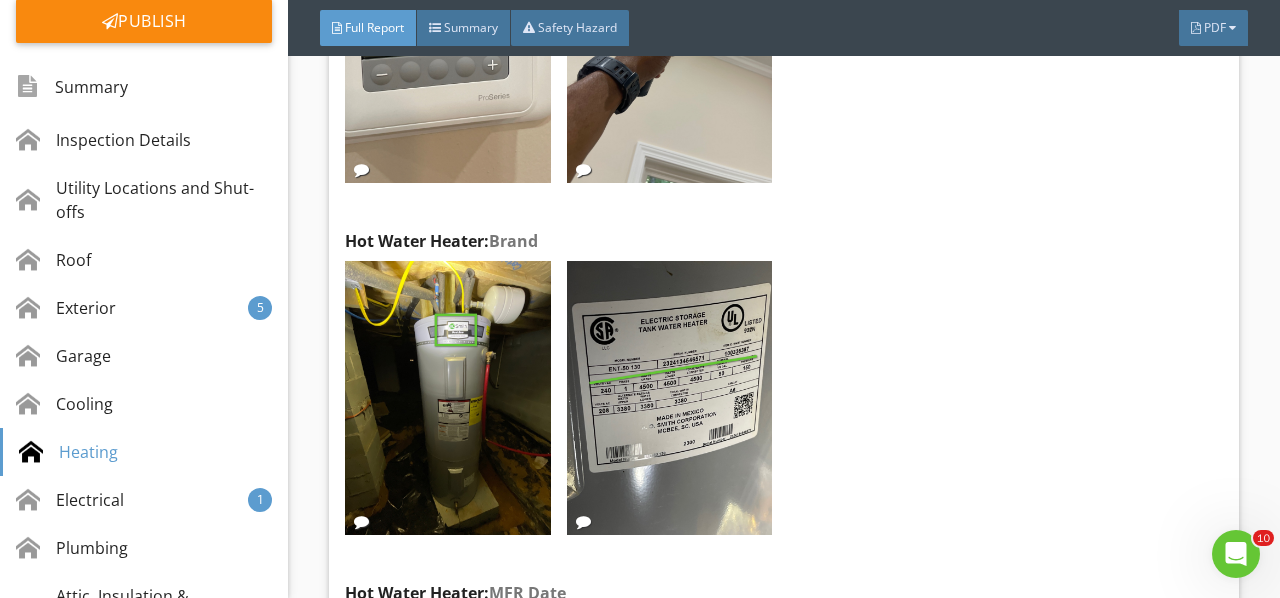 click at bounding box center (669, 398) 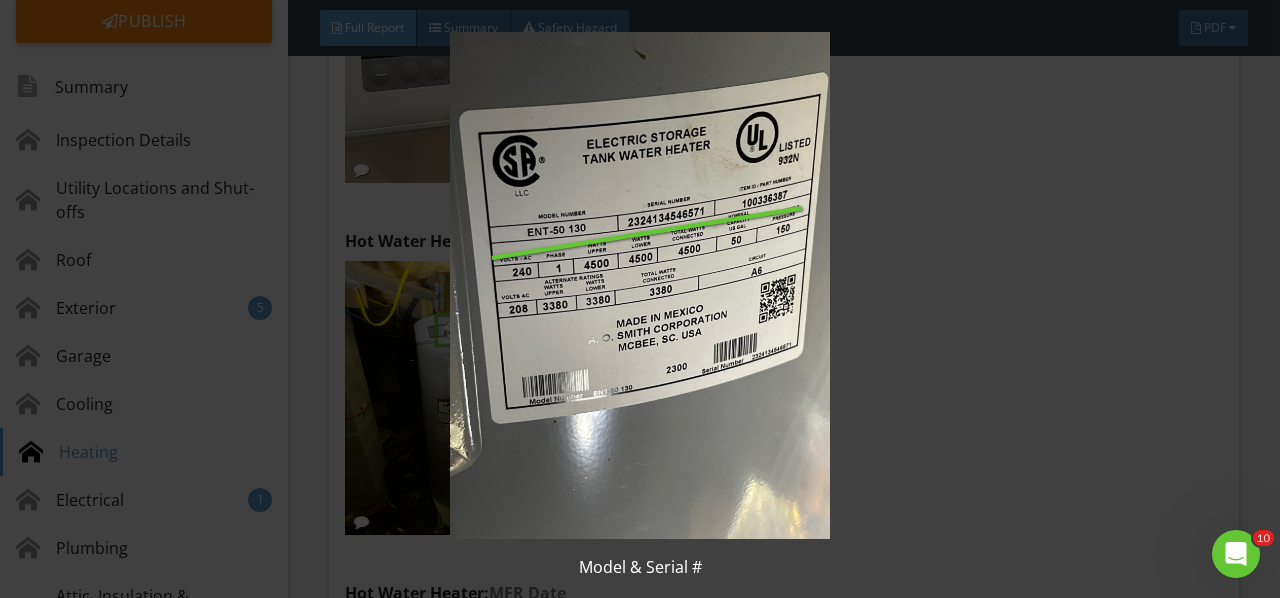 click at bounding box center (639, 285) 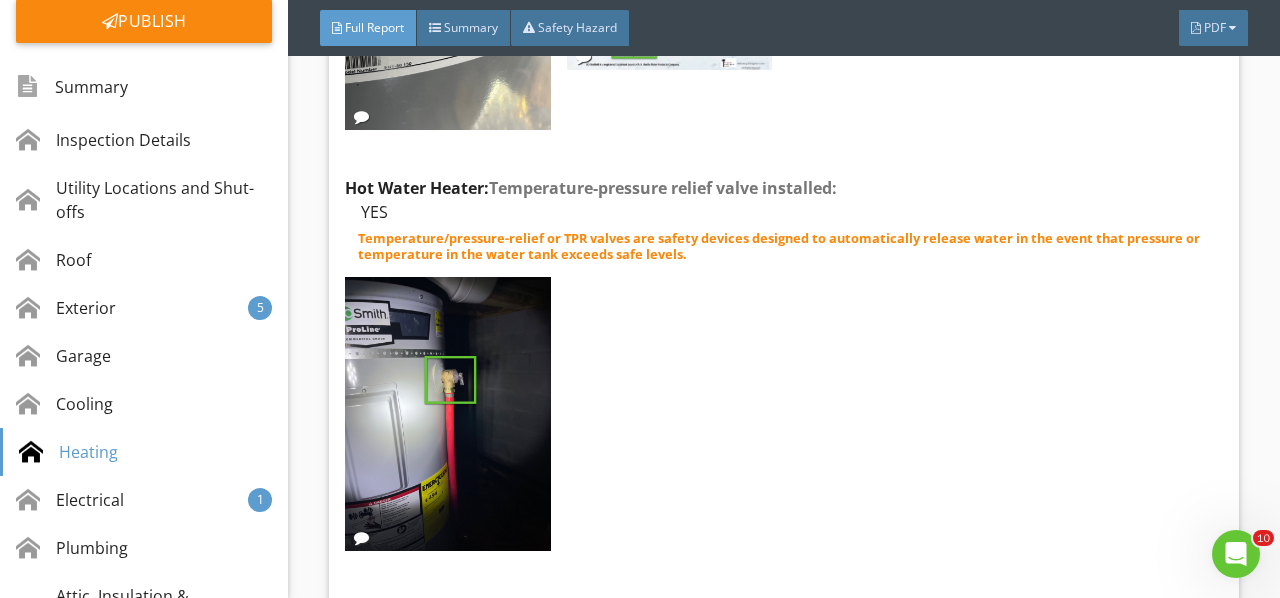 scroll, scrollTop: 14949, scrollLeft: 0, axis: vertical 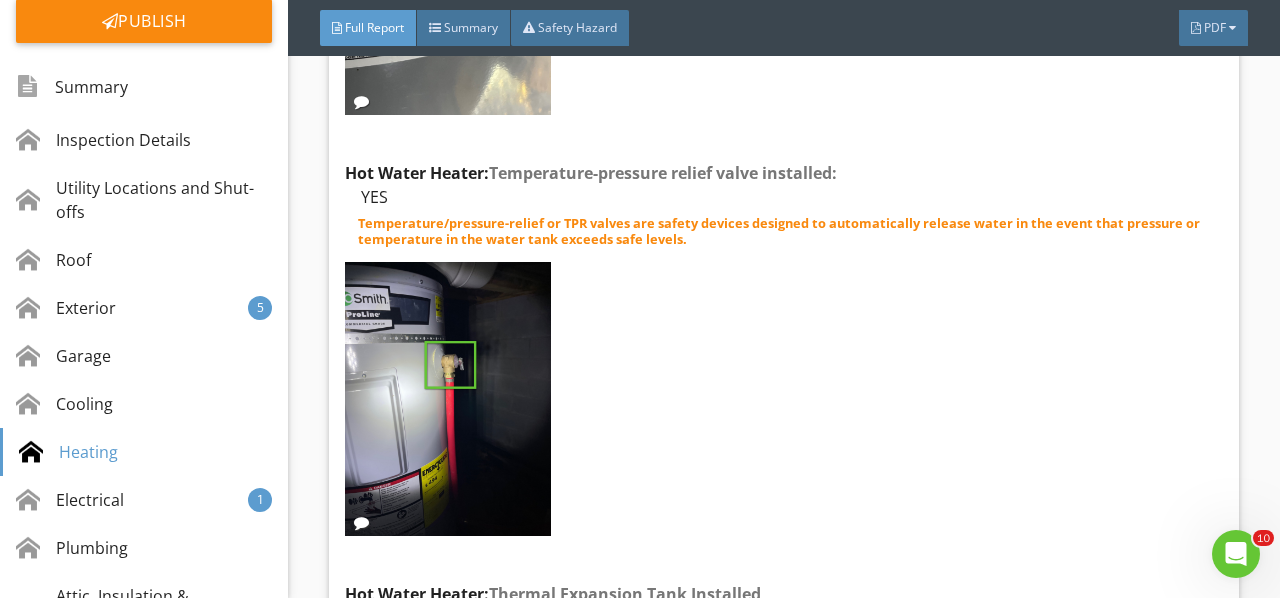 click at bounding box center (447, 399) 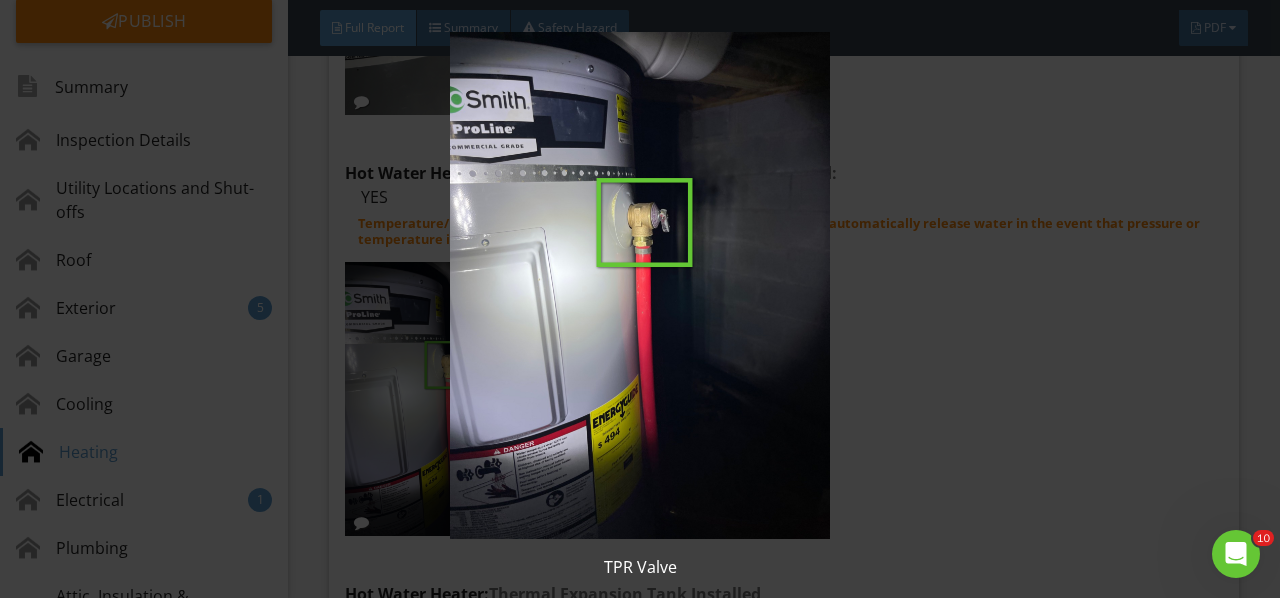 click at bounding box center [639, 285] 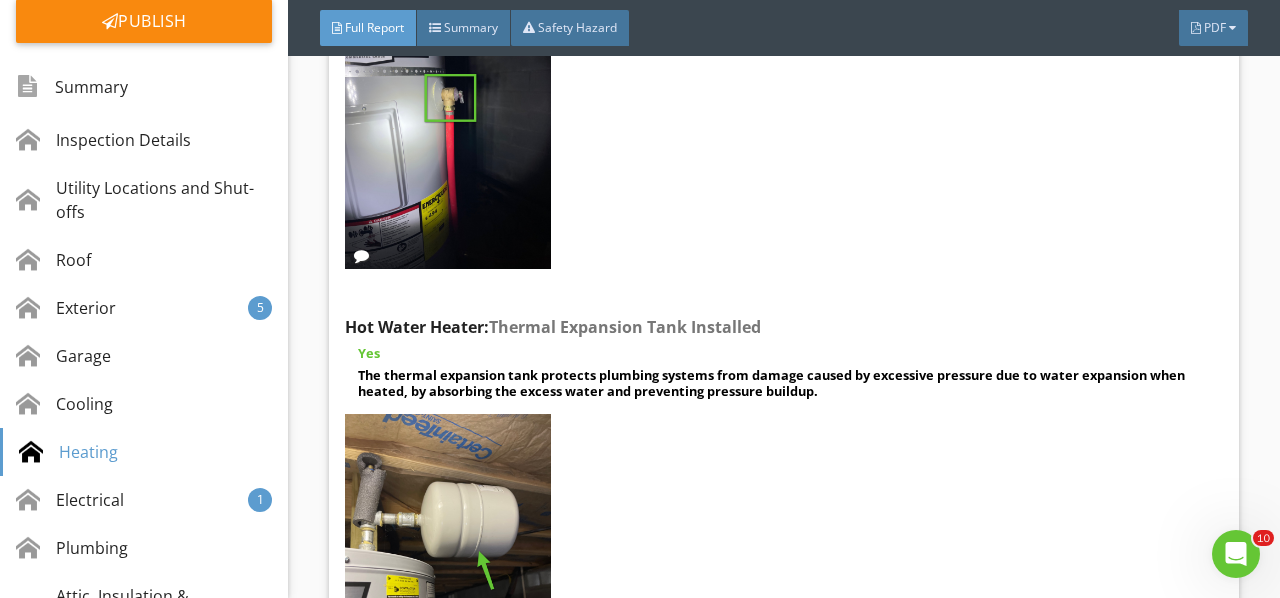 scroll, scrollTop: 15249, scrollLeft: 0, axis: vertical 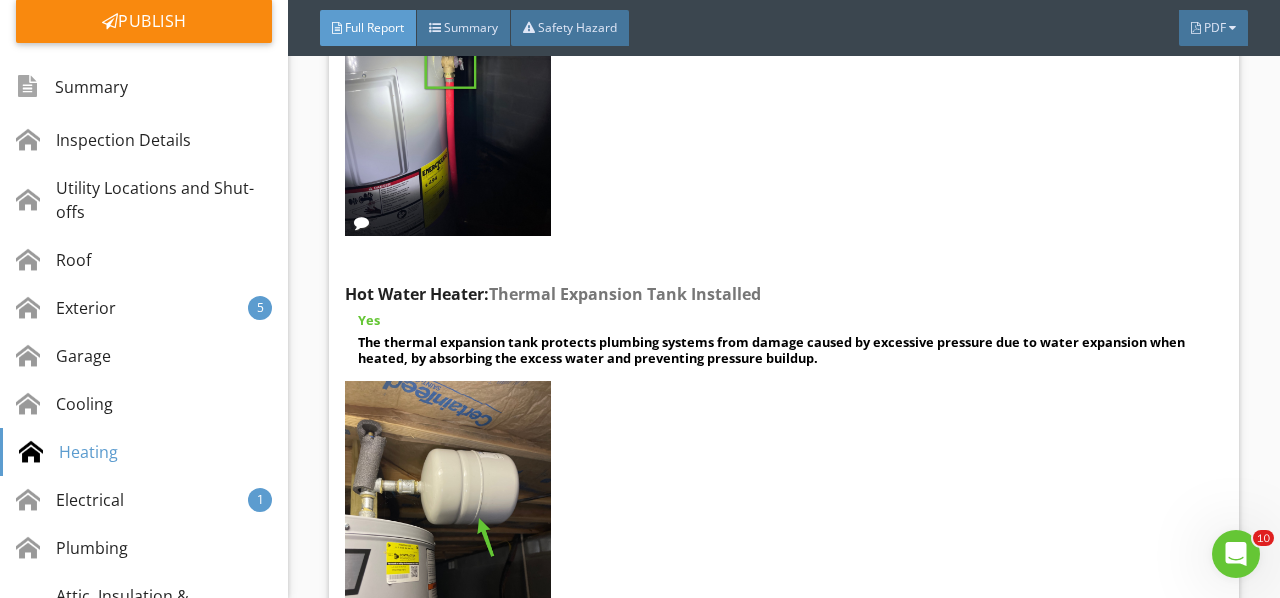 click at bounding box center [447, 518] 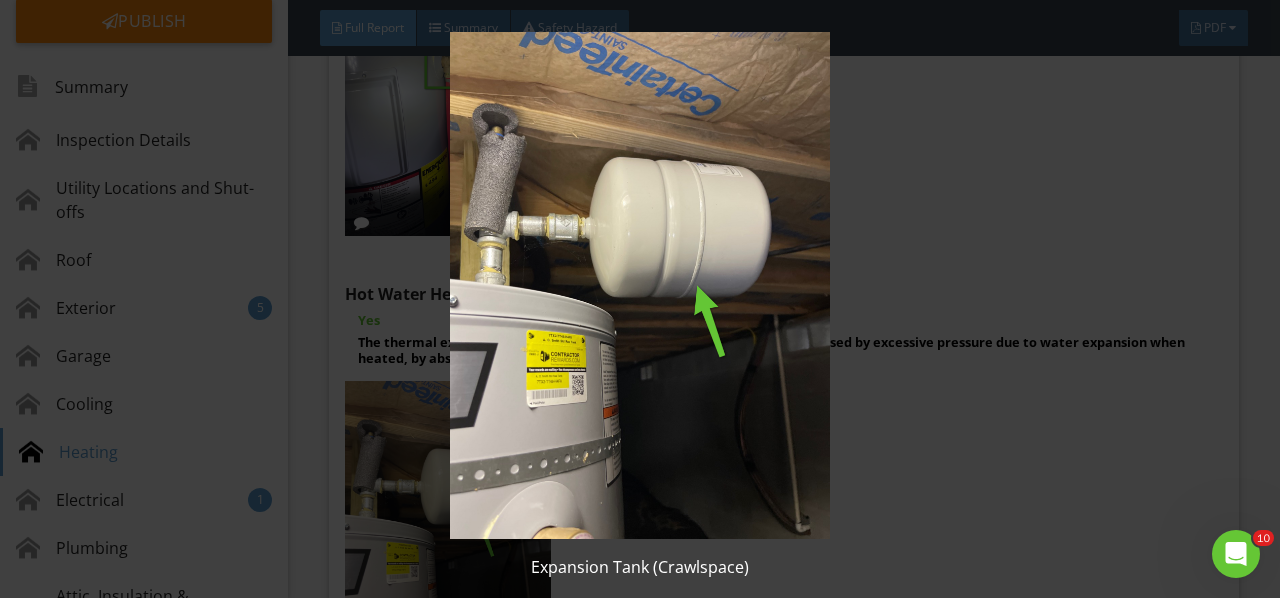 click at bounding box center [639, 285] 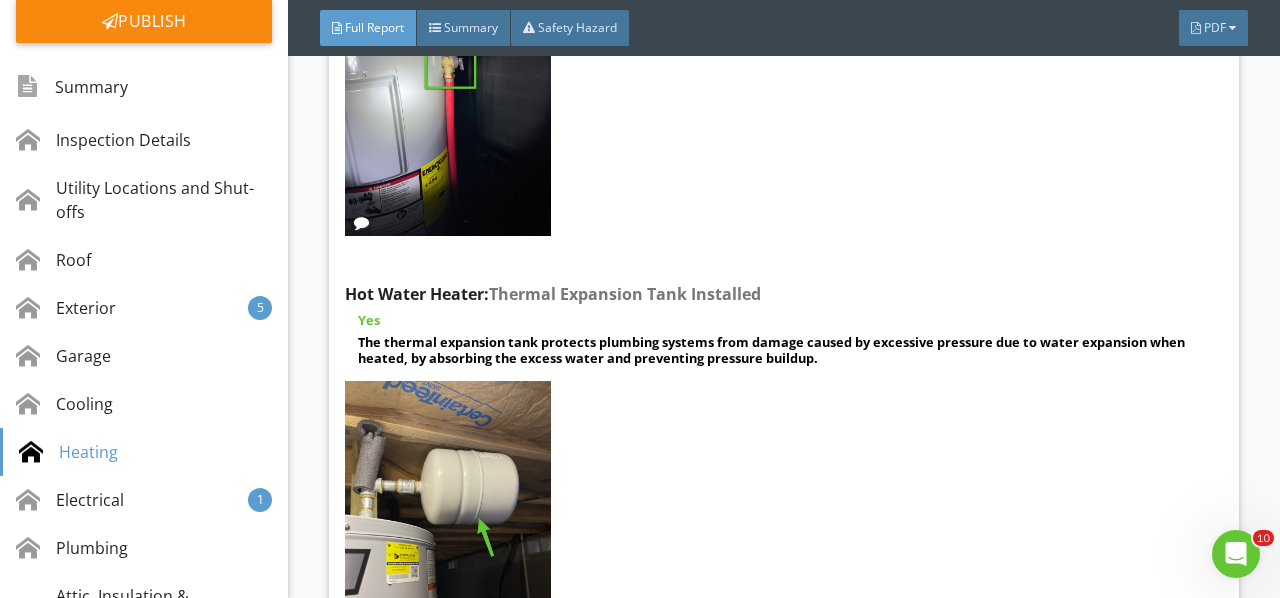 click at bounding box center (447, 518) 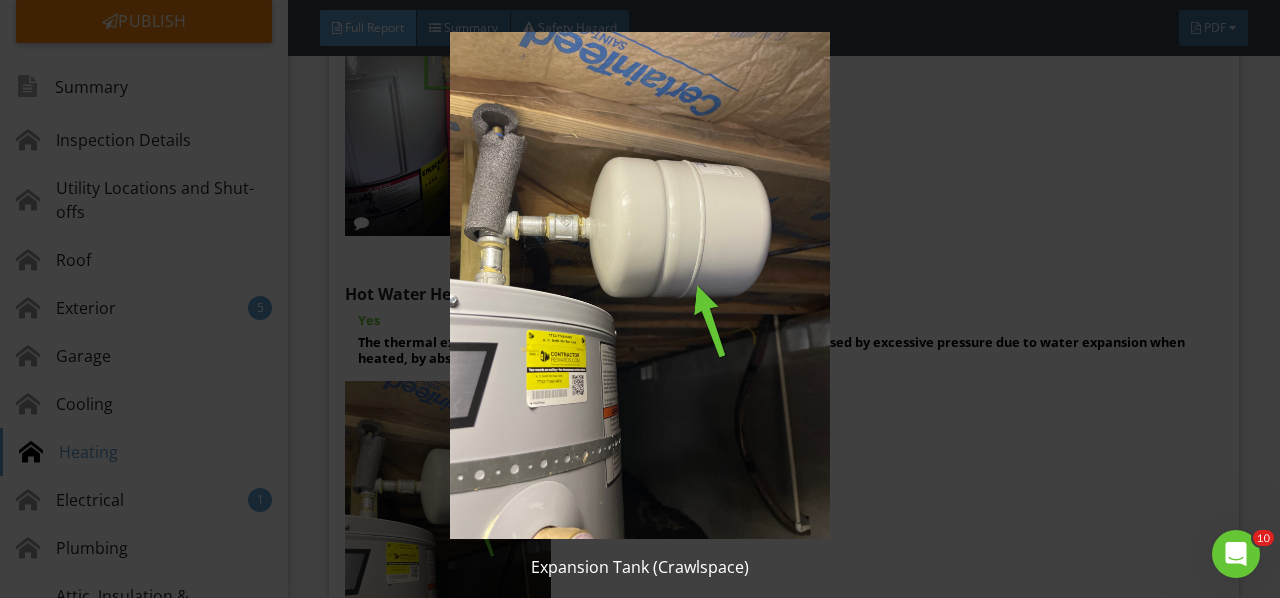 click at bounding box center [639, 285] 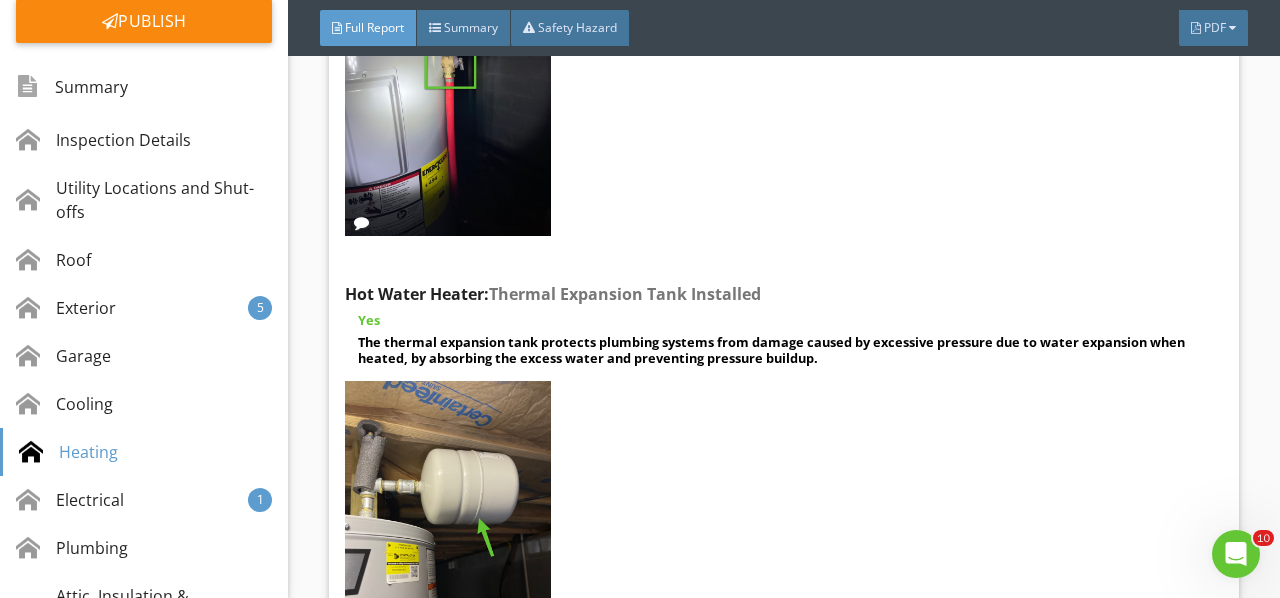 click on "Edit" at bounding box center [0, 0] 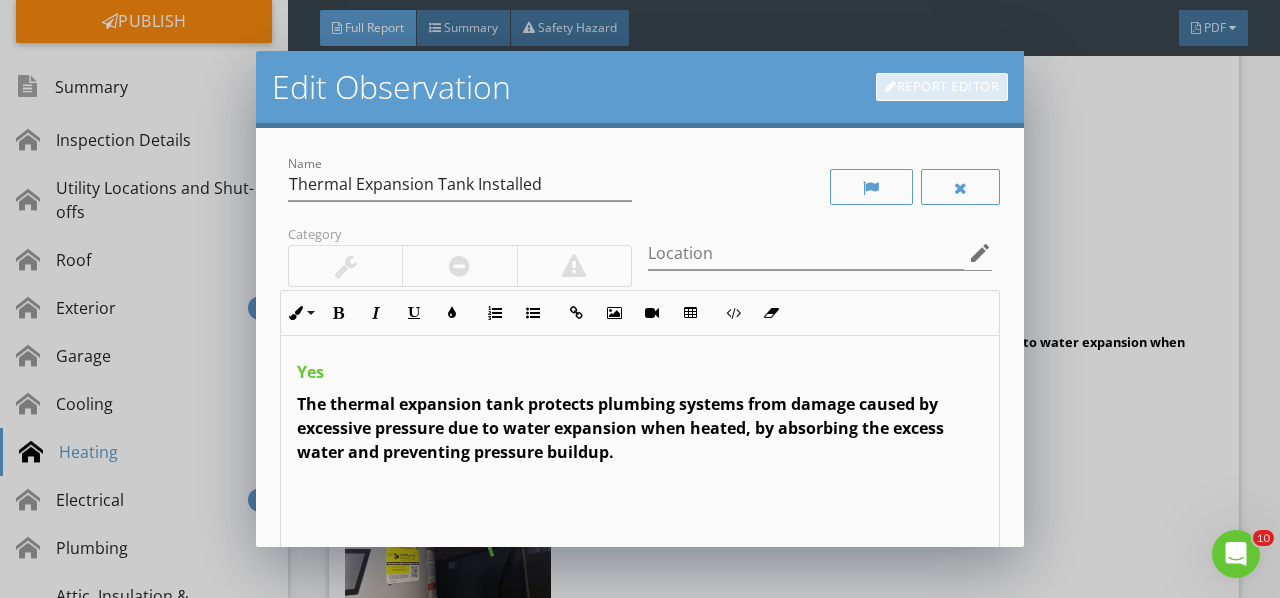 click on "Report Editor" at bounding box center [942, 87] 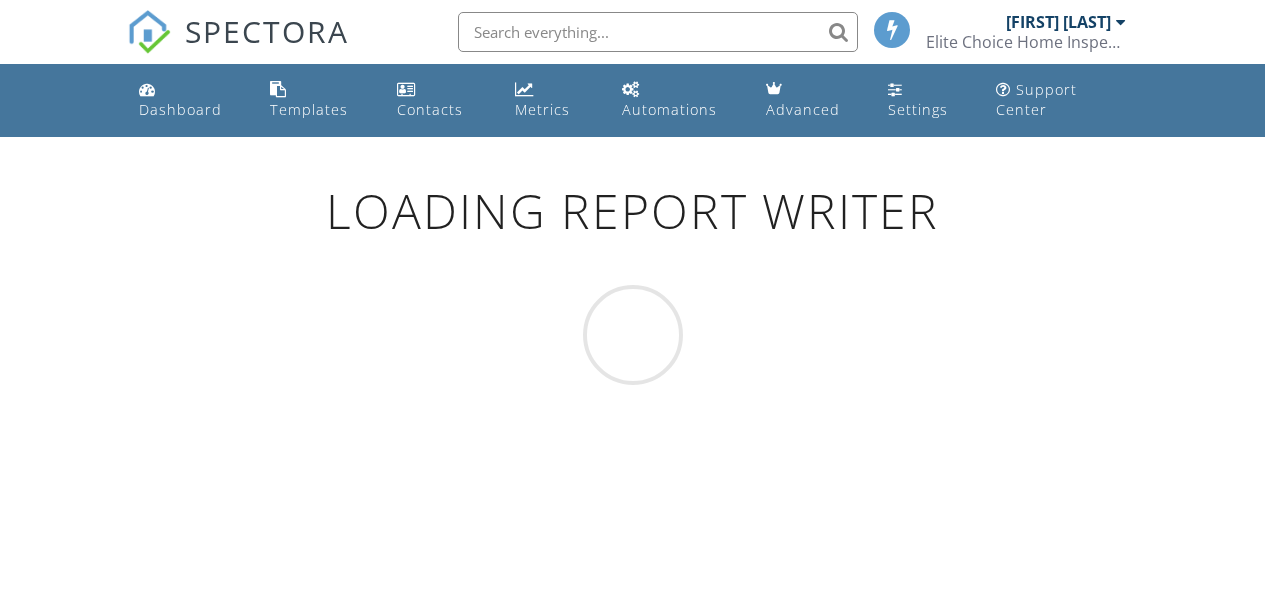 scroll, scrollTop: 0, scrollLeft: 0, axis: both 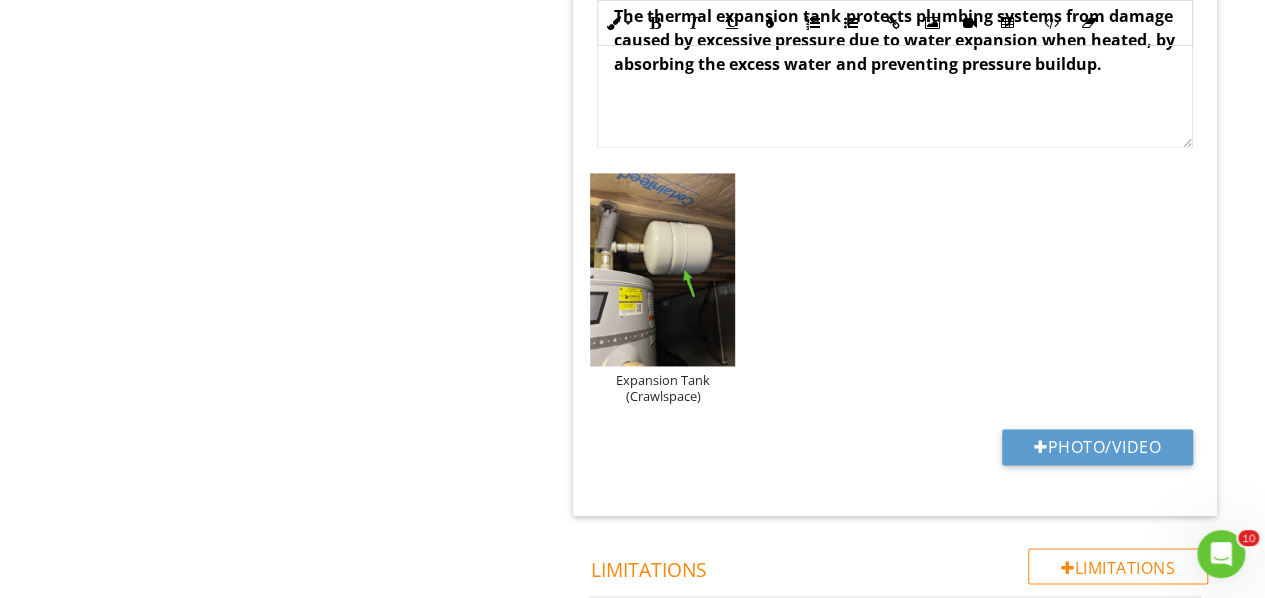 click on "Expansion Tank (Crawlspace)" at bounding box center (662, 388) 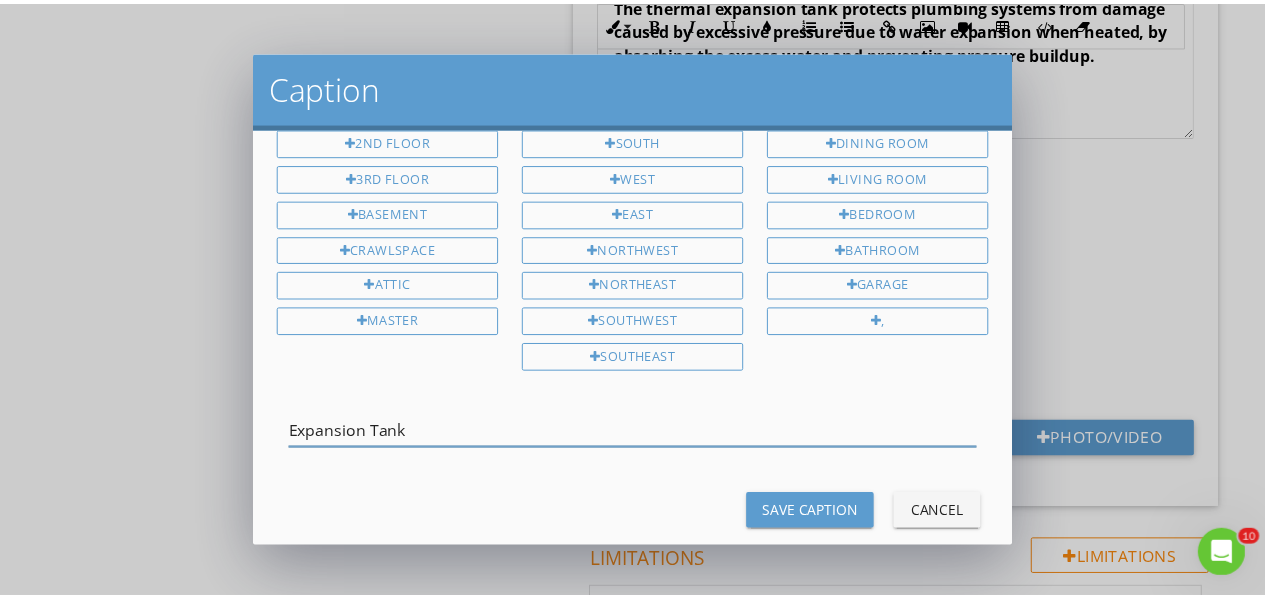 scroll, scrollTop: 84, scrollLeft: 0, axis: vertical 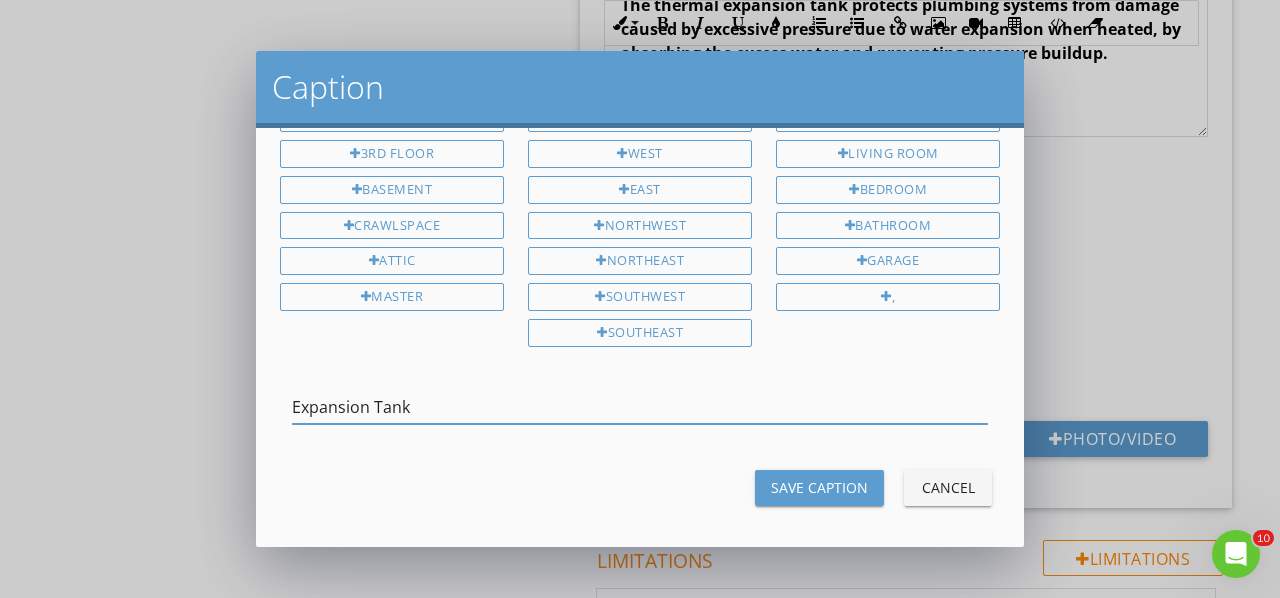 type on "Expansion Tank" 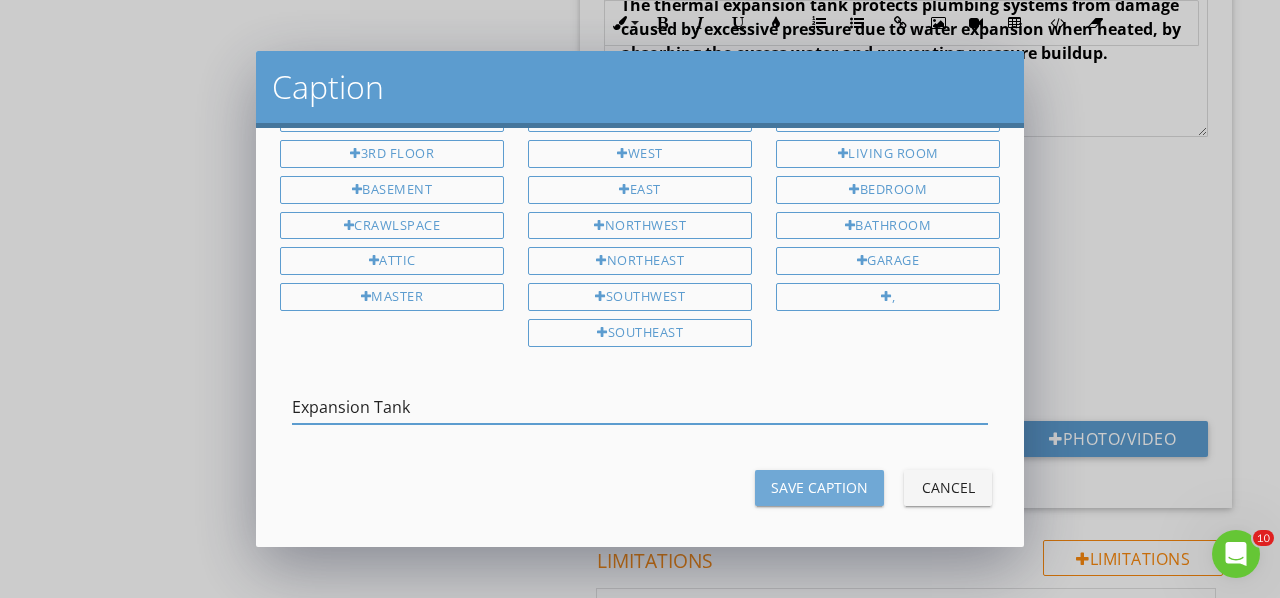 click on "Save Caption" at bounding box center (819, 487) 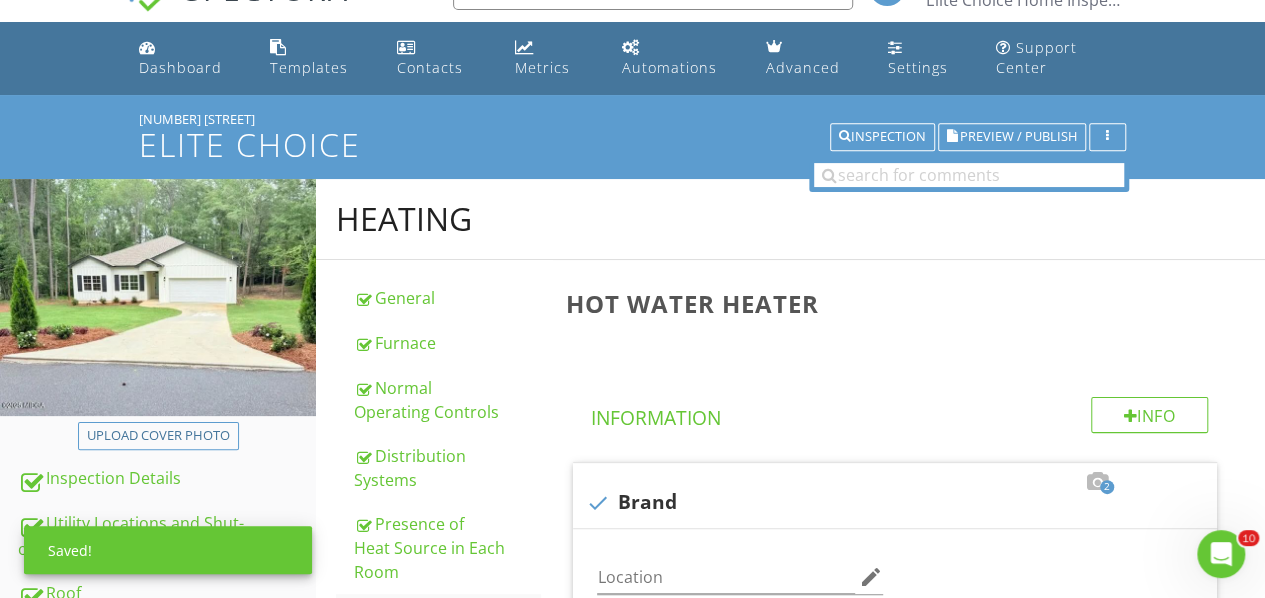 scroll, scrollTop: 0, scrollLeft: 0, axis: both 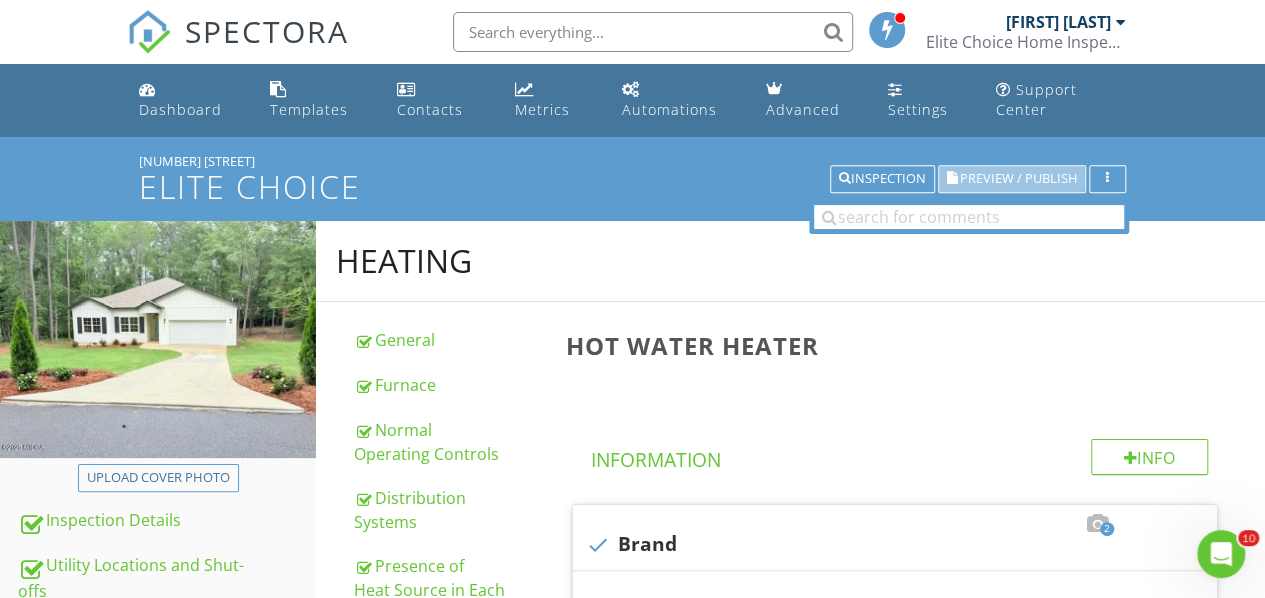 click on "Preview / Publish" at bounding box center [1018, 179] 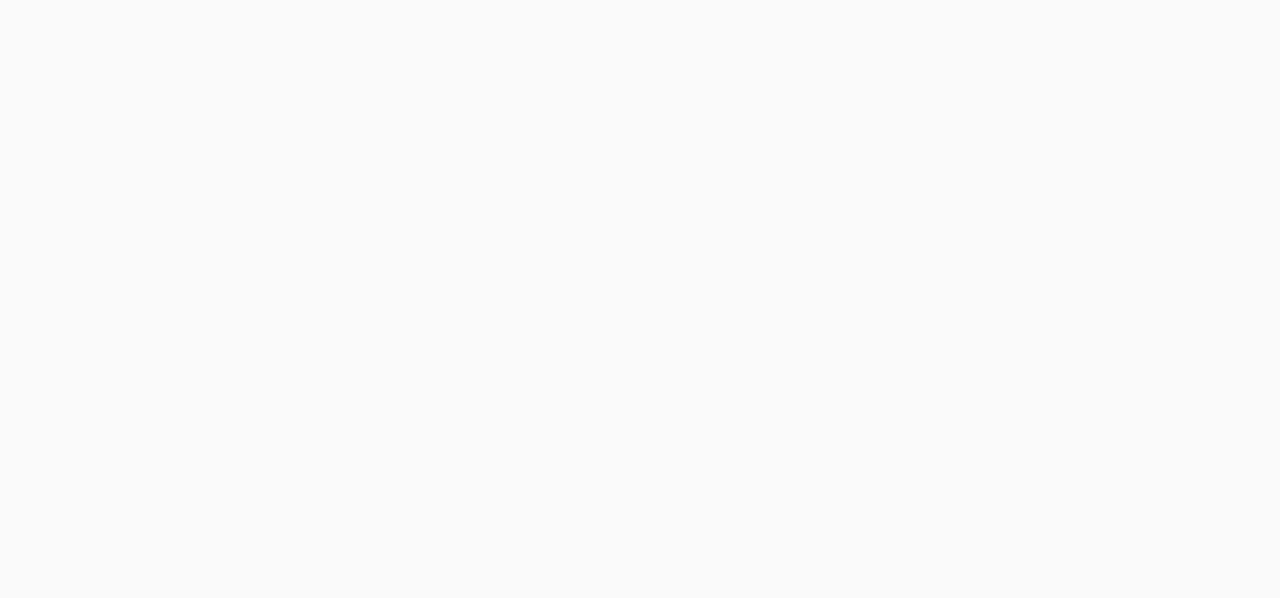 scroll, scrollTop: 0, scrollLeft: 0, axis: both 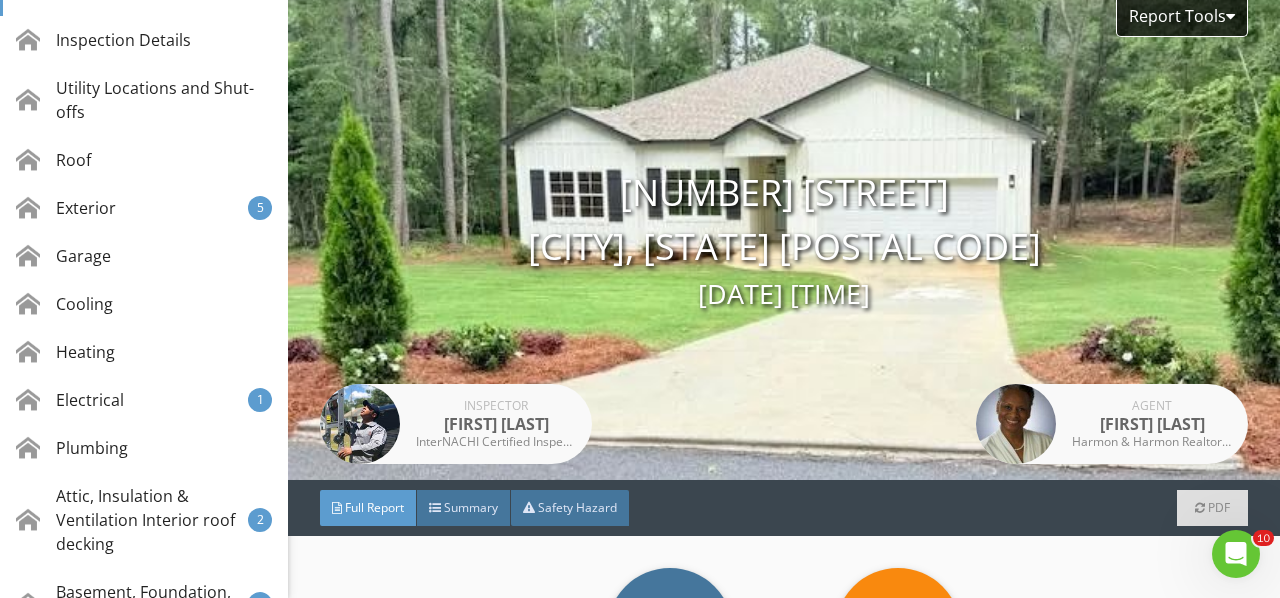 click on "Electrical
1" at bounding box center (144, 400) 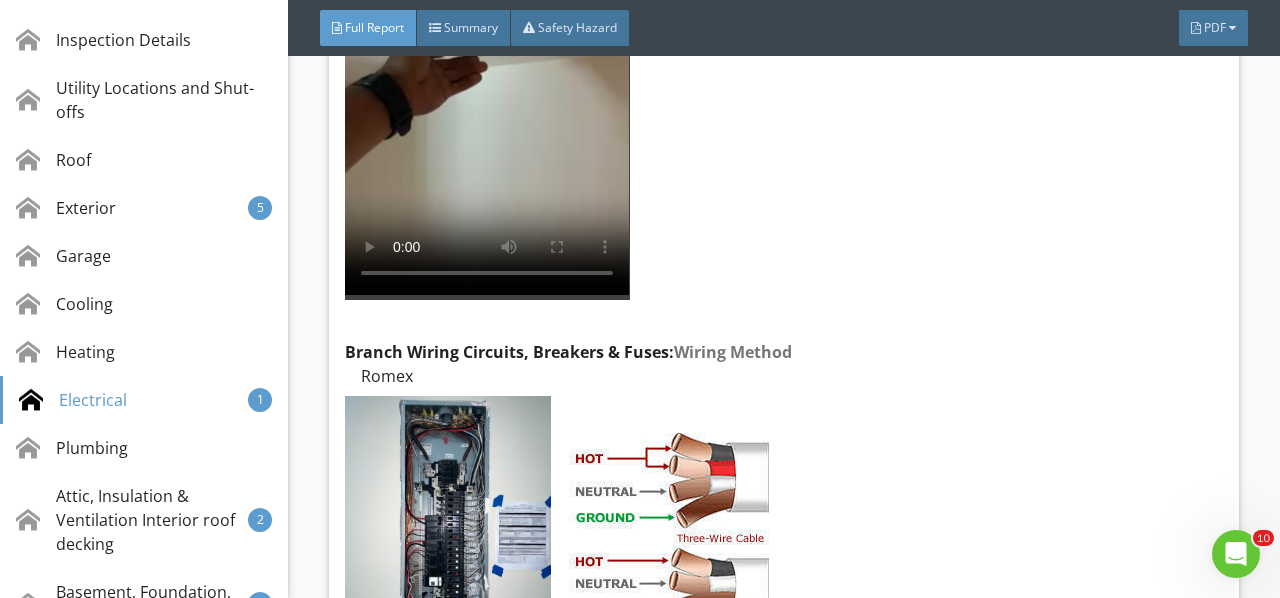 scroll, scrollTop: 17003, scrollLeft: 0, axis: vertical 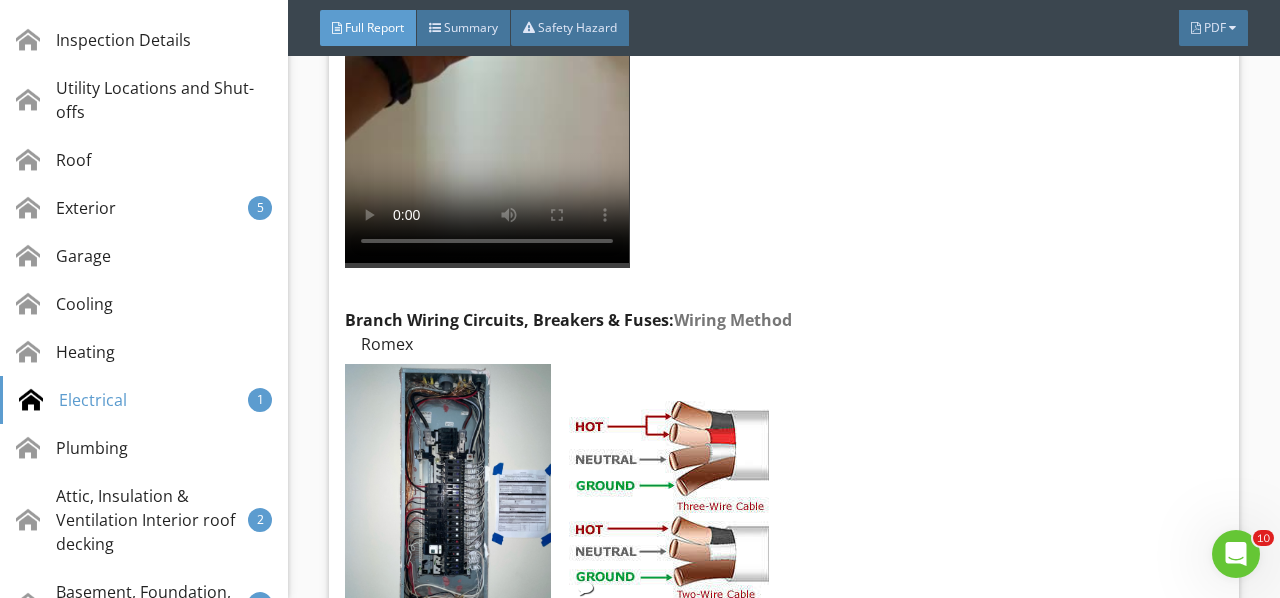 click at bounding box center (447, 501) 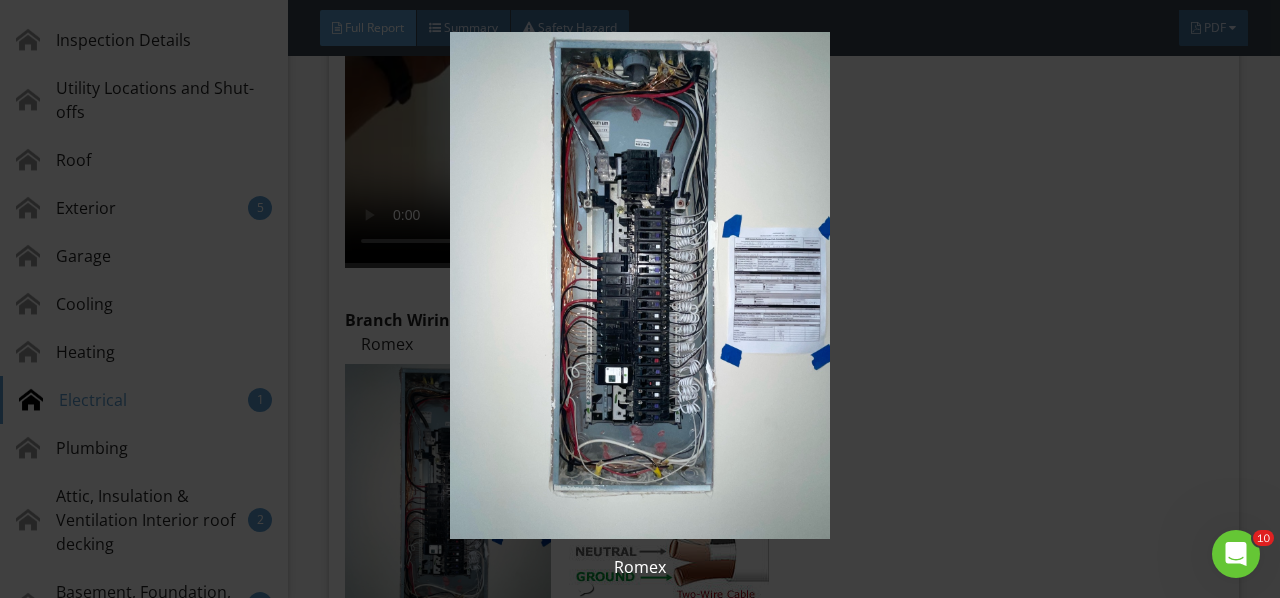 click at bounding box center [639, 285] 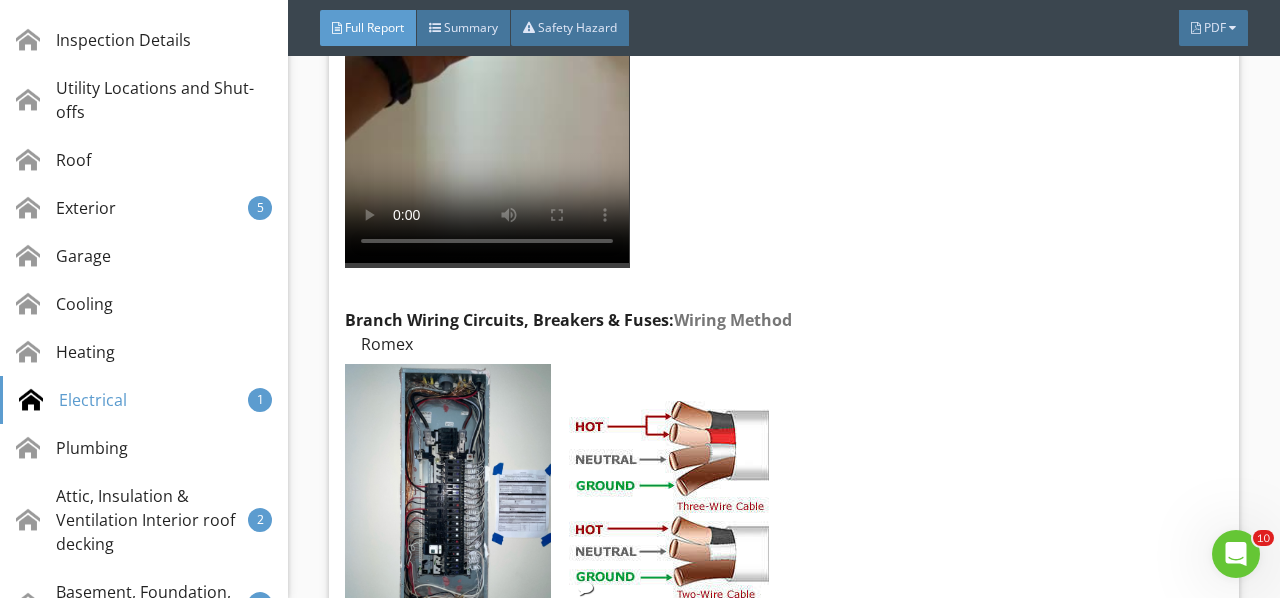 click at bounding box center (669, 501) 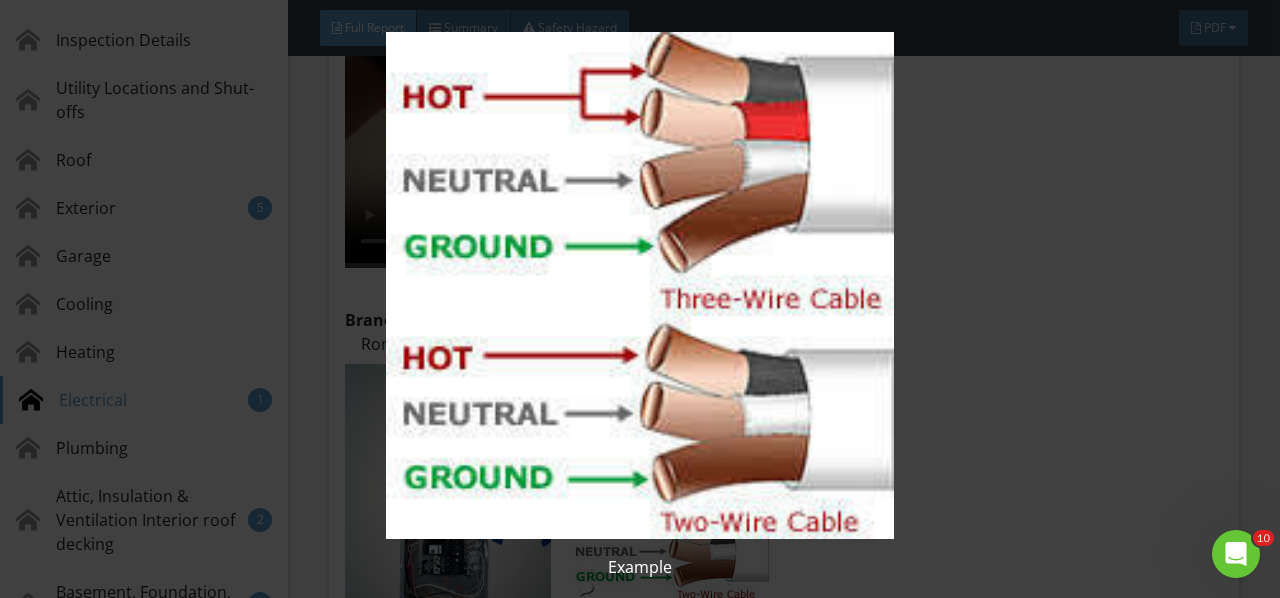 click at bounding box center (639, 285) 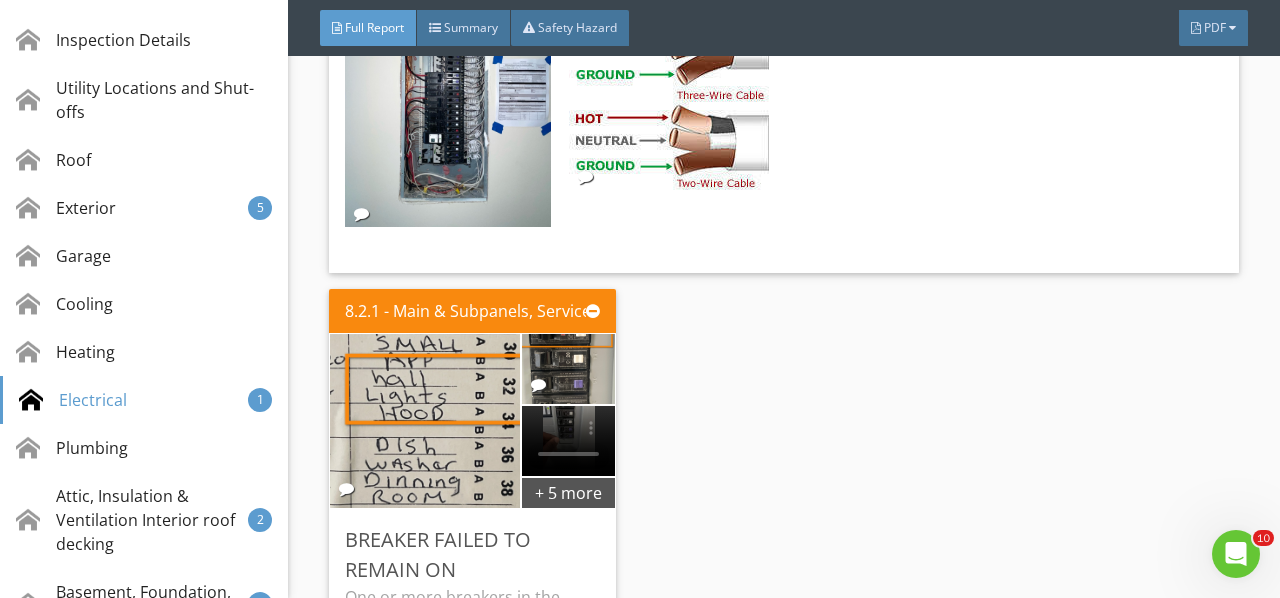 scroll, scrollTop: 17503, scrollLeft: 0, axis: vertical 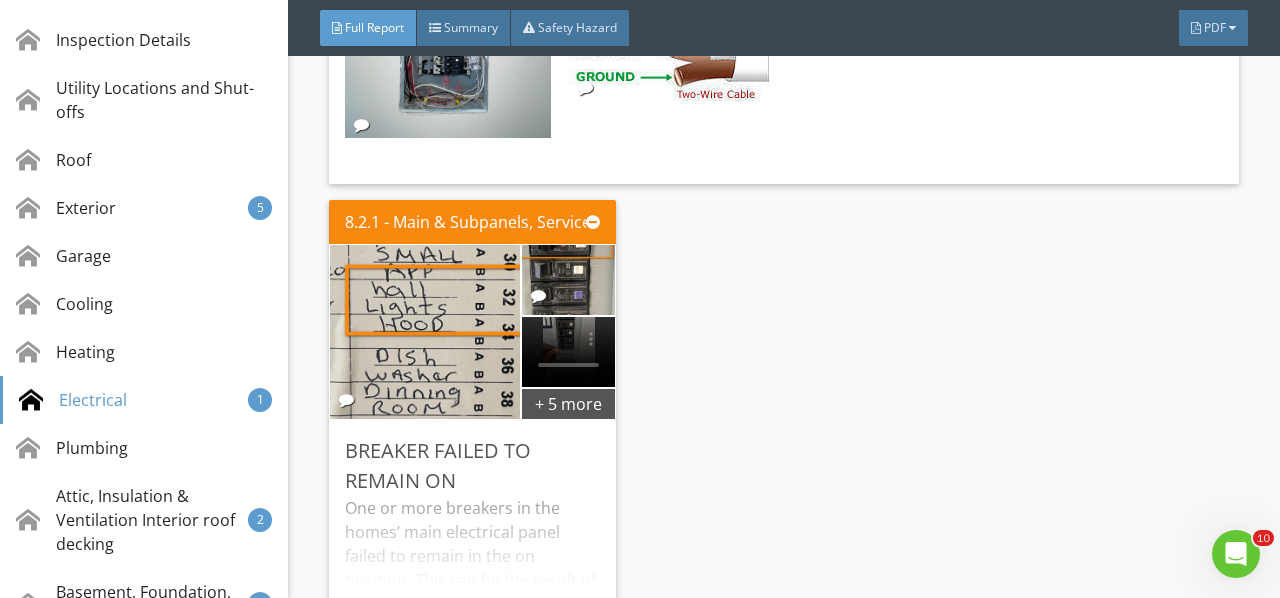 click on "One or more breakers in the homes’ main electrical panel failed to remain in the on position. This can be the result of an overloaded circuit, loose connections or bad breaker. Recommend this is evaluated and corrected by a qualified electrician.  See Video    Note:  I have provided pictures of all locations that appear to be utilizing breaker #32." at bounding box center (472, 560) 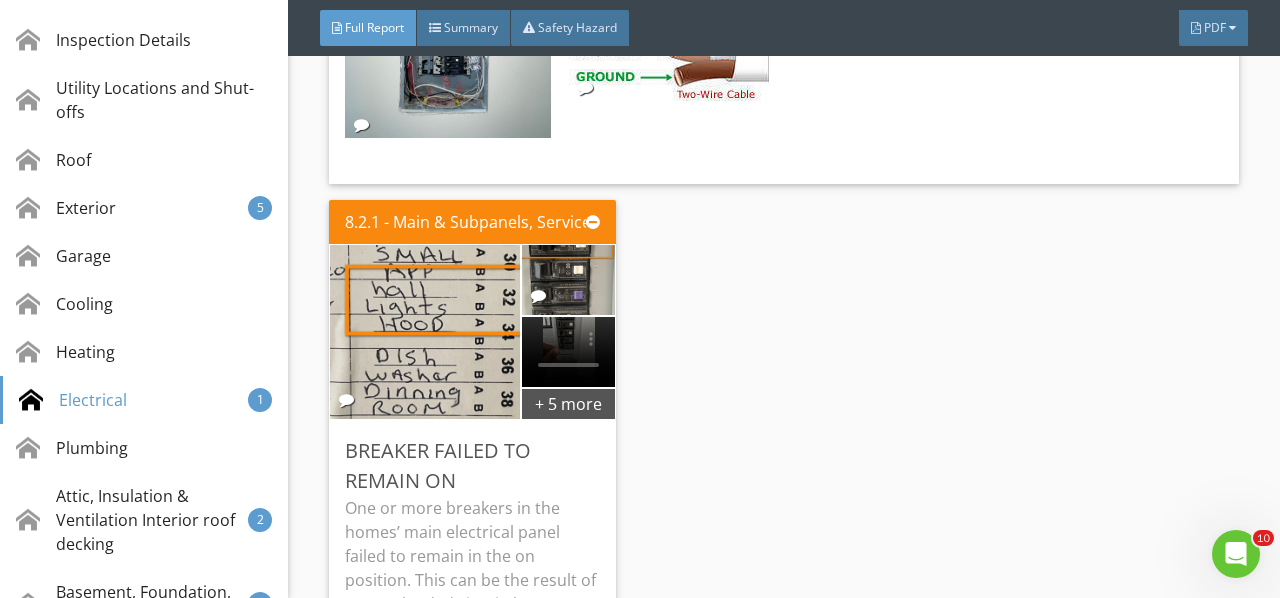 click on "Edit" at bounding box center (0, 0) 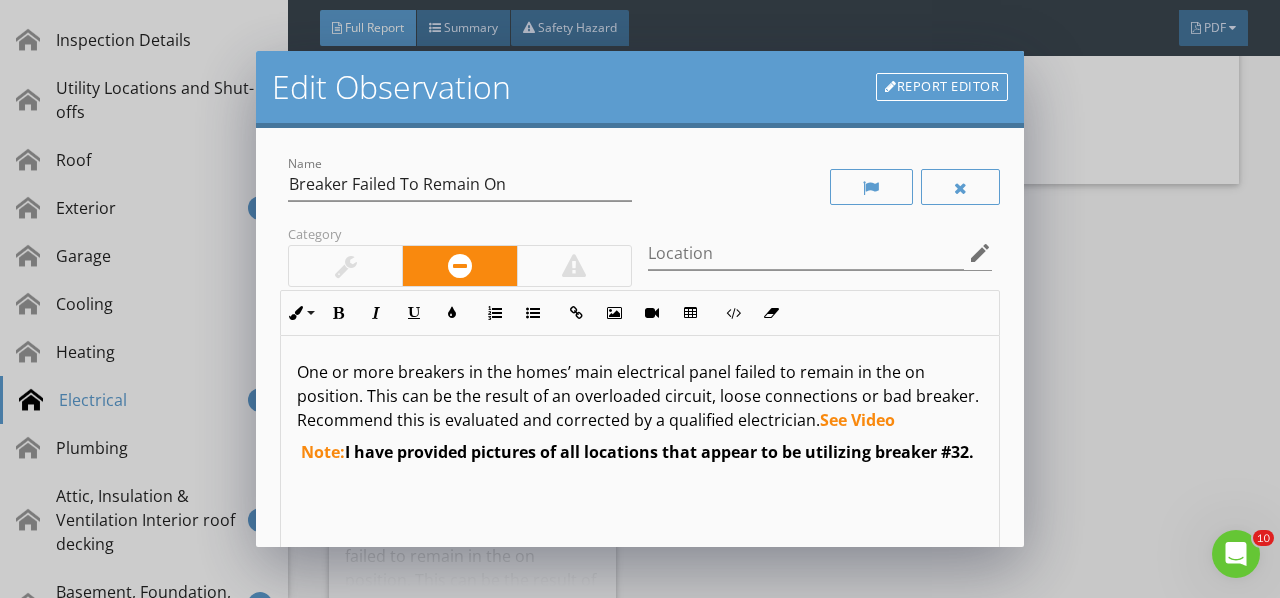 click on "One or more breakers in the homes’ main electrical panel failed to remain in the on position. This can be the result of an overloaded circuit, loose connections or bad breaker. Recommend this is evaluated and corrected by a qualified electrician.  See Video" at bounding box center (640, 396) 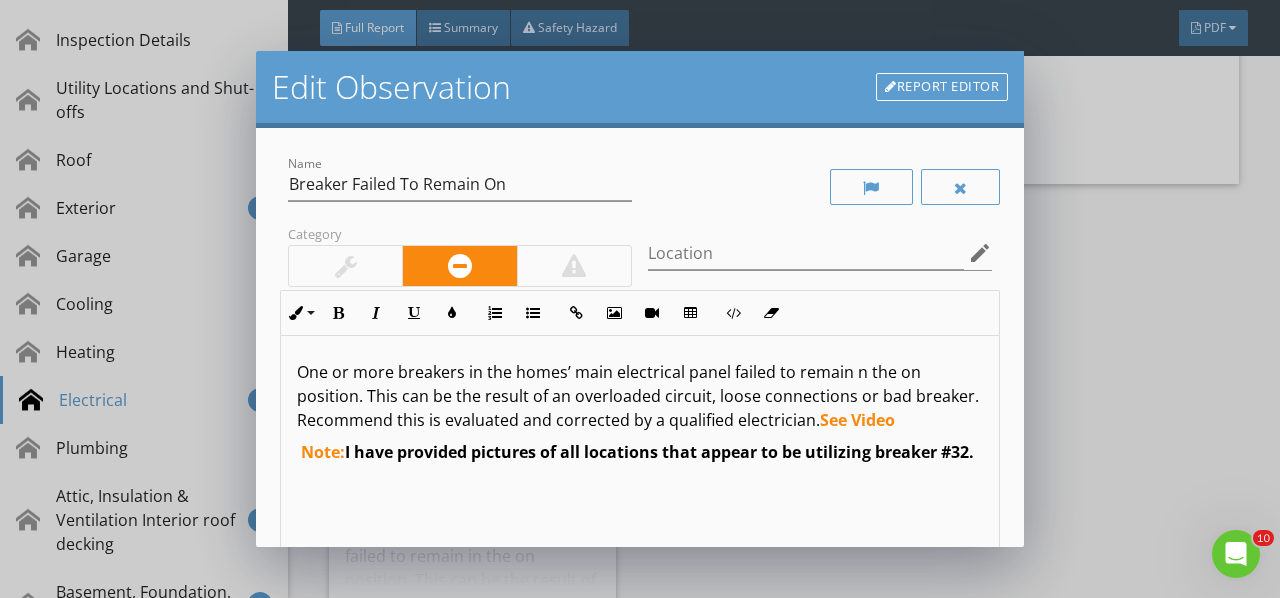 type 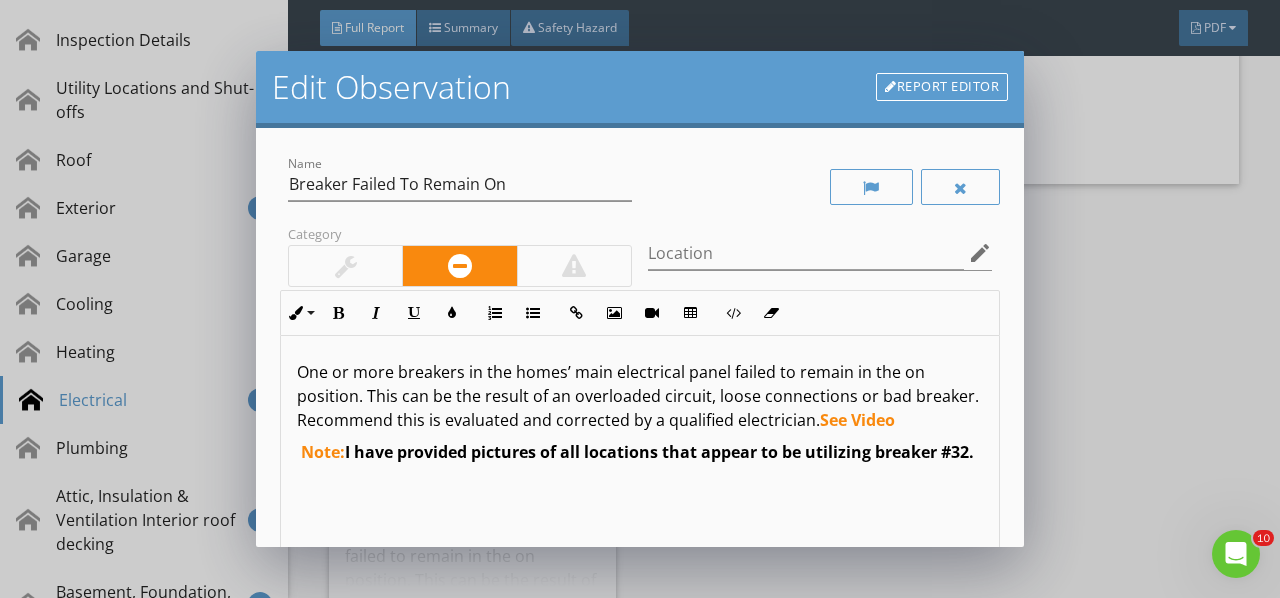 click on "One or more breakers in the homes’ main electrical panel failed to remain in the on position. This can be the result of an overloaded circuit, loose connections or bad breaker. Recommend this is evaluated and corrected by a qualified electrician.  See Video" at bounding box center (640, 396) 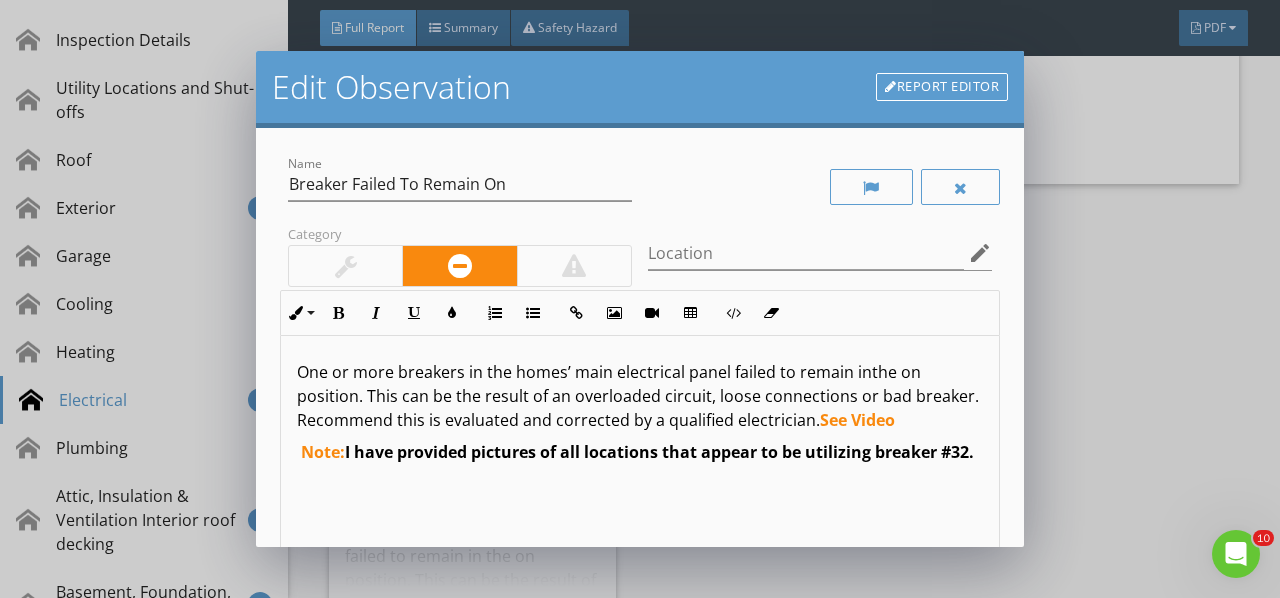 click on "One or more breakers in the homes’ main electrical panel failed to remain inthe on position. This can be the result of an overloaded circuit, loose connections or bad breaker. Recommend this is evaluated and corrected by a qualified electrician.  See Video" at bounding box center [640, 396] 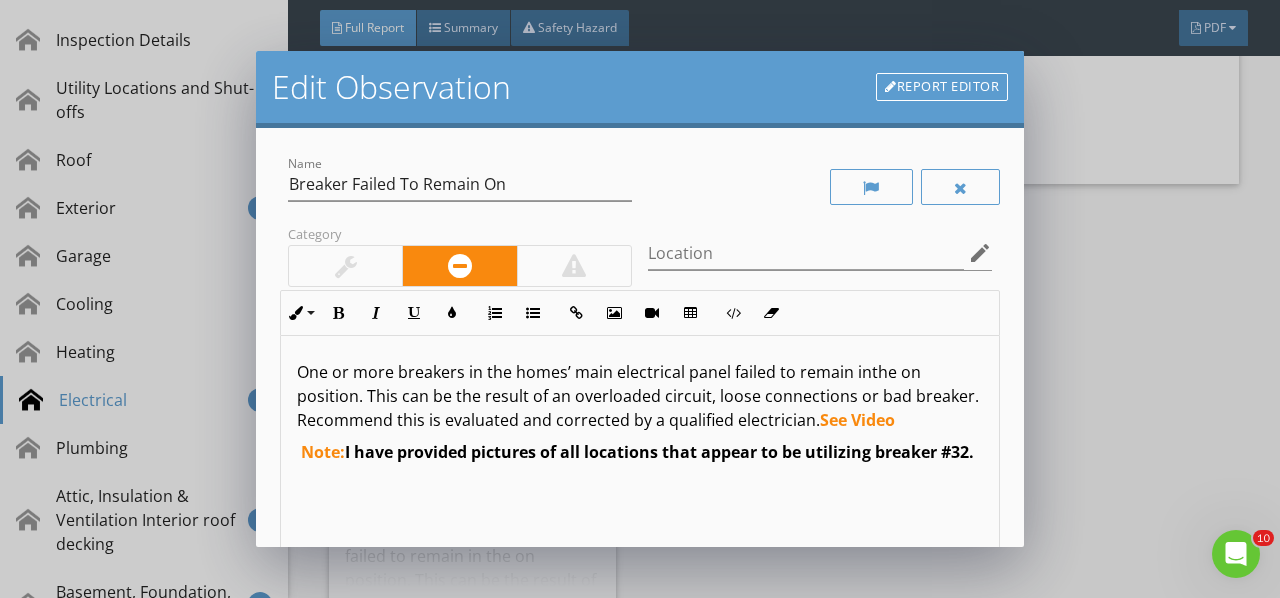 click on "One or more breakers in the homes’ main electrical panel failed to remain inthe on position. This can be the result of an overloaded circuit, loose connections or bad breaker. Recommend this is evaluated and corrected by a qualified electrician.  See Video" at bounding box center [640, 396] 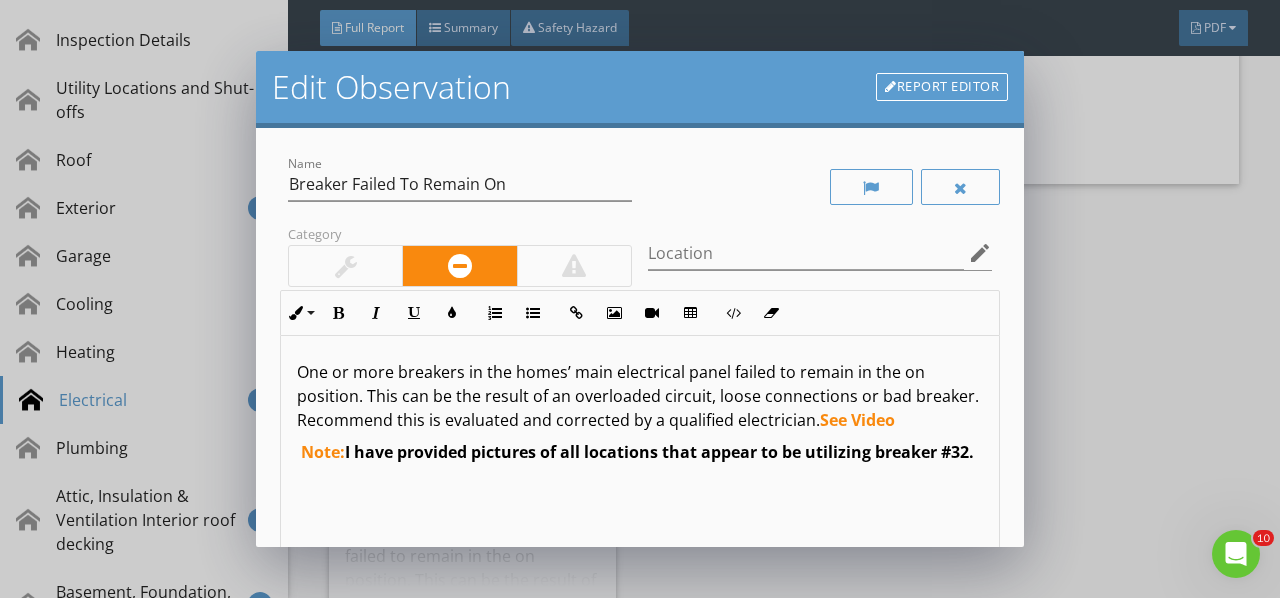 click on "See Video" at bounding box center (857, 420) 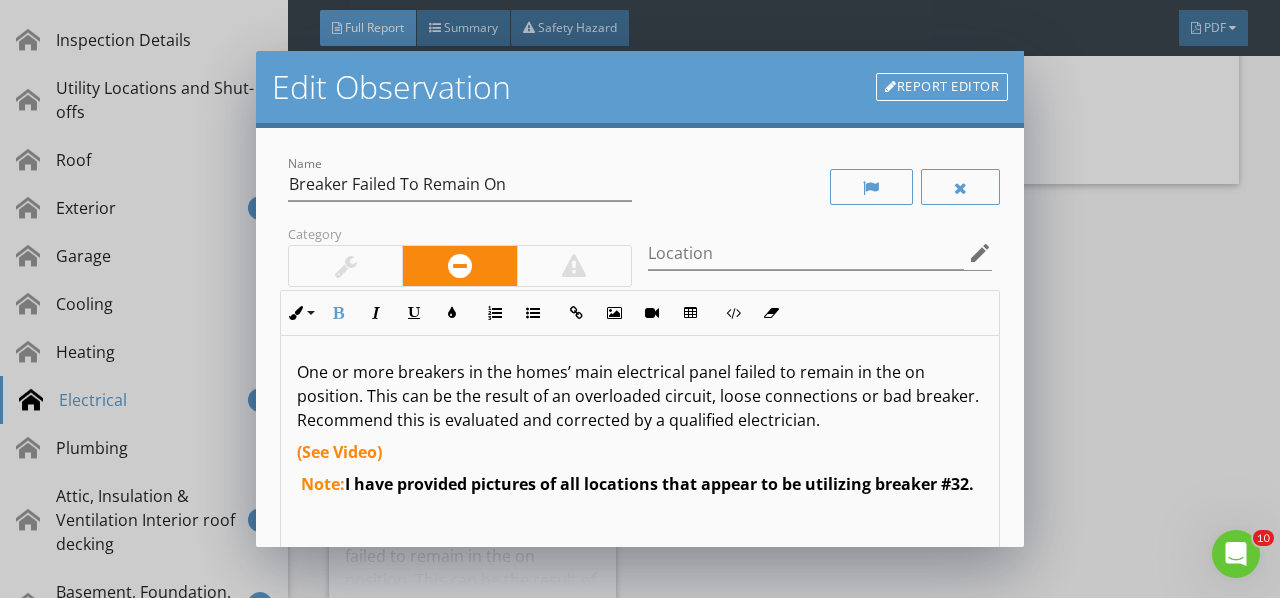 click on "(See Video" at bounding box center [339, 452] 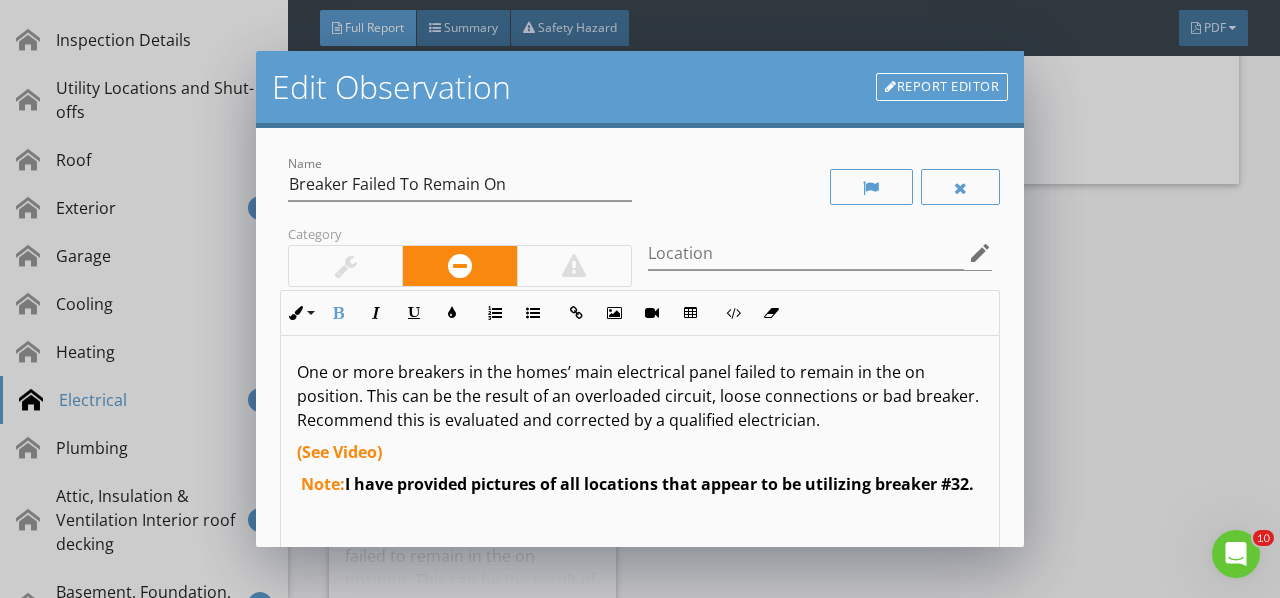 drag, startPoint x: 400, startPoint y: 446, endPoint x: 265, endPoint y: 440, distance: 135.13327 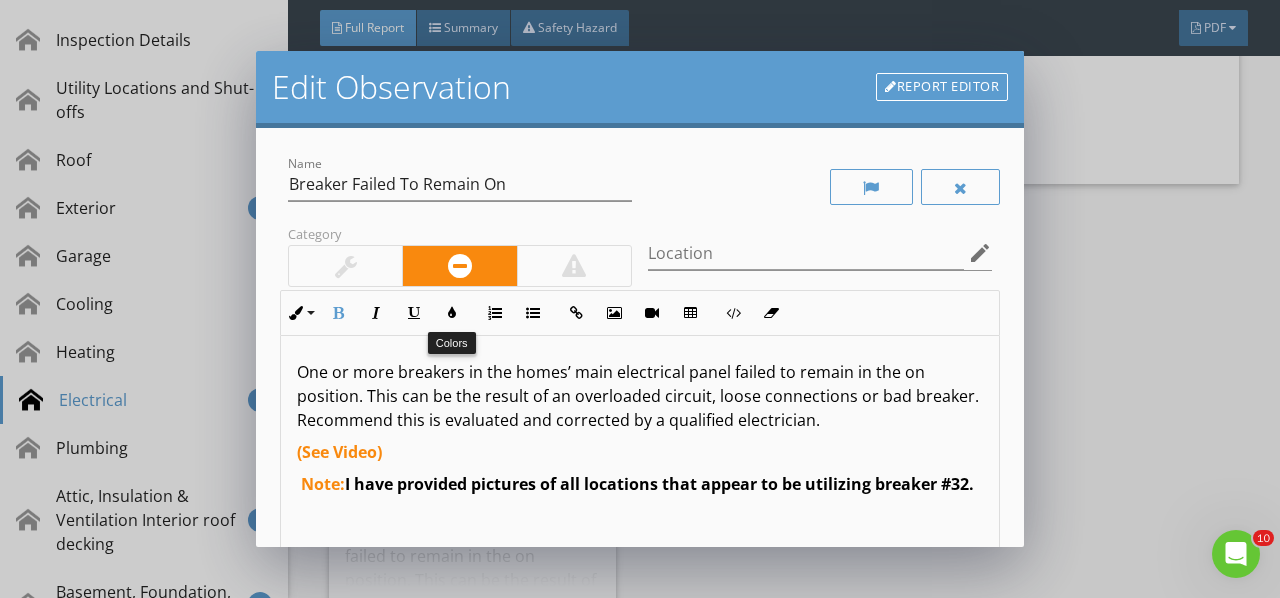 click at bounding box center [452, 313] 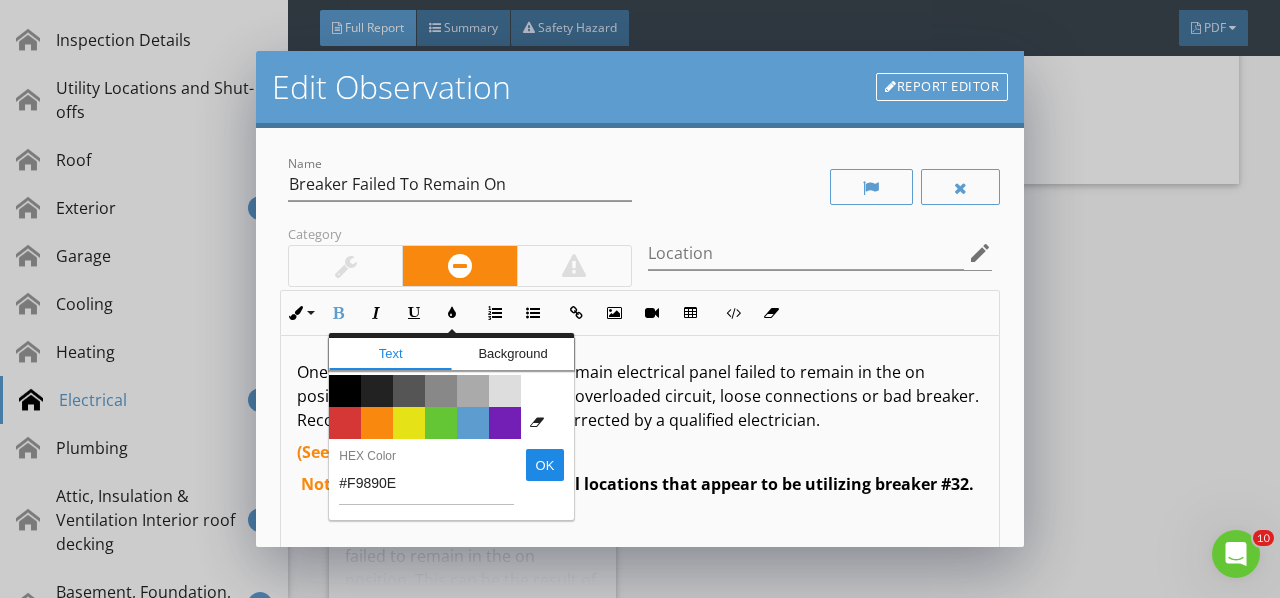 click on "Color #65c635" at bounding box center (441, 423) 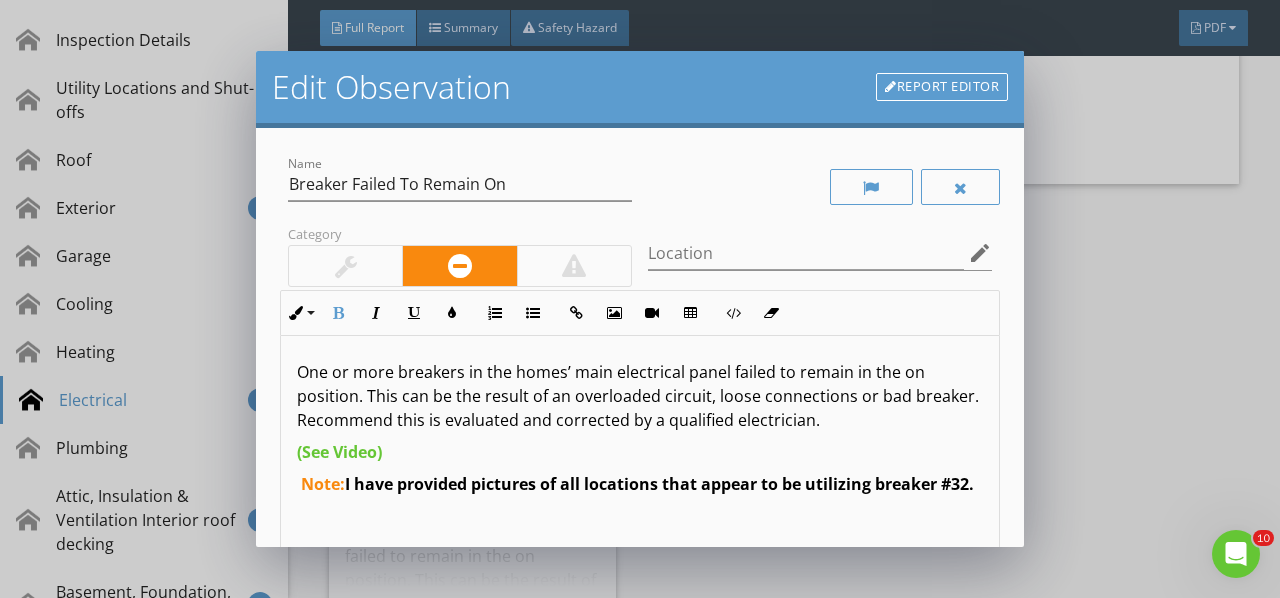 click on "(See Video)" at bounding box center [640, 452] 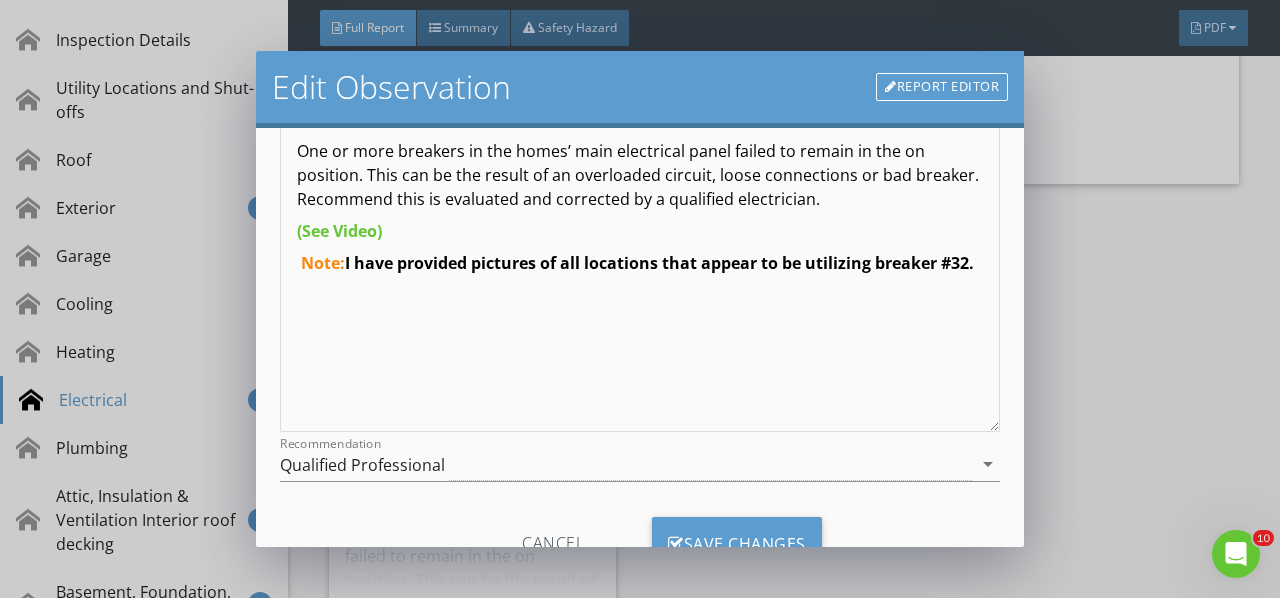 scroll, scrollTop: 298, scrollLeft: 0, axis: vertical 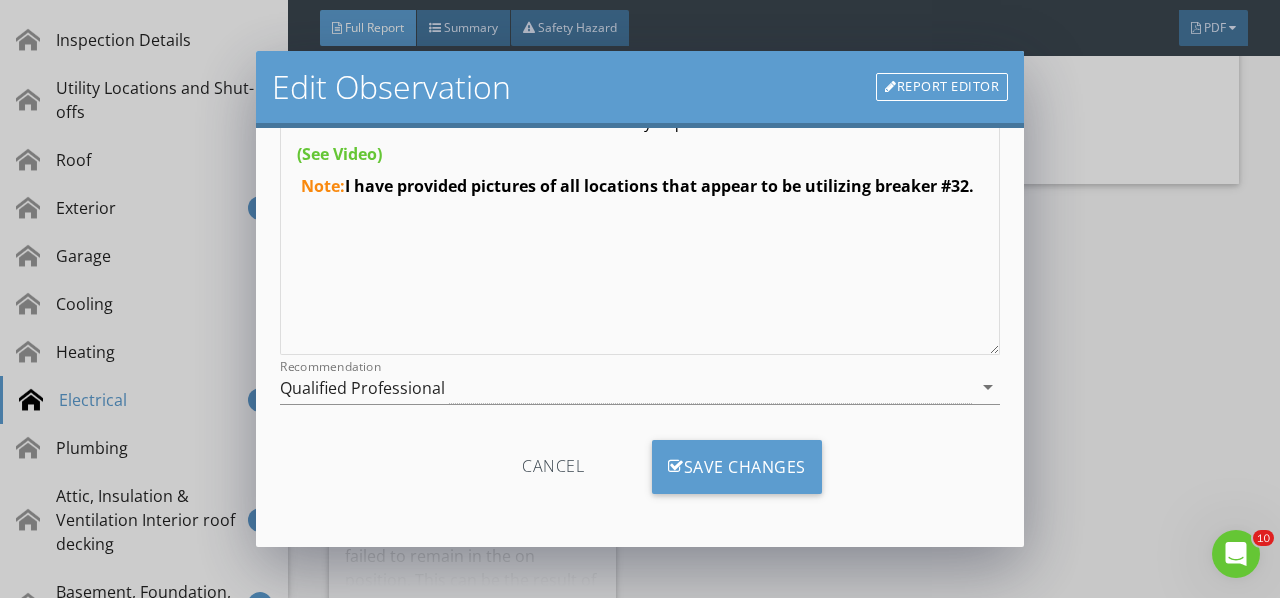 click on "Qualified Professional" at bounding box center [626, 387] 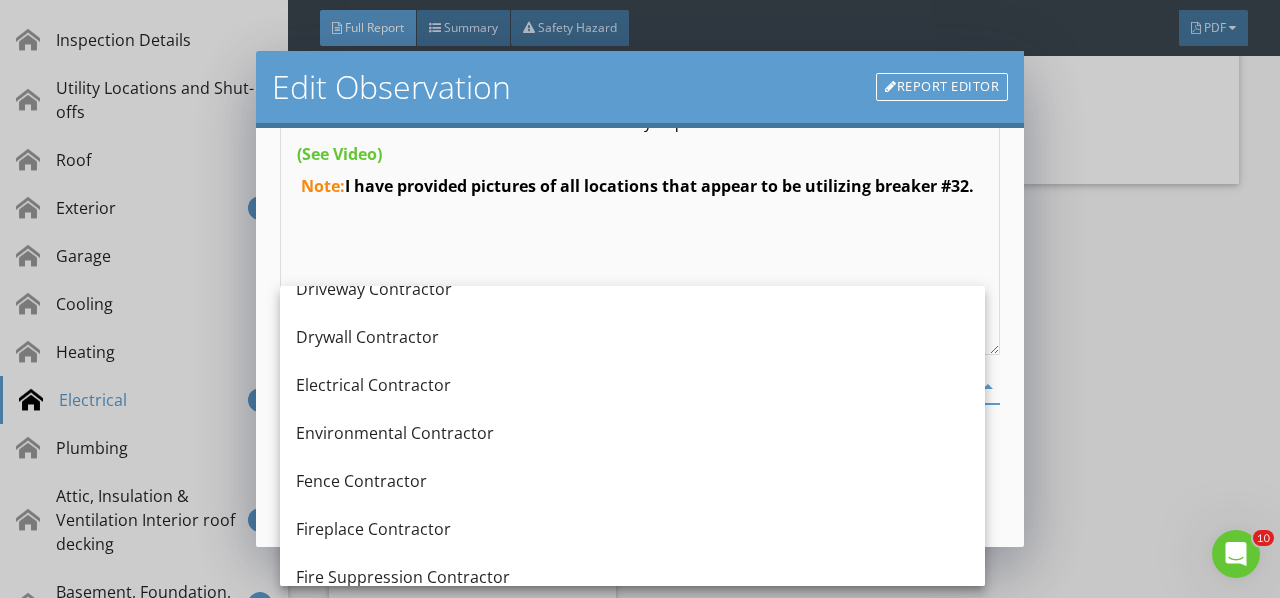 scroll, scrollTop: 588, scrollLeft: 0, axis: vertical 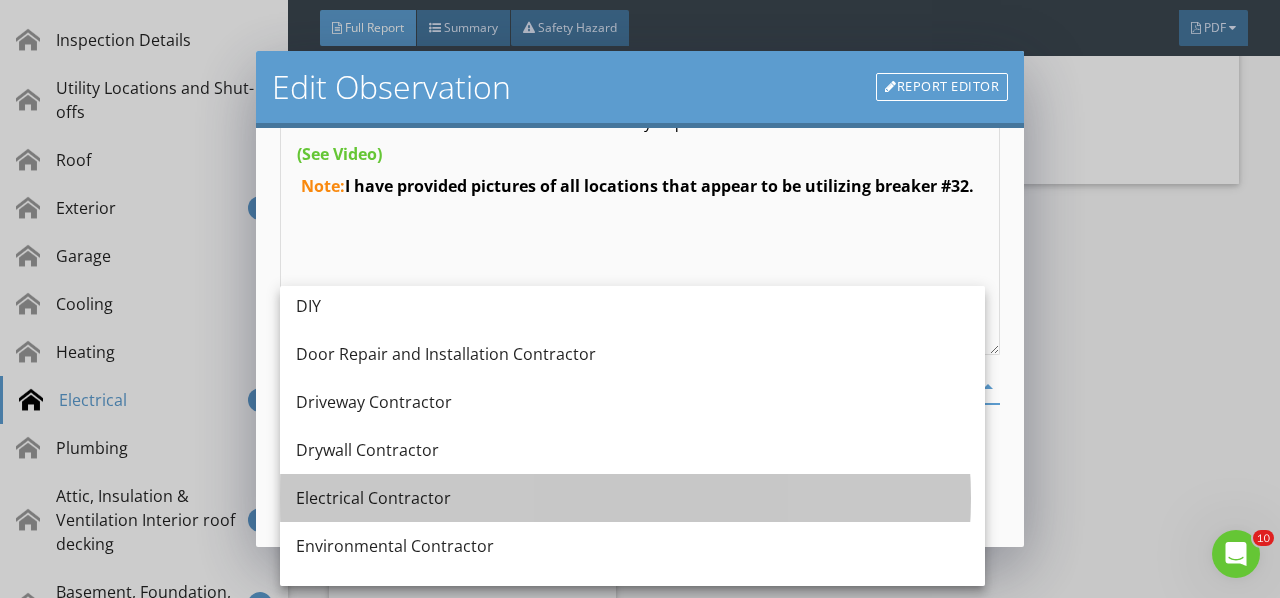 click on "Electrical Contractor" at bounding box center (632, 498) 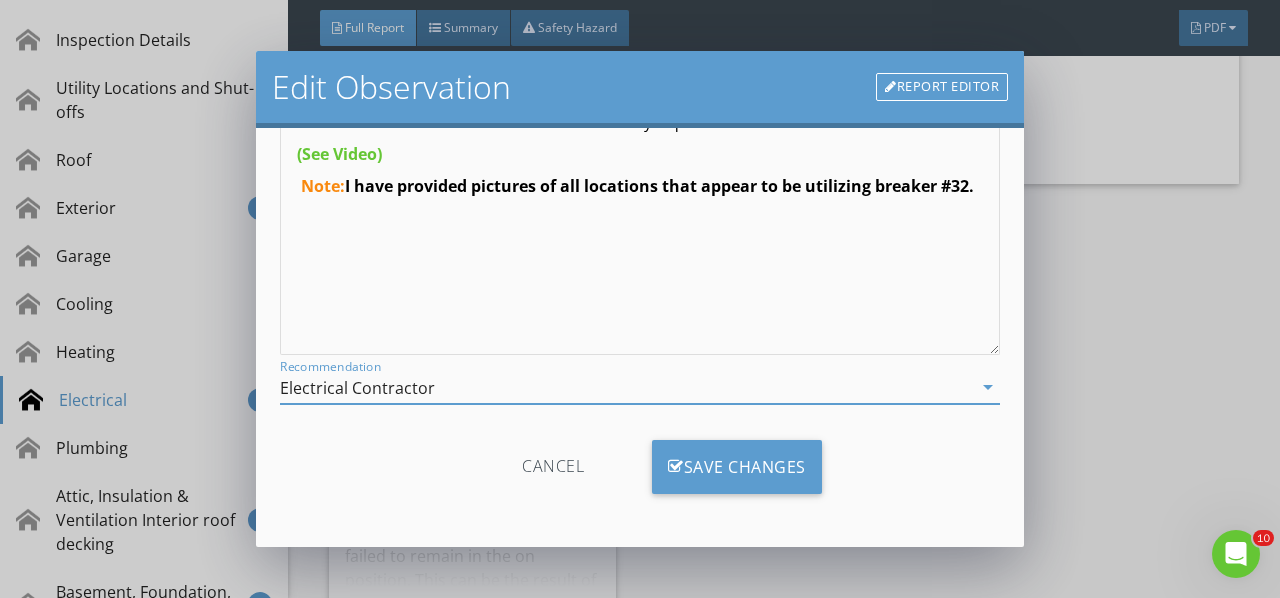 click on "Save Changes" at bounding box center [737, 467] 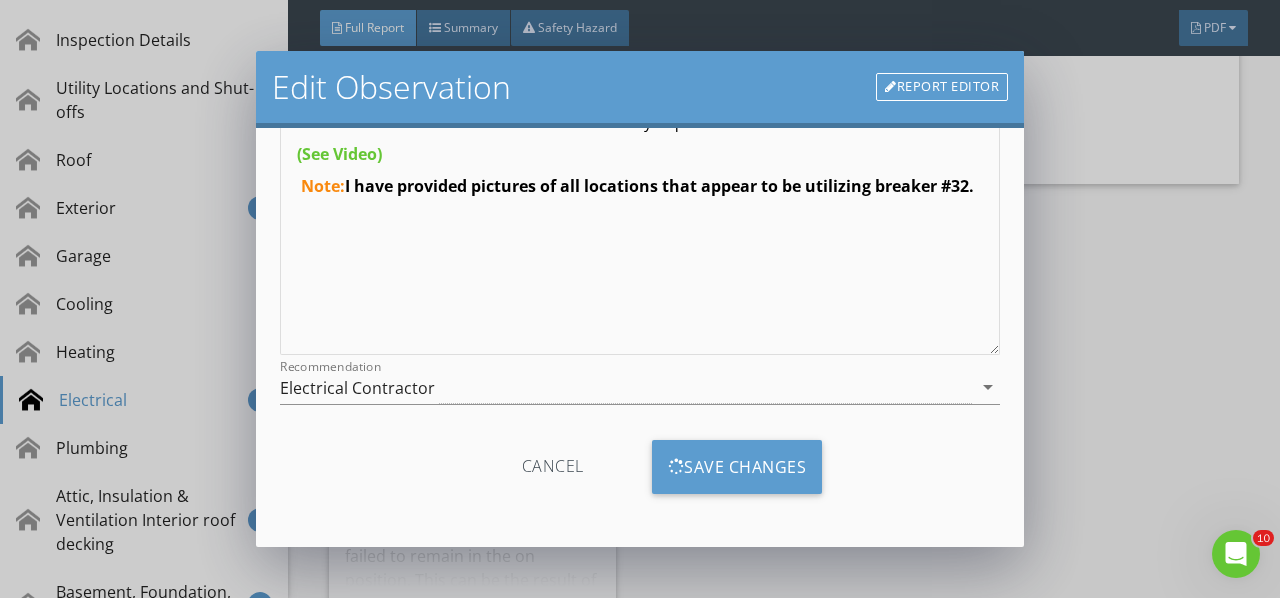 scroll, scrollTop: 62, scrollLeft: 0, axis: vertical 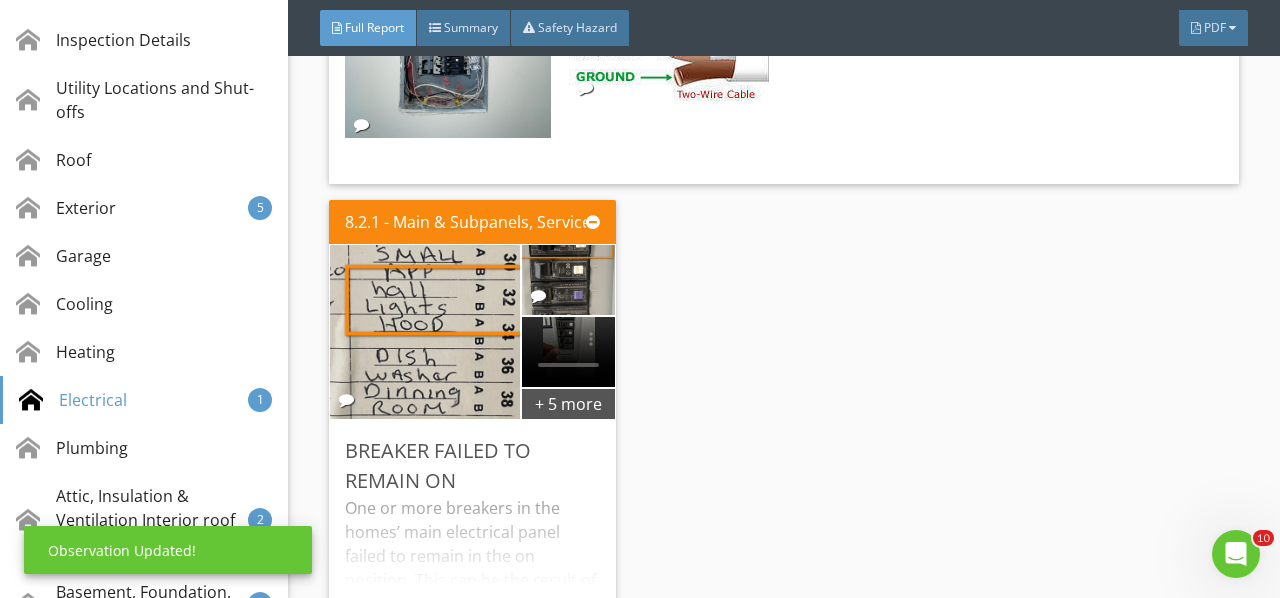 click on "One or more breakers in the homes’ main electrical panel failed to remain in the on position. This can be the result of an overloaded circuit, loose connections or bad breaker. Recommend this is evaluated and corrected by a qualified electrician.  (See Video)    Note:  I have provided pictures of all locations that appear to be utilizing breaker #[NUMBER]." at bounding box center [472, 560] 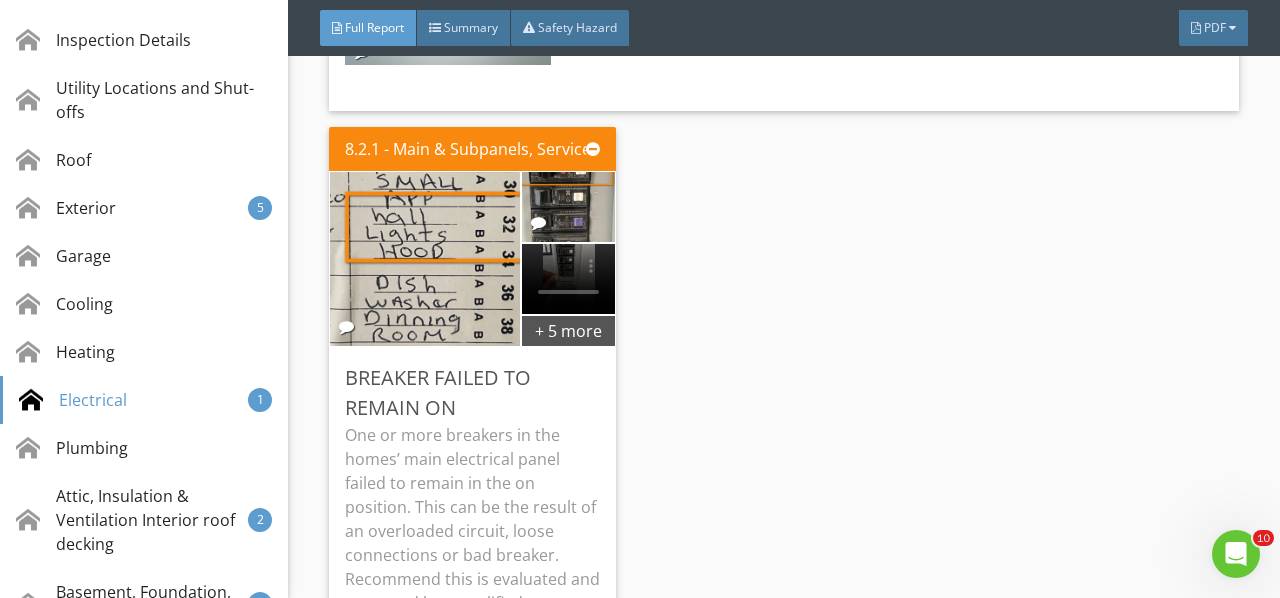 scroll, scrollTop: 17403, scrollLeft: 0, axis: vertical 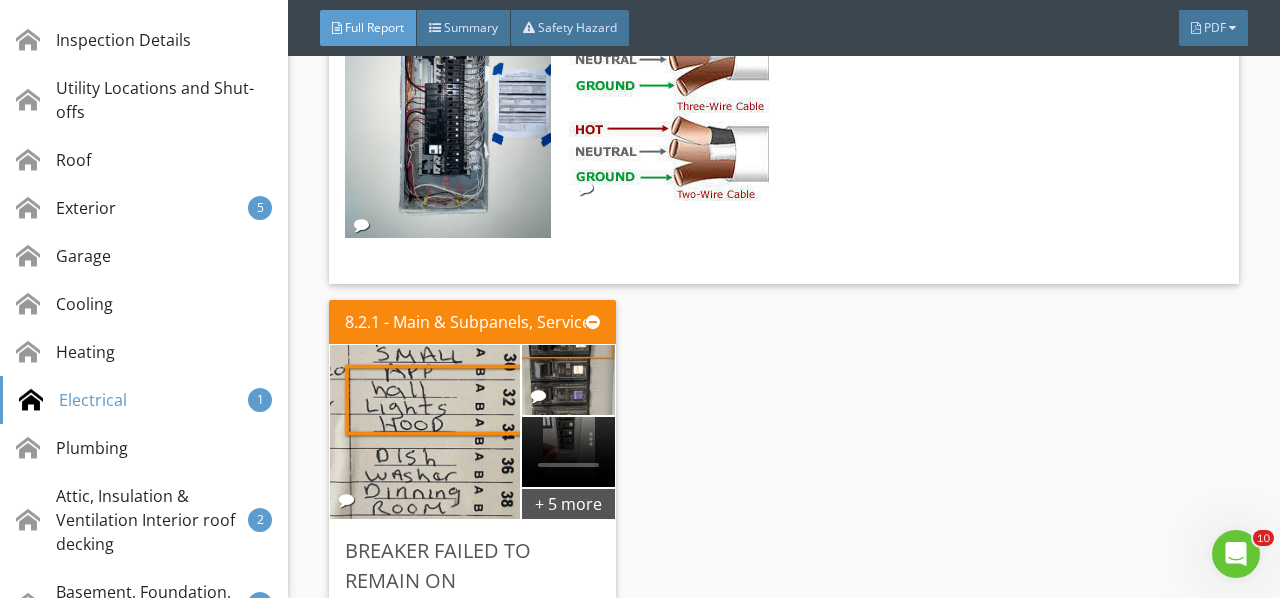click on "+ 5 more" at bounding box center [568, 503] 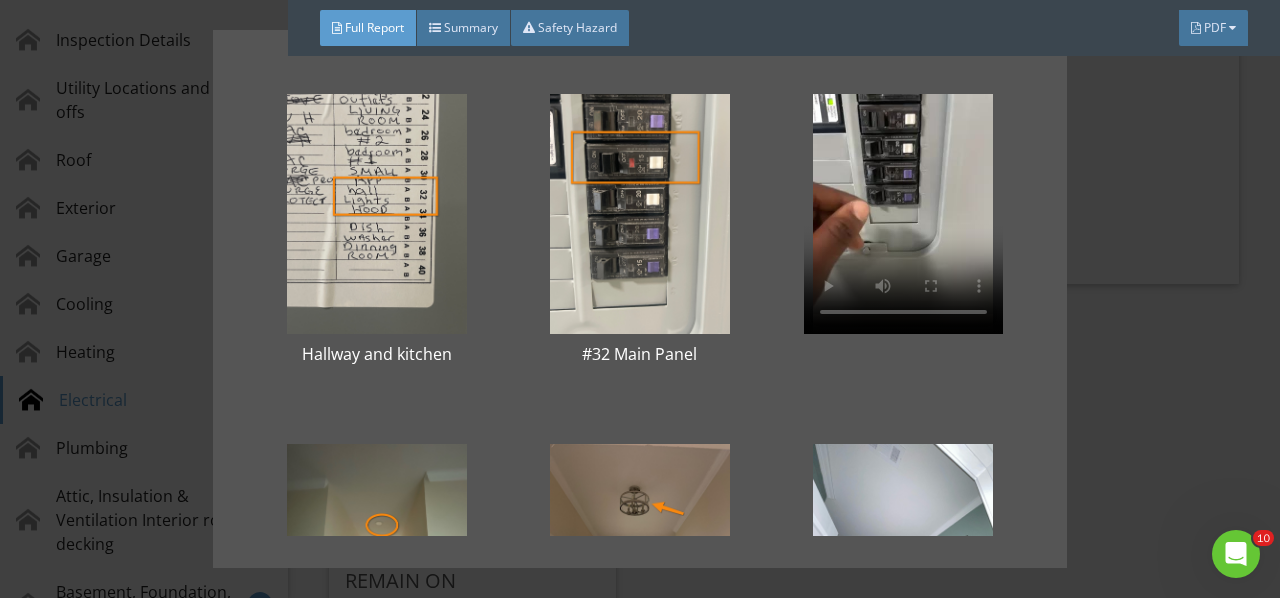 click on "Hallway and kitchen
#32 Main Panel
Hallway lights loosing power breaker#32
Hallway lights front entrance loosing power #Breaker 32
Bathroom 2 loosing power (Breaker #32)
All kitchen lights loosing power (Breaker# 32)
Laundry Room loosing power (Breaker # 32)" at bounding box center (640, 299) 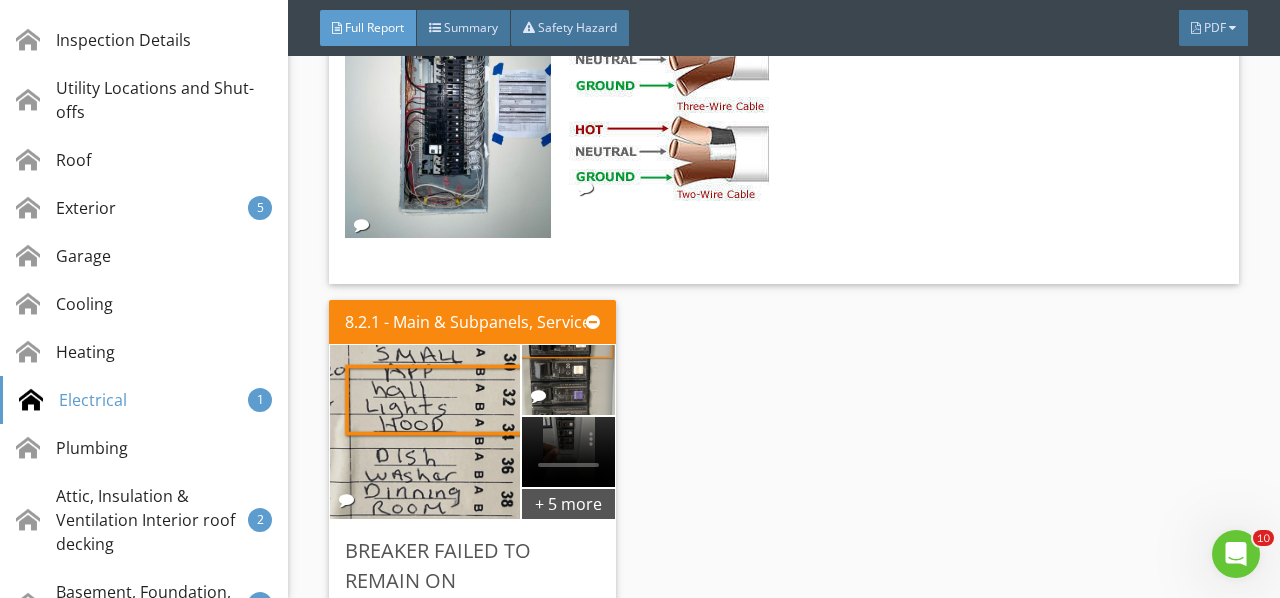 click on "Edit" at bounding box center (0, 0) 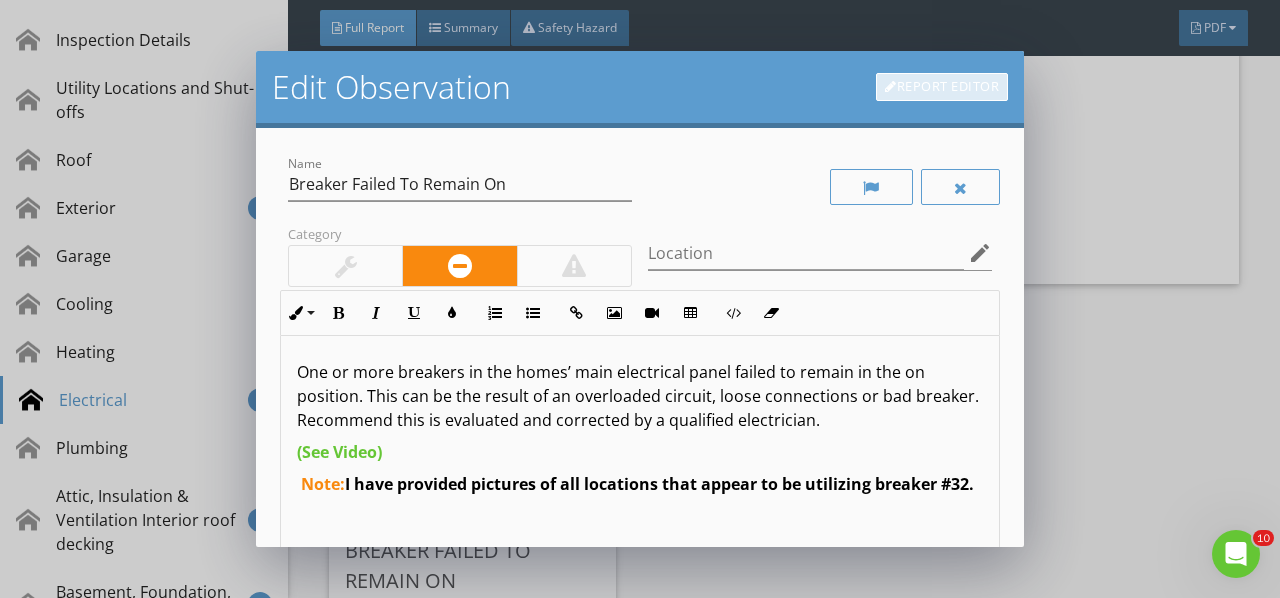 click on "Report Editor" at bounding box center [942, 87] 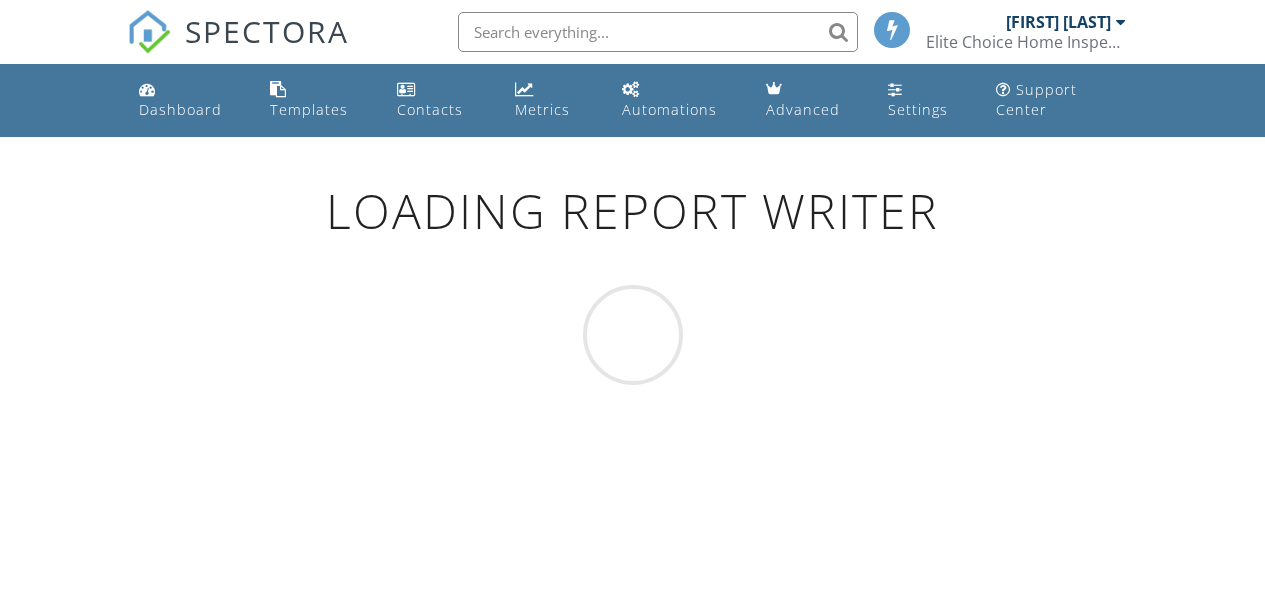 scroll, scrollTop: 0, scrollLeft: 0, axis: both 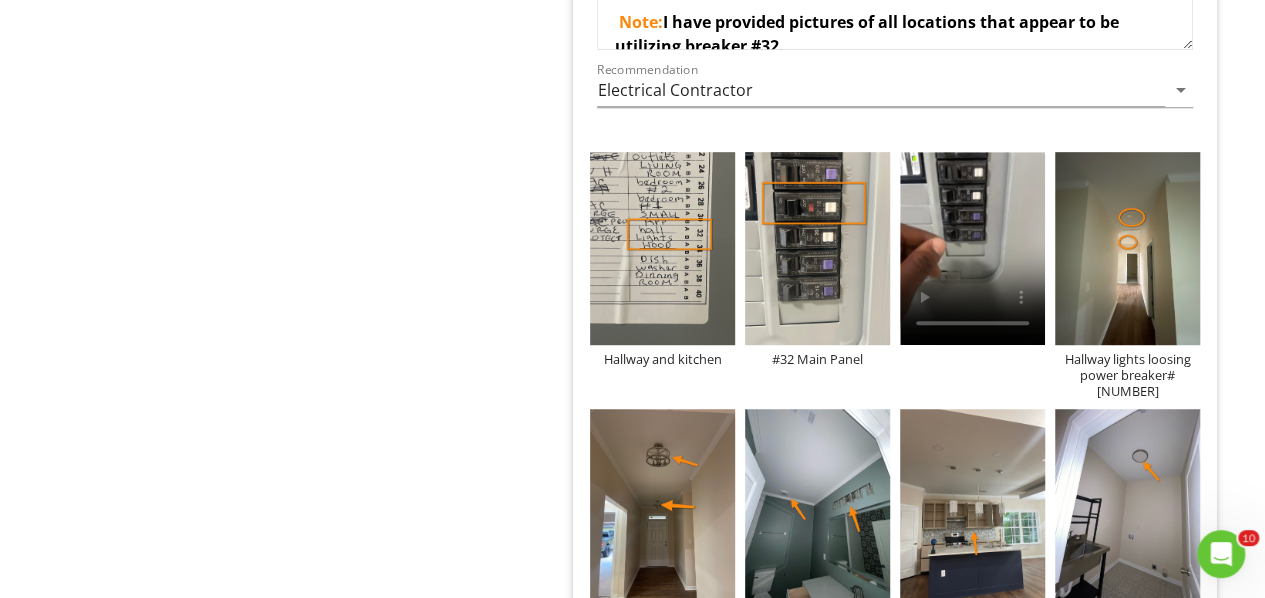 click at bounding box center [0, 0] 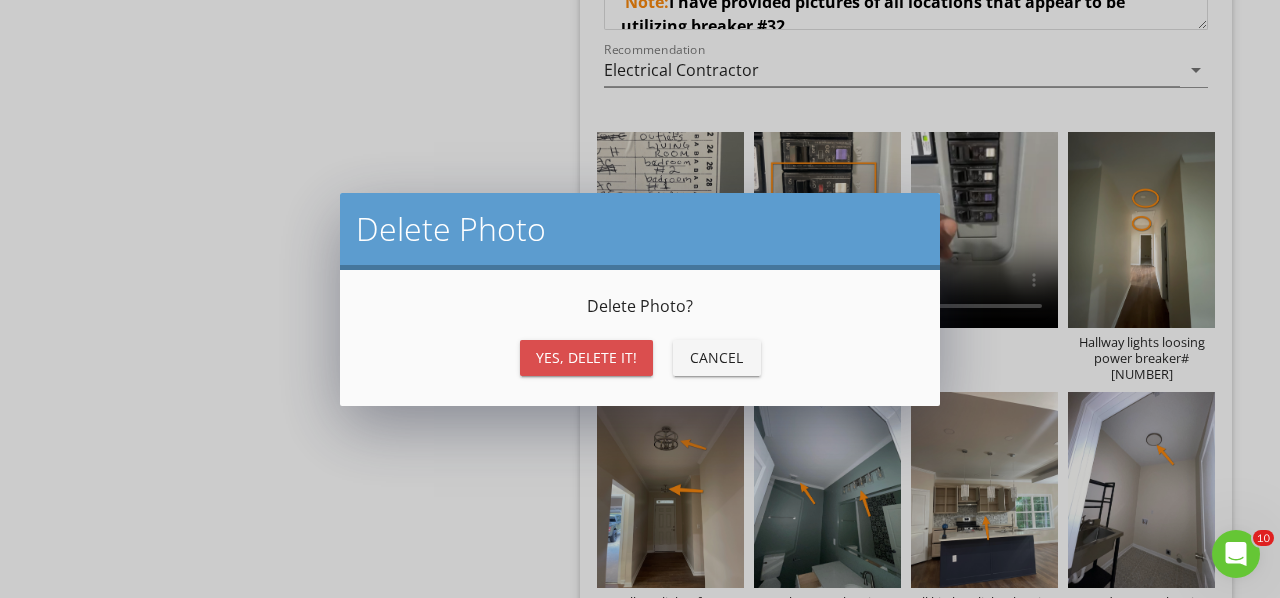 click on "Yes, Delete it!" at bounding box center [586, 357] 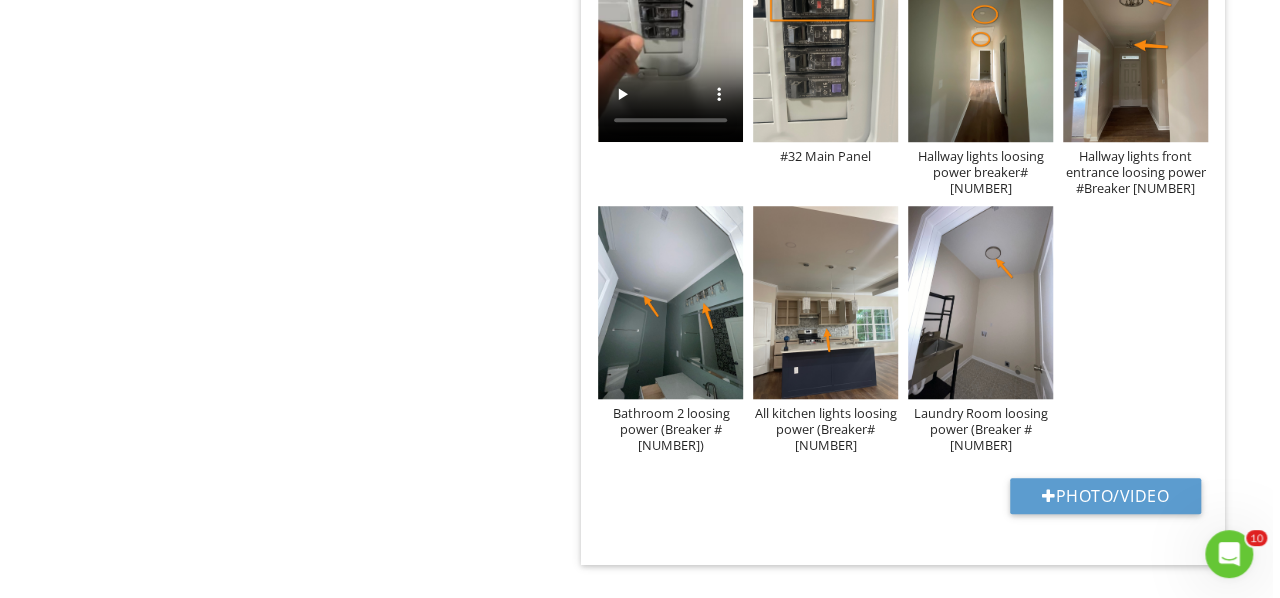 scroll, scrollTop: 4508, scrollLeft: 0, axis: vertical 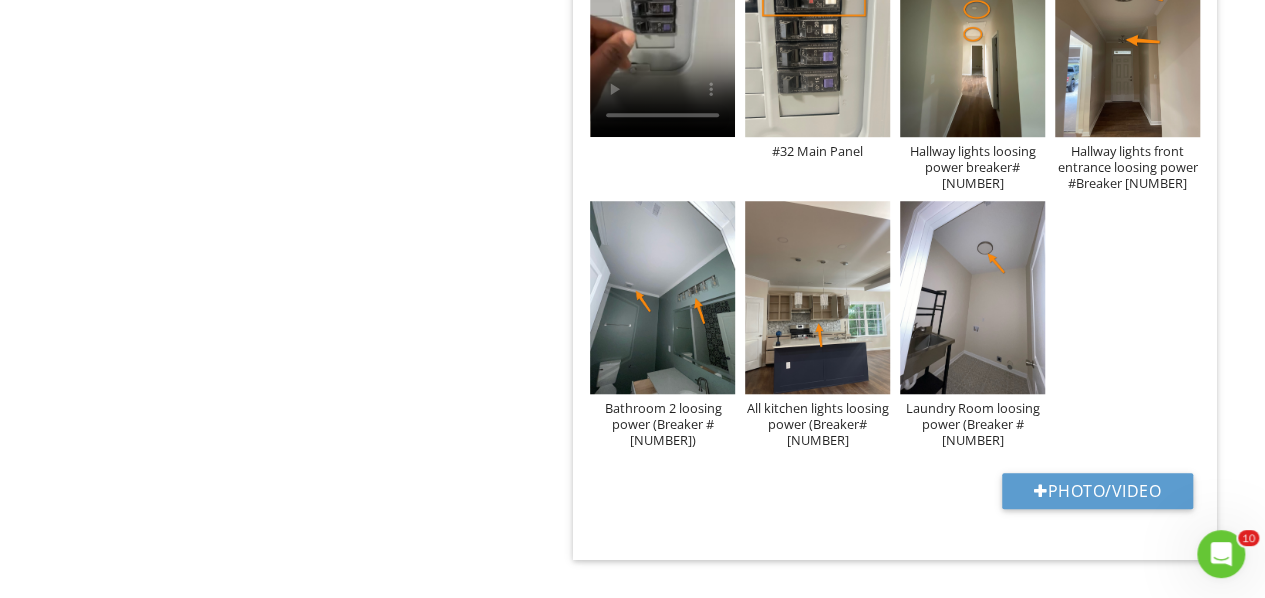 click on "Hallway lights loosing power breaker#[NUMBER]" at bounding box center [972, 167] 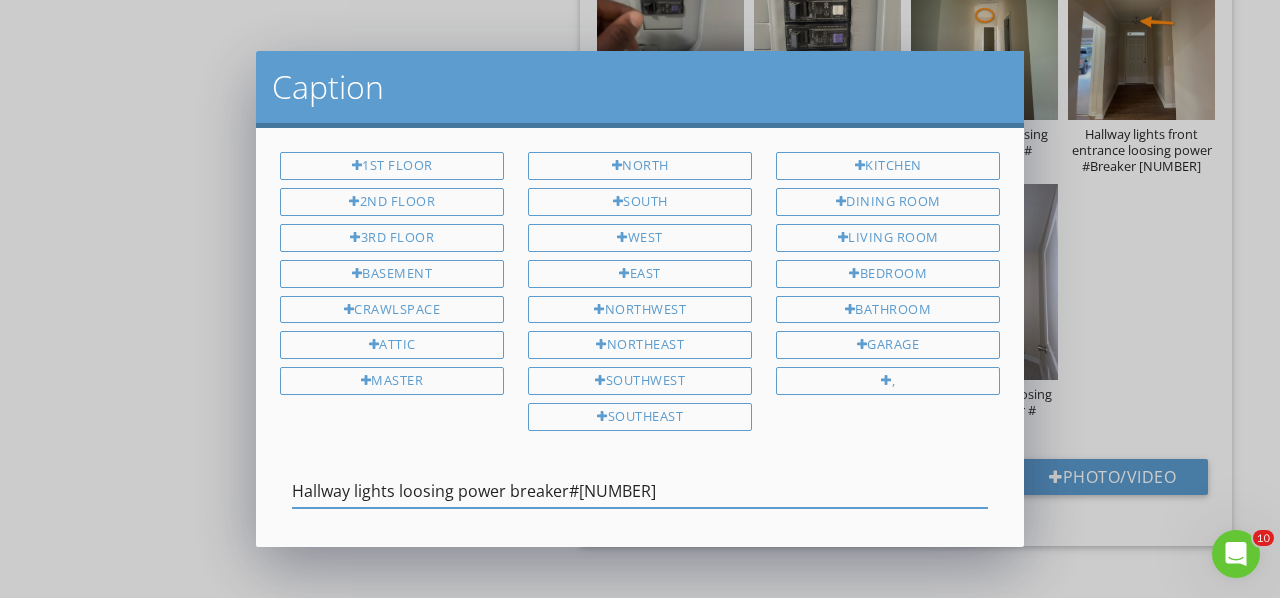click on "Hallway lights loosing power breaker#[NUMBER]" at bounding box center [640, 491] 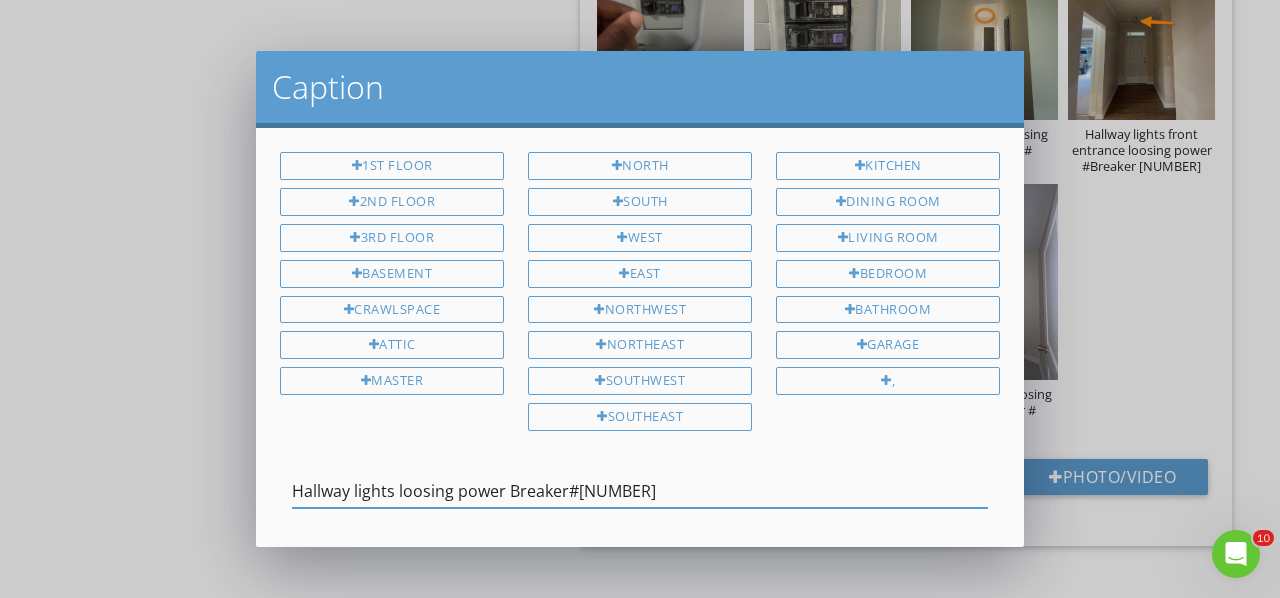 click on "Hallway lights loosing power Breaker#[NUMBER]" at bounding box center [640, 491] 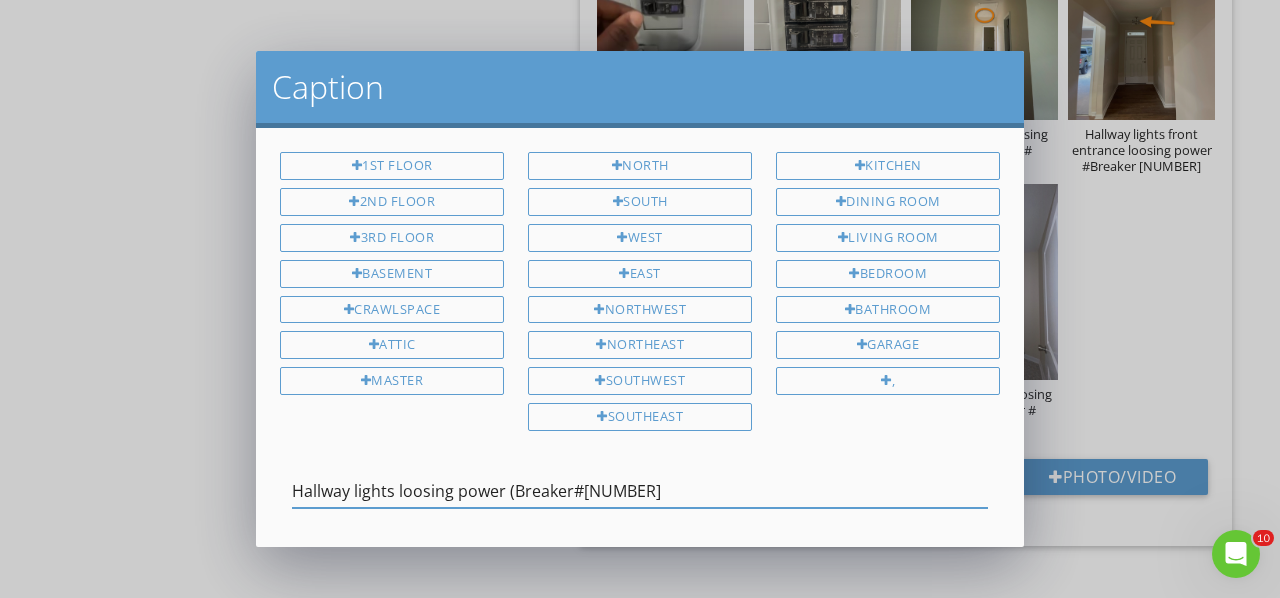 click on "Hallway lights loosing power (Breaker#[NUMBER]" at bounding box center [640, 491] 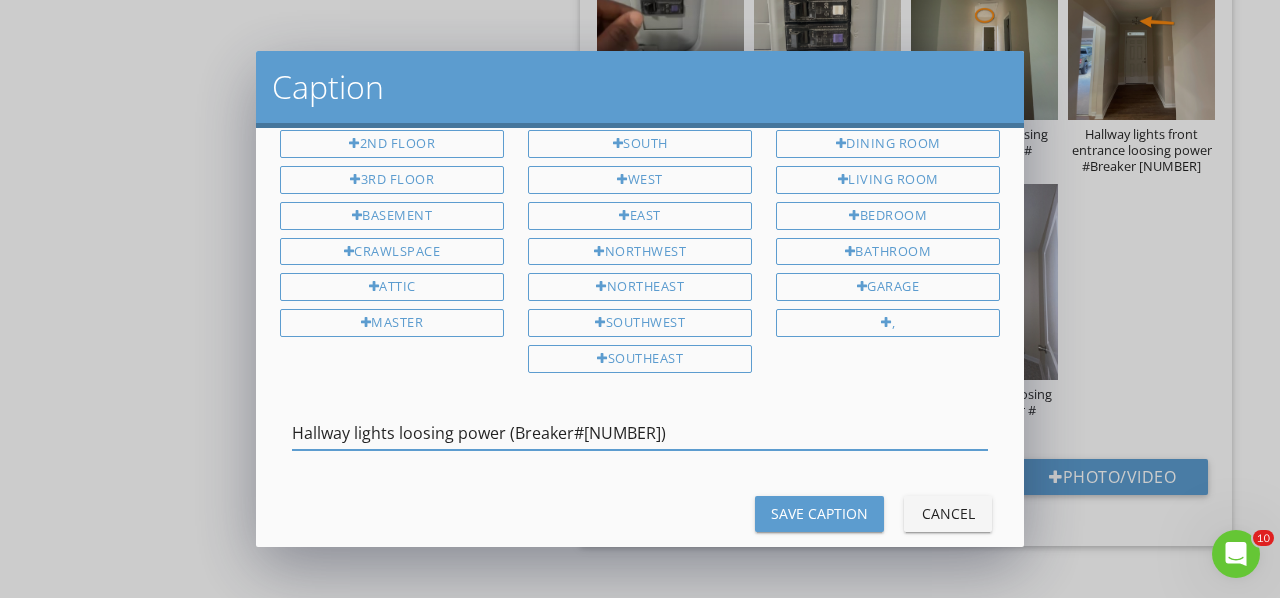 scroll, scrollTop: 84, scrollLeft: 0, axis: vertical 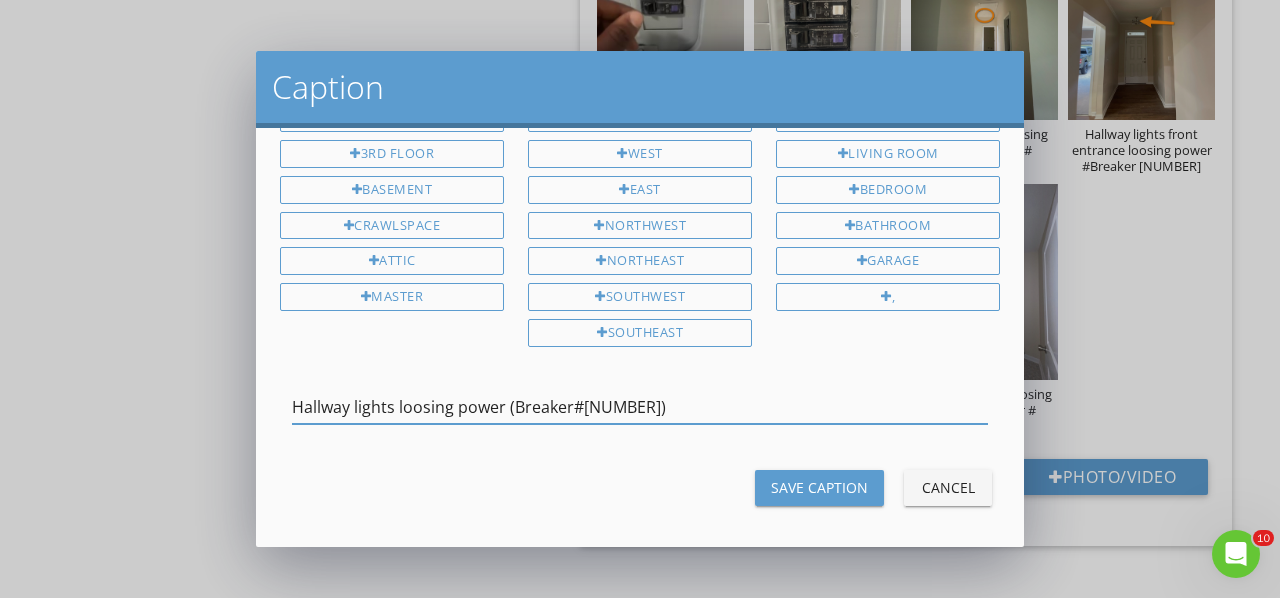 type on "Hallway lights loosing power (Breaker#[NUMBER])" 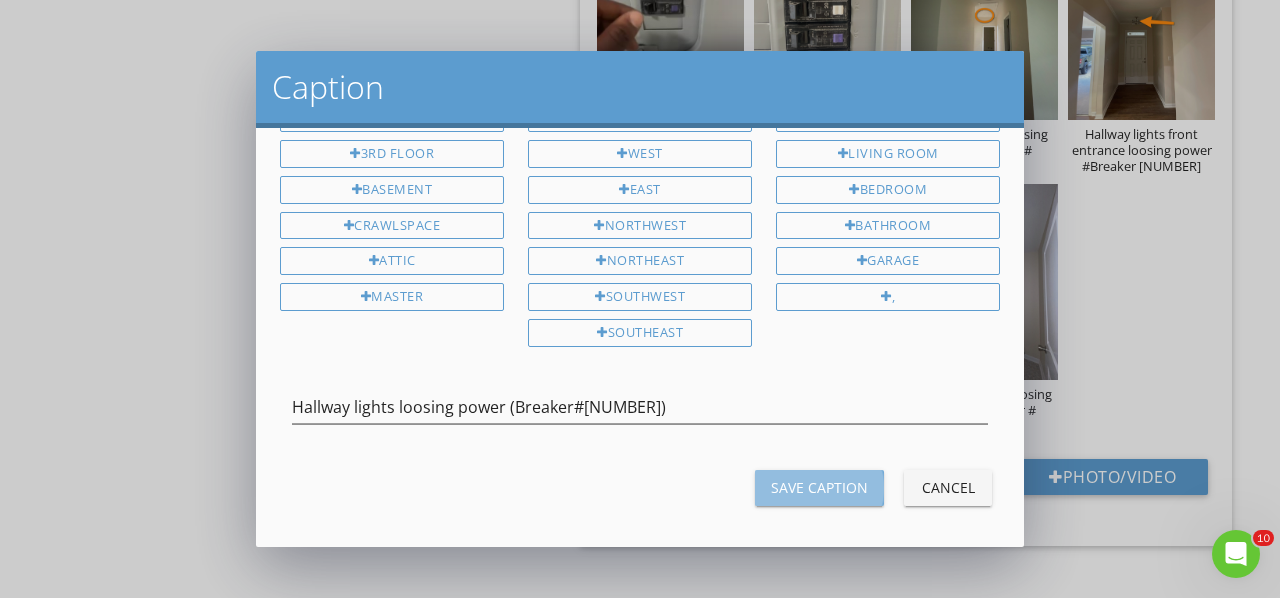 click on "Save Caption" at bounding box center [819, 487] 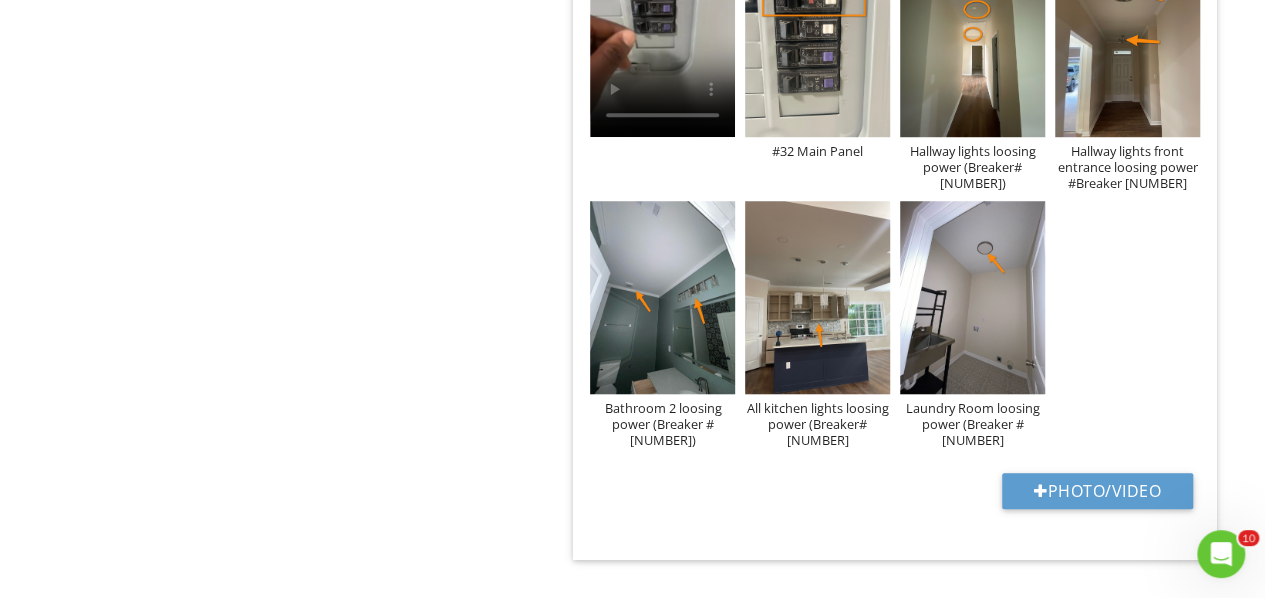 click on "Hallway lights front entrance loosing power #Breaker [NUMBER]" at bounding box center (1127, 167) 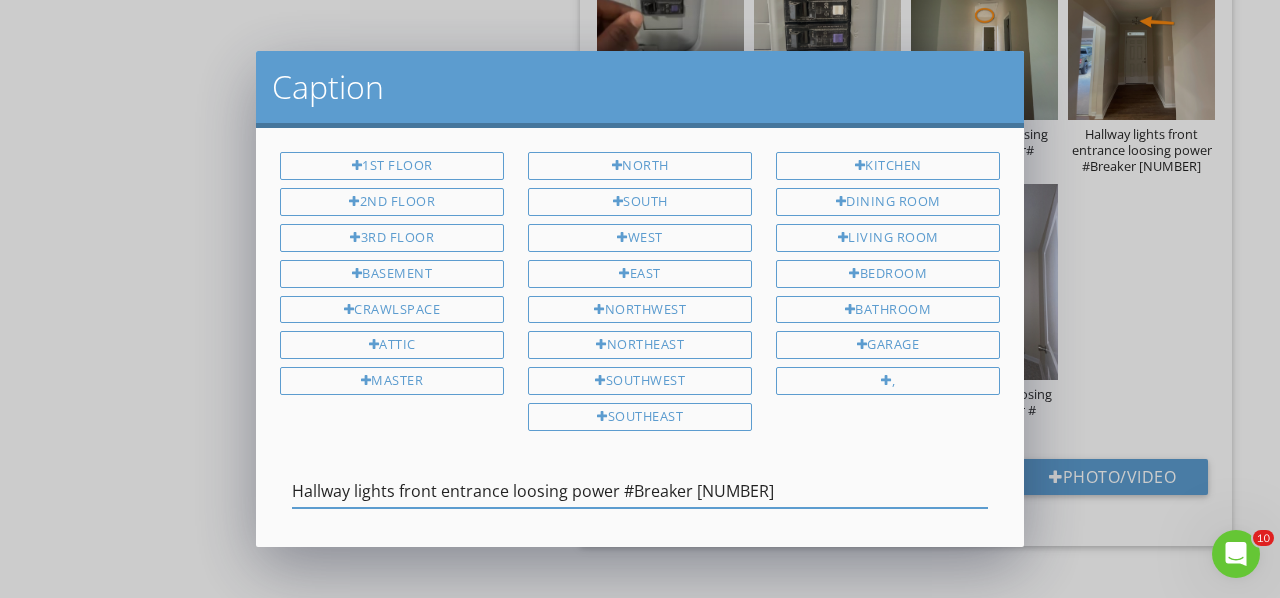 click on "Hallway lights front entrance loosing power #Breaker [NUMBER]" at bounding box center (640, 491) 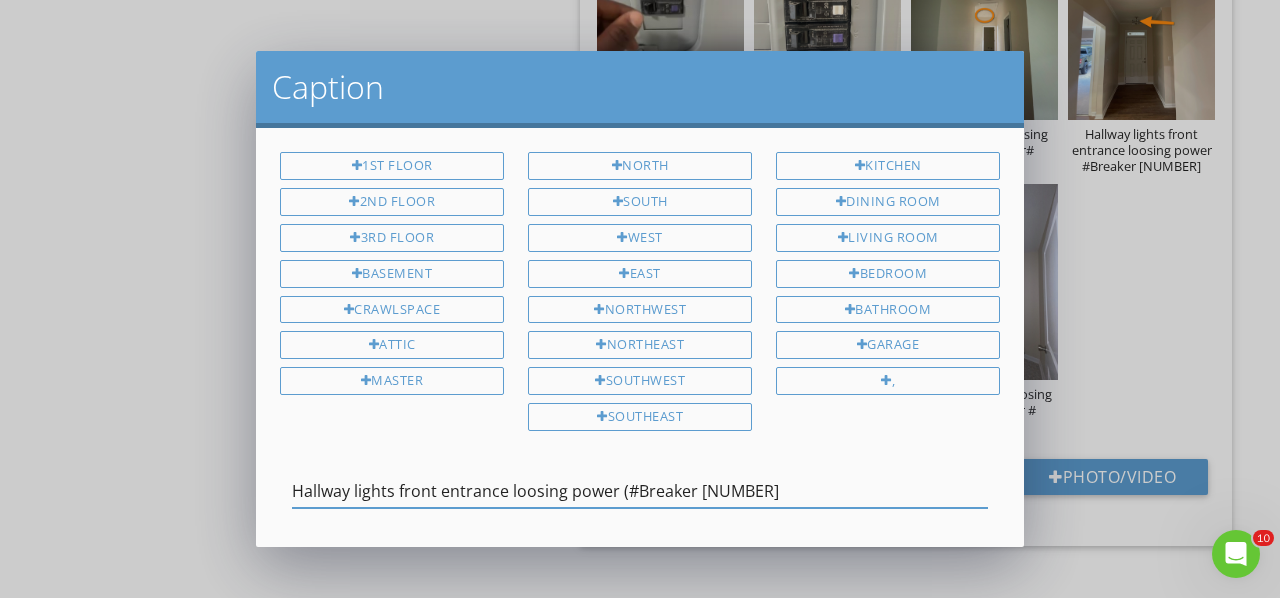 click on "Hallway lights front entrance loosing power (#Breaker [NUMBER]" at bounding box center [640, 491] 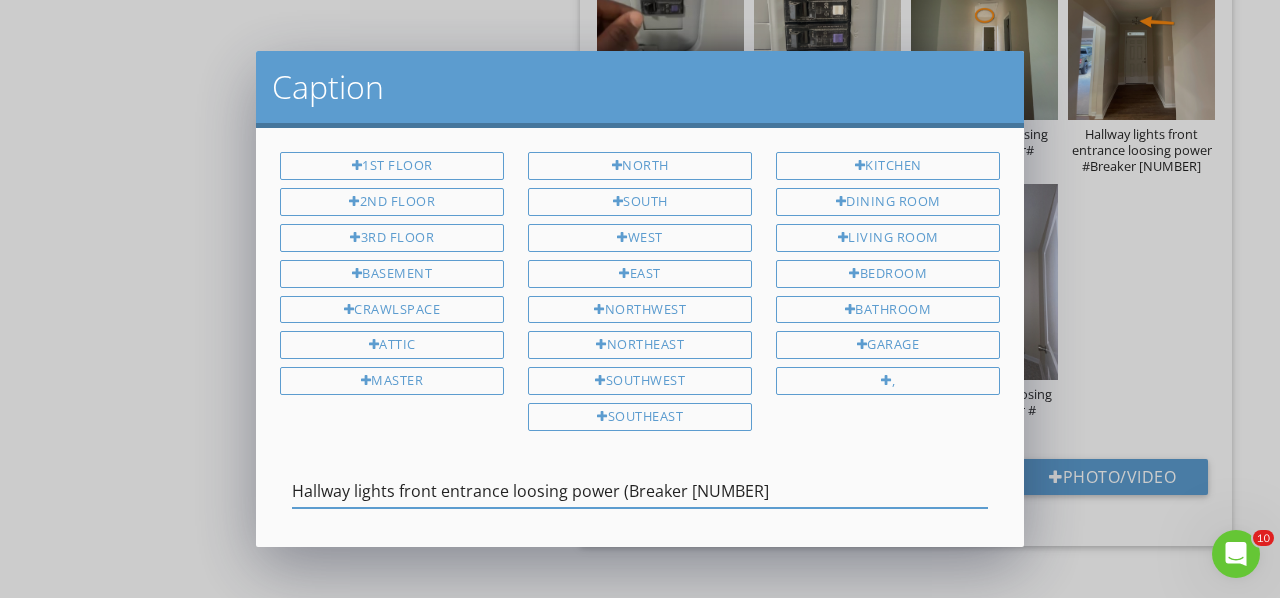 click on "Hallway lights front entrance loosing power (Breaker [NUMBER]" at bounding box center (640, 491) 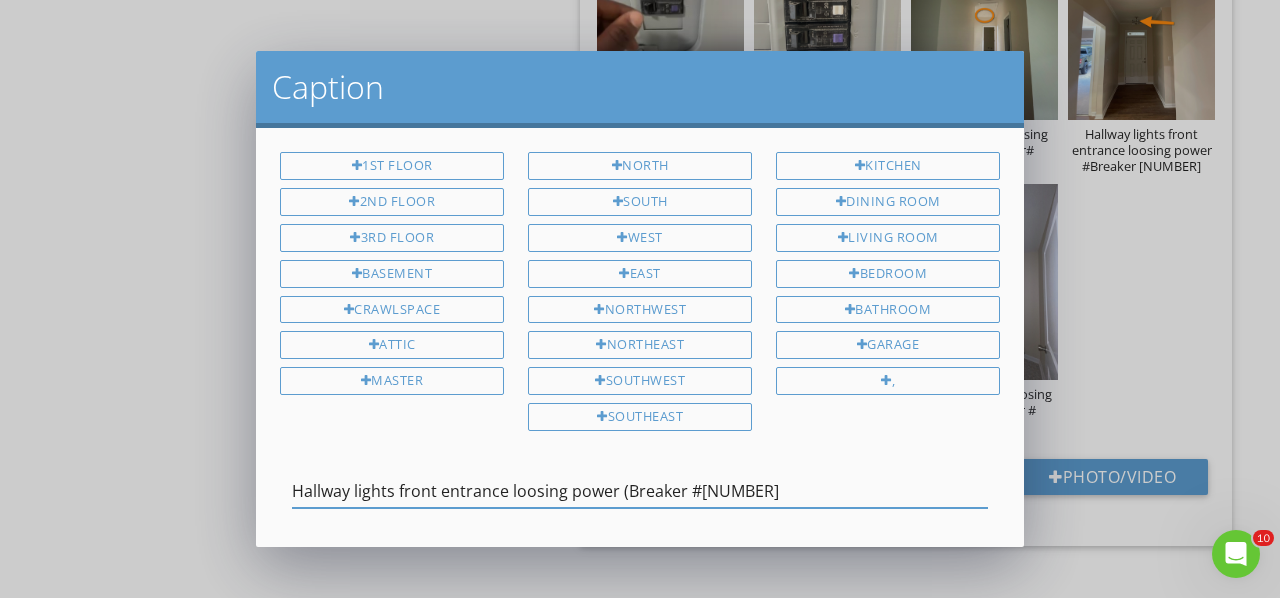 click on "Hallway lights front entrance loosing power (Breaker #[NUMBER]" at bounding box center (640, 491) 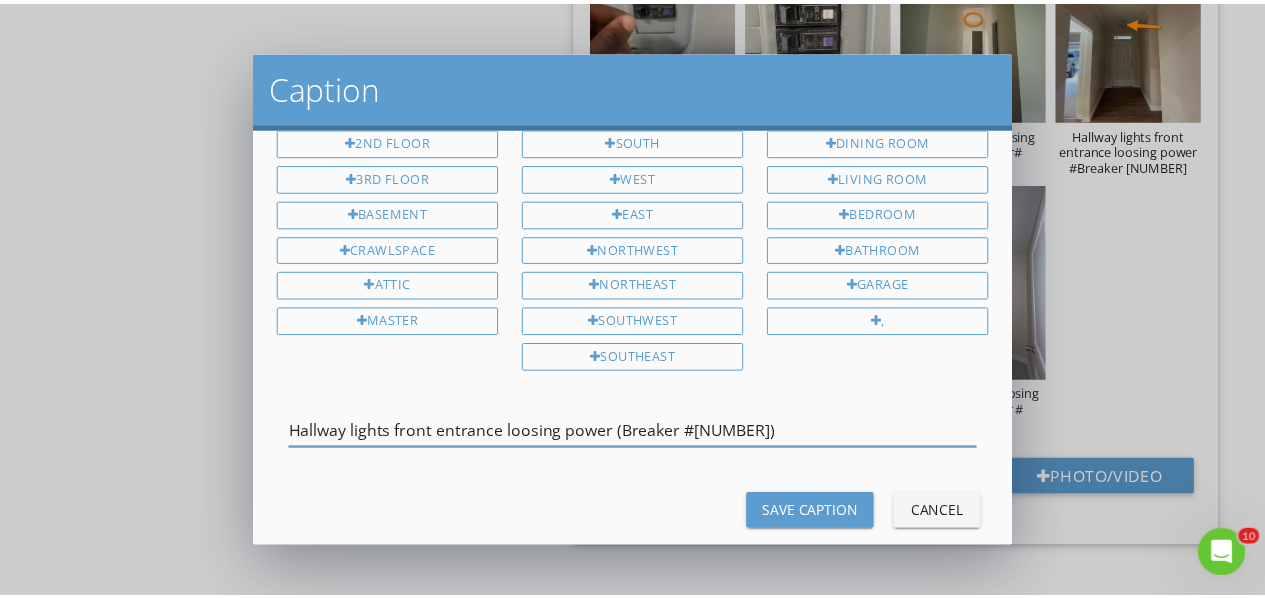 scroll, scrollTop: 84, scrollLeft: 0, axis: vertical 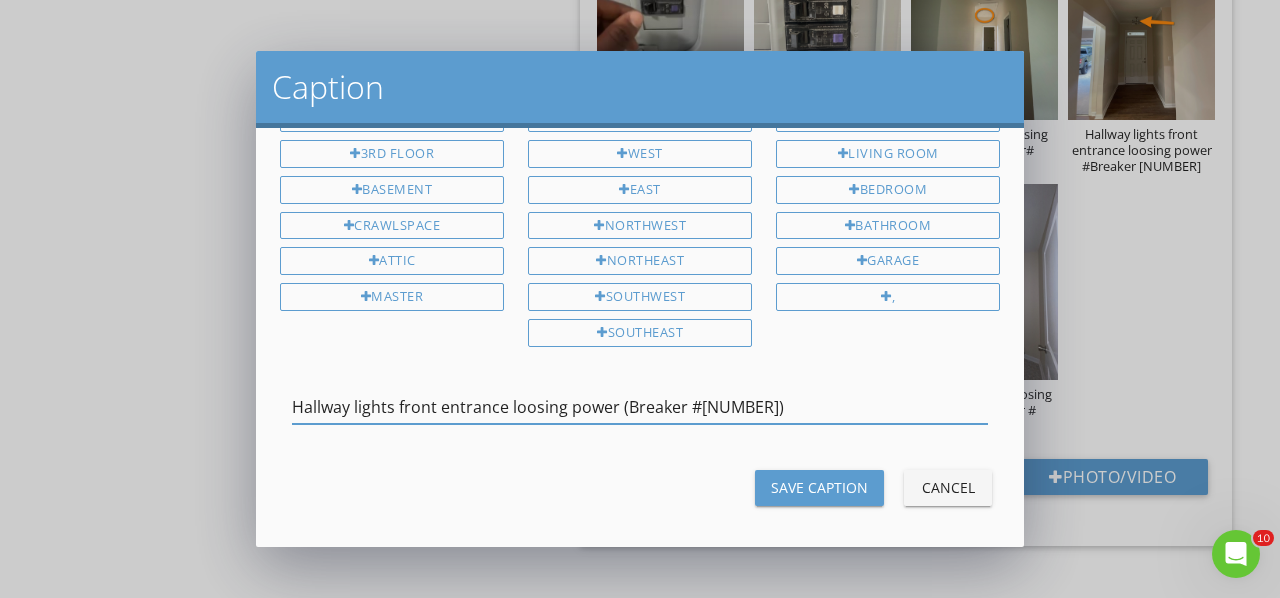 type on "Hallway lights front entrance loosing power (Breaker #[NUMBER])" 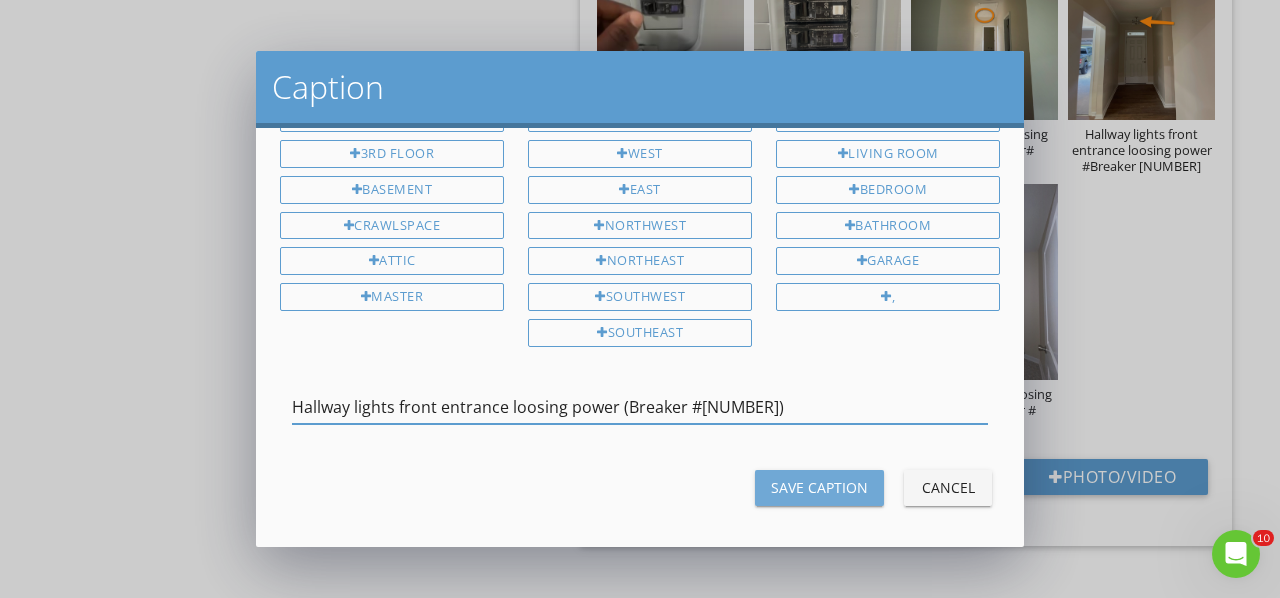click on "Save Caption" at bounding box center (819, 487) 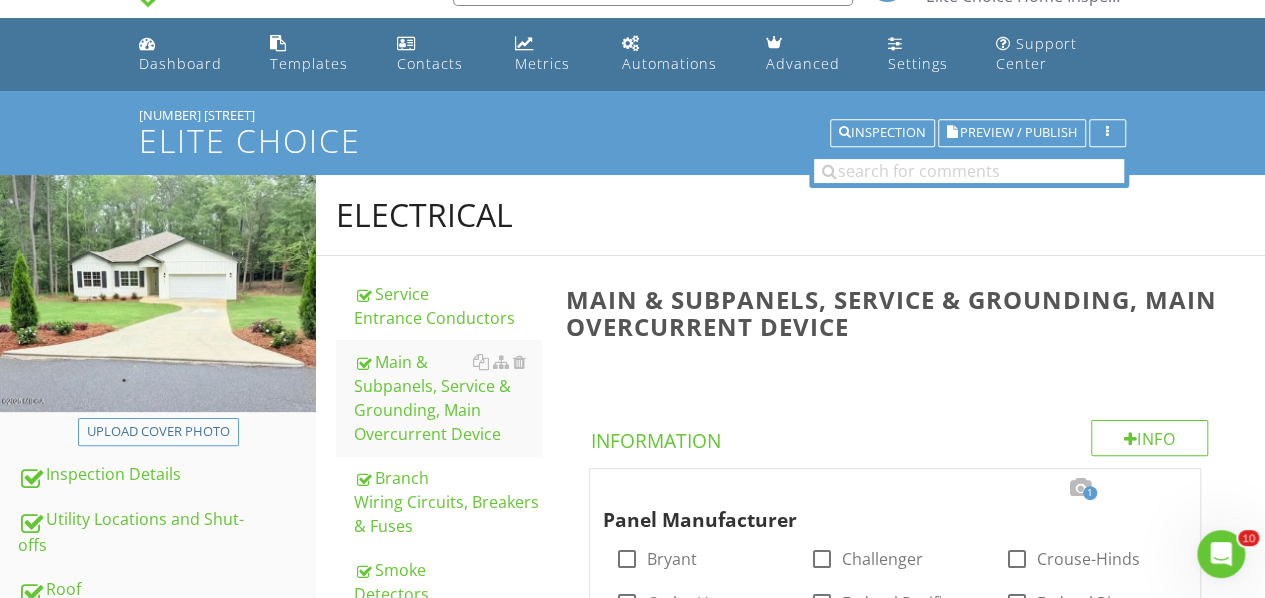 scroll, scrollTop: 0, scrollLeft: 0, axis: both 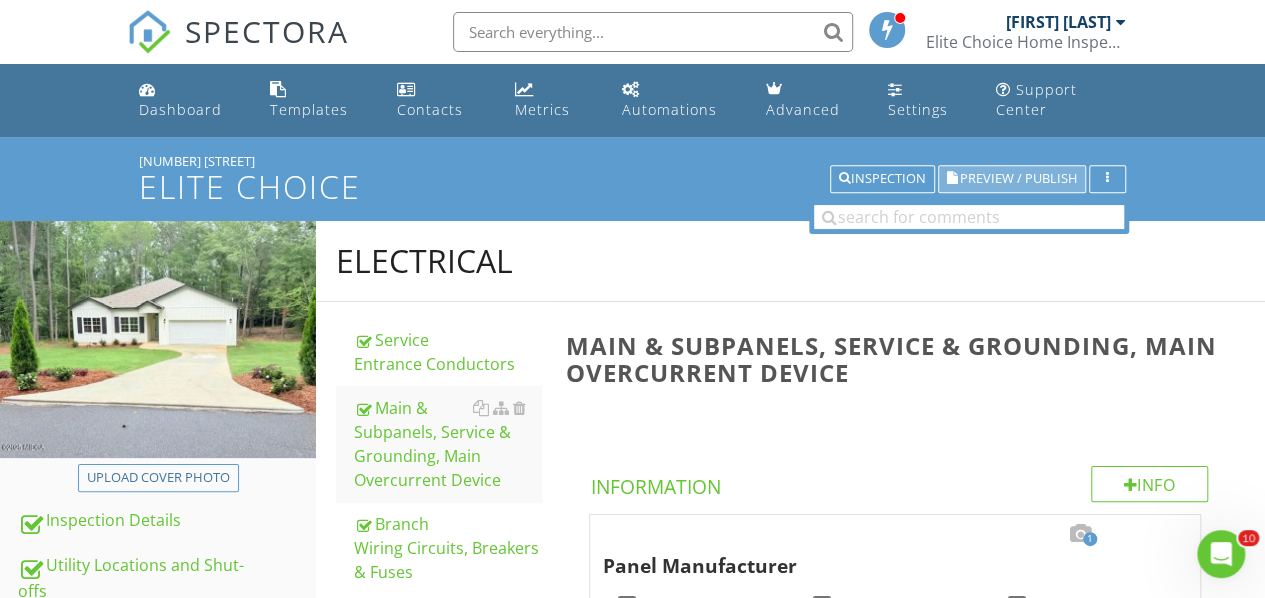 click on "Preview / Publish" at bounding box center [1018, 179] 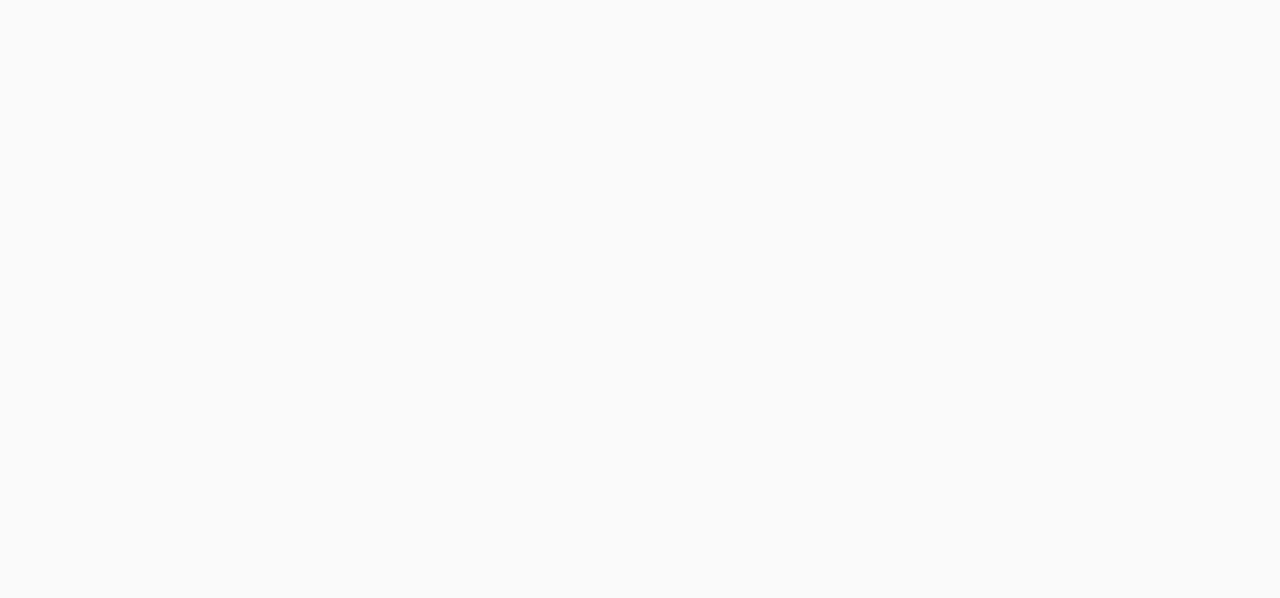 scroll, scrollTop: 0, scrollLeft: 0, axis: both 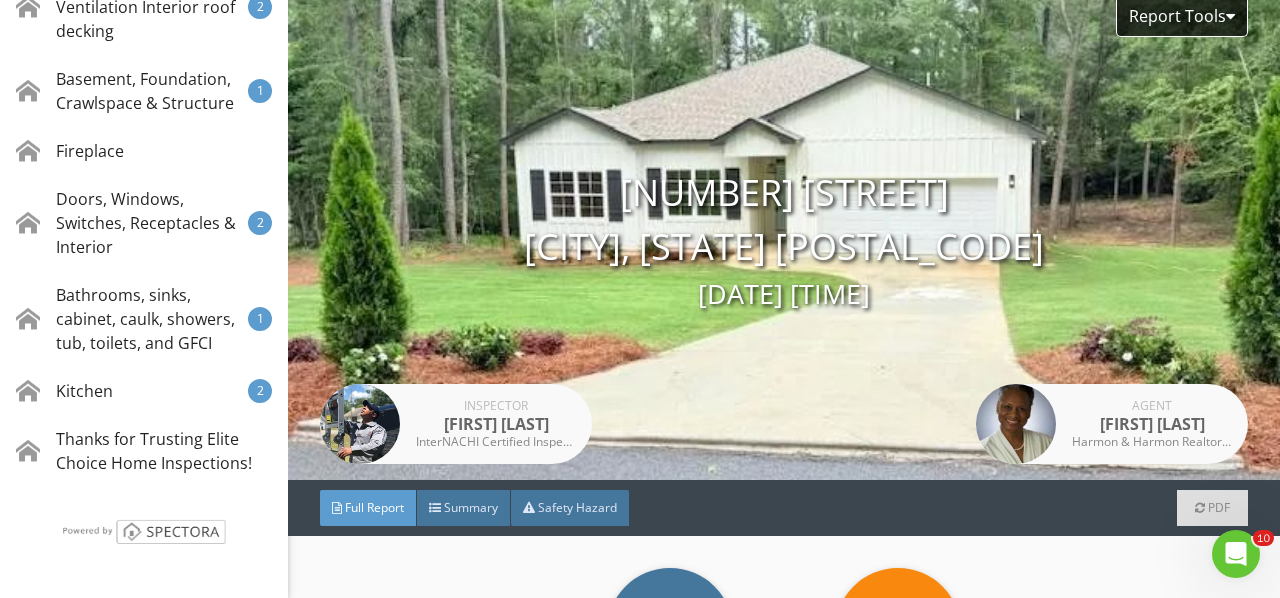 click on "Bathrooms, sinks, cabinet, caulk, showers, tub, toilets, and GFCI" at bounding box center [132, 319] 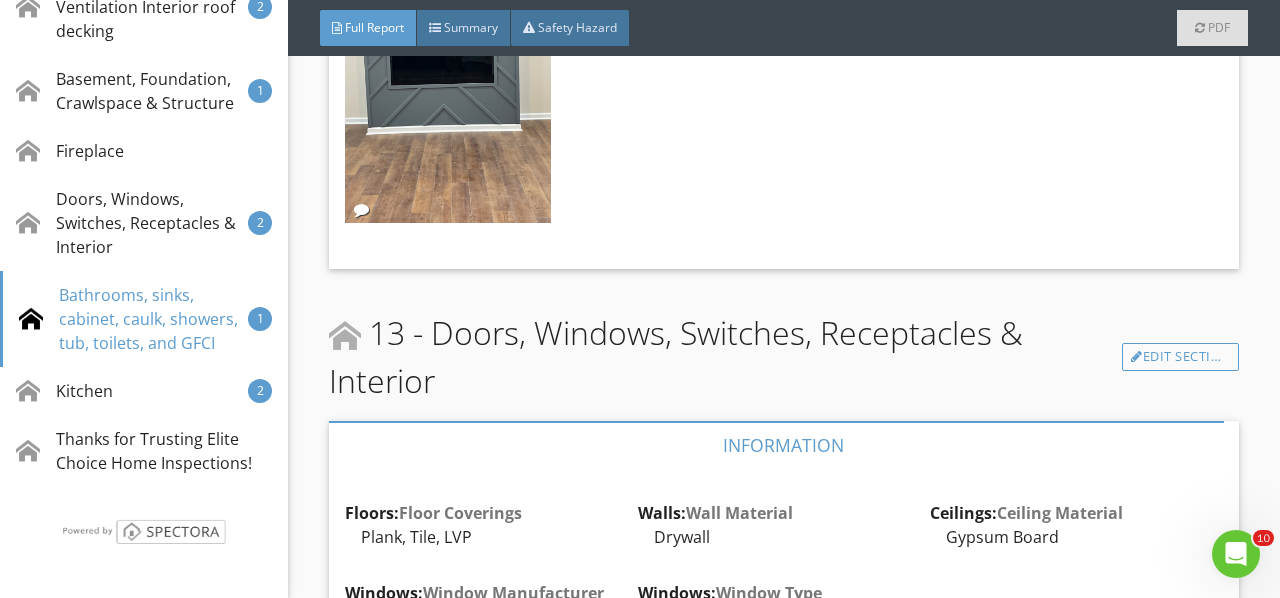 scroll, scrollTop: 23709, scrollLeft: 0, axis: vertical 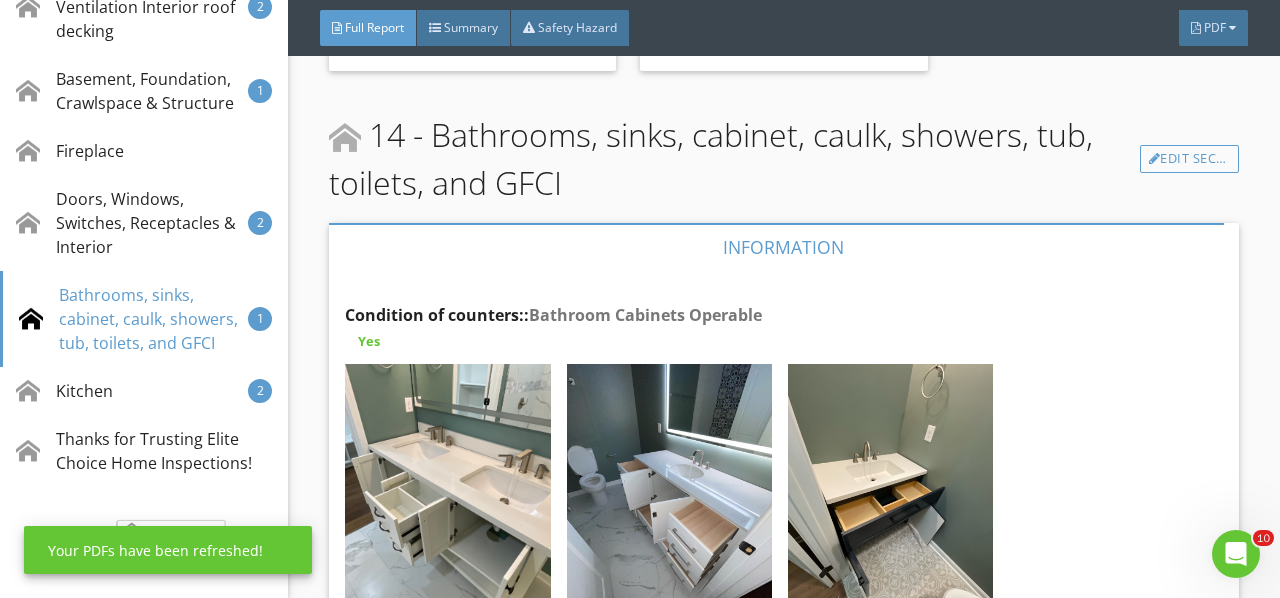 click on "Doors, Windows, Switches, Receptacles & Interior" at bounding box center [132, 223] 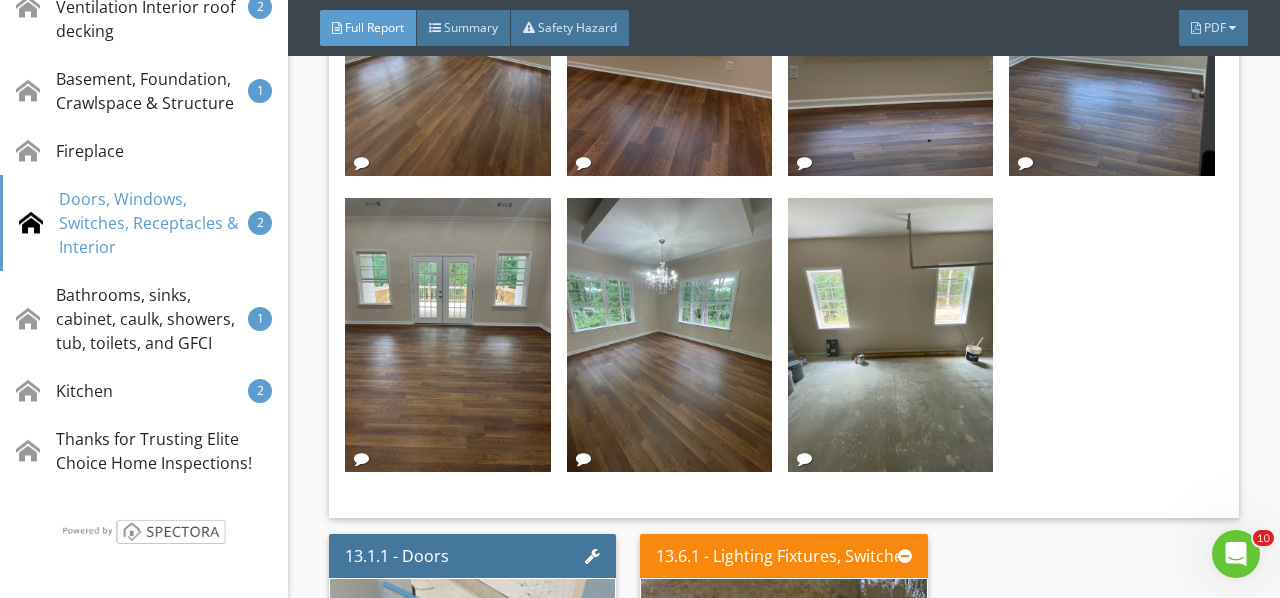 scroll, scrollTop: 22798, scrollLeft: 0, axis: vertical 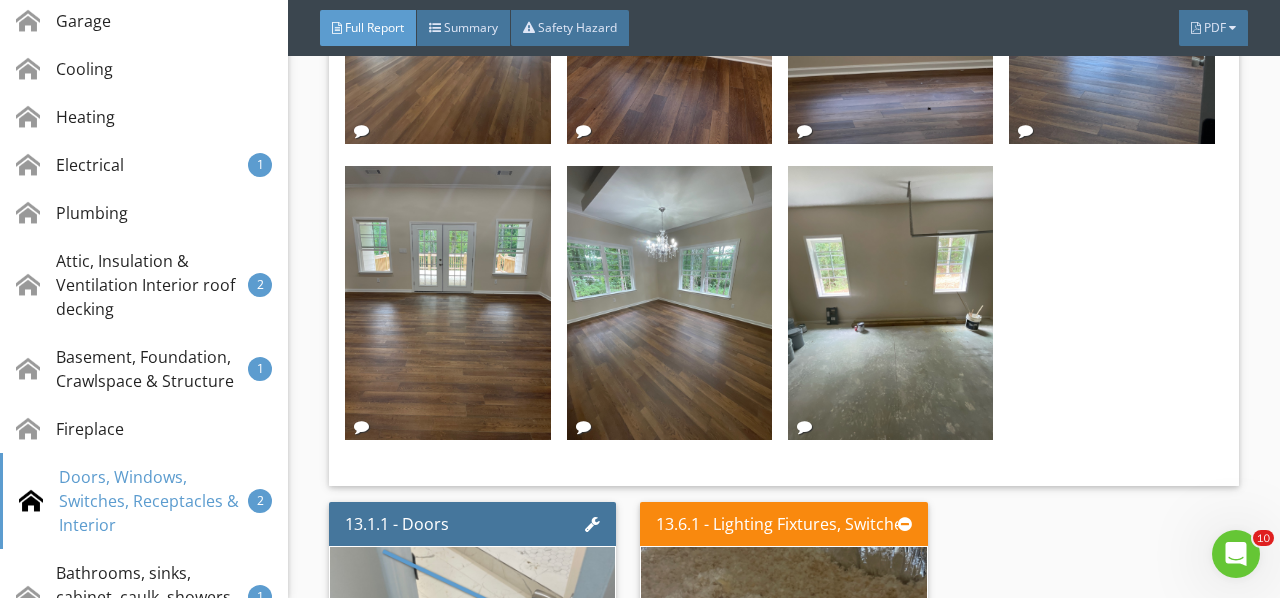 click on "Electrical
1" at bounding box center [144, 165] 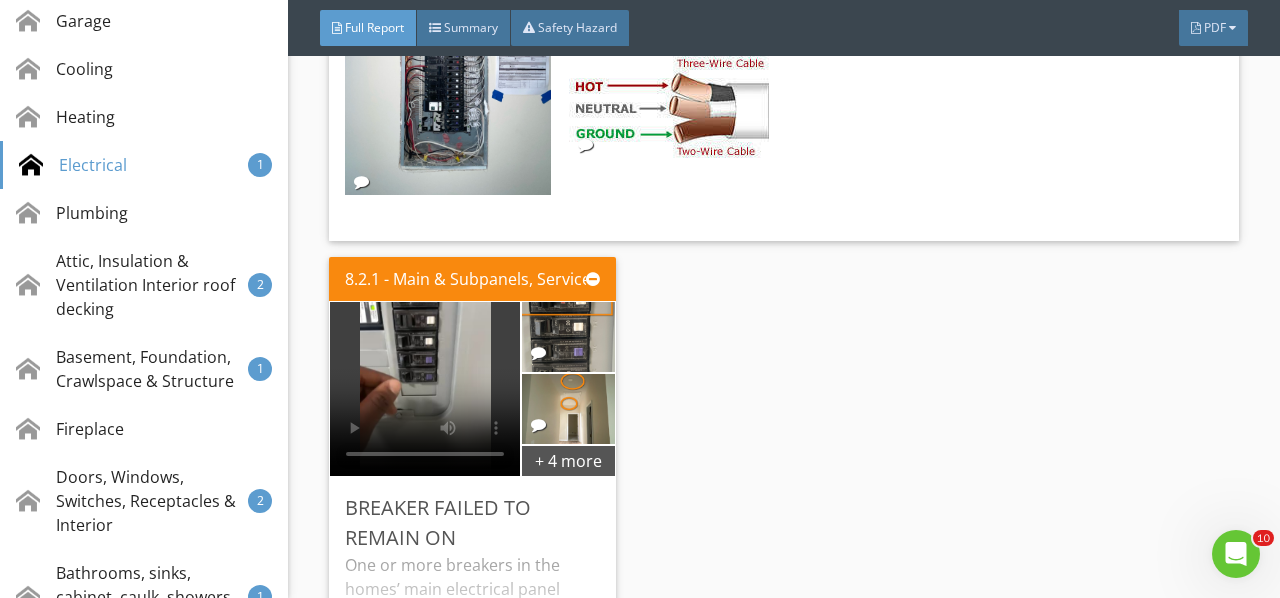 scroll, scrollTop: 17547, scrollLeft: 0, axis: vertical 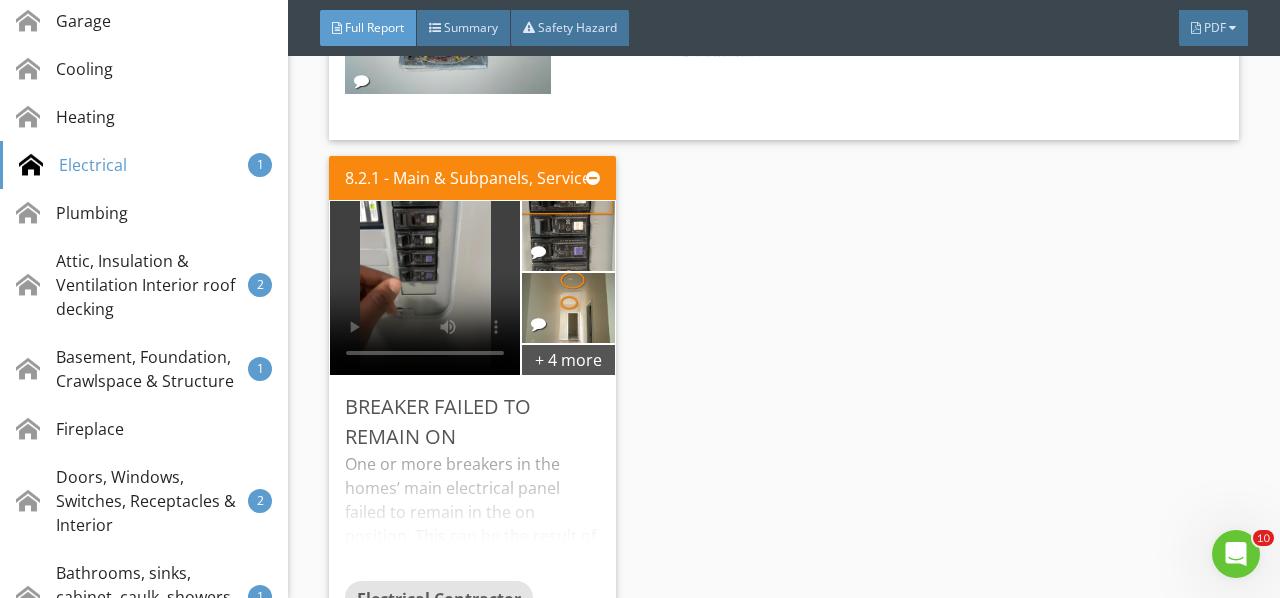 click on "One or more breakers in the homes’ main electrical panel failed to remain in the on position. This can be the result of an overloaded circuit, loose connections or bad breaker. Recommend this is evaluated and corrected by a qualified electrician.  (See Video)    Note:  I have provided pictures of all locations that appear to be utilizing breaker #32." at bounding box center [472, 516] 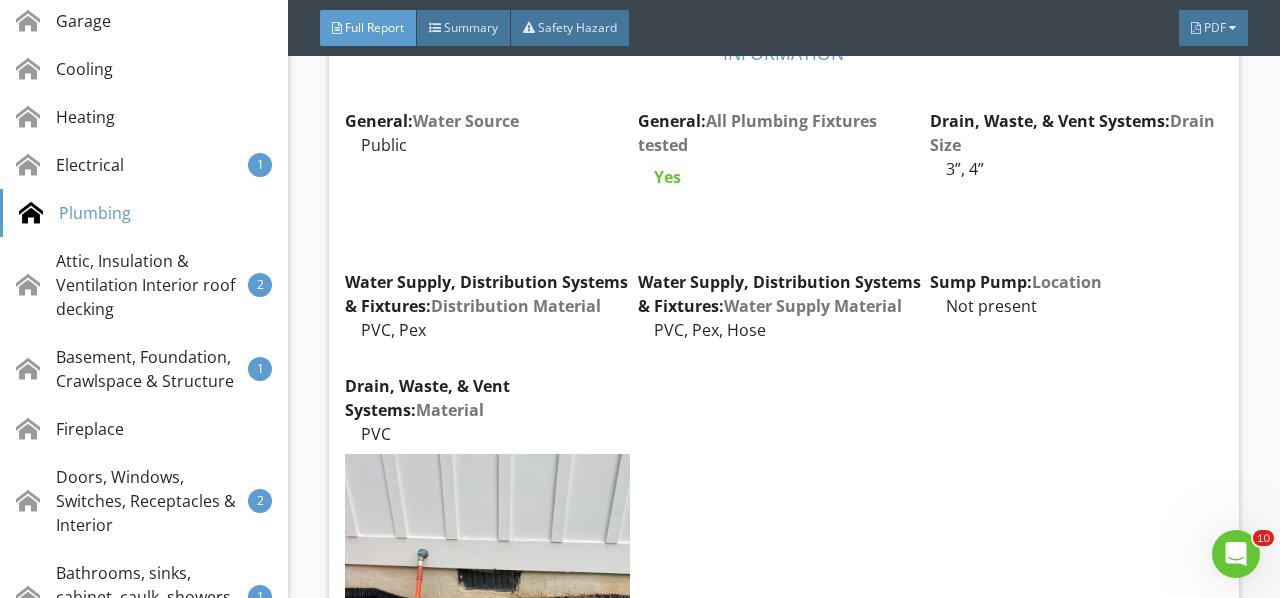 scroll, scrollTop: 18647, scrollLeft: 0, axis: vertical 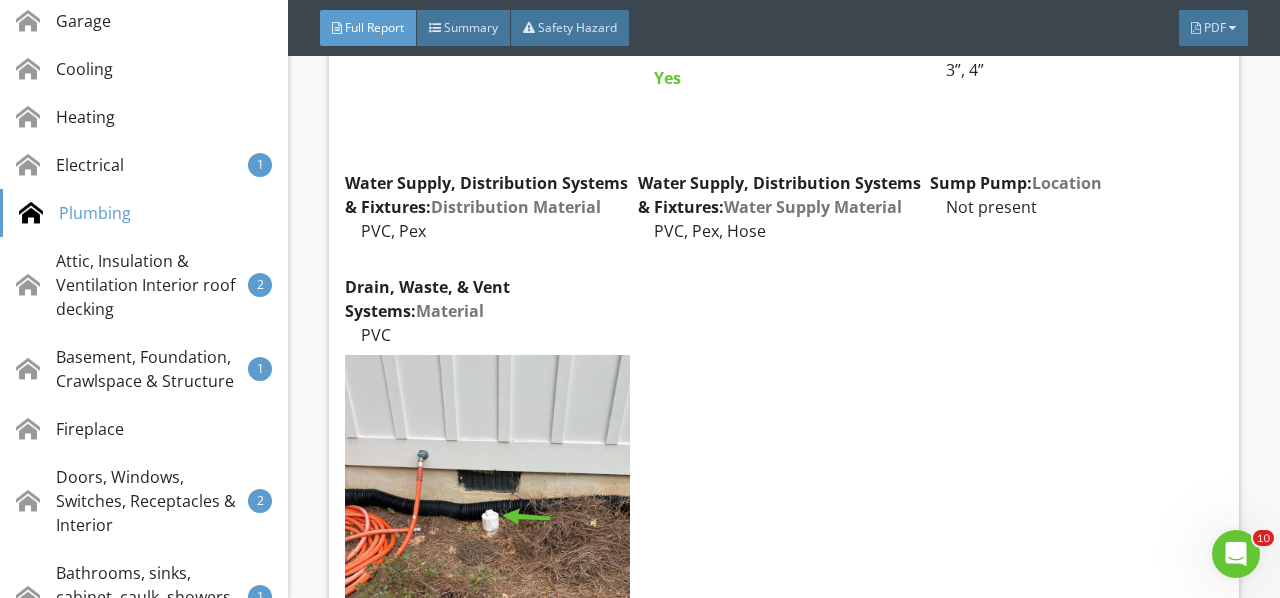 click at bounding box center (487, 544) 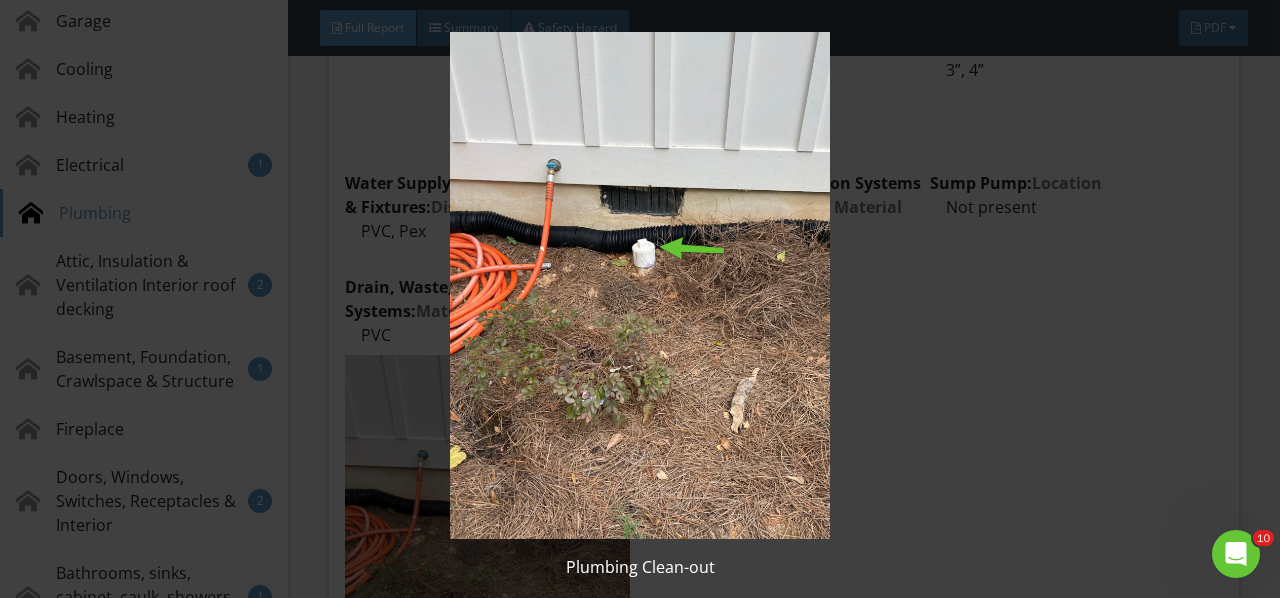 click at bounding box center [639, 285] 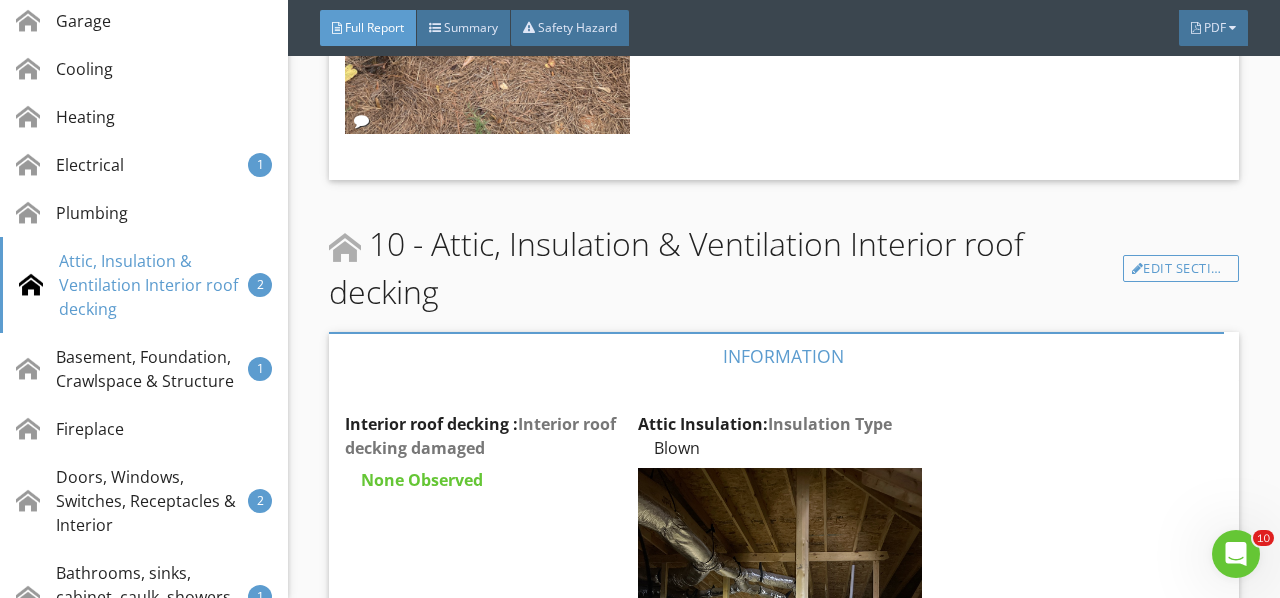 scroll, scrollTop: 19347, scrollLeft: 0, axis: vertical 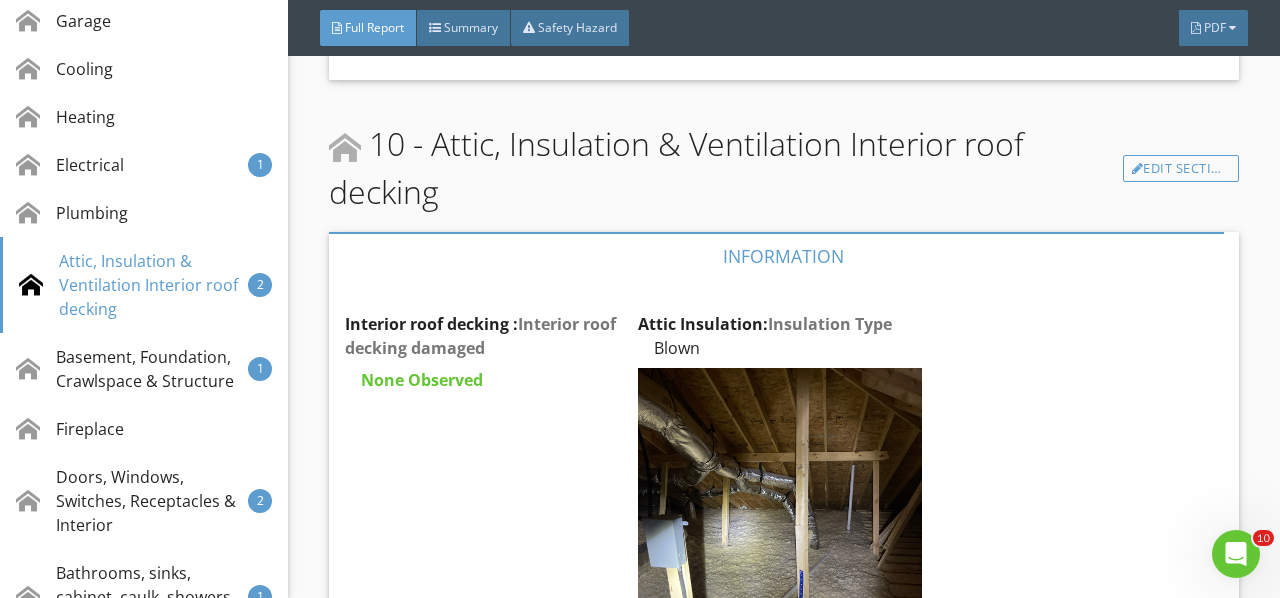 click at bounding box center (780, 557) 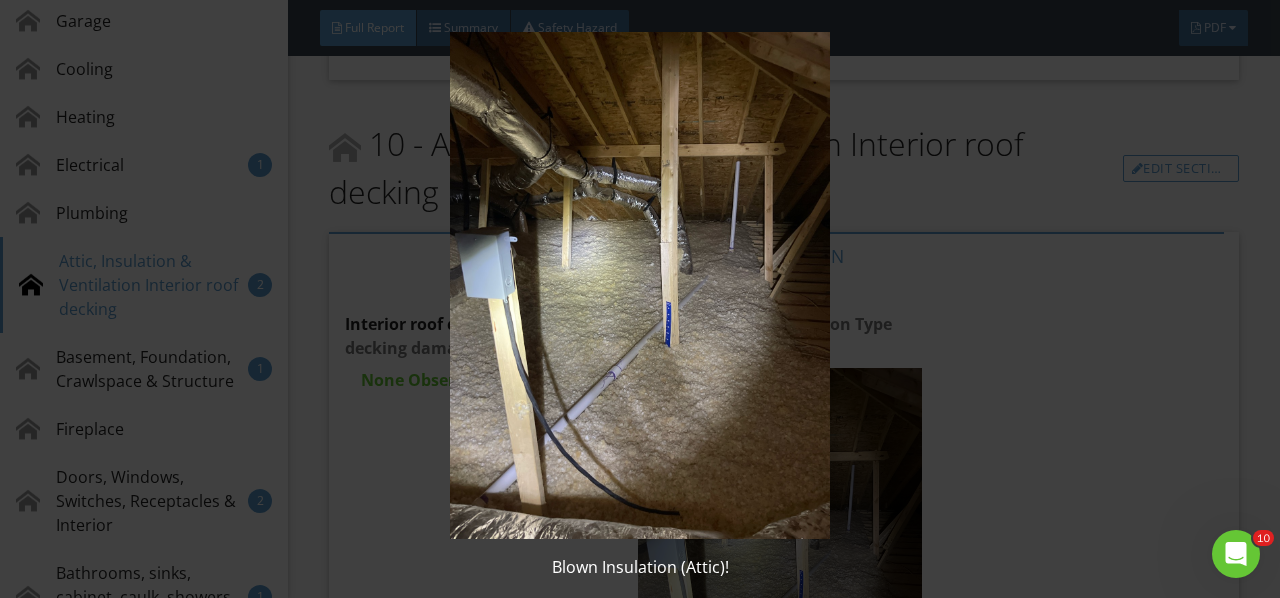 click at bounding box center (639, 285) 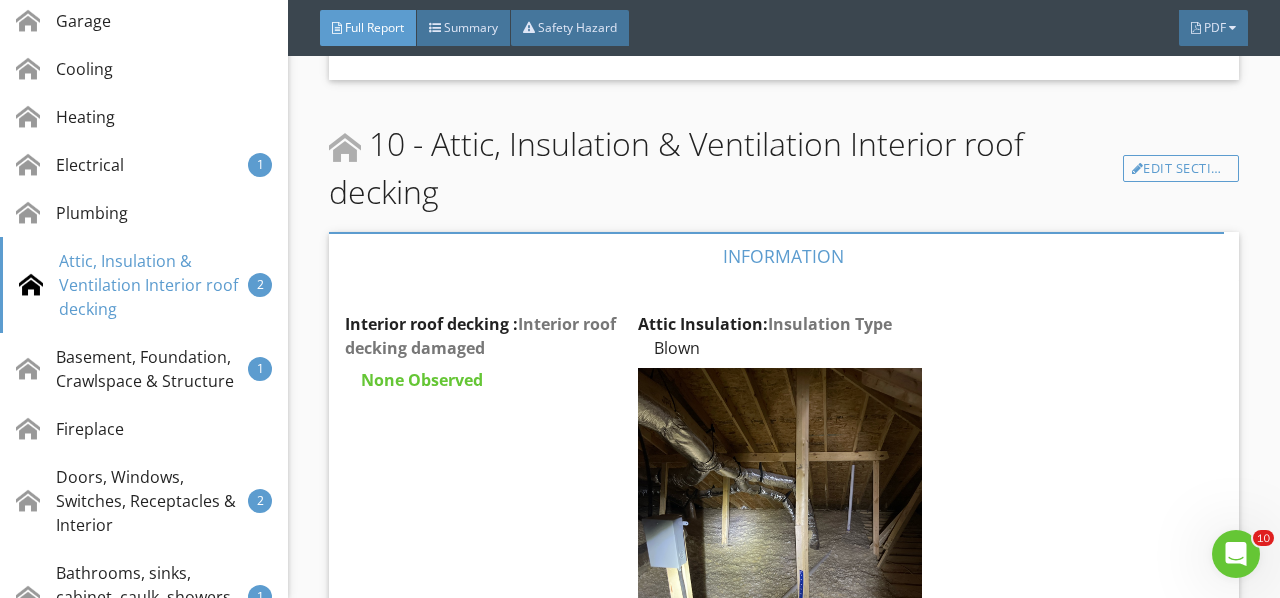 click on "Edit" at bounding box center [0, 0] 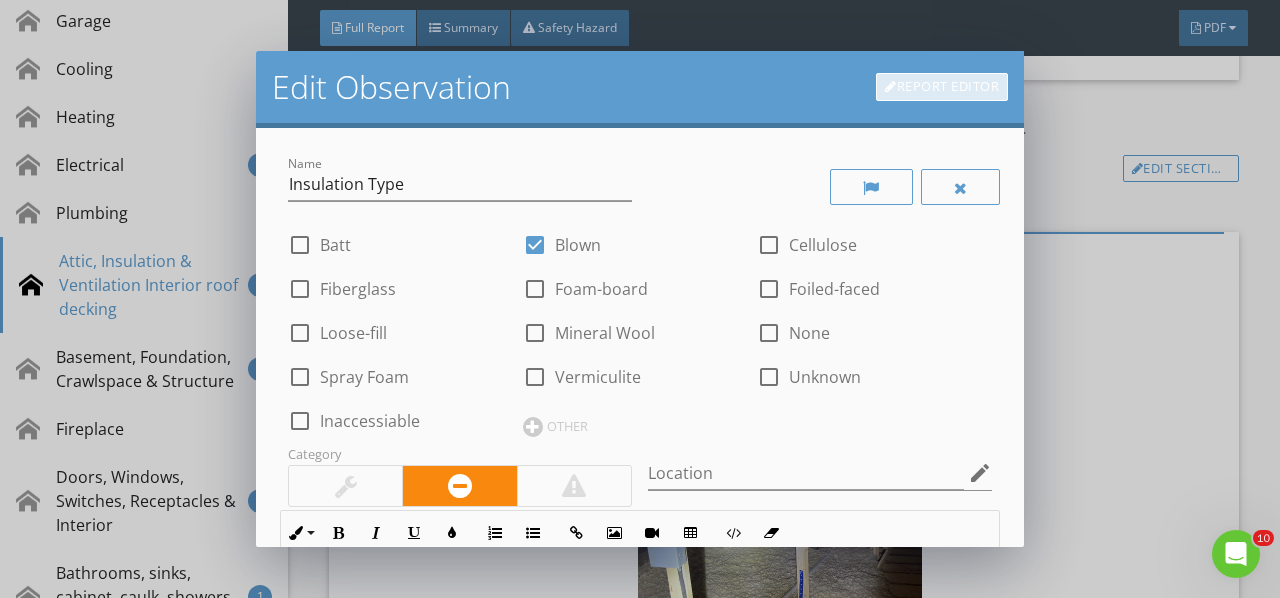 click on "Report Editor" at bounding box center [942, 87] 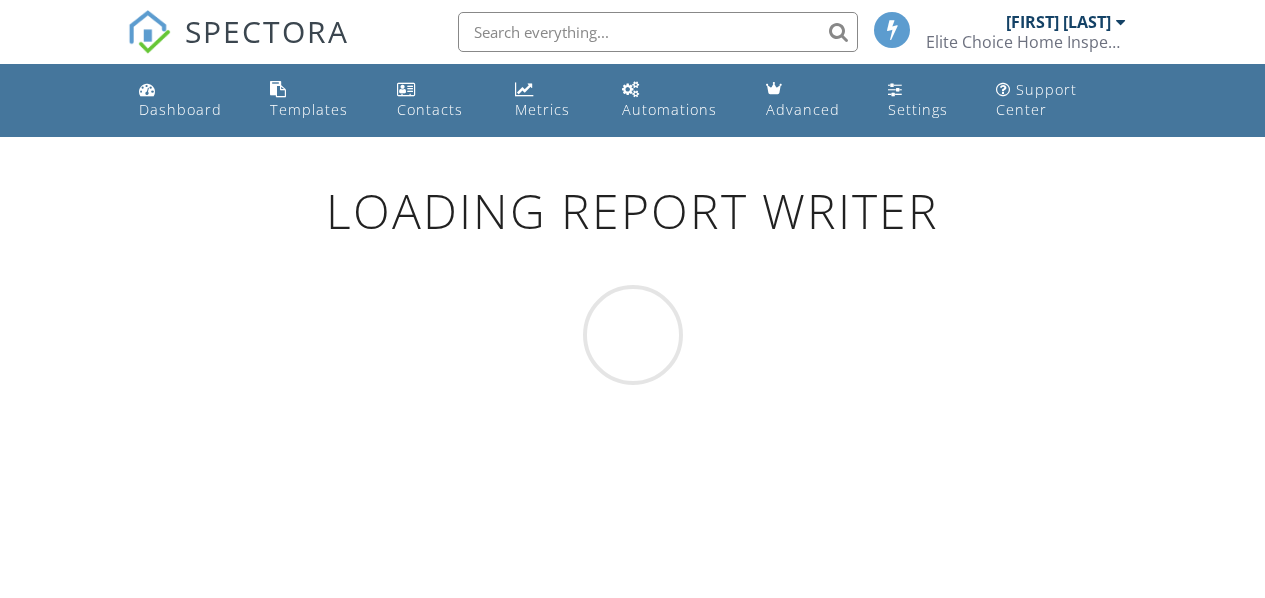scroll, scrollTop: 0, scrollLeft: 0, axis: both 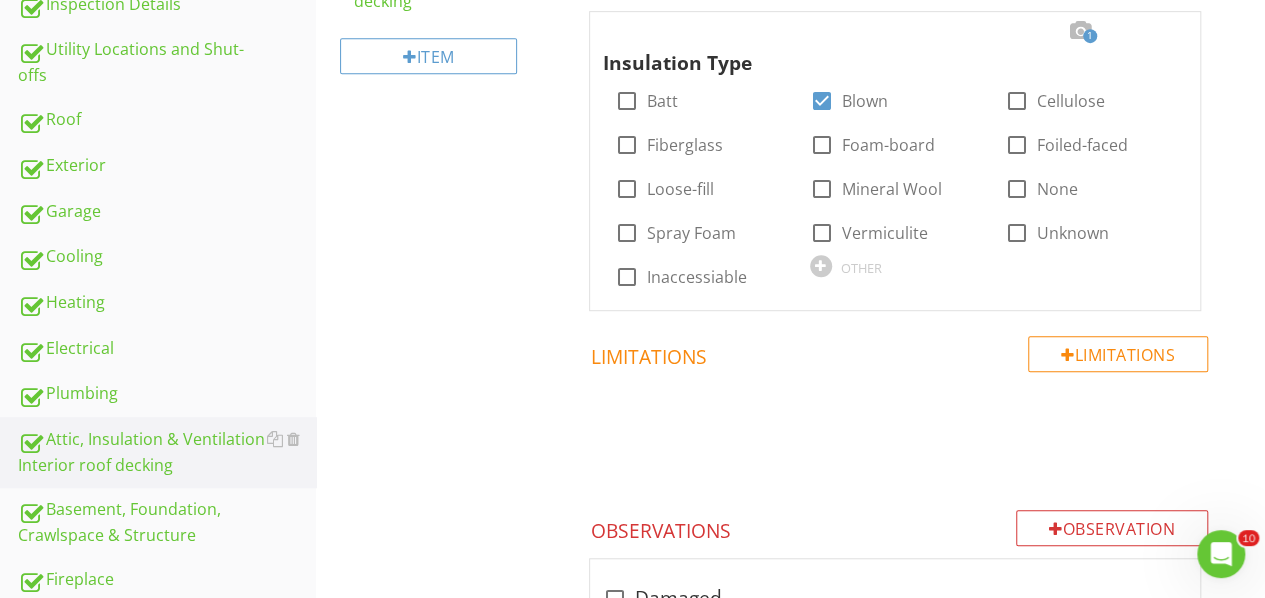 click at bounding box center [1080, 31] 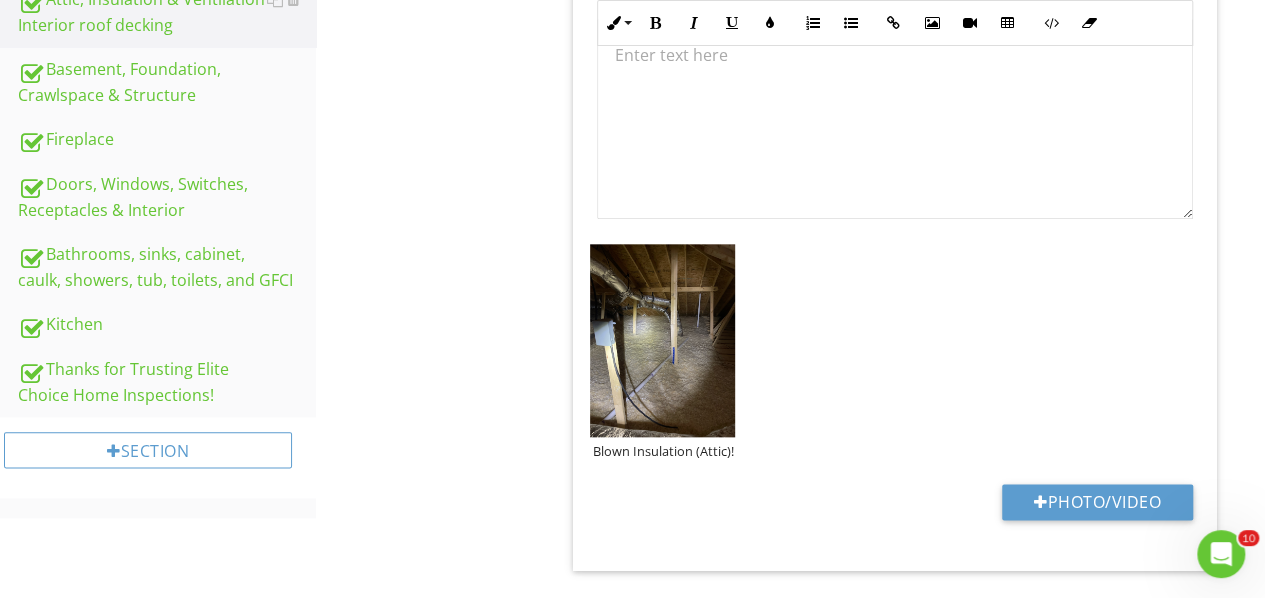 scroll, scrollTop: 1016, scrollLeft: 0, axis: vertical 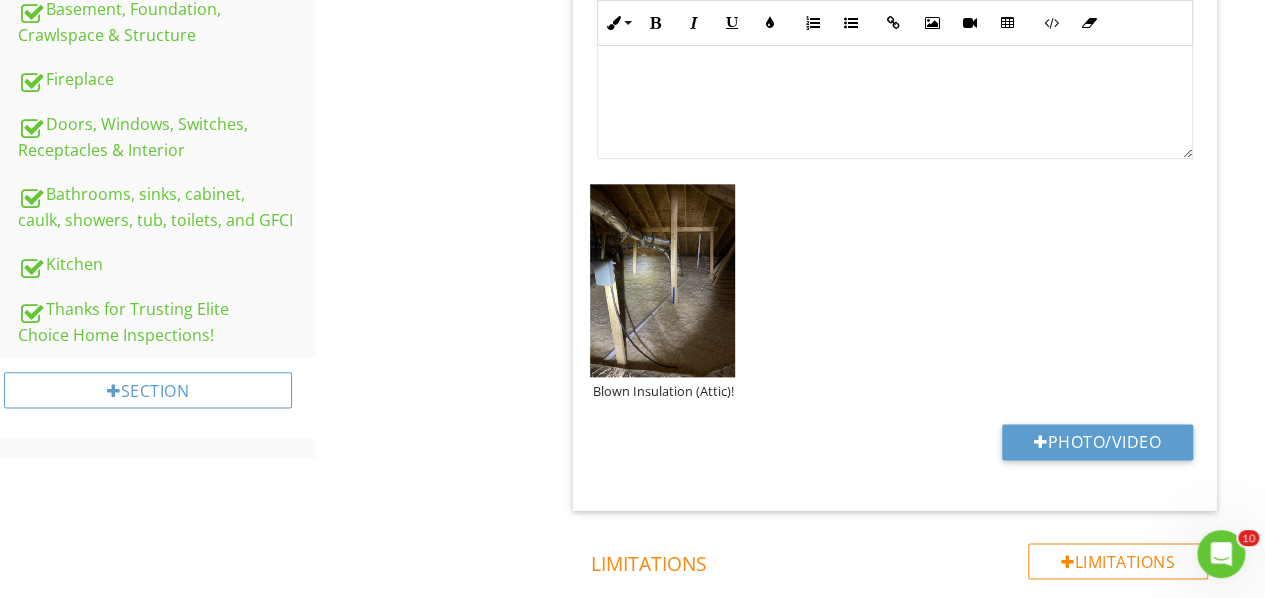 click at bounding box center (662, 280) 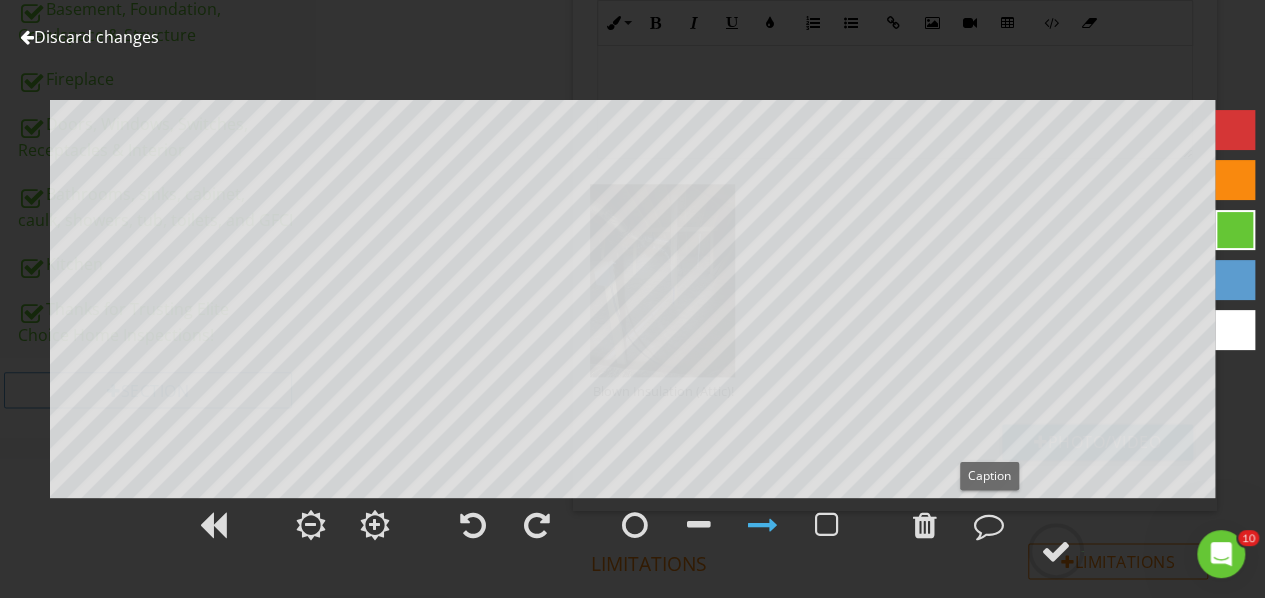 click at bounding box center (989, 525) 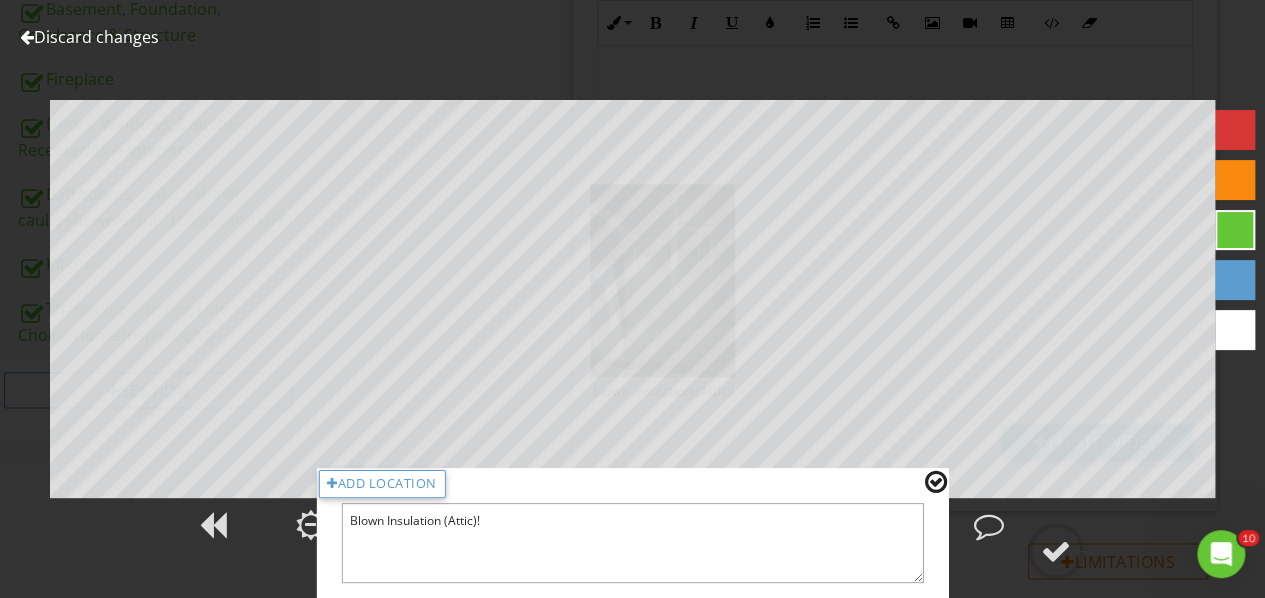click on "Blown Insulation (Attic)!" at bounding box center [632, 543] 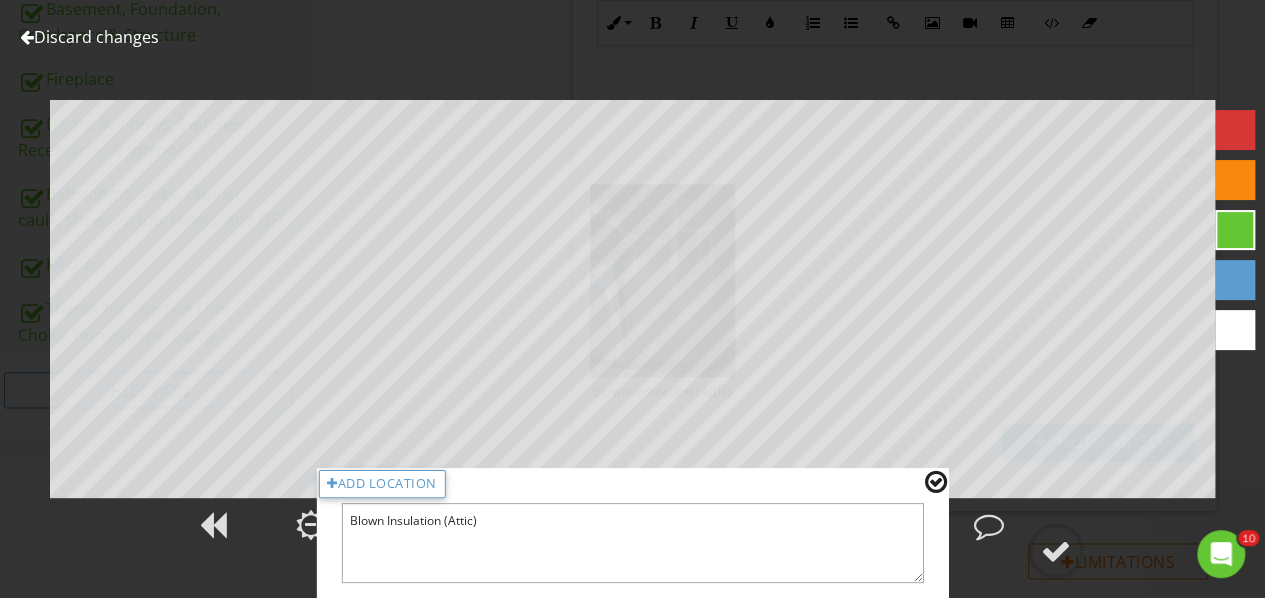 type on "Blown Insulation (Attic)" 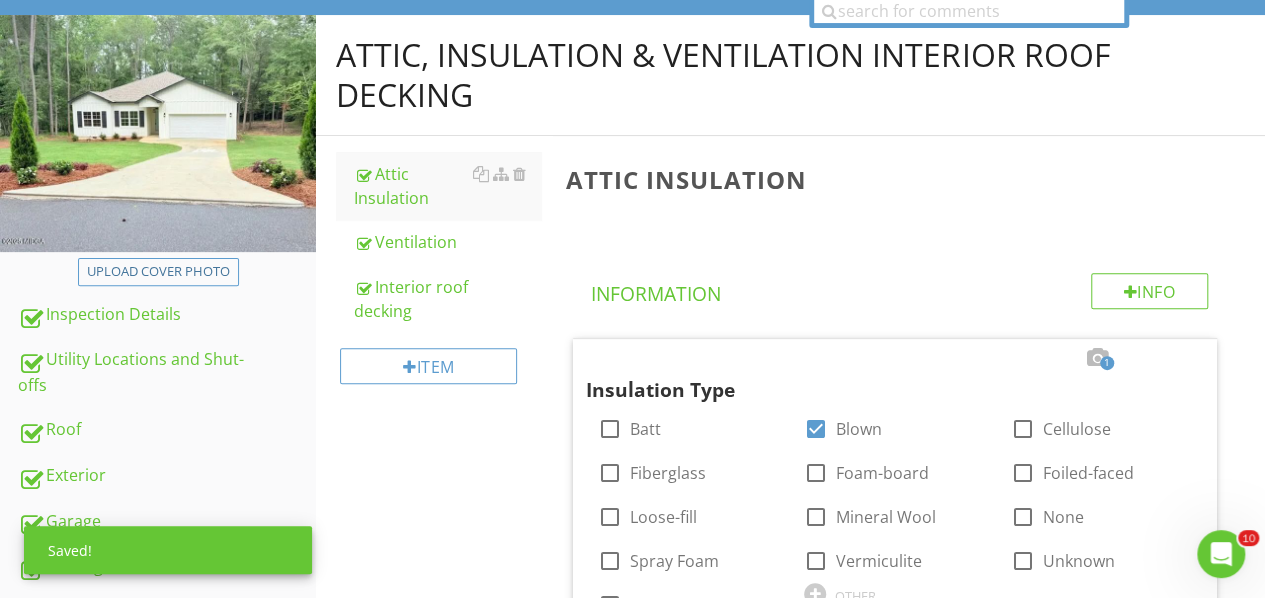 scroll, scrollTop: 0, scrollLeft: 0, axis: both 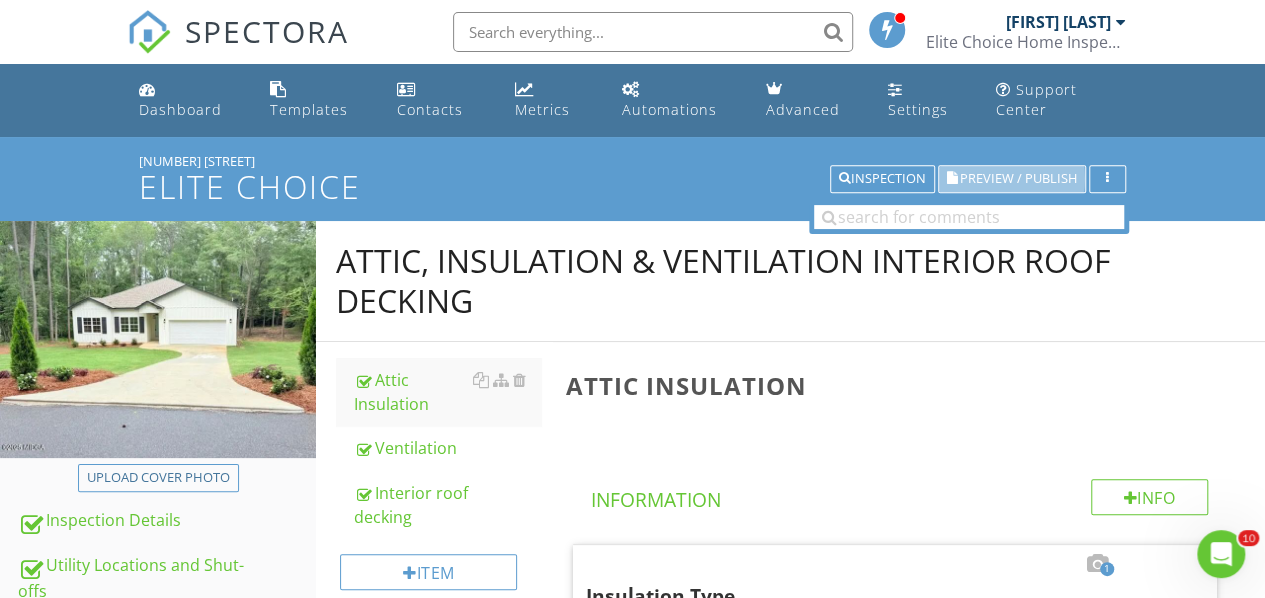 click on "Preview / Publish" at bounding box center (1018, 179) 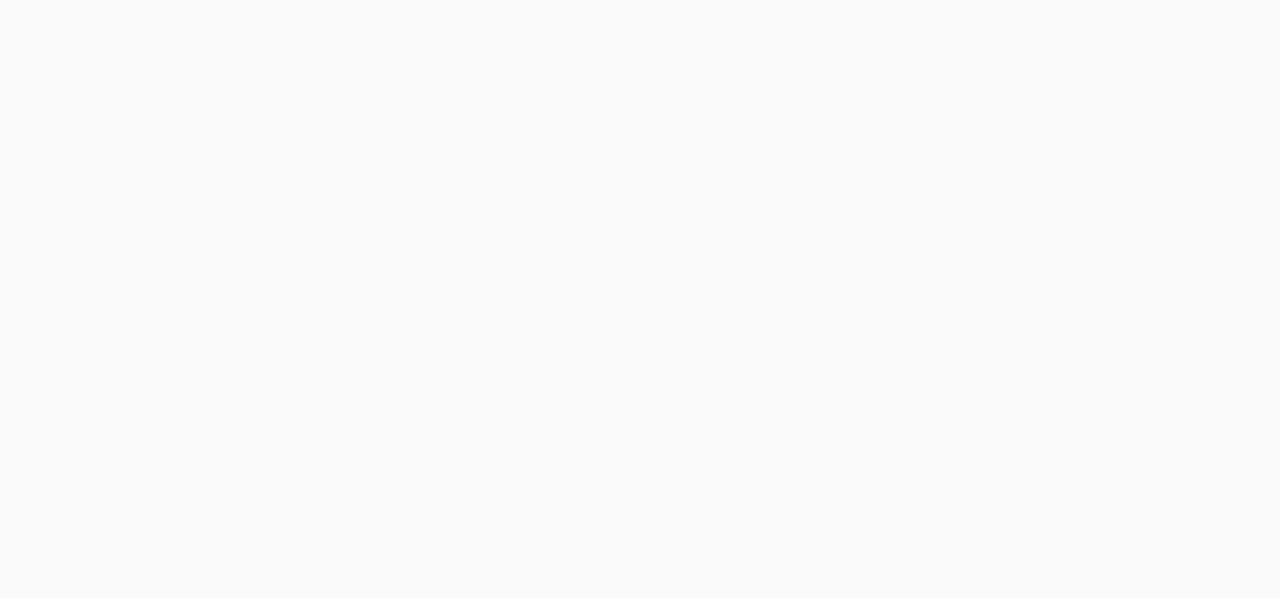 scroll, scrollTop: 0, scrollLeft: 0, axis: both 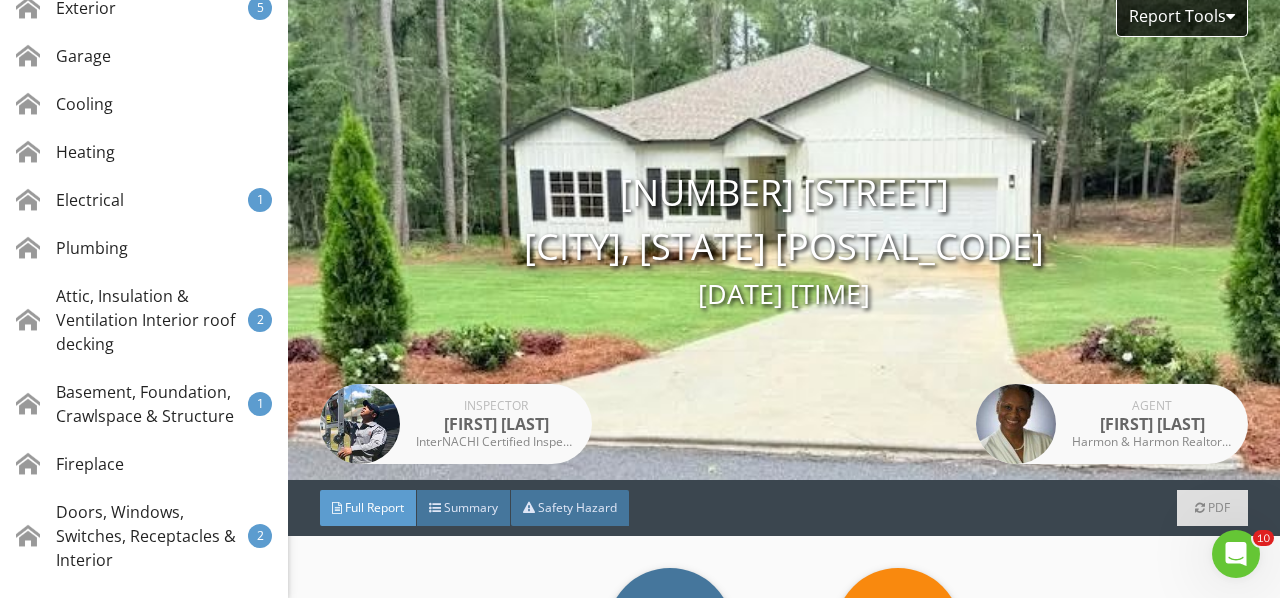 click on "Attic, Insulation & Ventilation Interior roof decking
2" at bounding box center (144, 320) 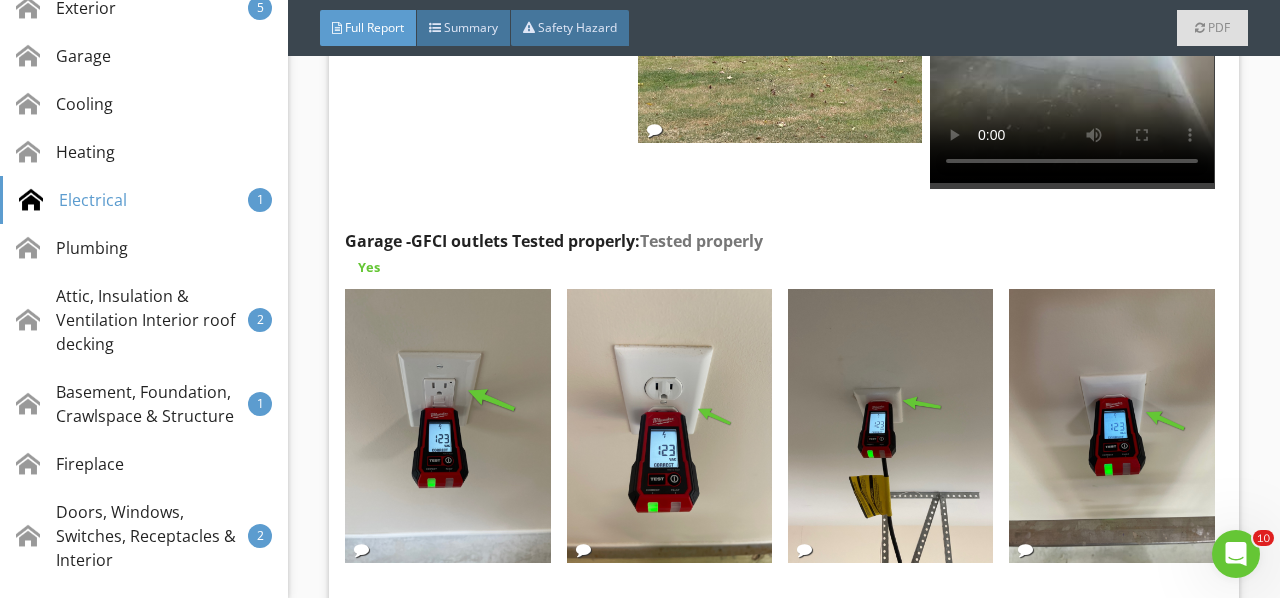 scroll, scrollTop: 19068, scrollLeft: 0, axis: vertical 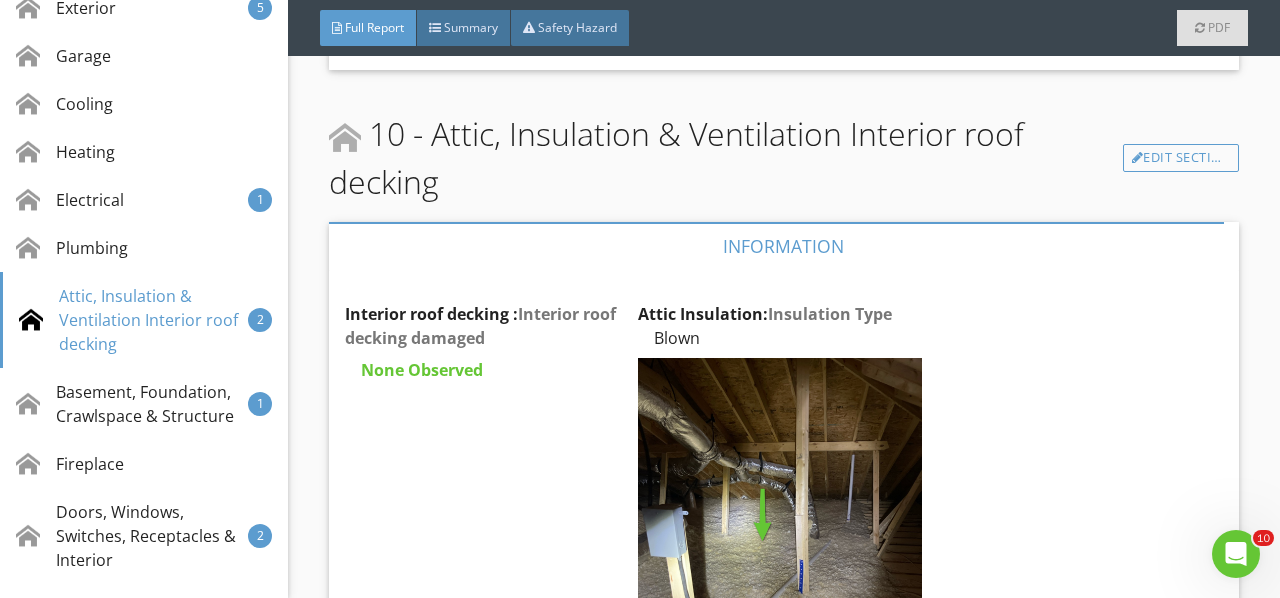 click at bounding box center [780, 547] 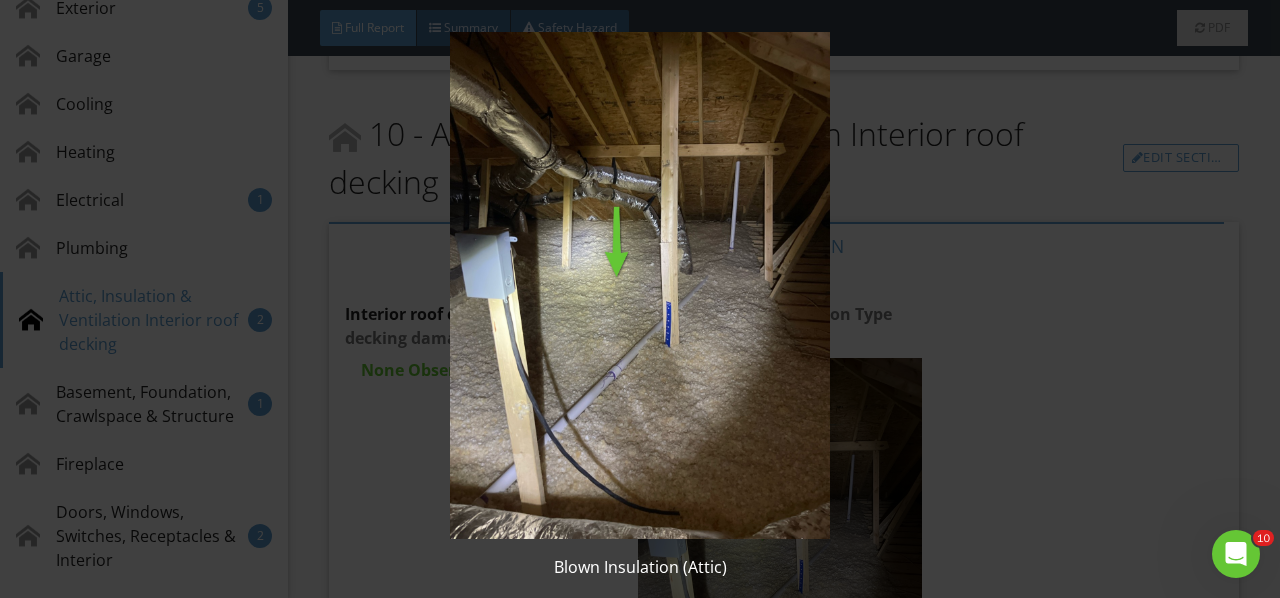 click at bounding box center (639, 285) 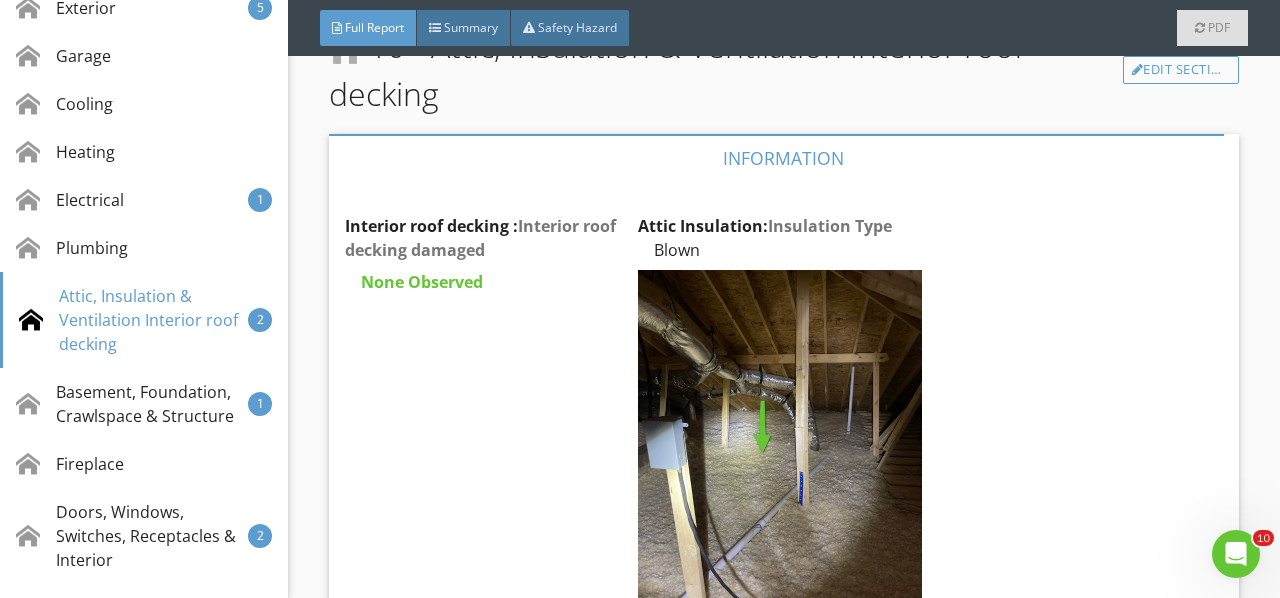 scroll, scrollTop: 19568, scrollLeft: 0, axis: vertical 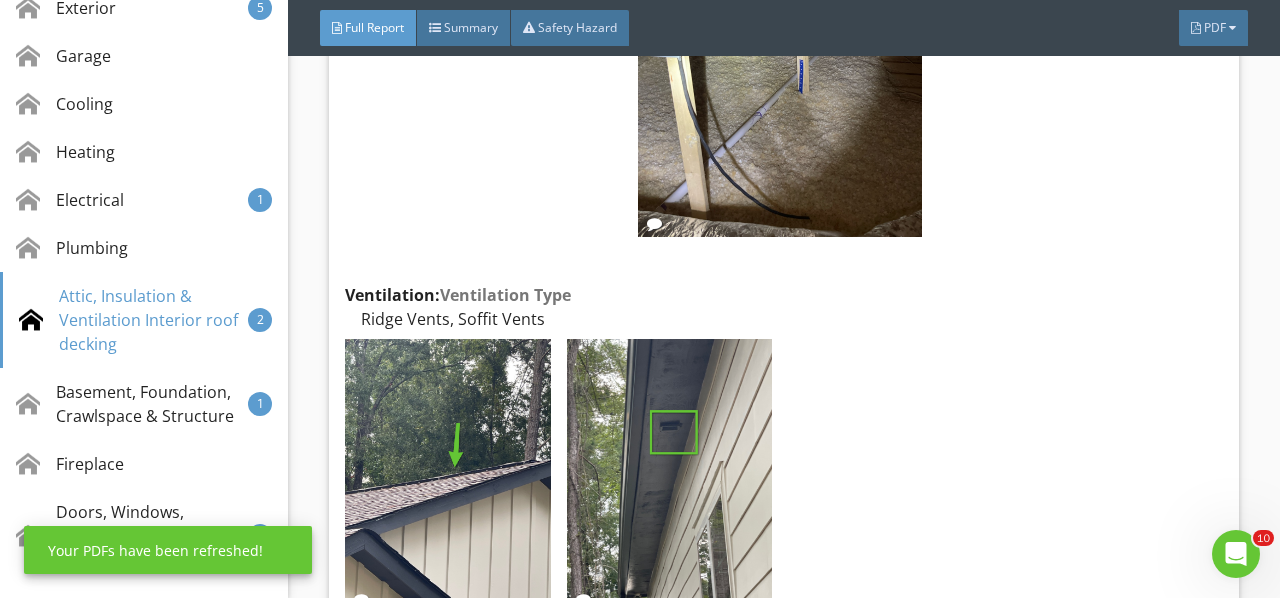 click at bounding box center [447, 476] 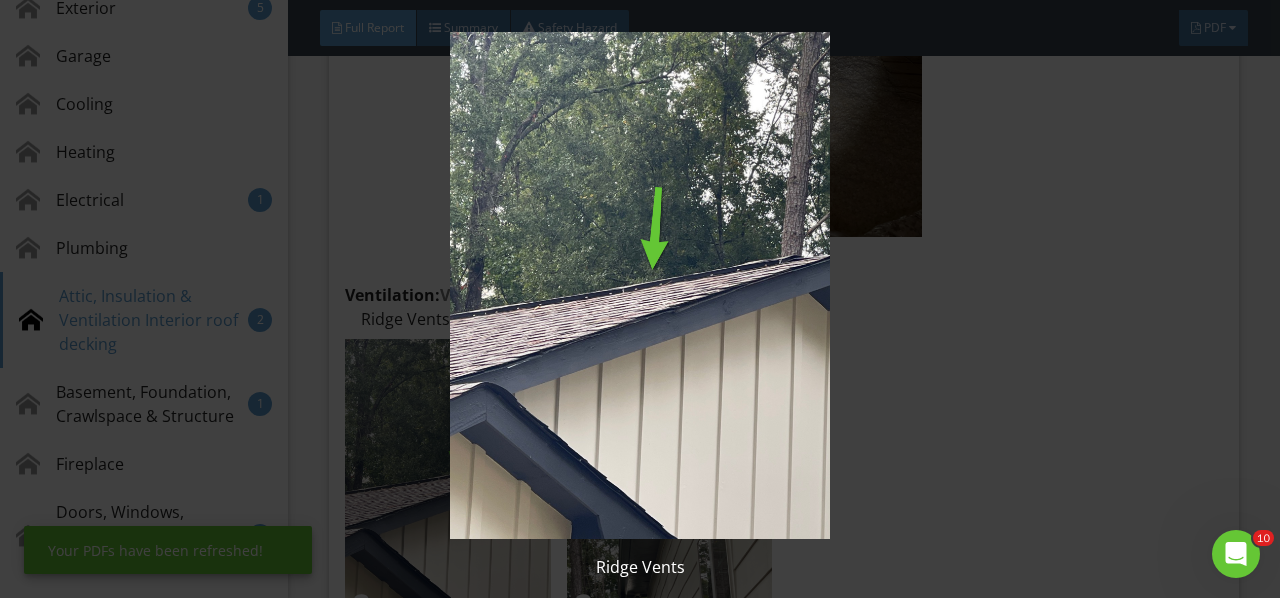 click at bounding box center (639, 285) 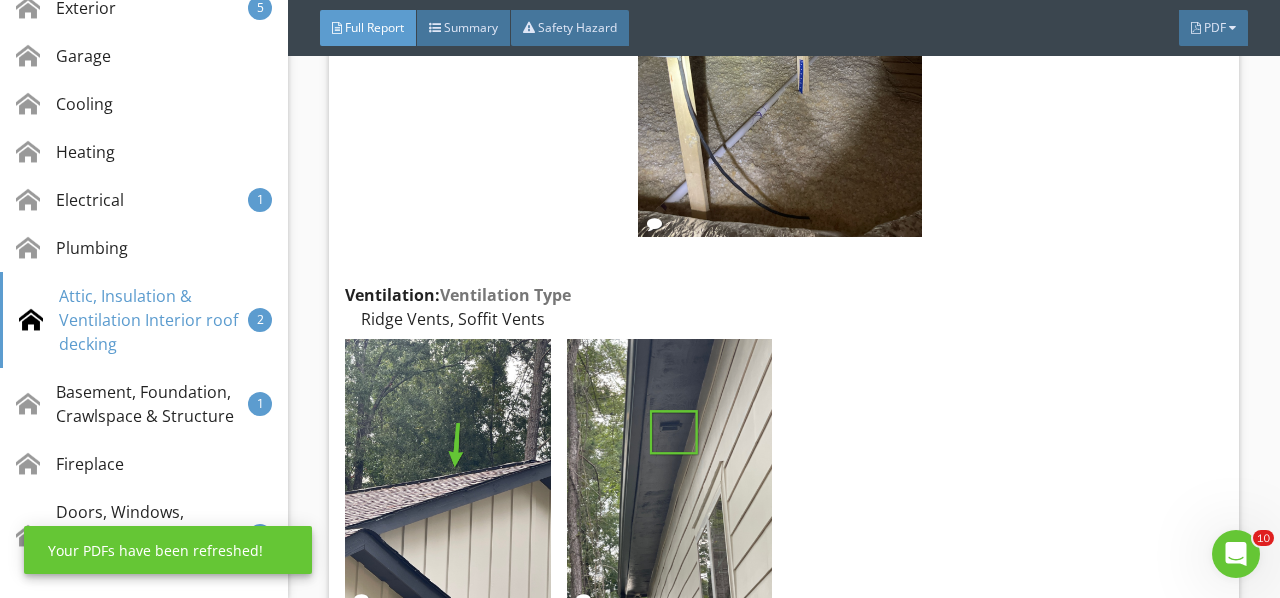 click at bounding box center (669, 476) 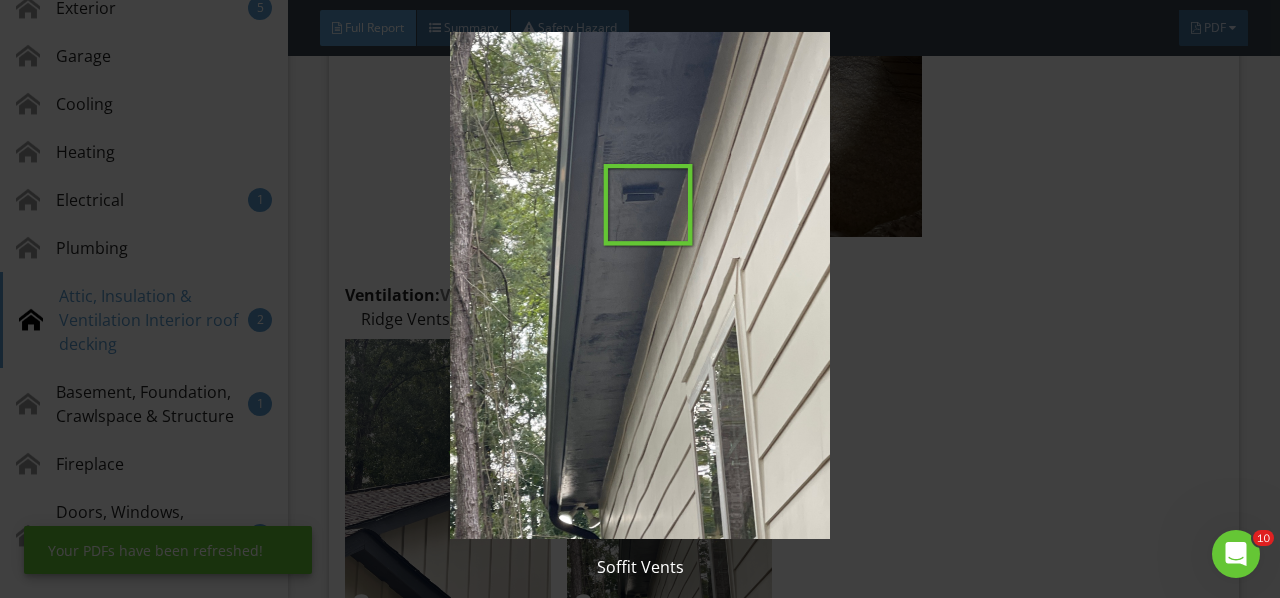 click at bounding box center [639, 285] 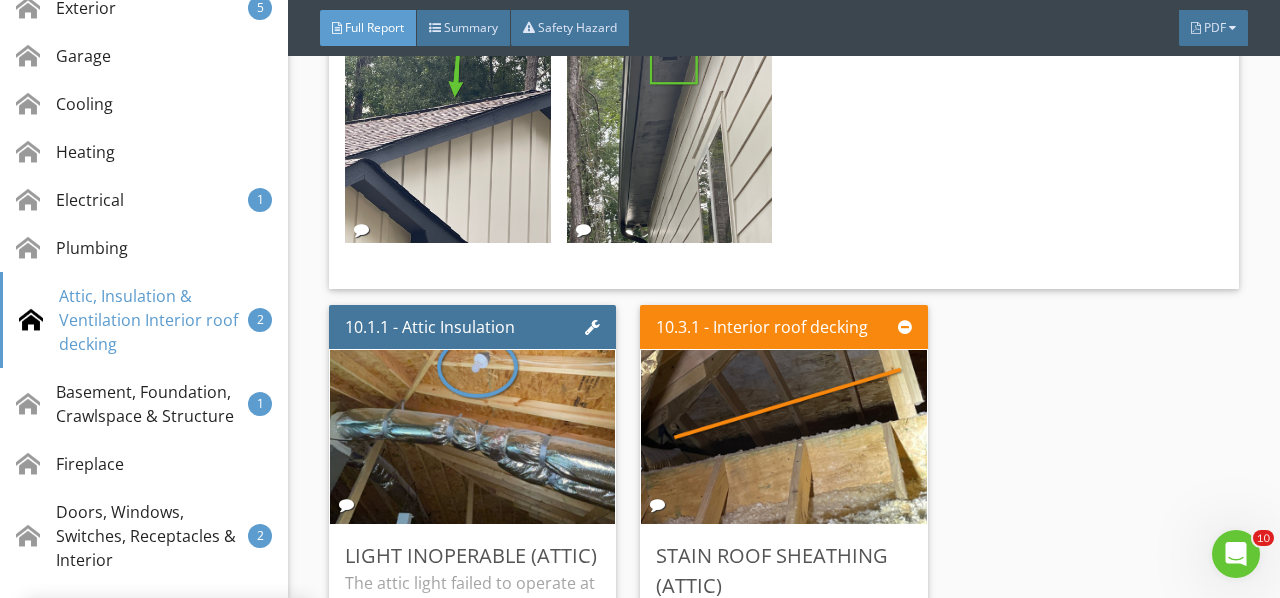 scroll, scrollTop: 19968, scrollLeft: 0, axis: vertical 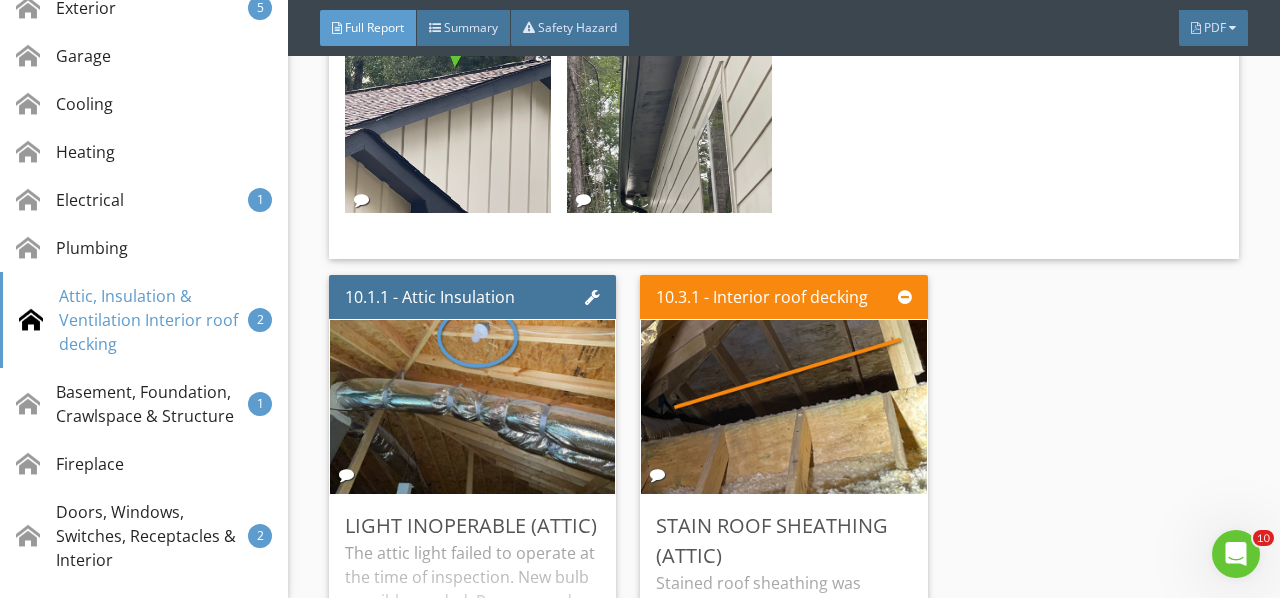 click on "The attic light failed to operate at the time of inspection. New bulb possibly needed. Recommend this is evaluated and corrected as necessary." at bounding box center (472, 620) 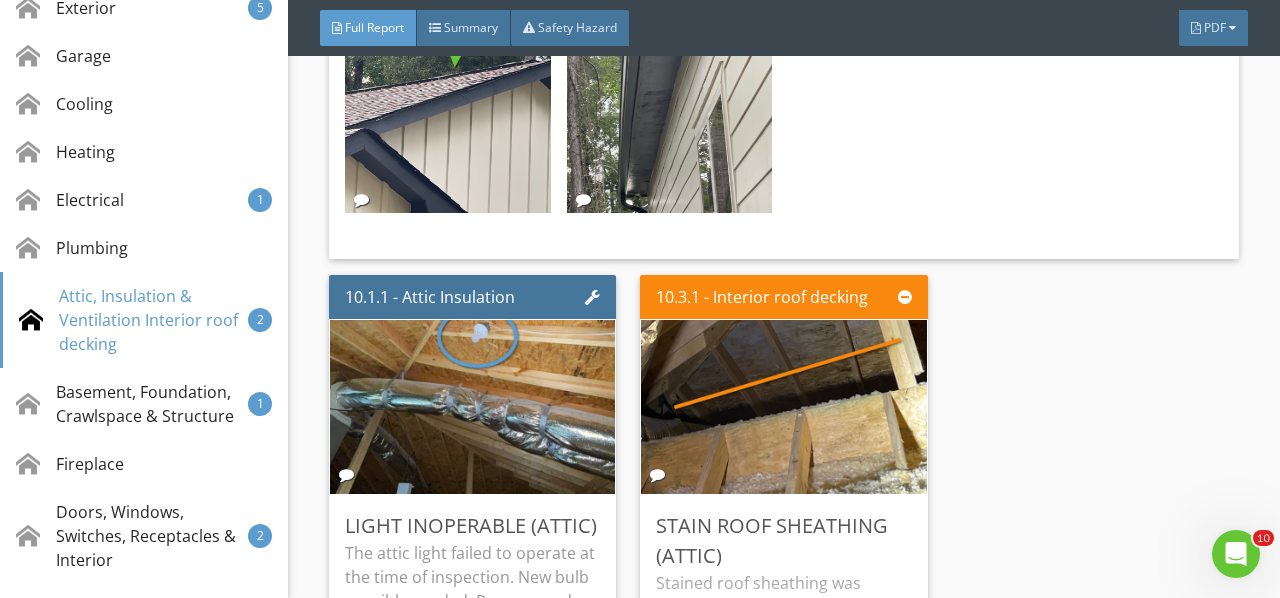 click on "Stained roof sheathing was observed in the homes’ attic. The source of staining should be identified by a qualified roofing professional." at bounding box center (783, 635) 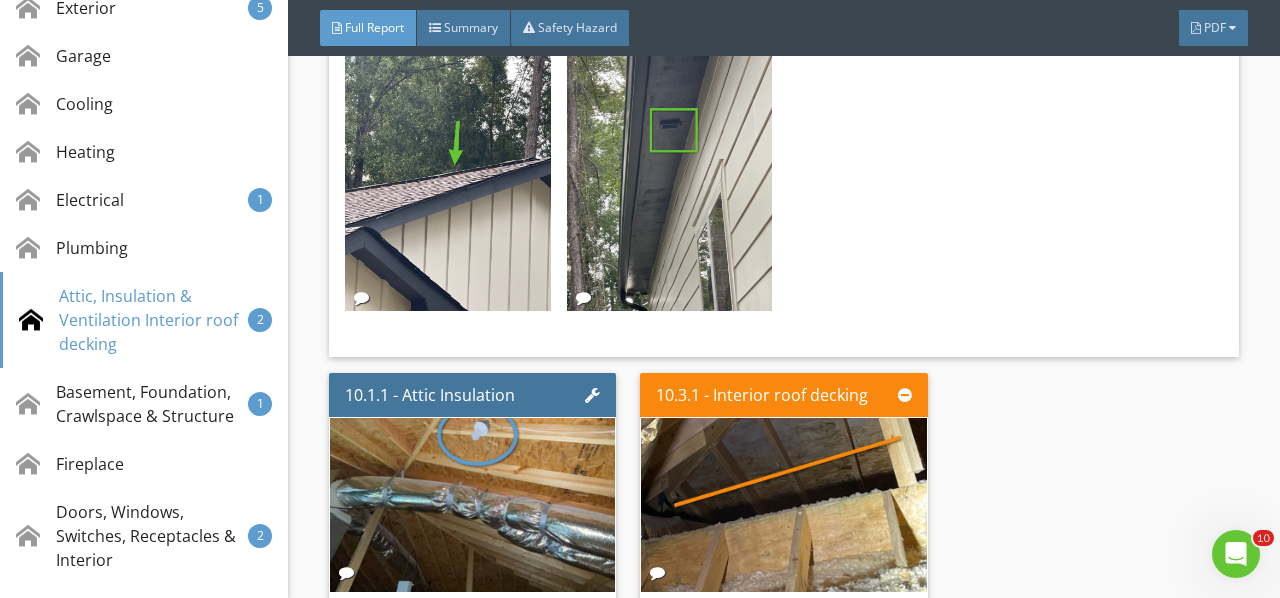 scroll, scrollTop: 19868, scrollLeft: 0, axis: vertical 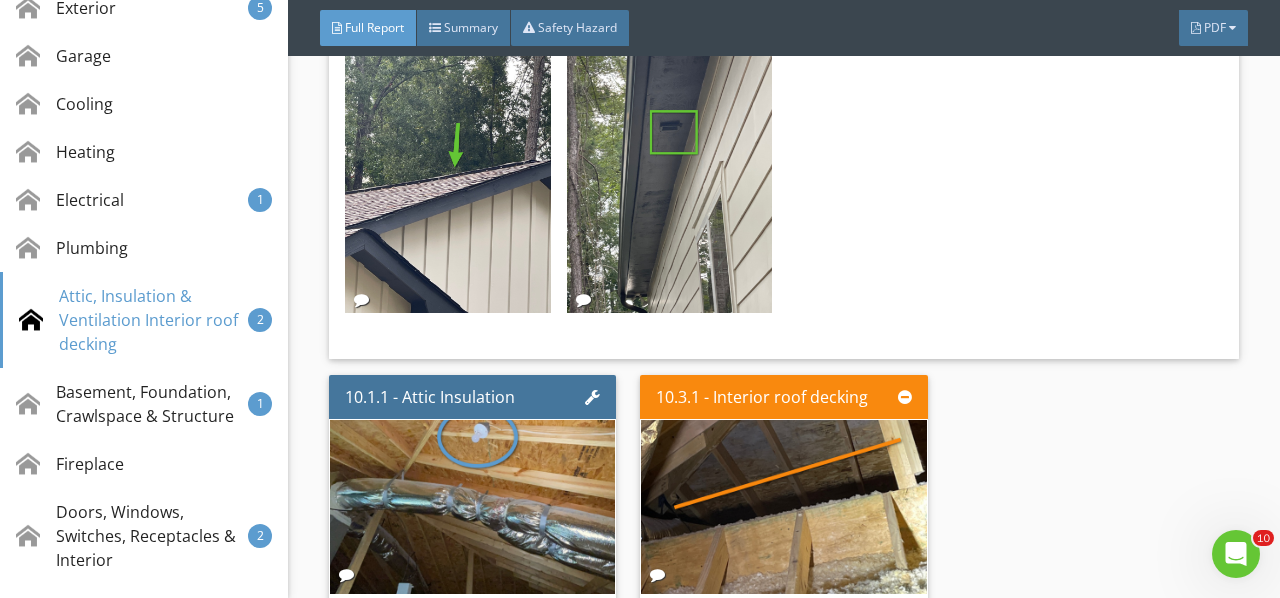 click at bounding box center [784, 507] 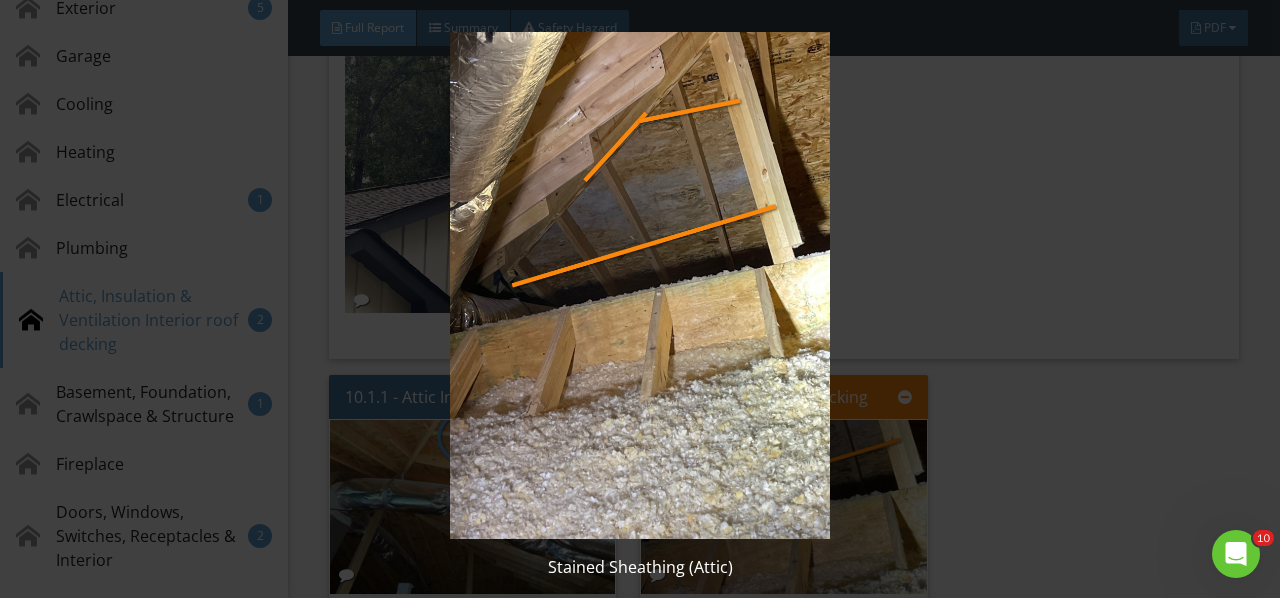 click at bounding box center (639, 285) 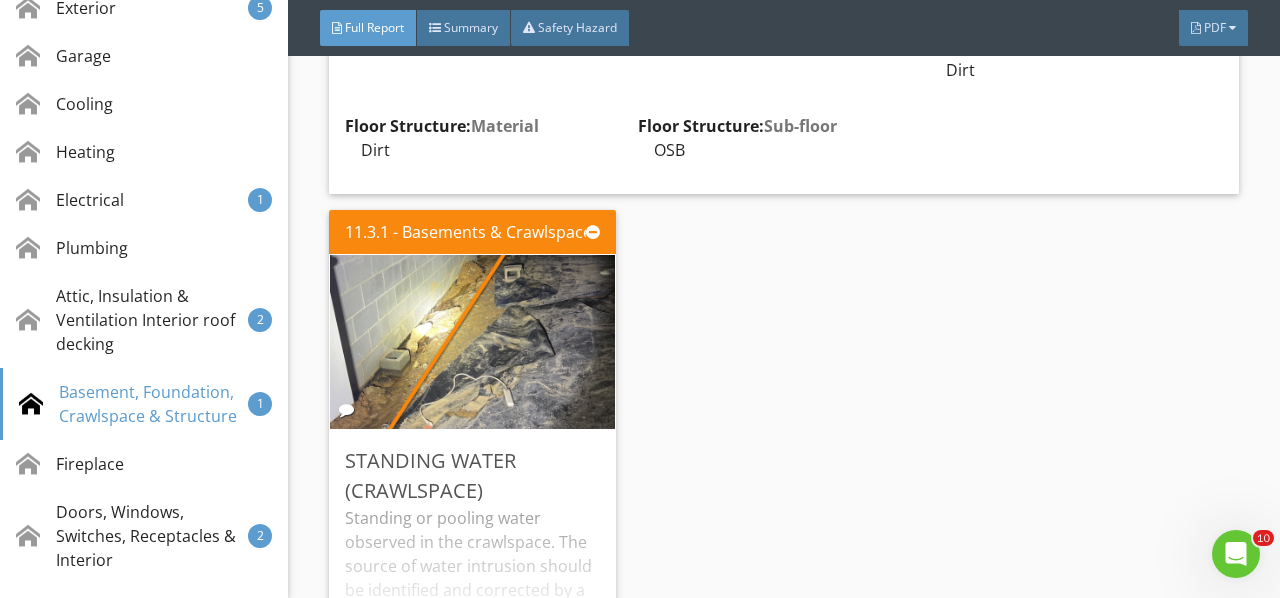 scroll, scrollTop: 21068, scrollLeft: 0, axis: vertical 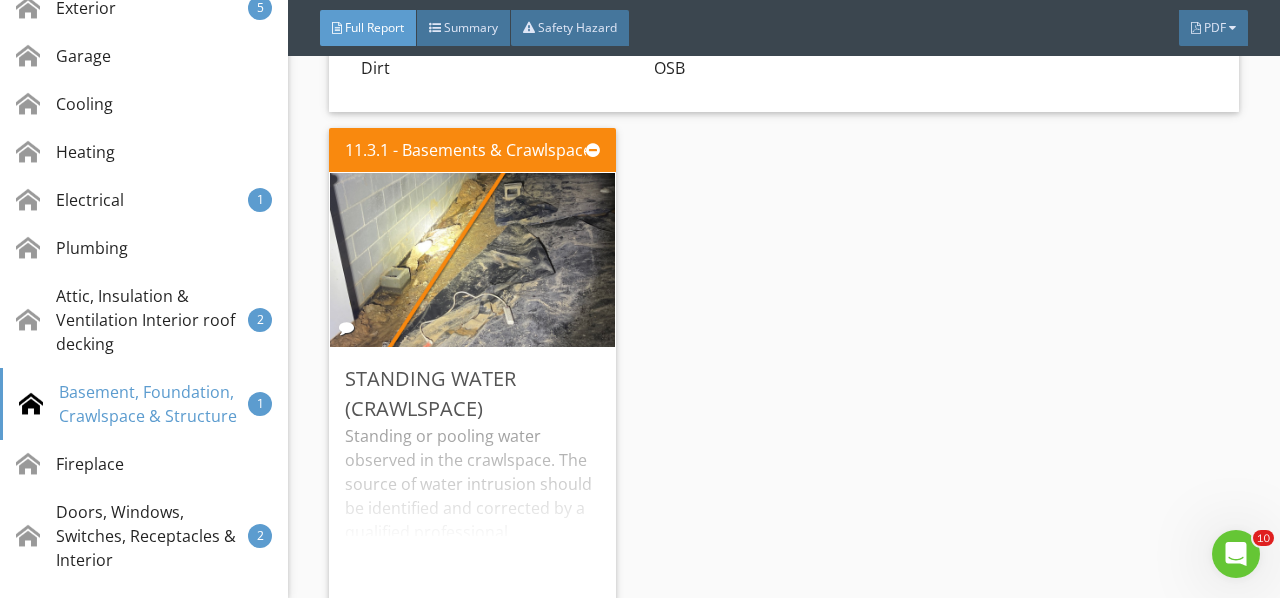 click on "Standing or pooling water observed in the crawlspace. The source of water intrusion should be identified and corrected by a qualified professional." at bounding box center [472, 508] 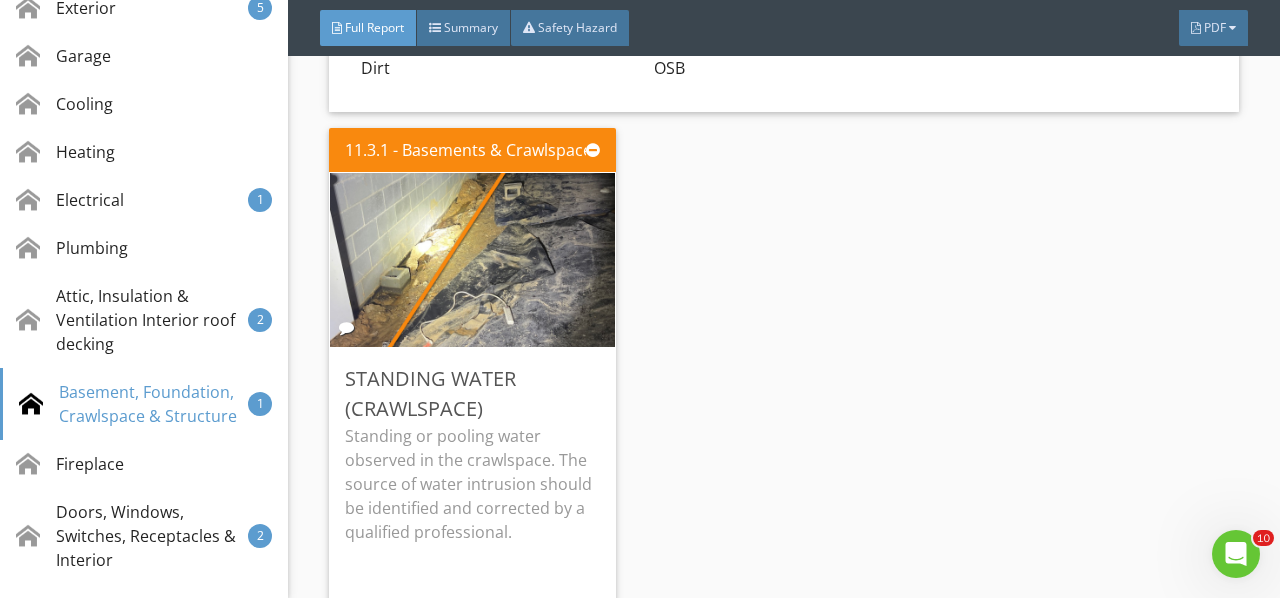 click on "Edit" at bounding box center (0, 0) 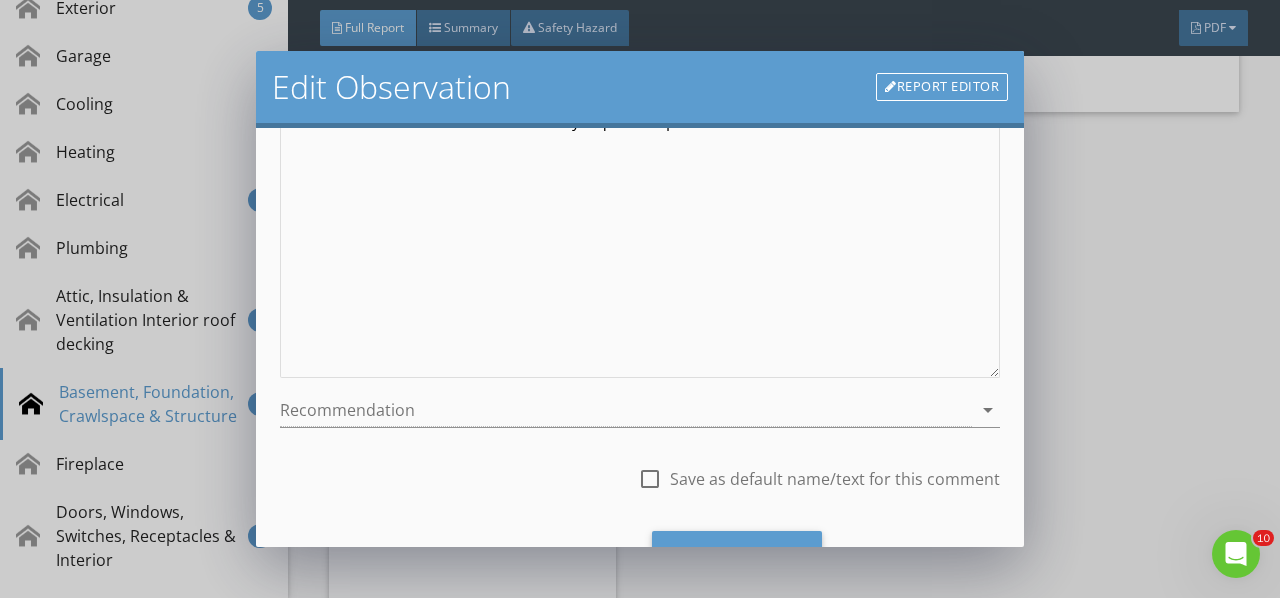 scroll, scrollTop: 300, scrollLeft: 0, axis: vertical 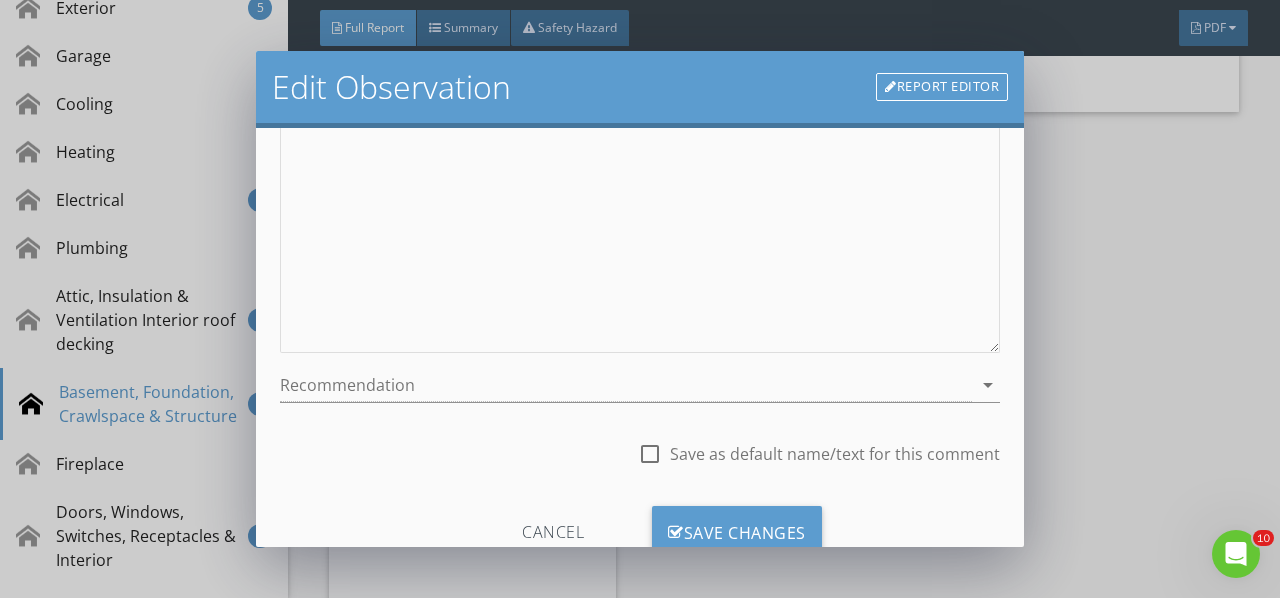 click on "arrow_drop_down" at bounding box center (988, 385) 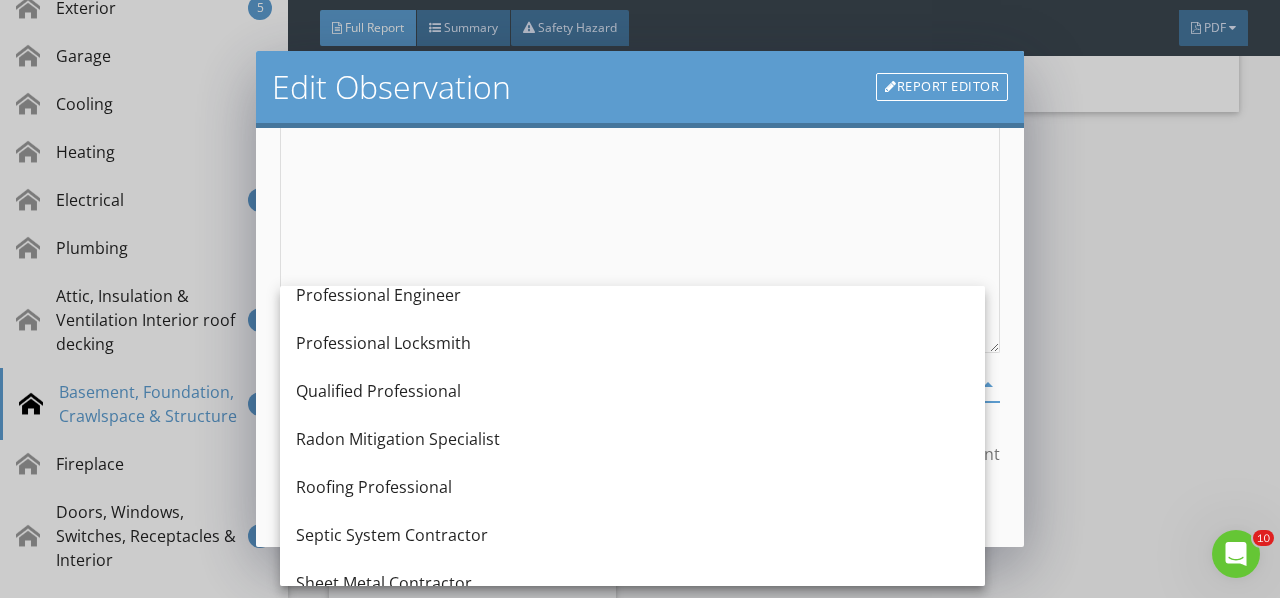 scroll, scrollTop: 2200, scrollLeft: 0, axis: vertical 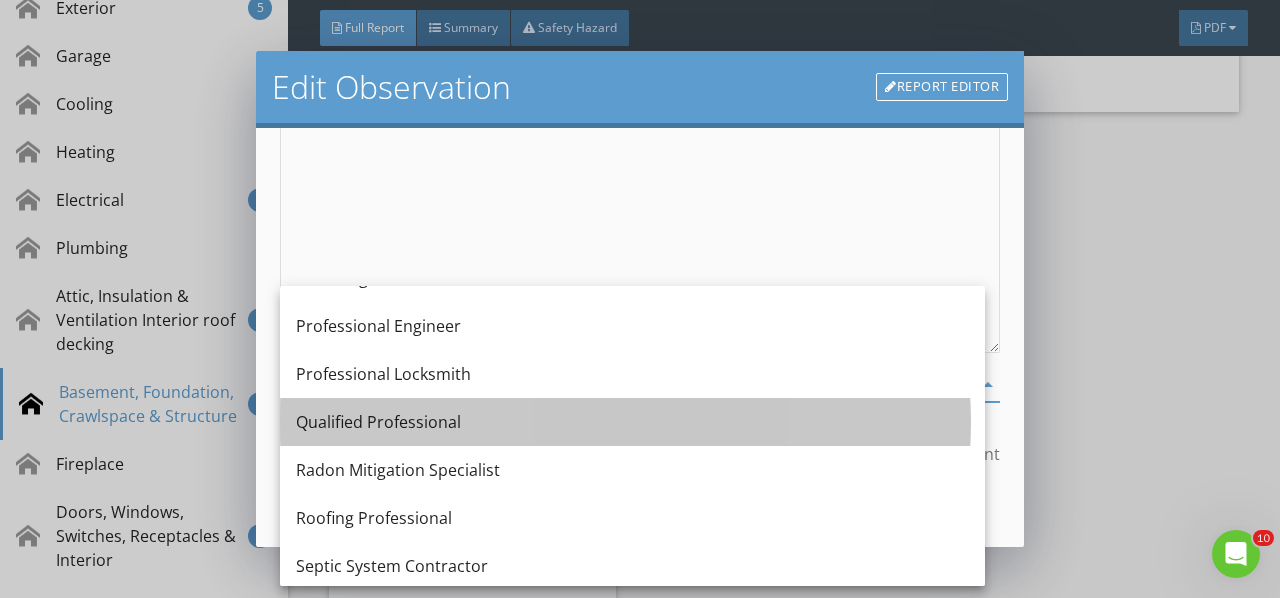 click on "Qualified Professional" at bounding box center [632, 422] 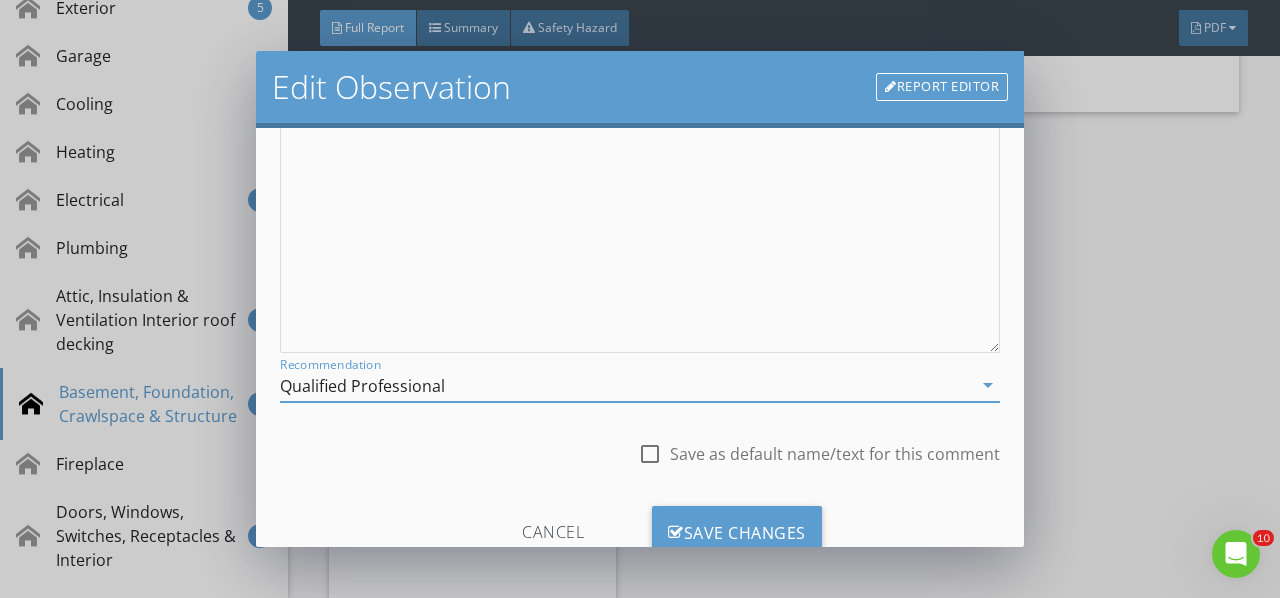 click on "Save Changes" at bounding box center [737, 533] 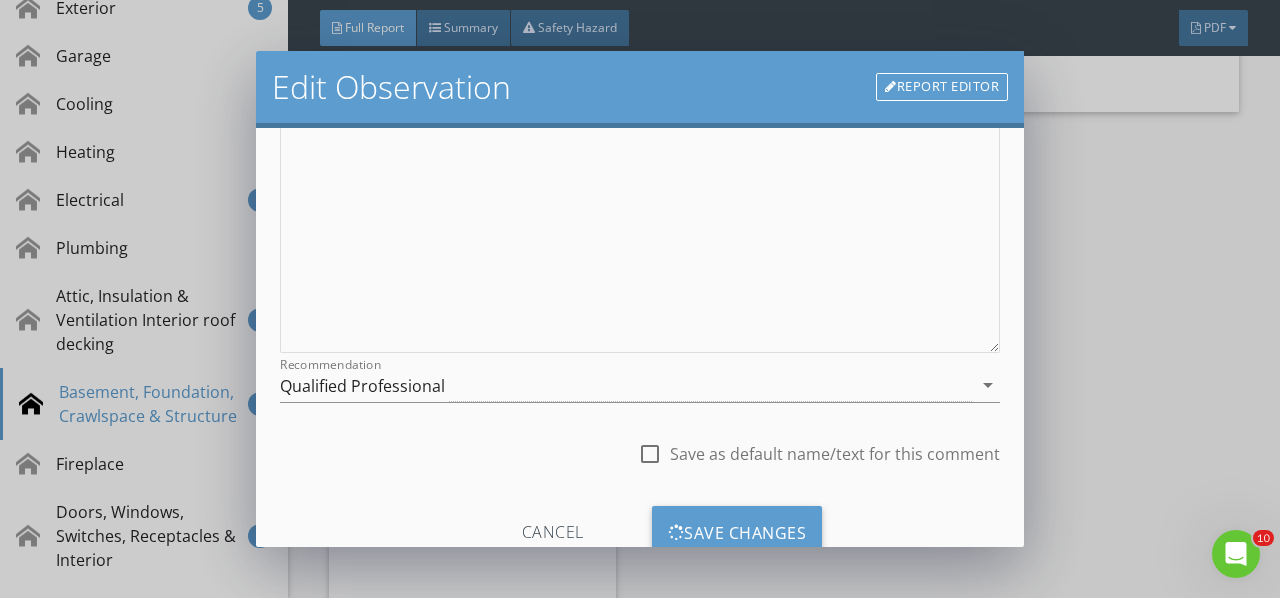 scroll, scrollTop: 130, scrollLeft: 0, axis: vertical 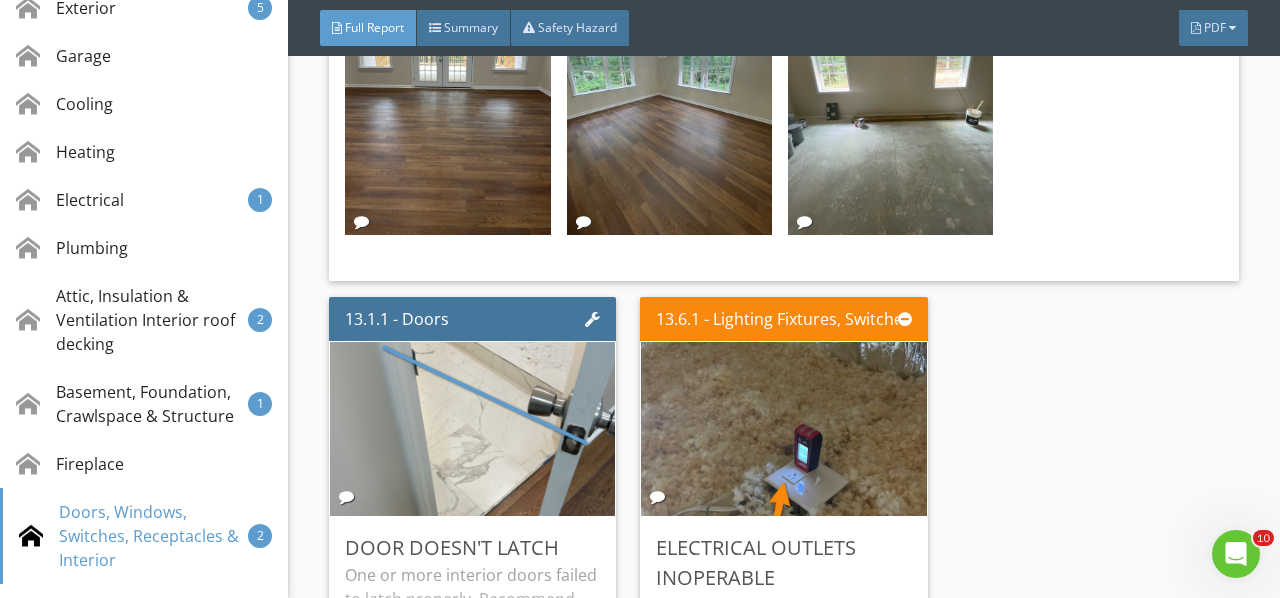 click on "One or more interior doors failed to latch properly. Recommend handyman repair latch and/or strike plate." at bounding box center (472, 662) 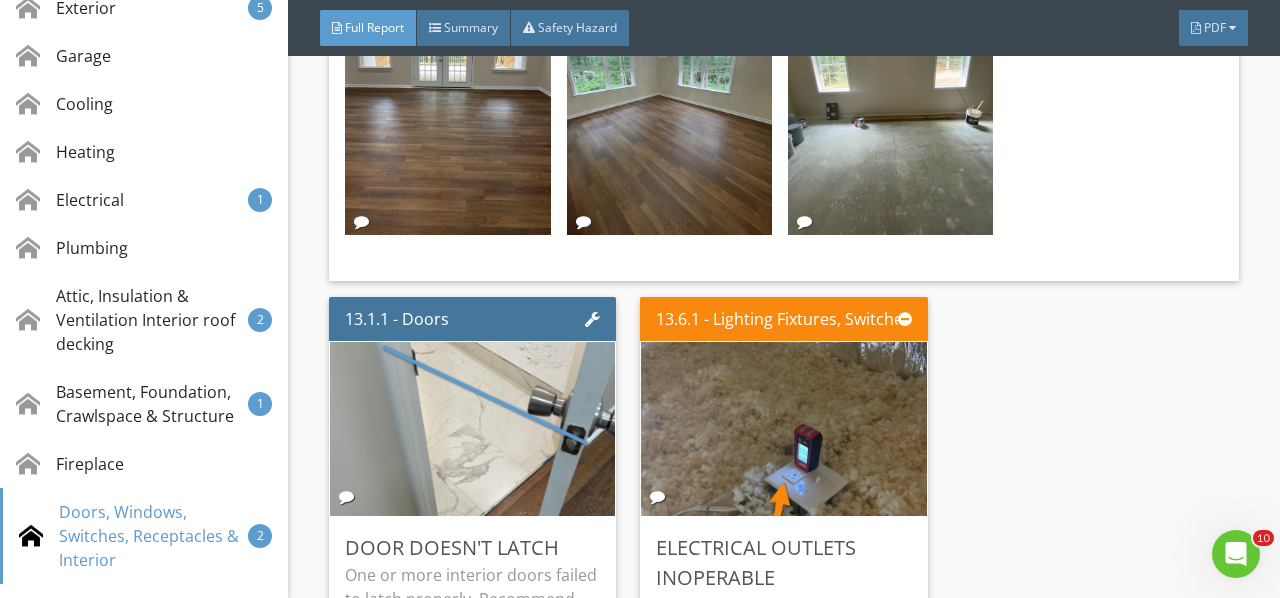 click on "Edit" at bounding box center (0, 0) 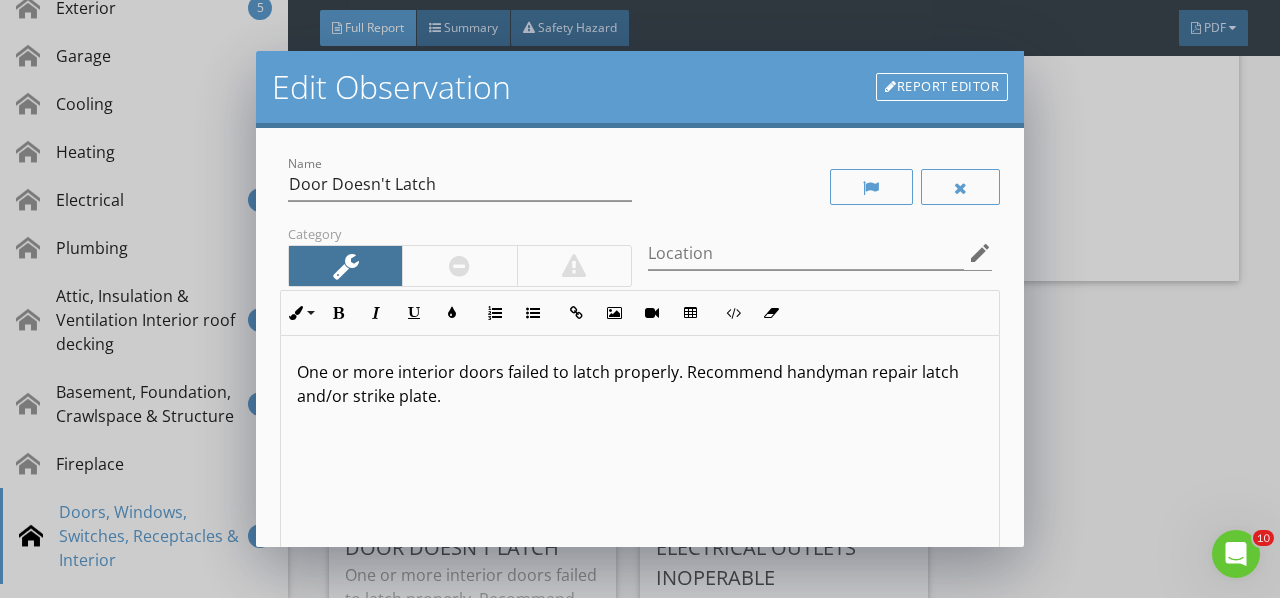 click on "One or more interior doors failed to latch properly. Recommend handyman repair latch and/or strike plate." at bounding box center (640, 494) 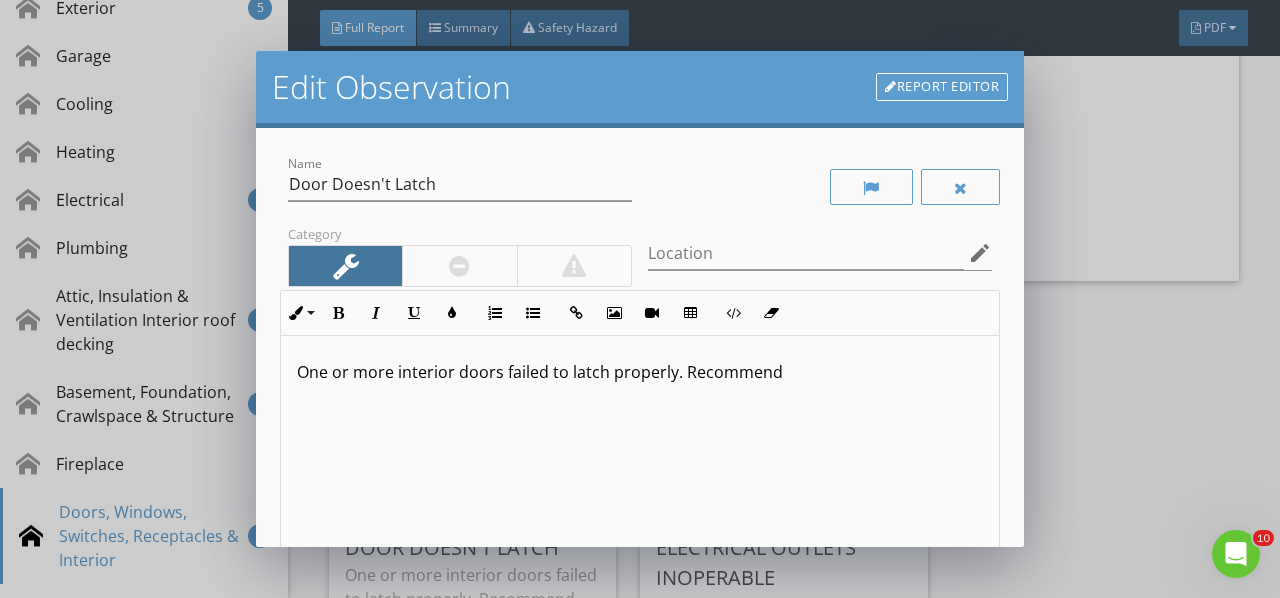 type 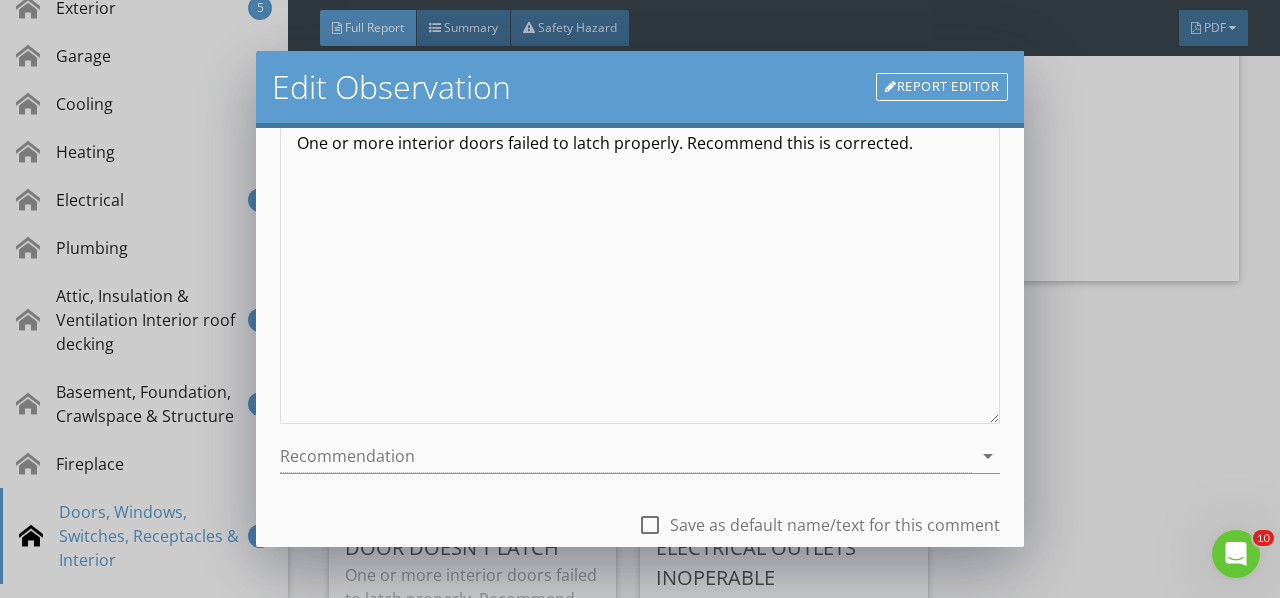 scroll, scrollTop: 366, scrollLeft: 0, axis: vertical 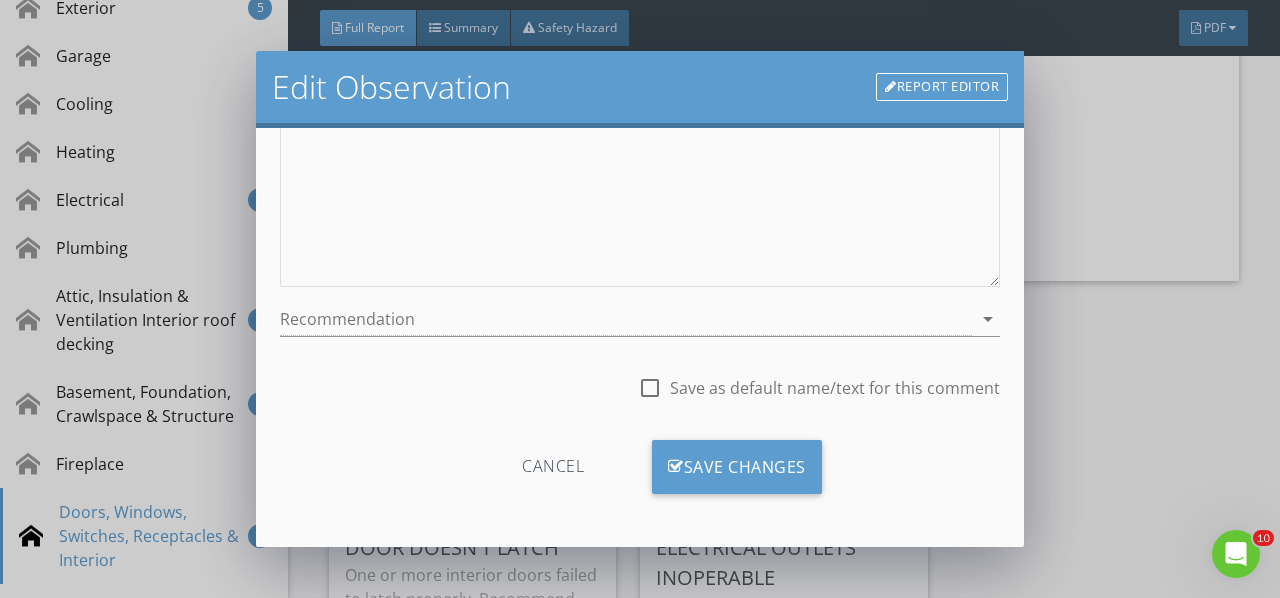 click at bounding box center (626, 319) 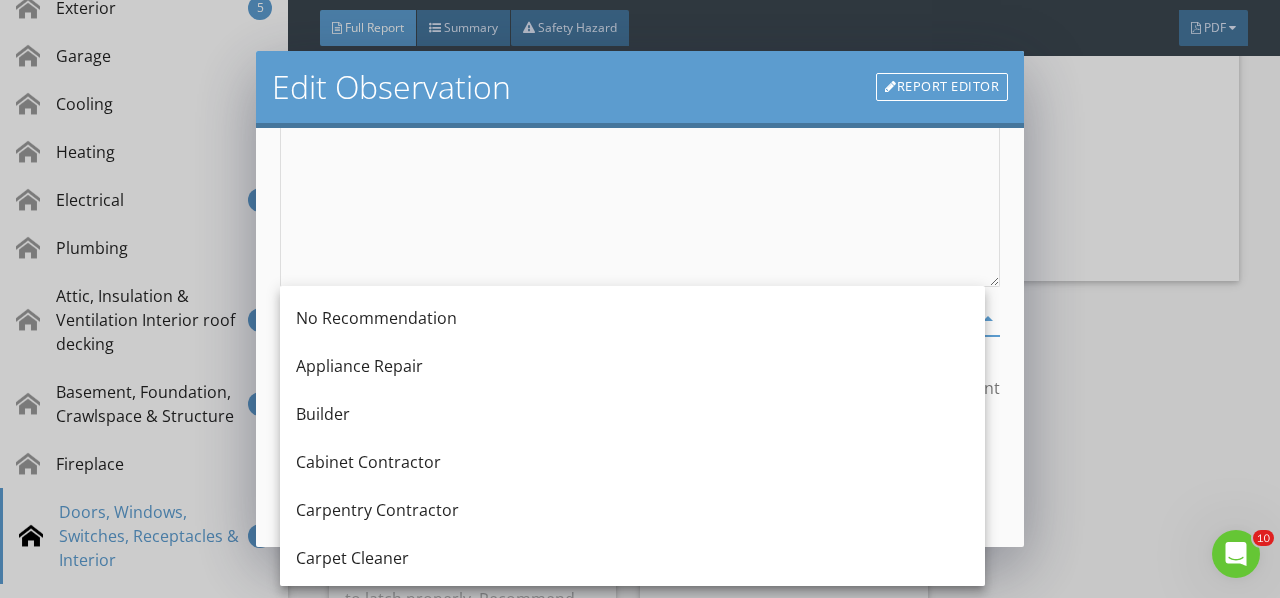 click on "Builder" at bounding box center (632, 414) 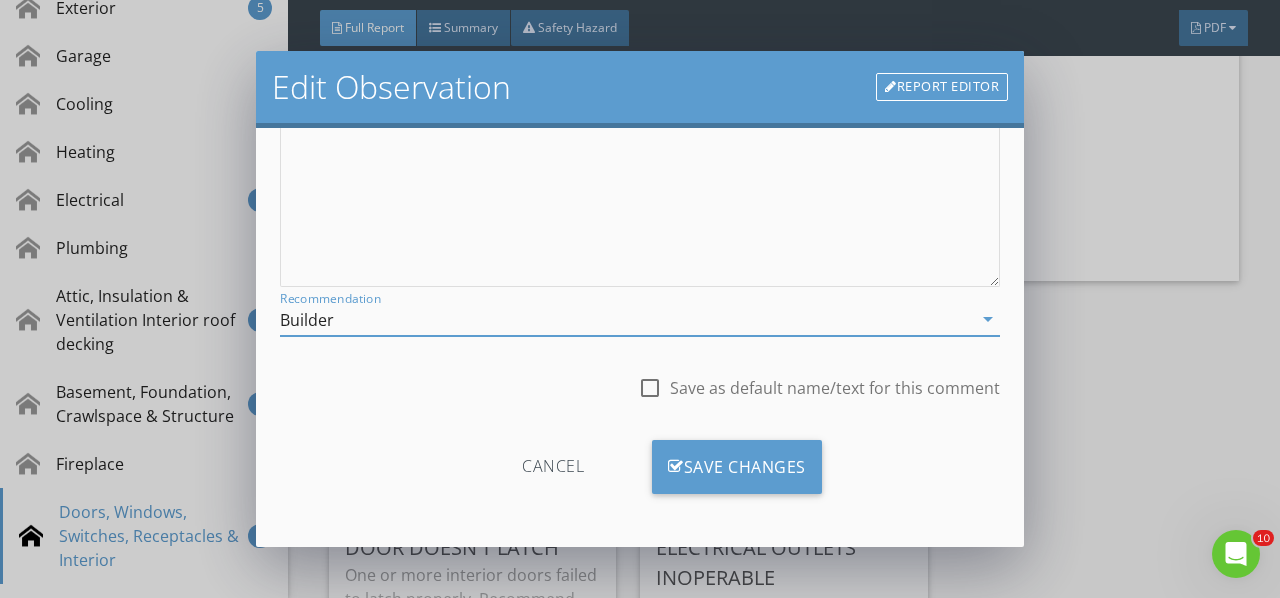 click on "Save Changes" at bounding box center [737, 467] 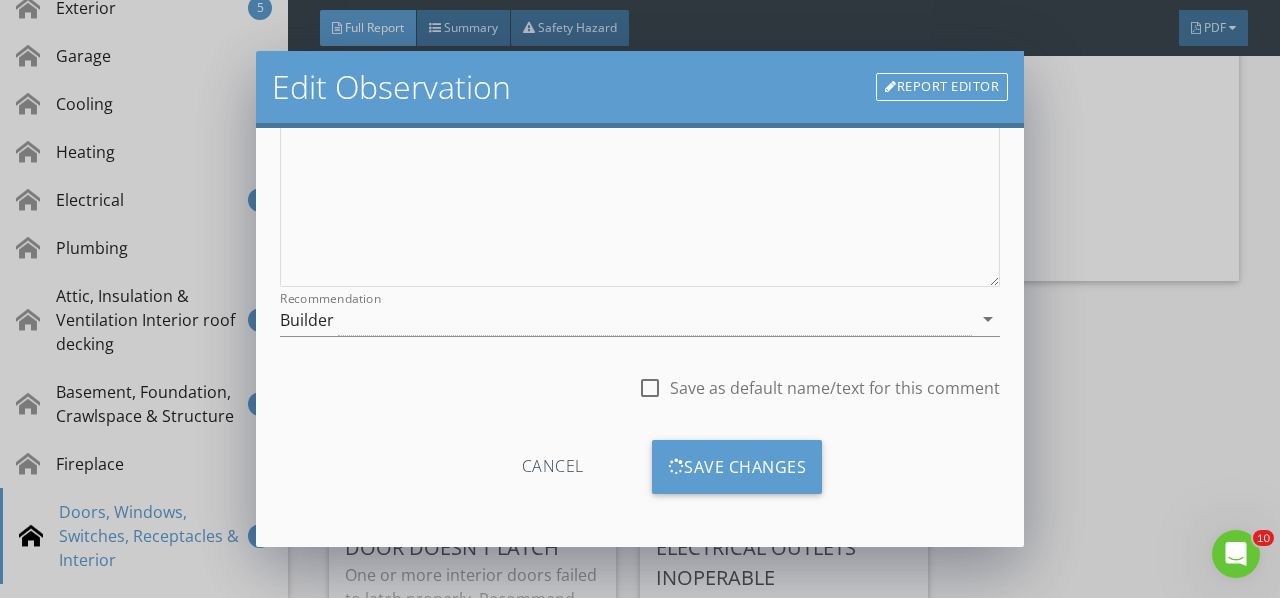 scroll, scrollTop: 130, scrollLeft: 0, axis: vertical 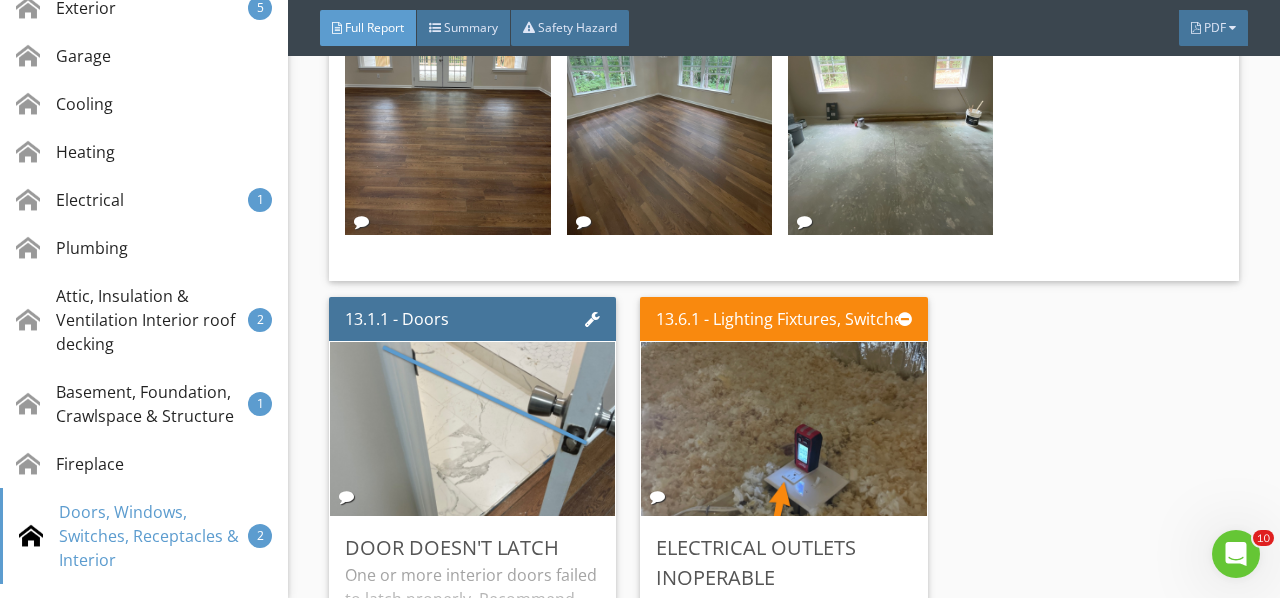 click on "One or more electrical outlets failed to show signs of power at the time of inspection. Recommend this is evaluated and corrected as necessary by a qualified electrician." at bounding box center [783, 657] 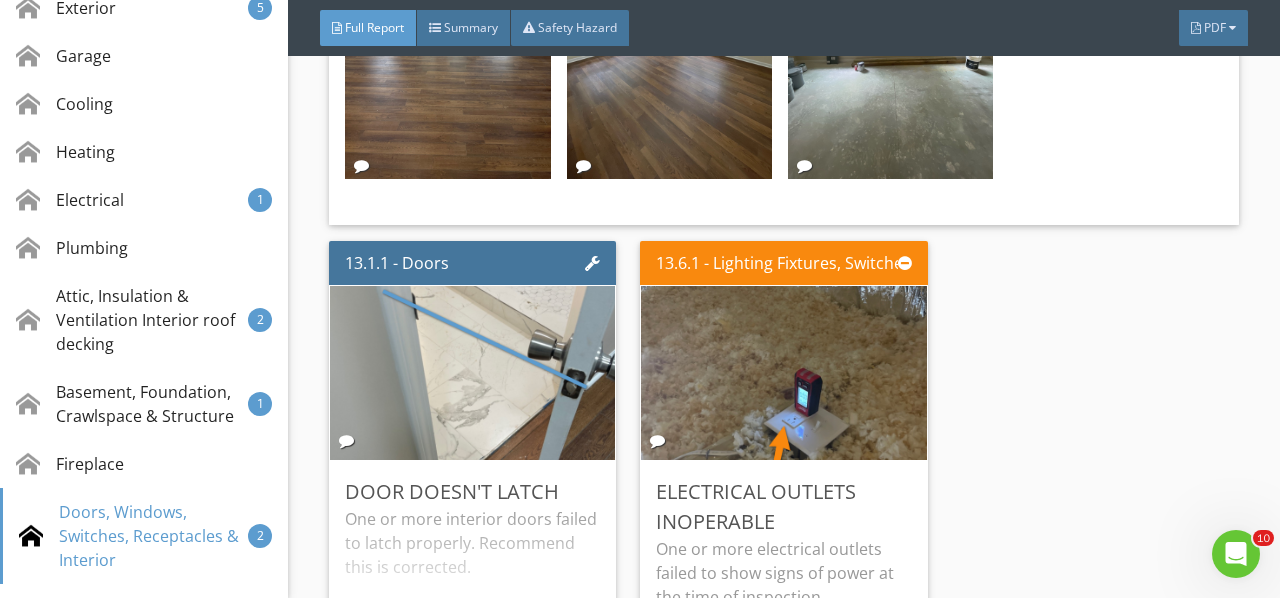 scroll, scrollTop: 23168, scrollLeft: 0, axis: vertical 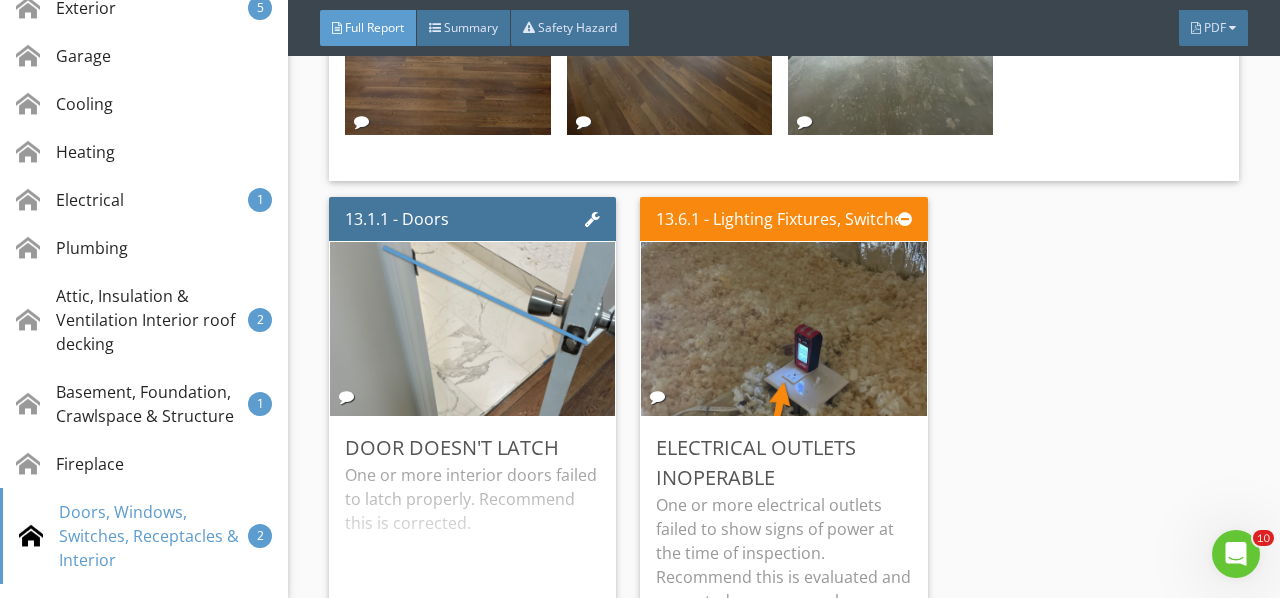 click at bounding box center [784, 329] 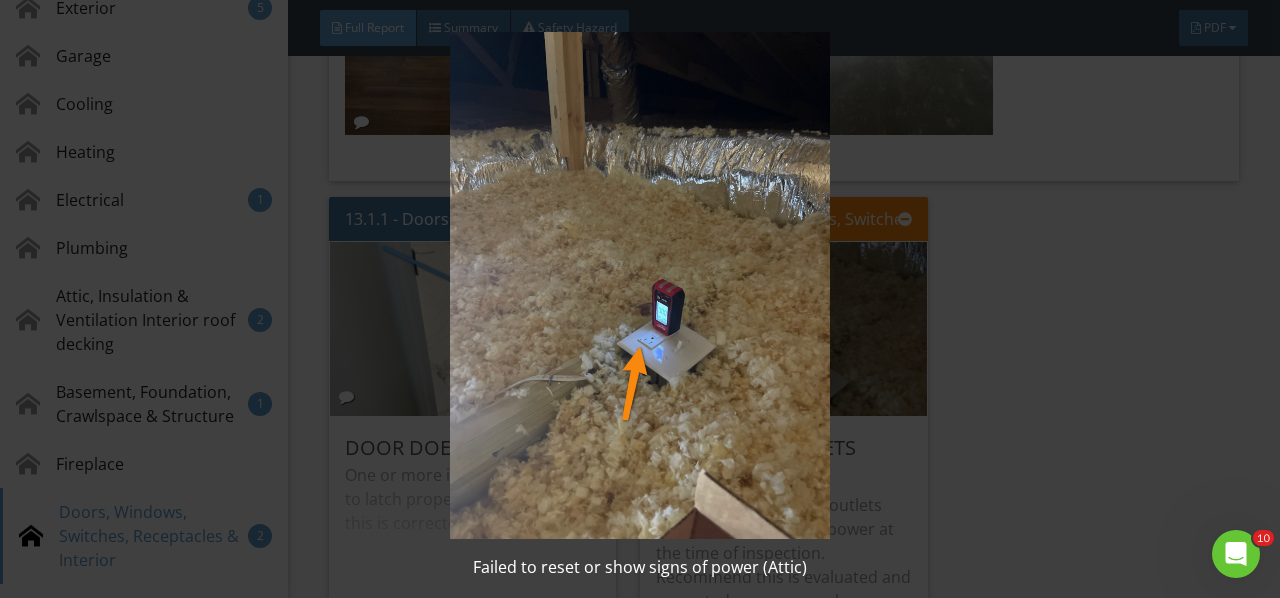 click at bounding box center (639, 285) 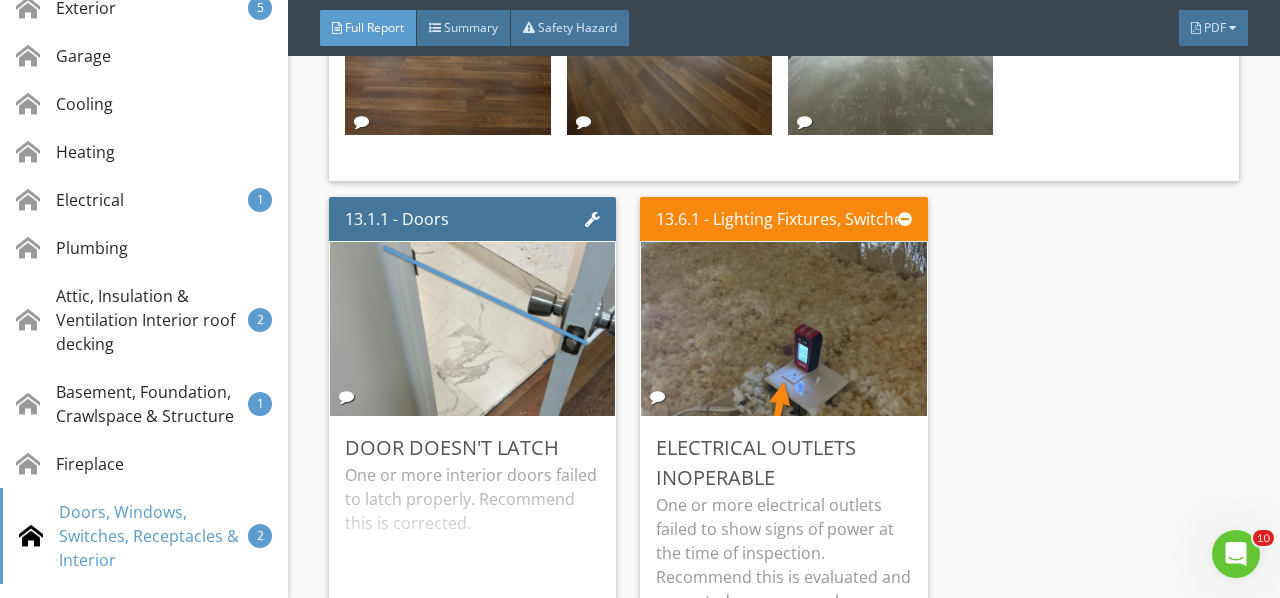 click at bounding box center [0, 0] 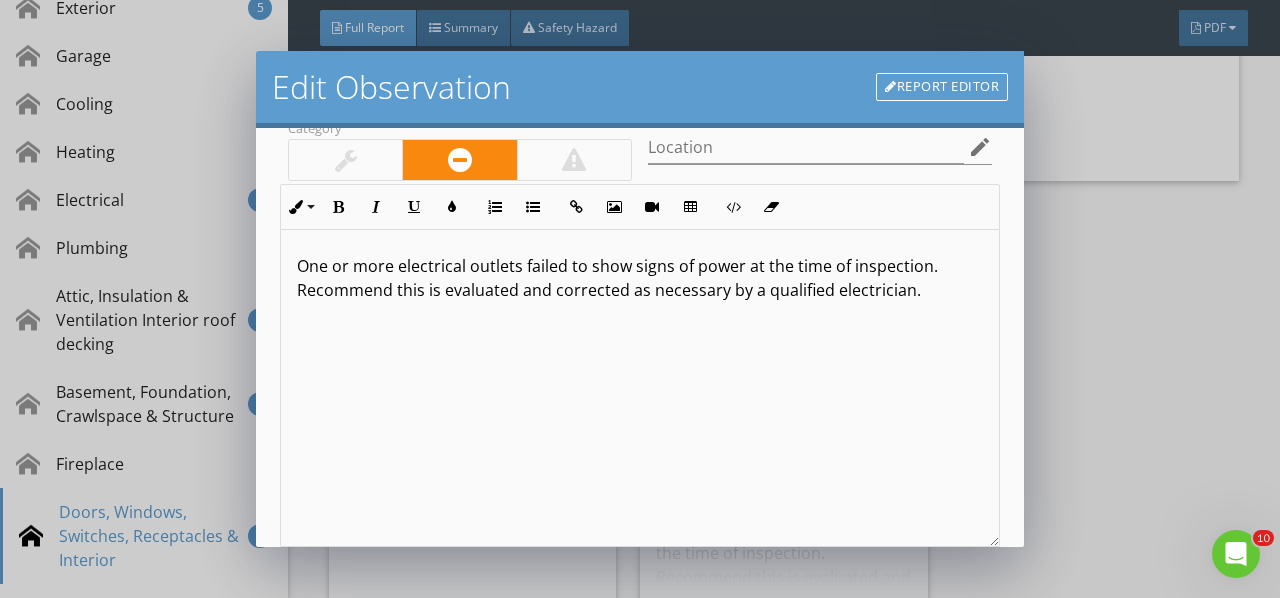 scroll, scrollTop: 300, scrollLeft: 0, axis: vertical 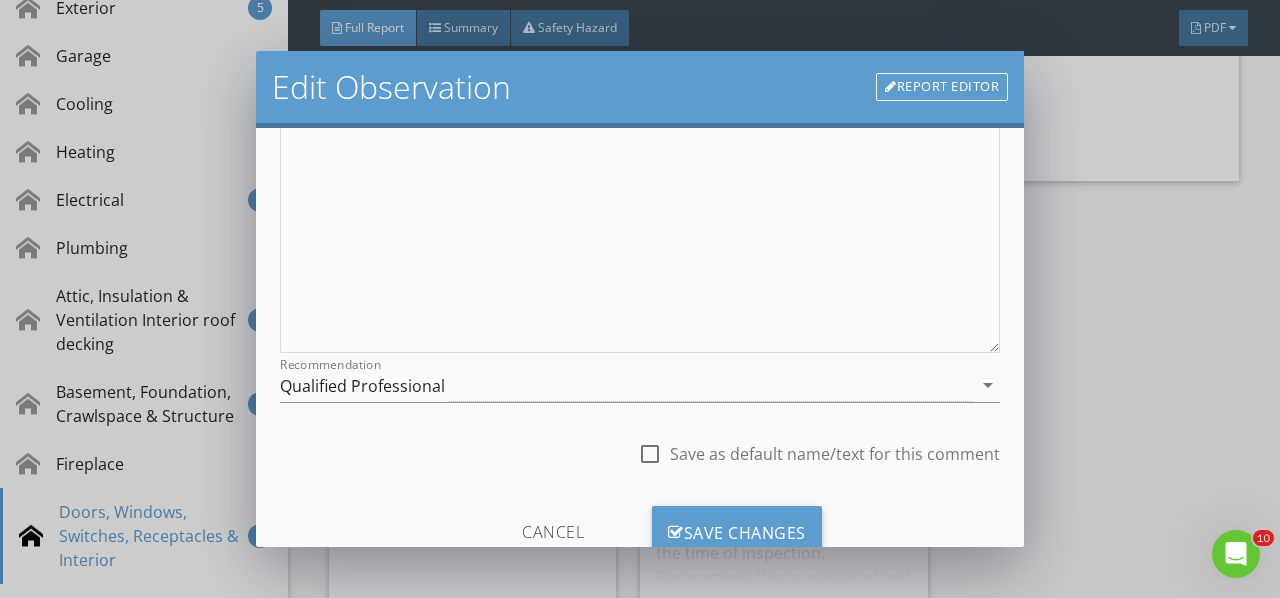 drag, startPoint x: 974, startPoint y: 388, endPoint x: 872, endPoint y: 383, distance: 102.122475 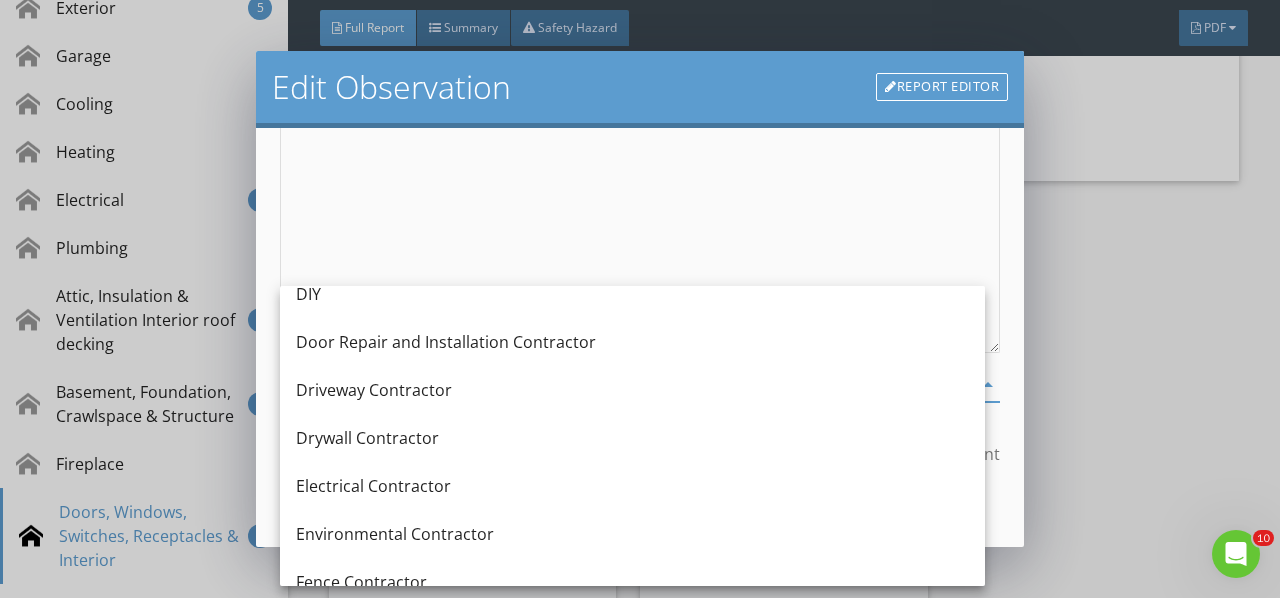 scroll, scrollTop: 700, scrollLeft: 0, axis: vertical 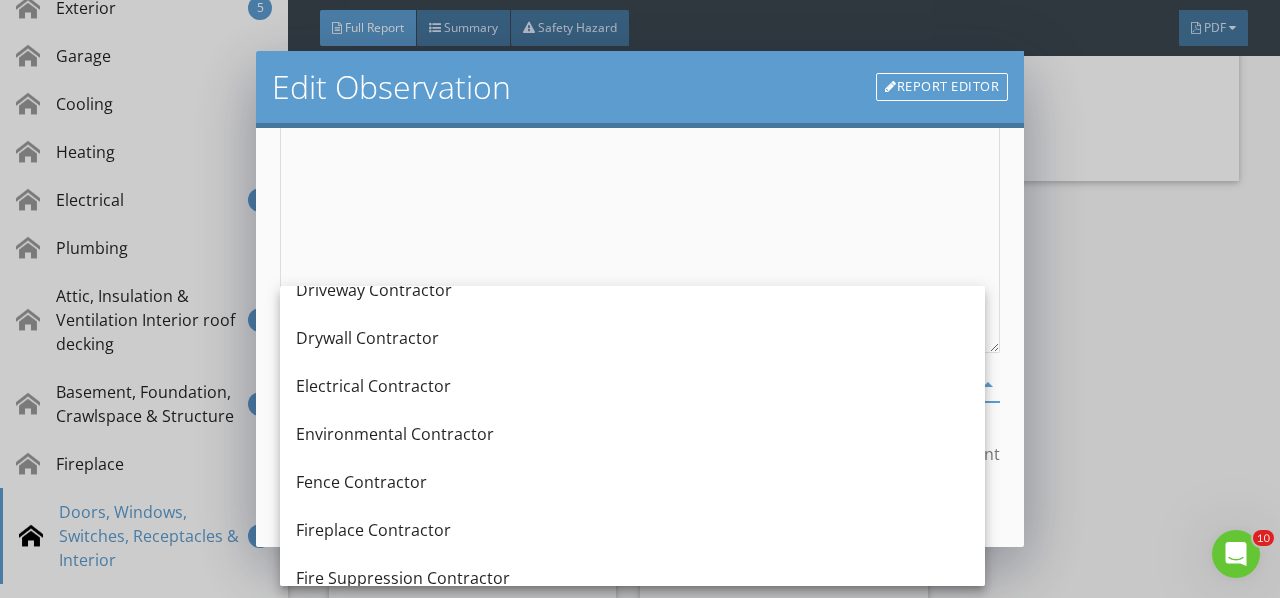 click on "Electrical Contractor" at bounding box center [632, 386] 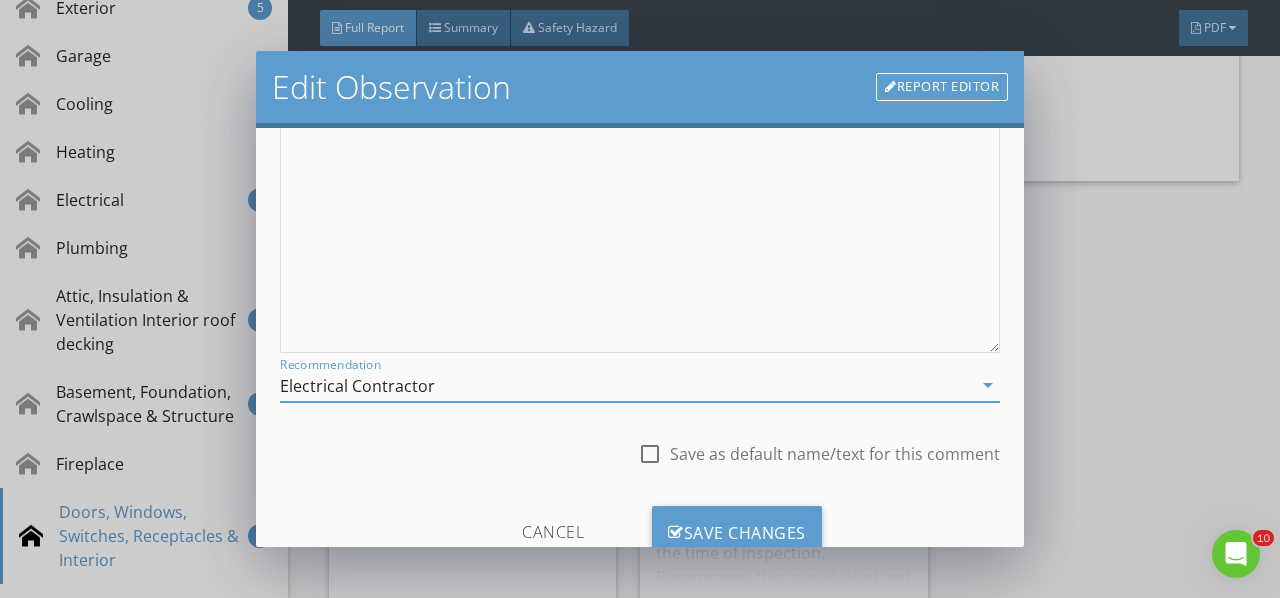 click on "Save Changes" at bounding box center [737, 533] 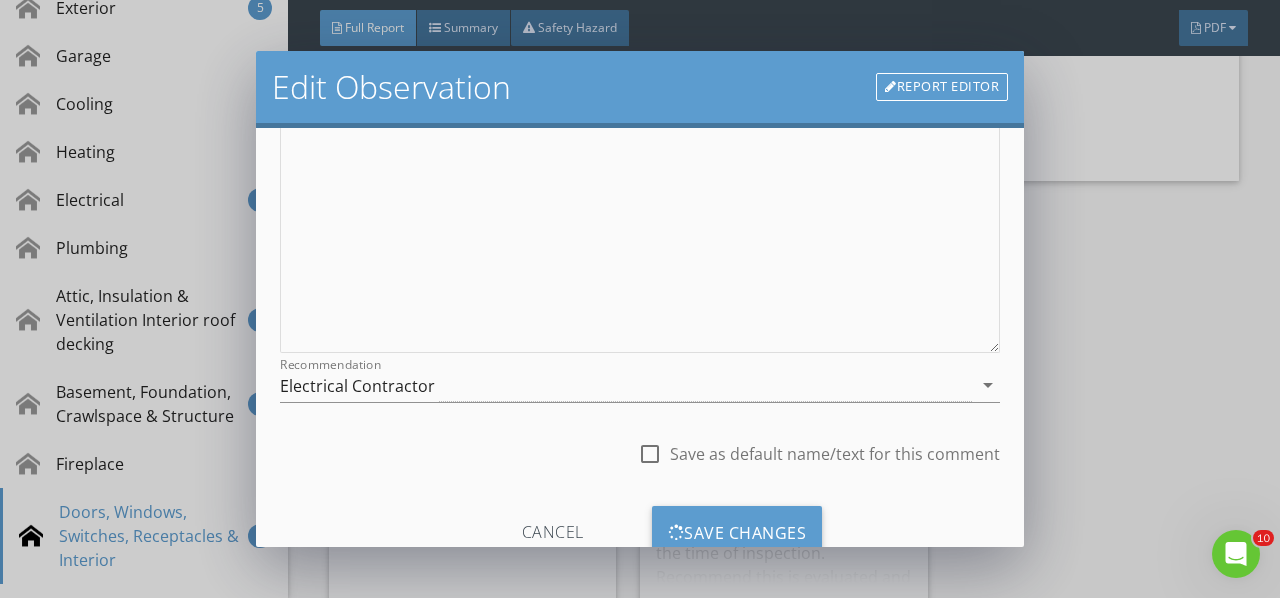 scroll, scrollTop: 130, scrollLeft: 0, axis: vertical 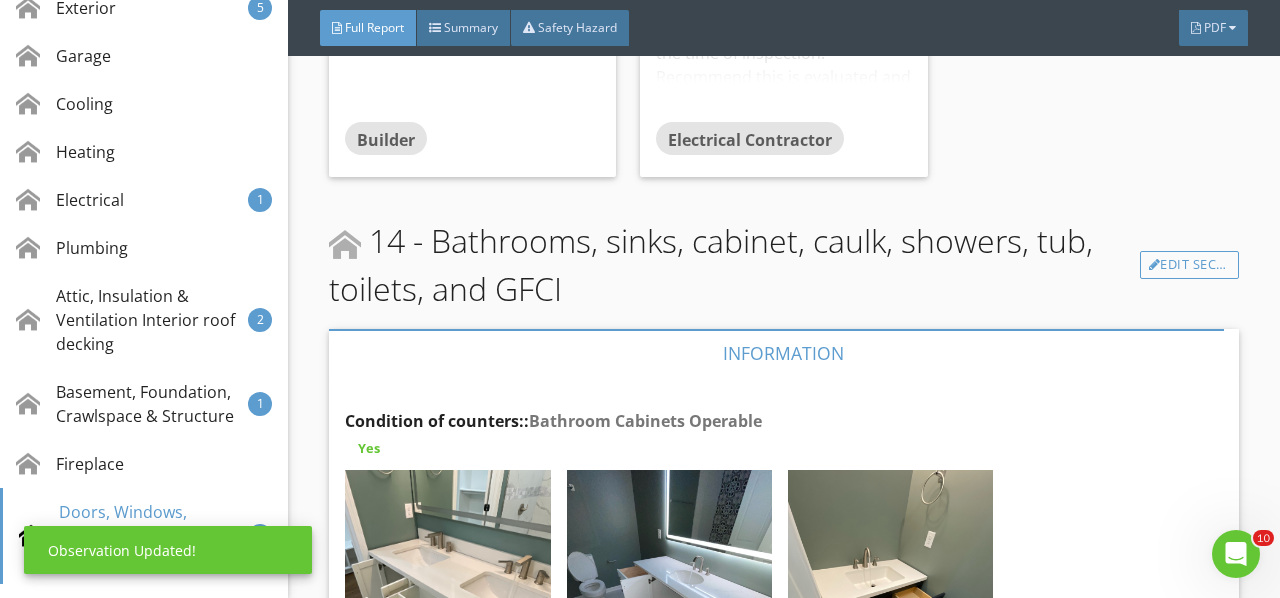 click at bounding box center [447, 607] 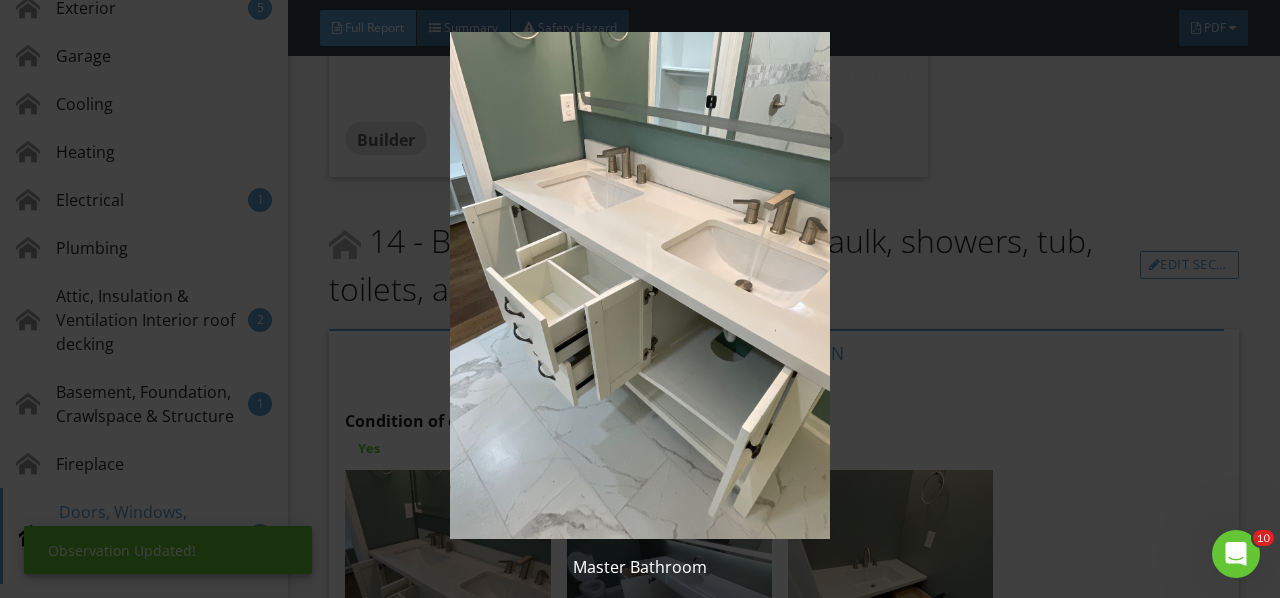 click at bounding box center [639, 285] 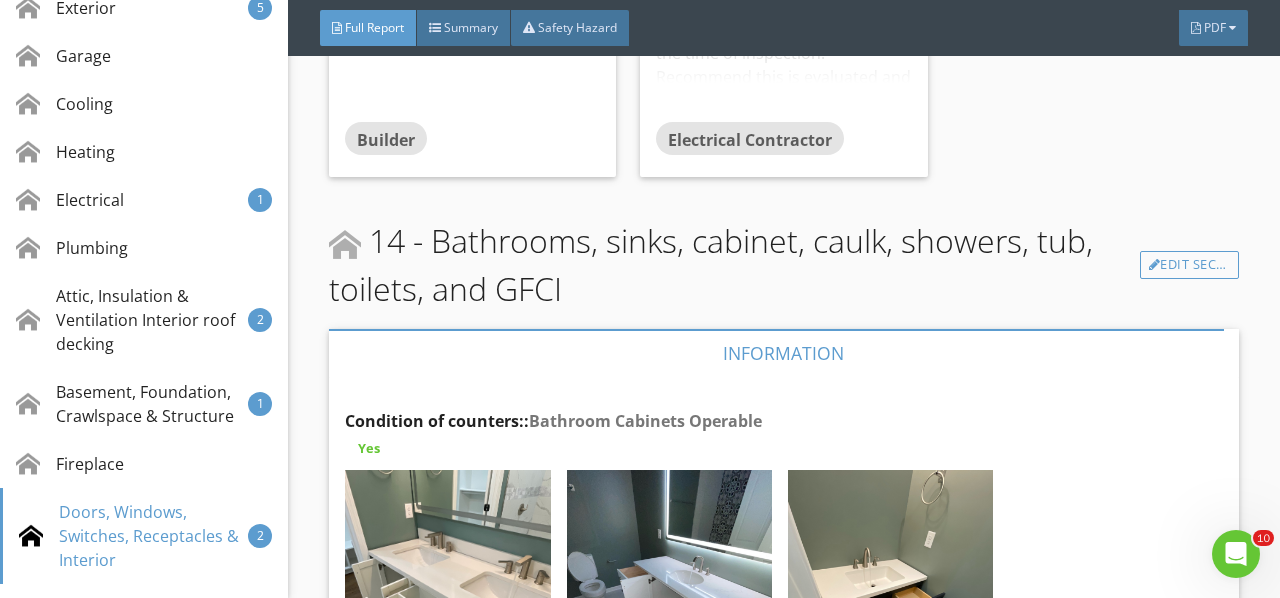 click at bounding box center [669, 607] 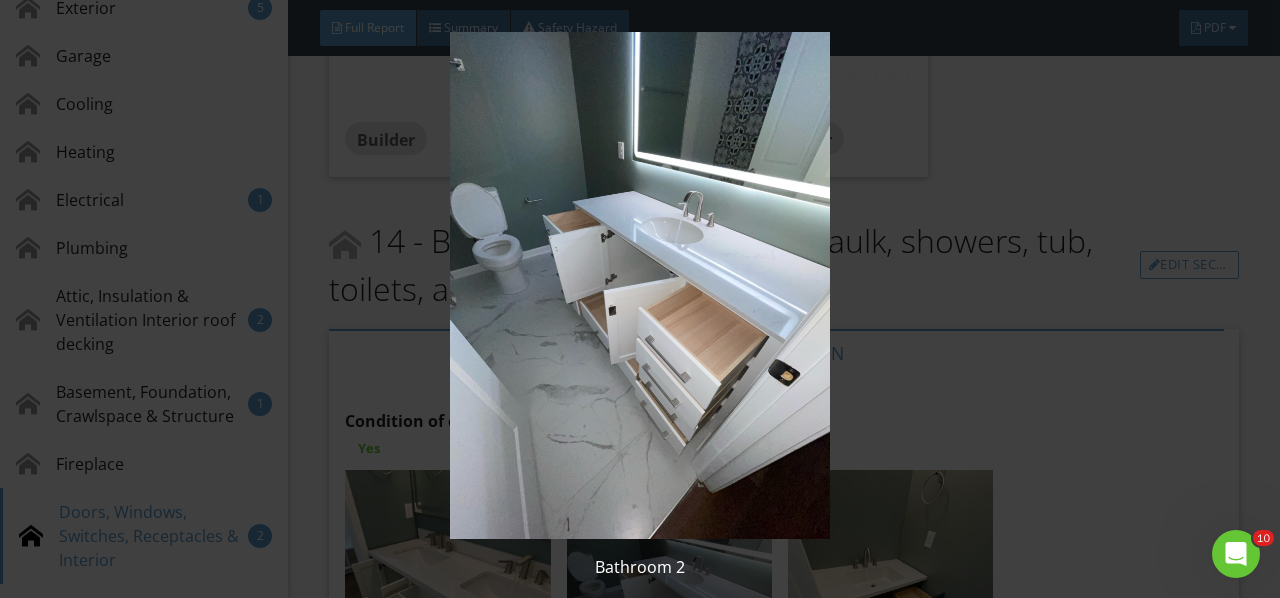click at bounding box center (639, 285) 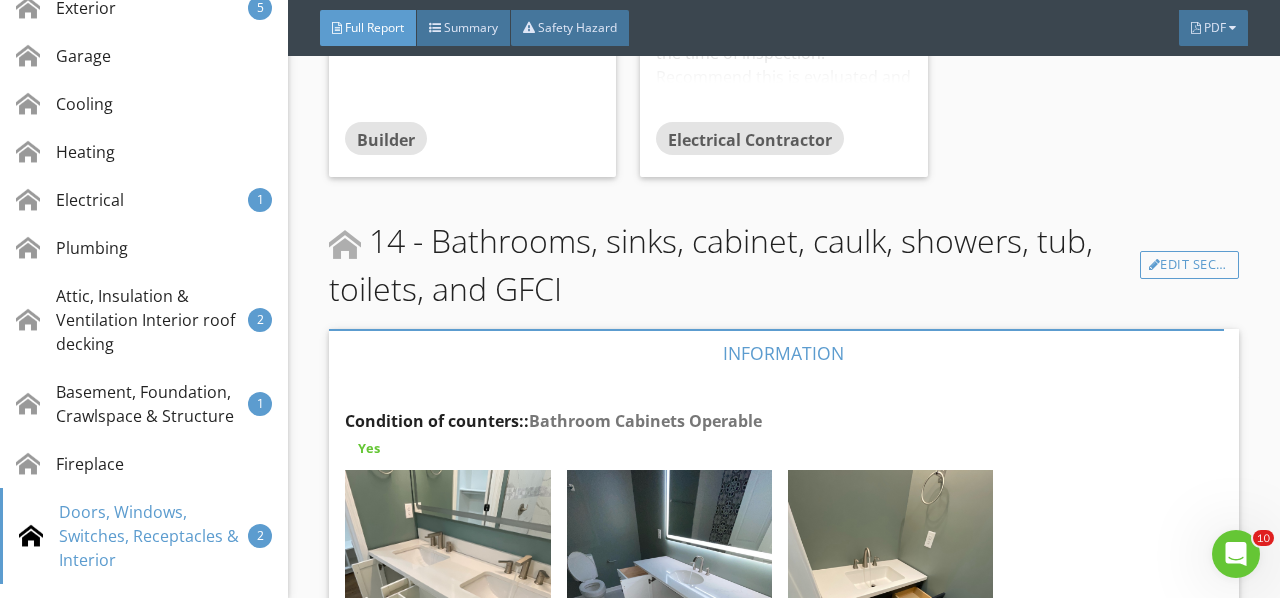 click at bounding box center (890, 607) 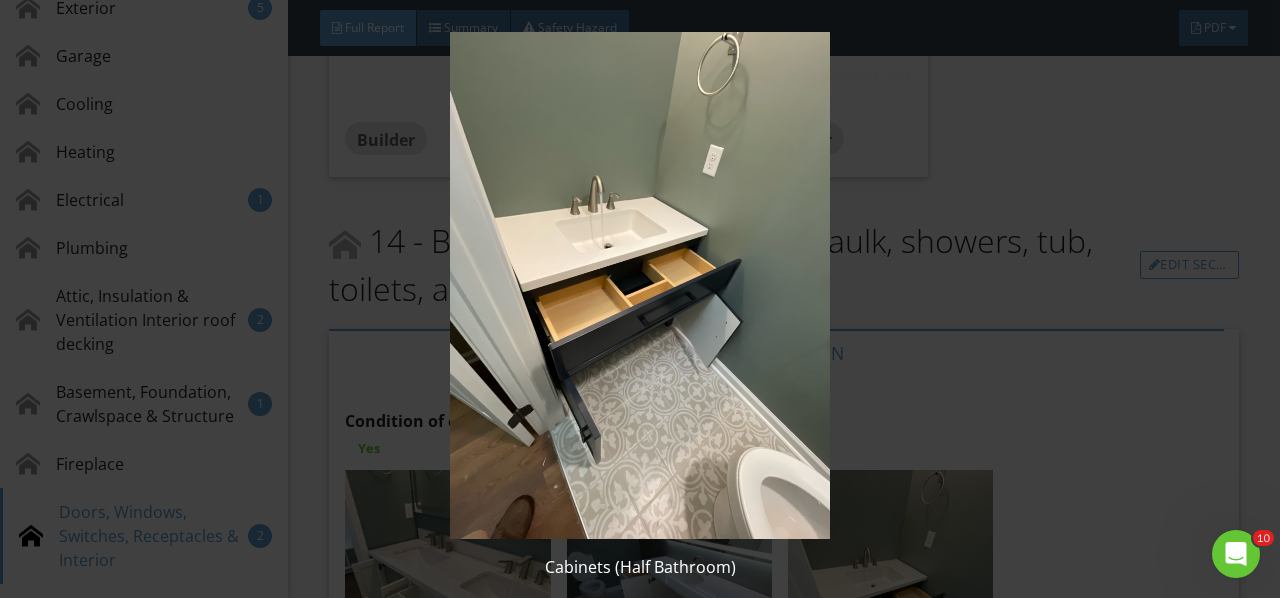 click at bounding box center [639, 285] 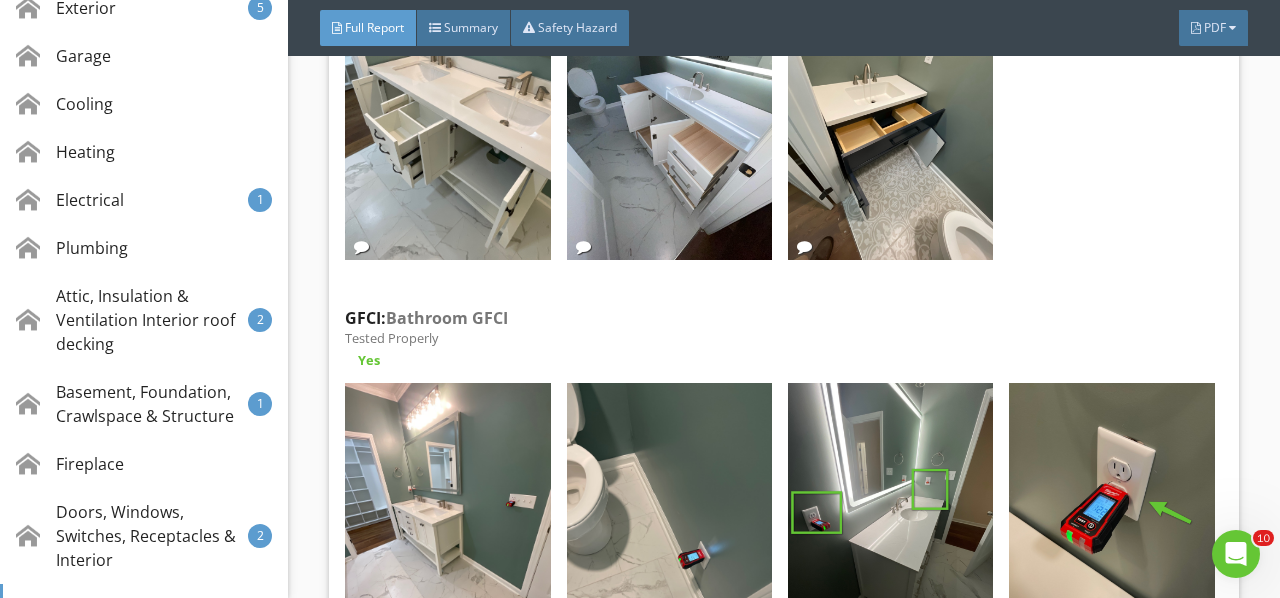 scroll, scrollTop: 24168, scrollLeft: 0, axis: vertical 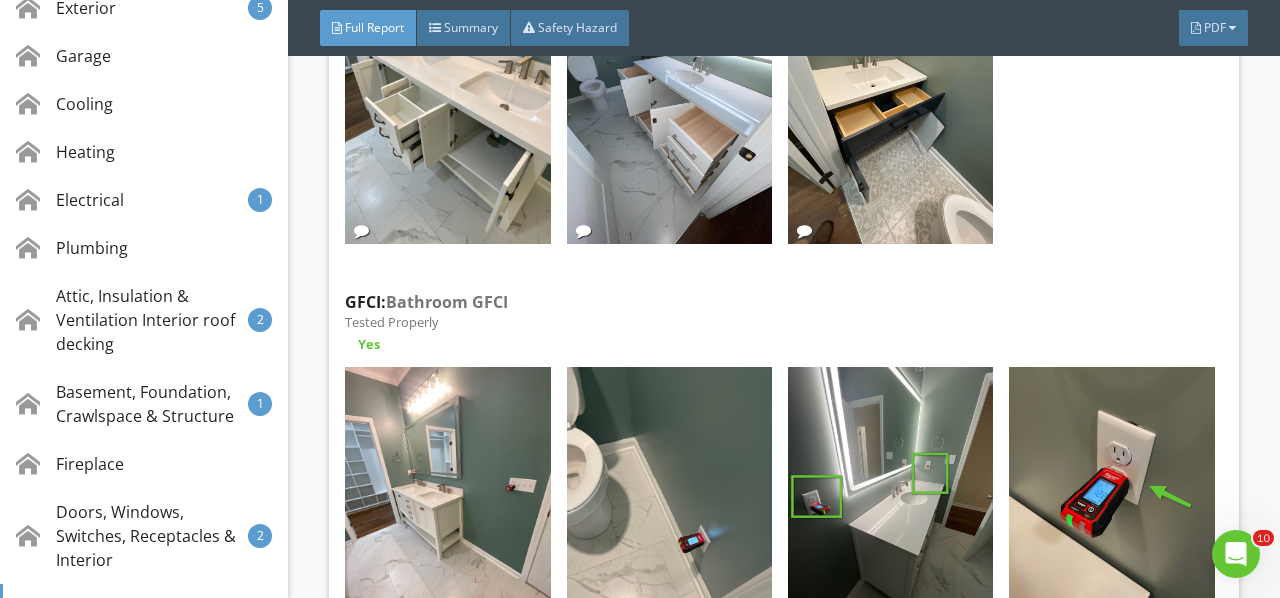 click at bounding box center (447, 504) 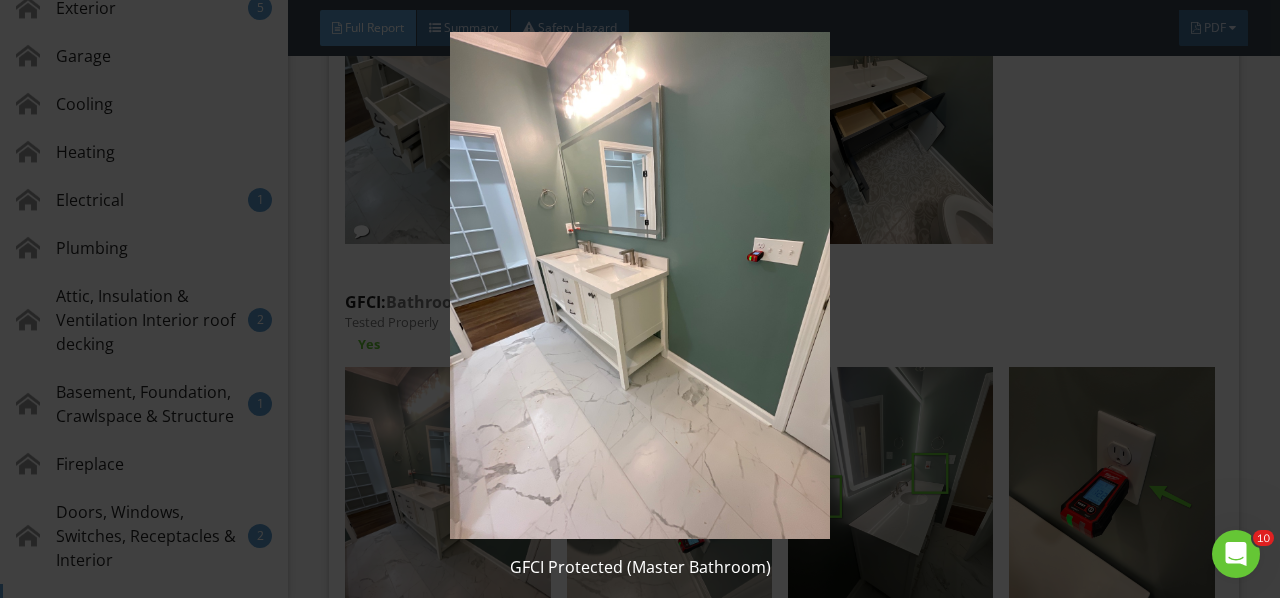 click at bounding box center [639, 285] 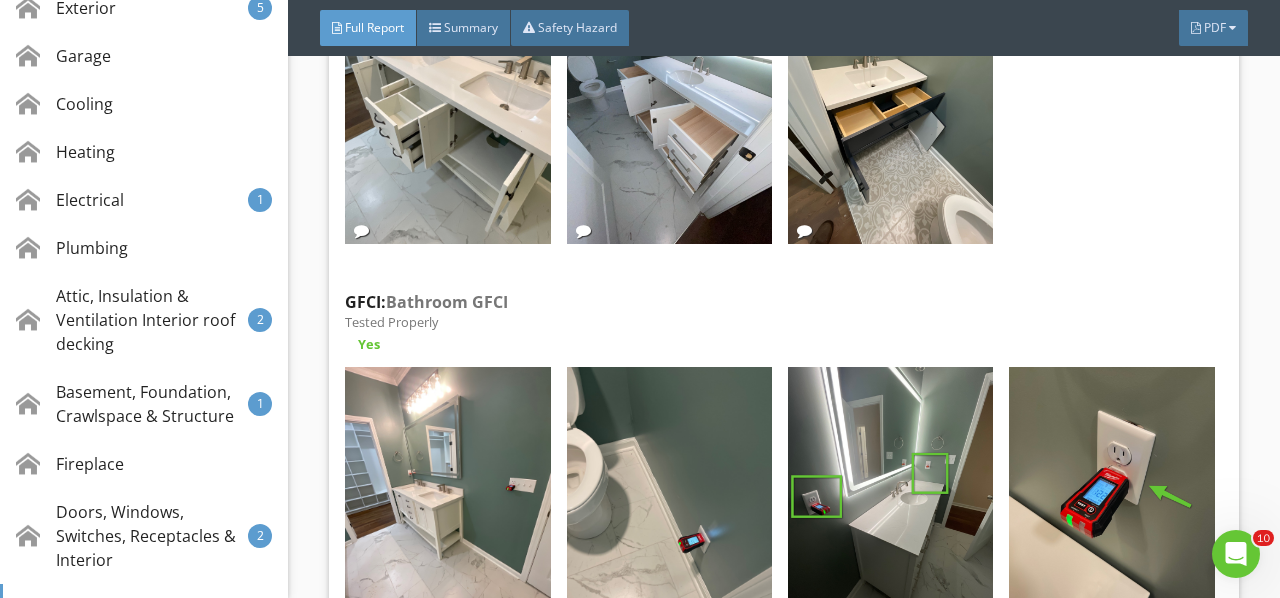 click on "Edit" at bounding box center [0, 0] 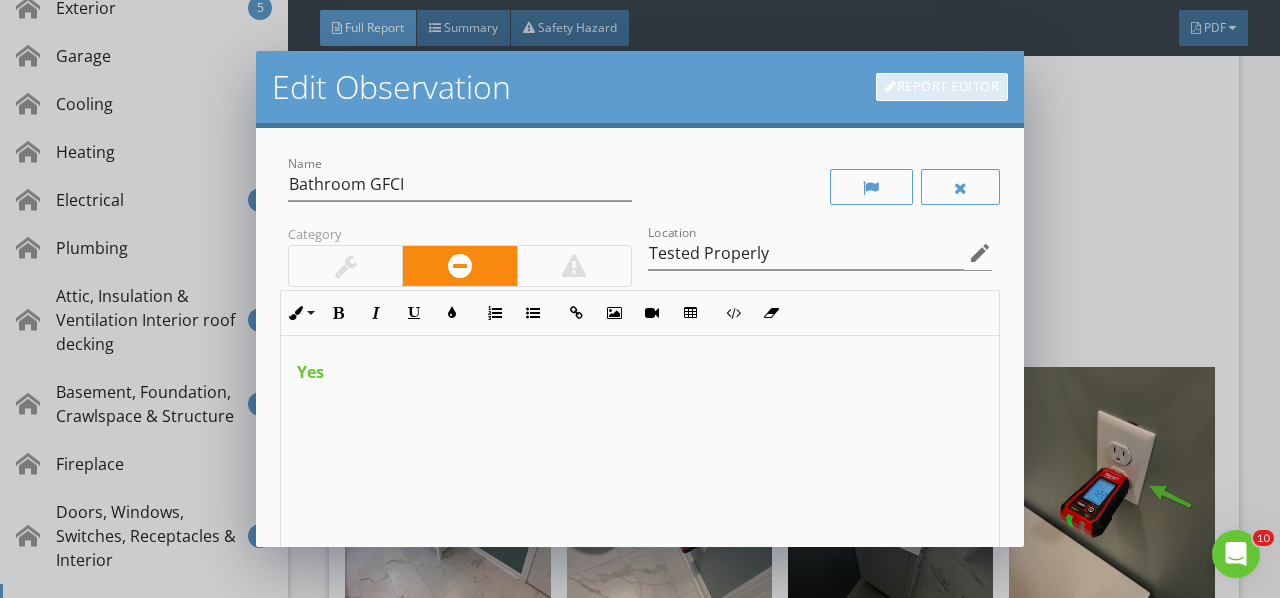 click on "Report Editor" at bounding box center [942, 87] 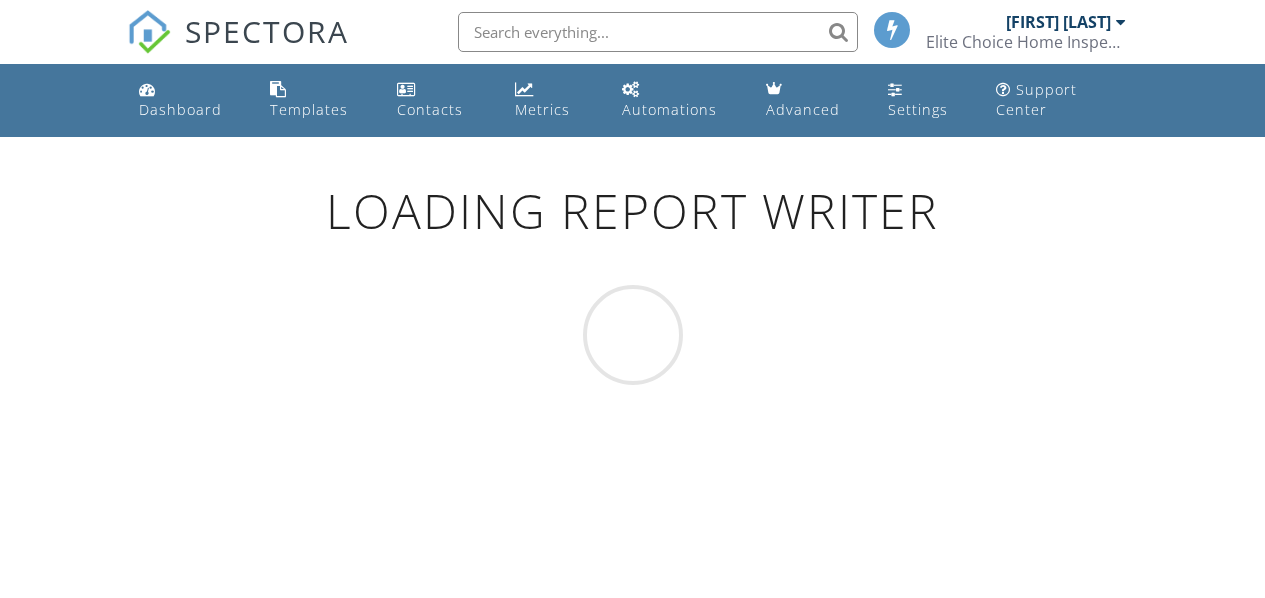 scroll, scrollTop: 0, scrollLeft: 0, axis: both 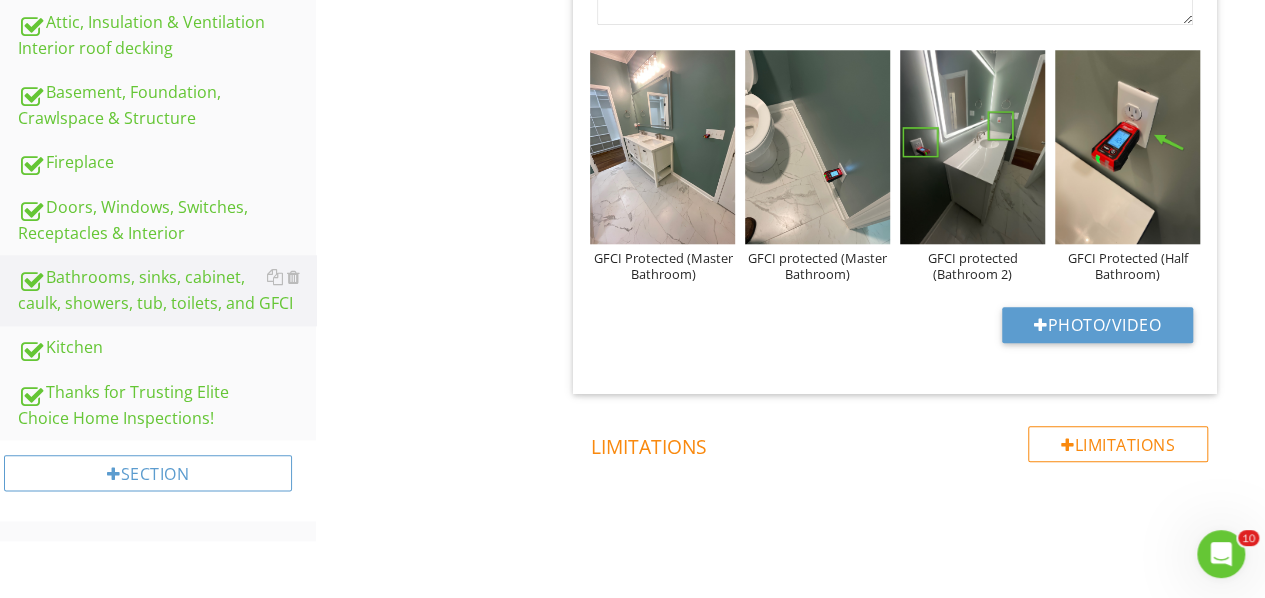 click at bounding box center [662, 146] 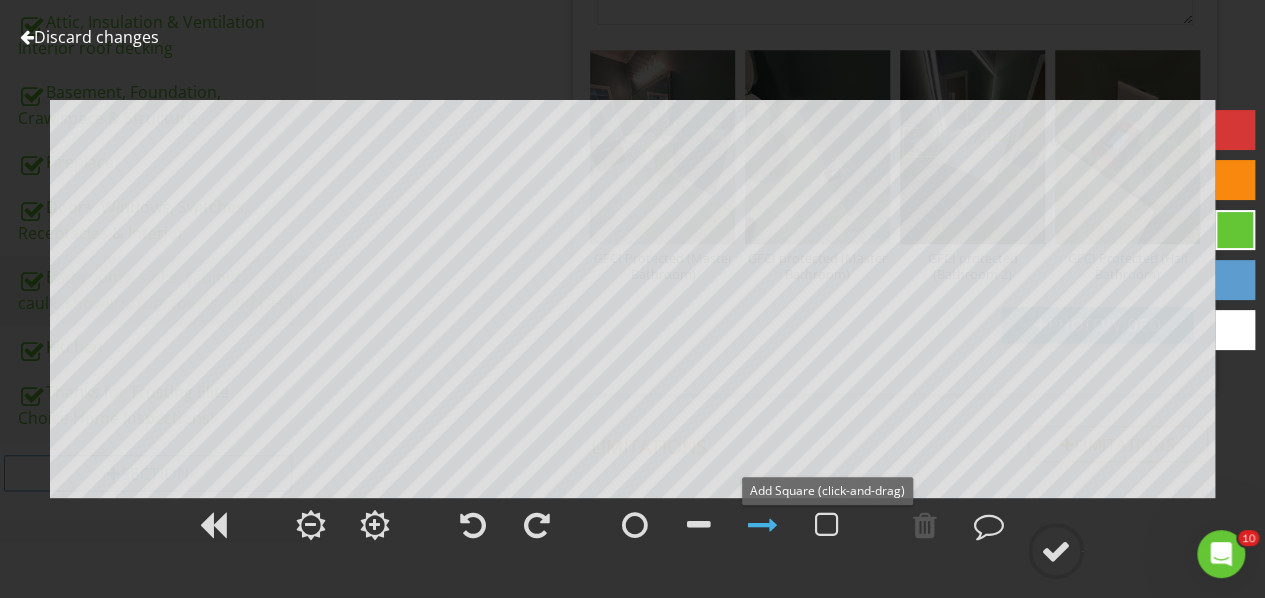 click at bounding box center [827, 525] 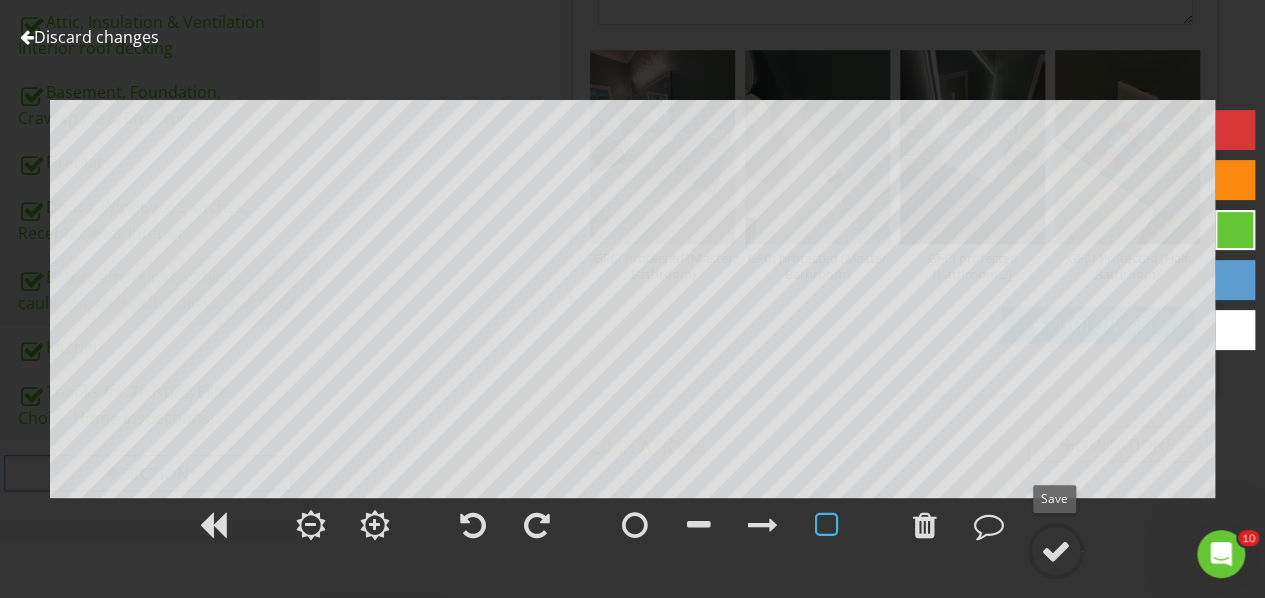 click at bounding box center [1056, 551] 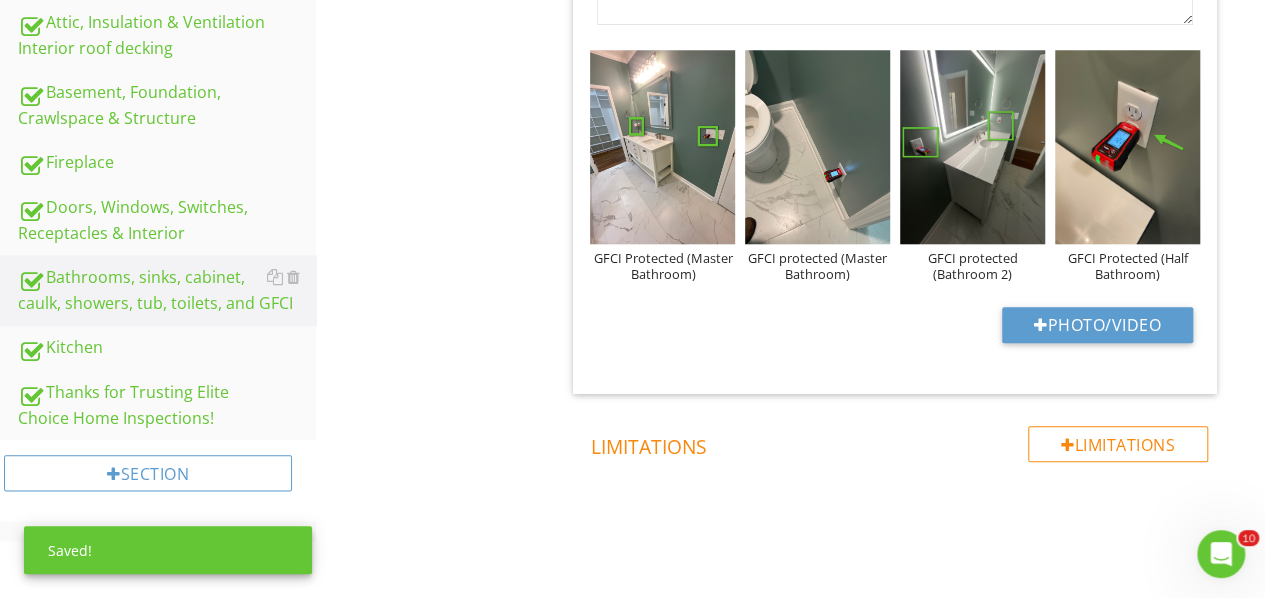 click at bounding box center (817, 146) 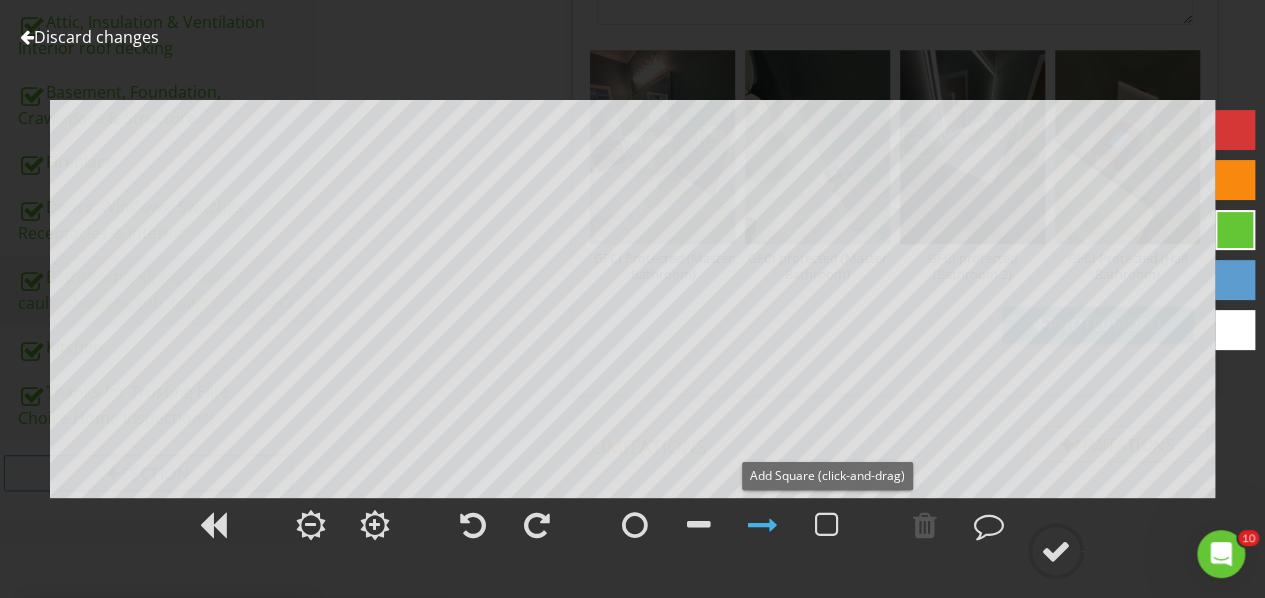 click at bounding box center [827, 525] 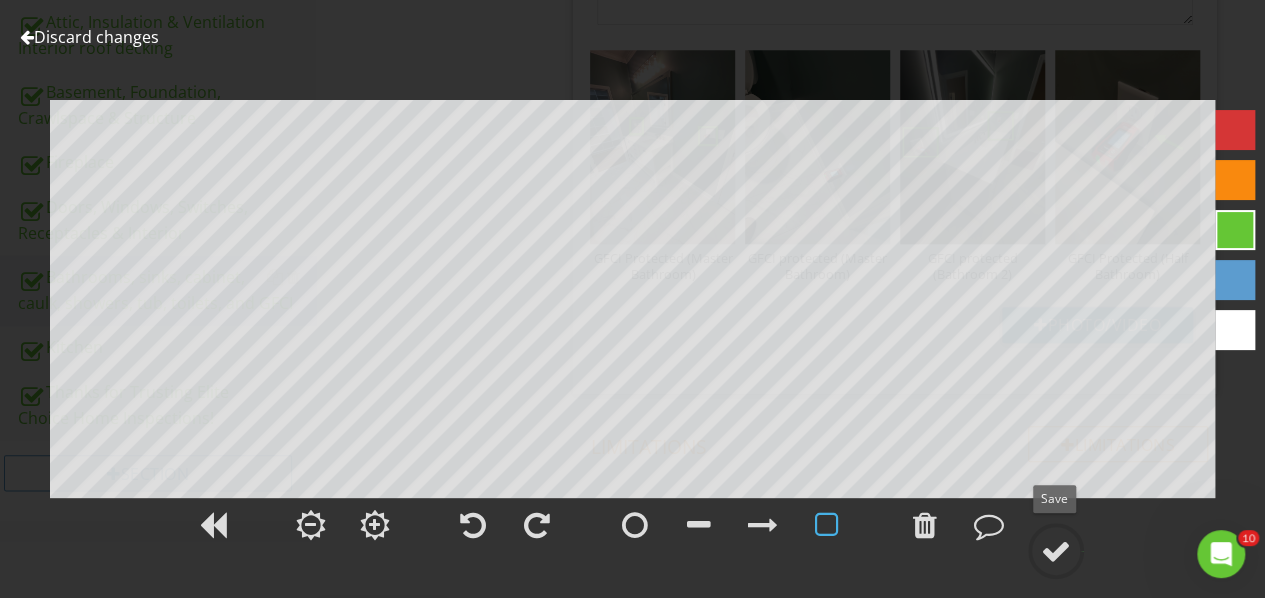 click at bounding box center (1056, 551) 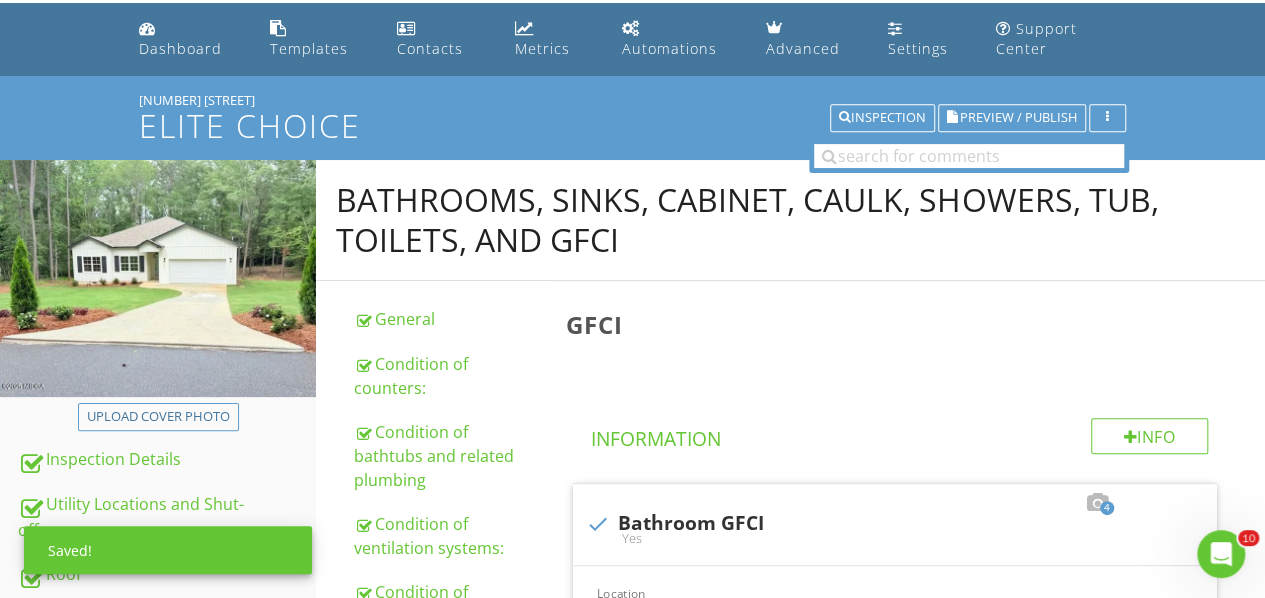 scroll, scrollTop: 0, scrollLeft: 0, axis: both 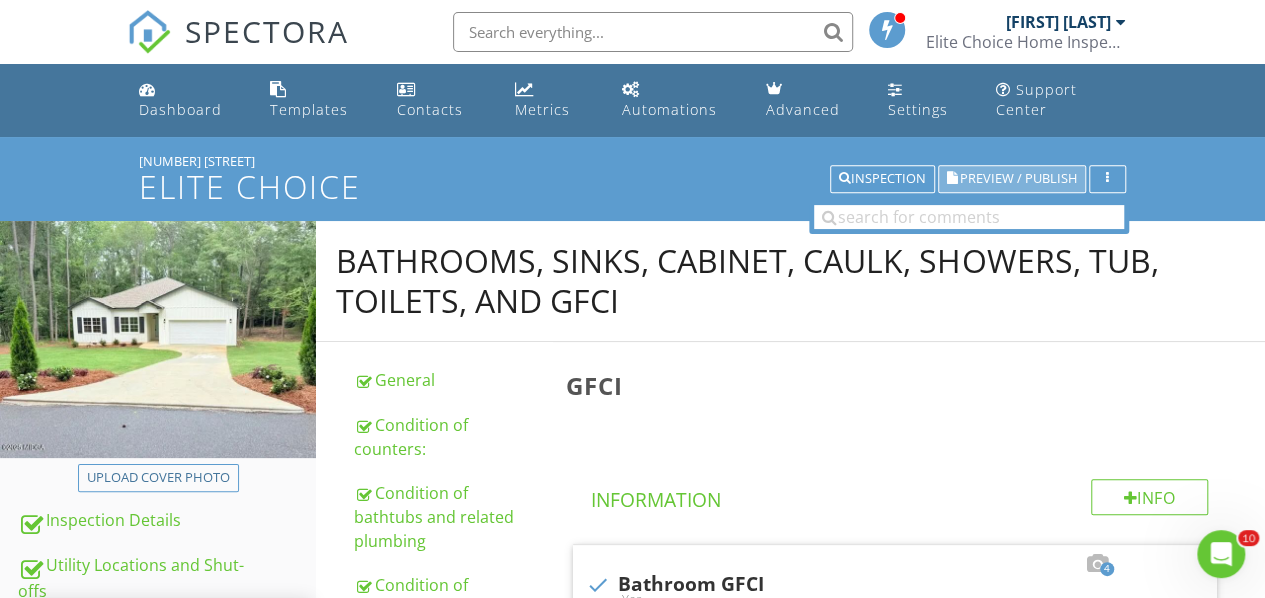 click on "Preview / Publish" at bounding box center [1018, 179] 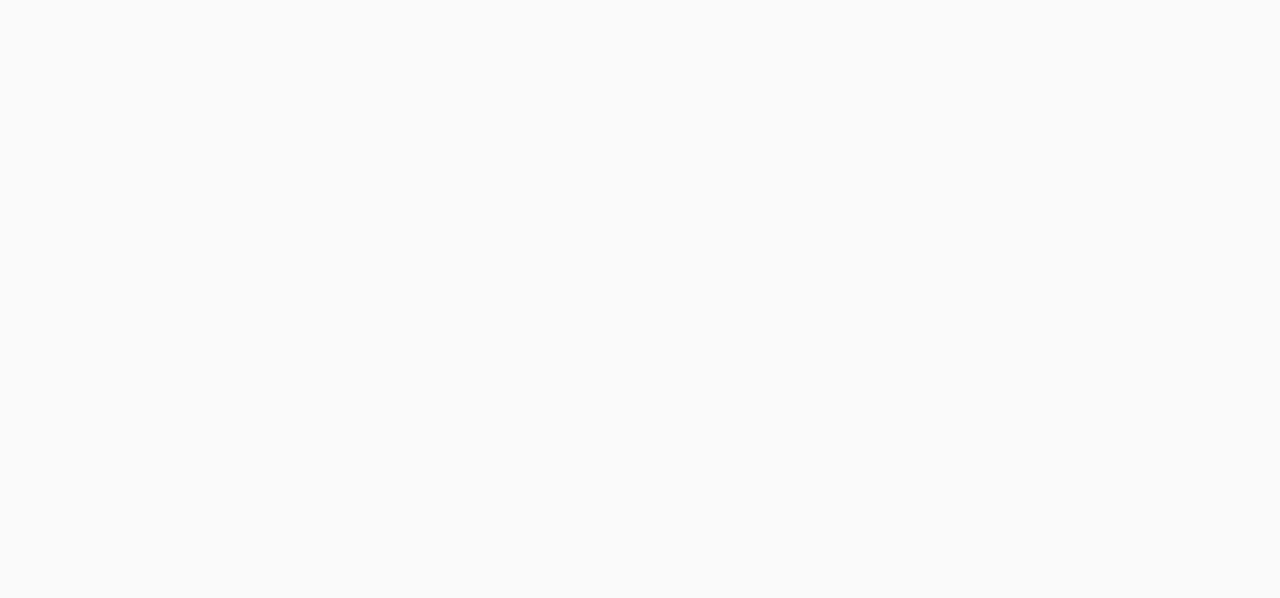 scroll, scrollTop: 0, scrollLeft: 0, axis: both 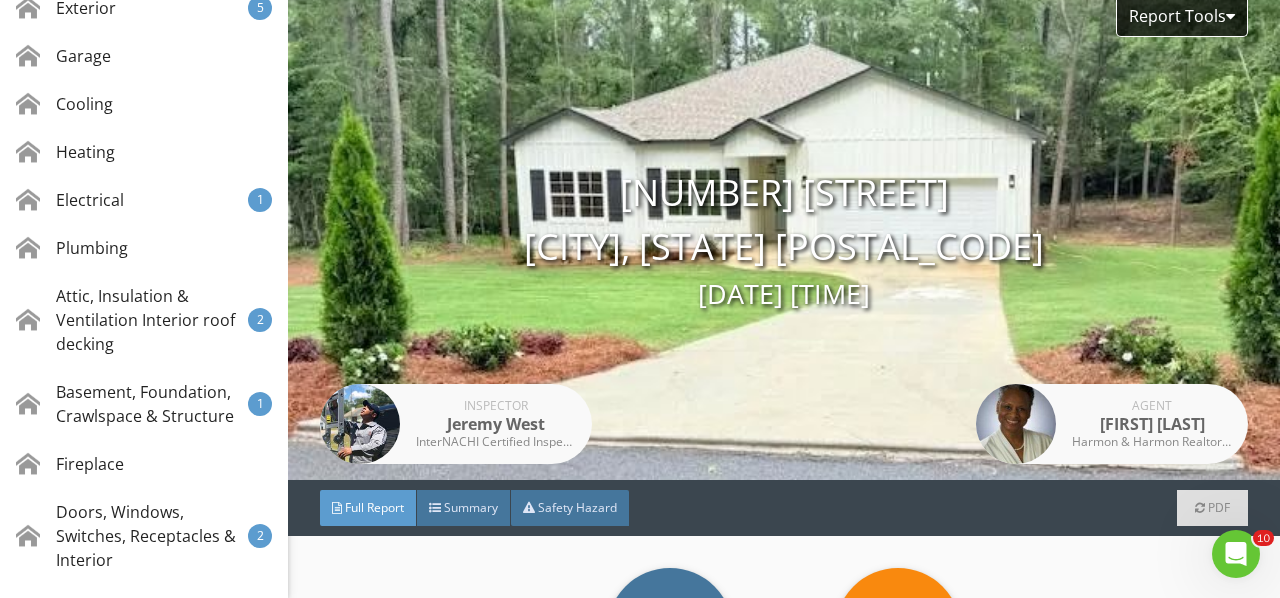 click on "Basement, Foundation, Crawlspace & Structure" at bounding box center (132, 404) 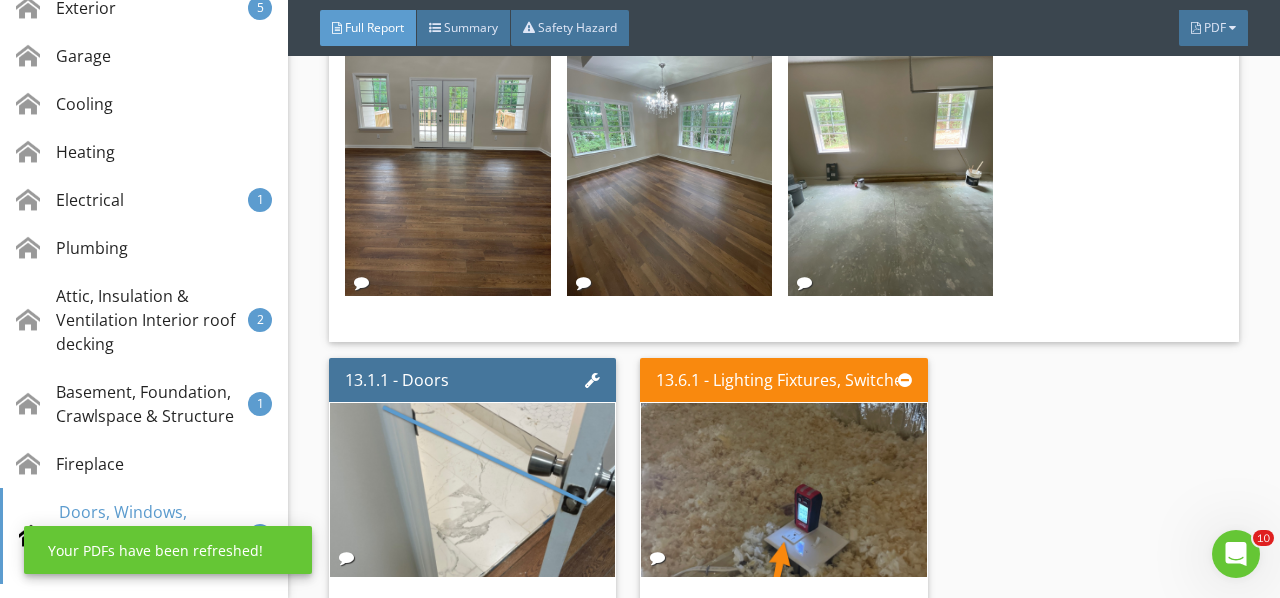 scroll, scrollTop: 23042, scrollLeft: 0, axis: vertical 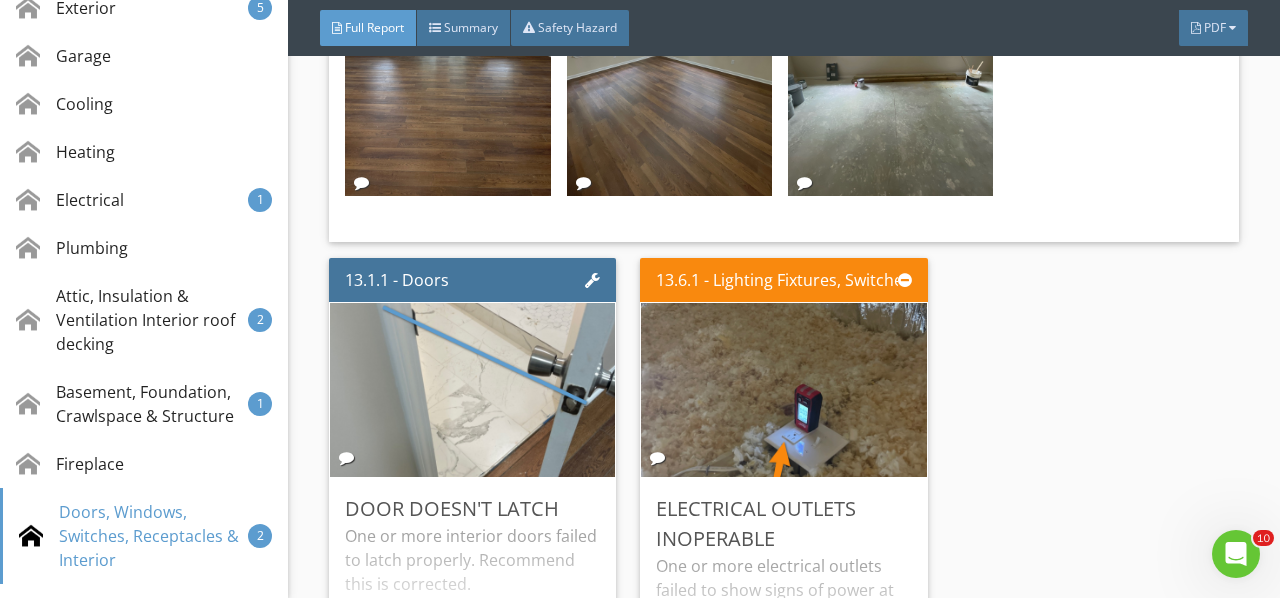 click on "One or more electrical outlets failed to show signs of power at the time of inspection. Recommend this is evaluated and corrected as necessary by a qualified electrician." at bounding box center (783, 618) 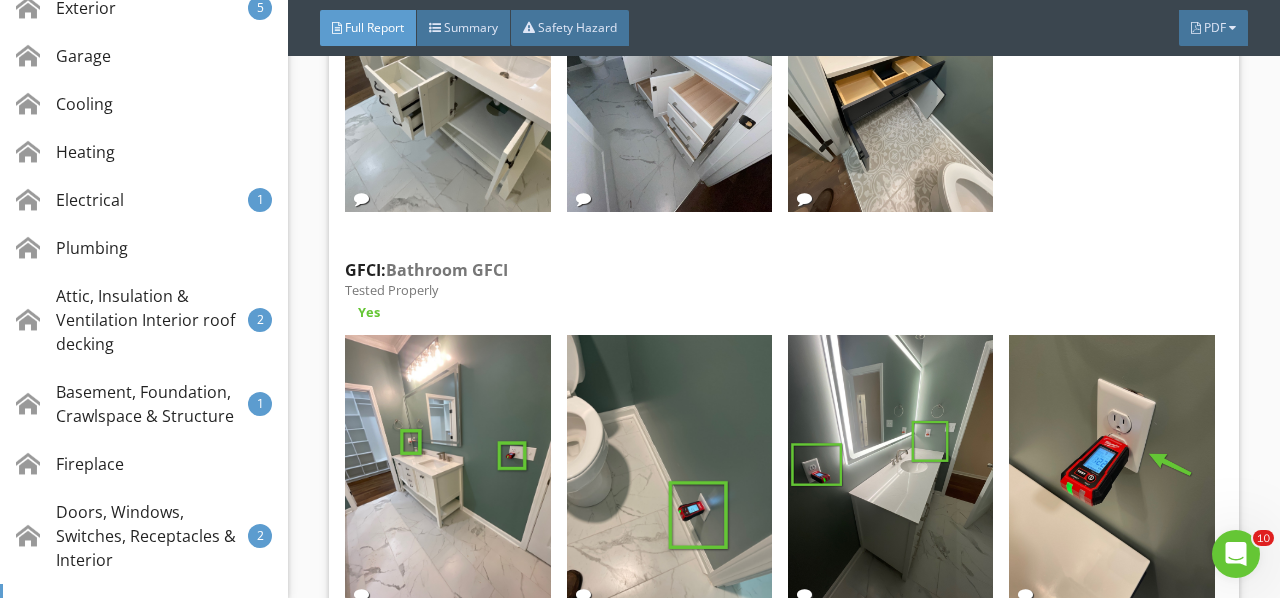 scroll, scrollTop: 24242, scrollLeft: 0, axis: vertical 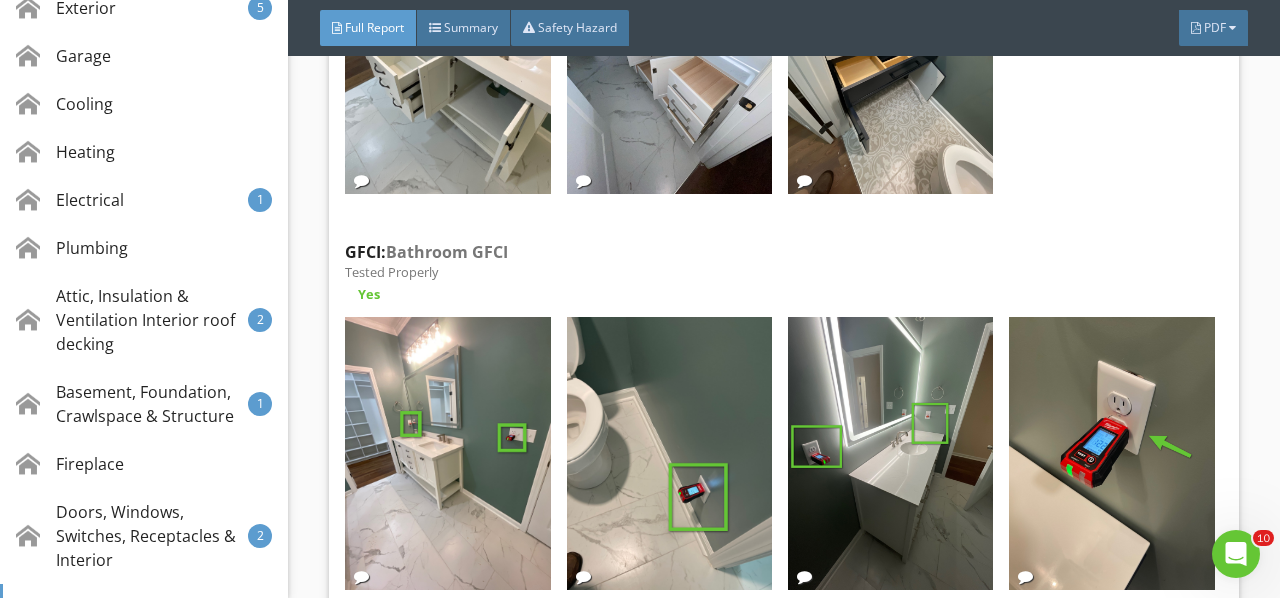 click at bounding box center (447, 454) 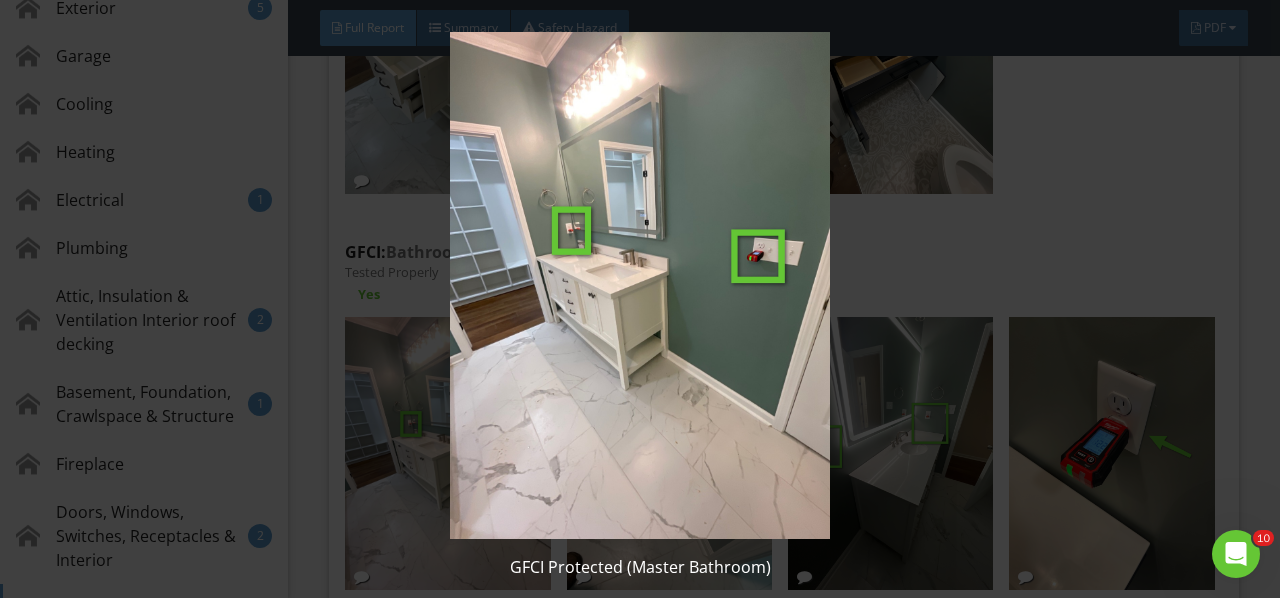 click at bounding box center (639, 285) 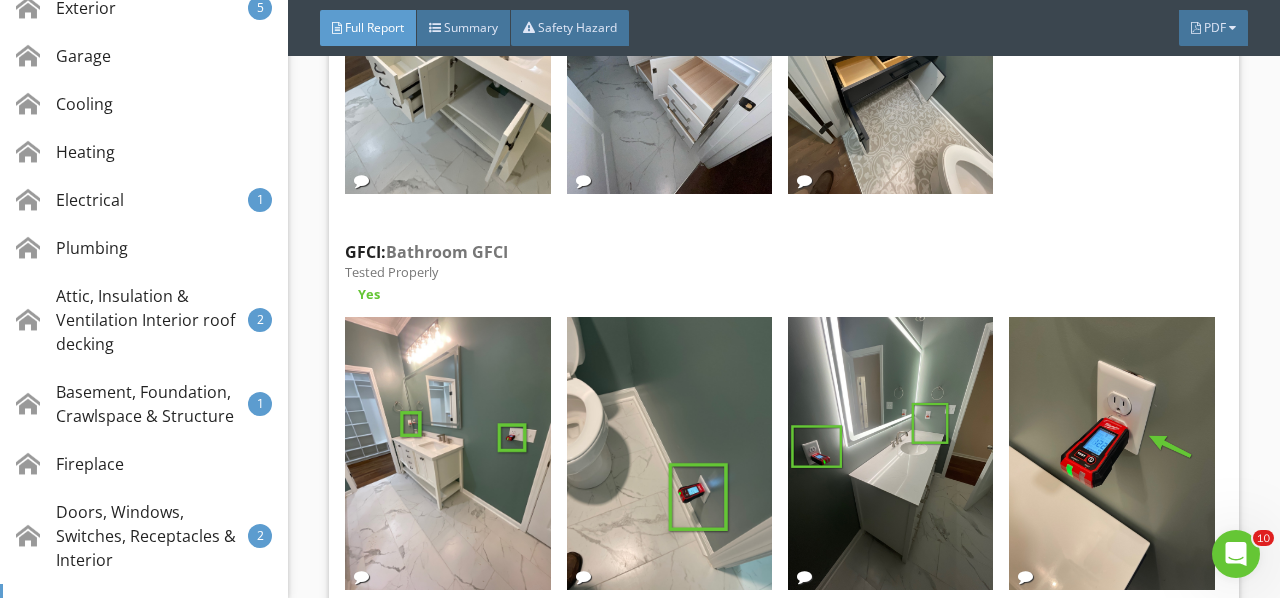 click at bounding box center (669, 454) 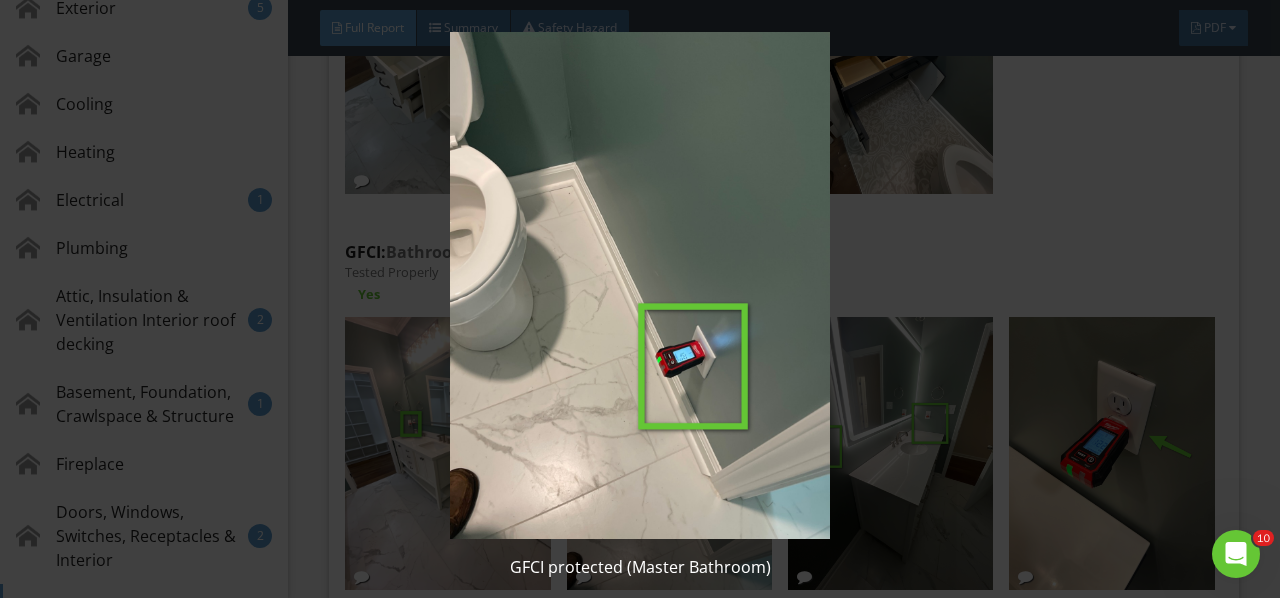 click at bounding box center [639, 285] 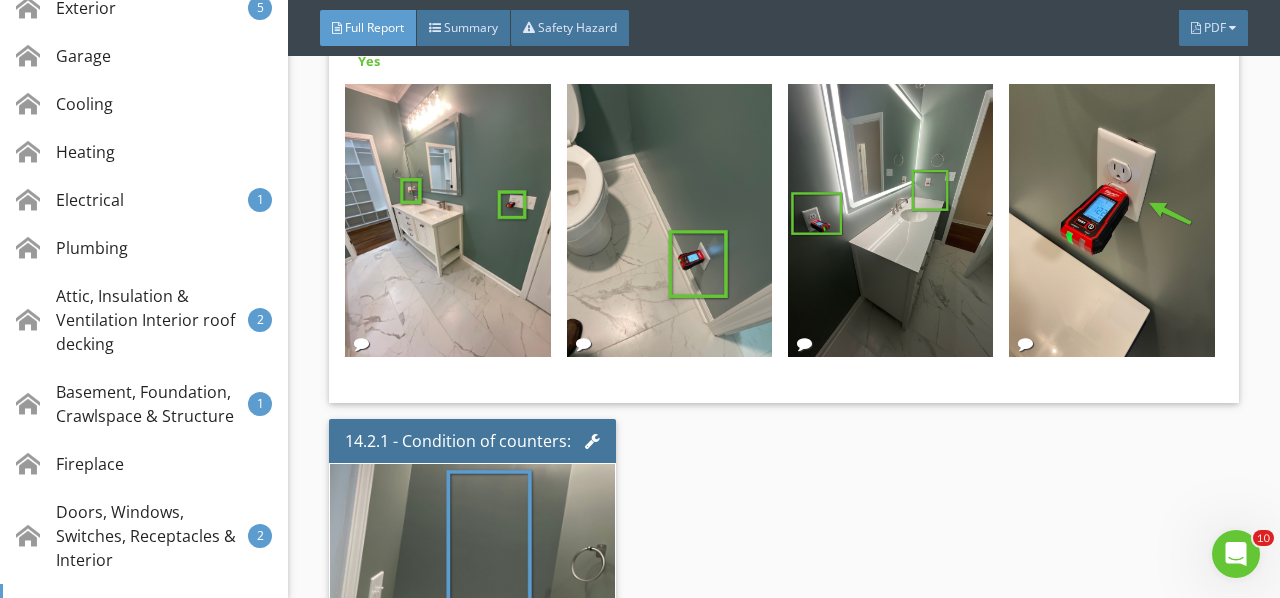 scroll, scrollTop: 24642, scrollLeft: 0, axis: vertical 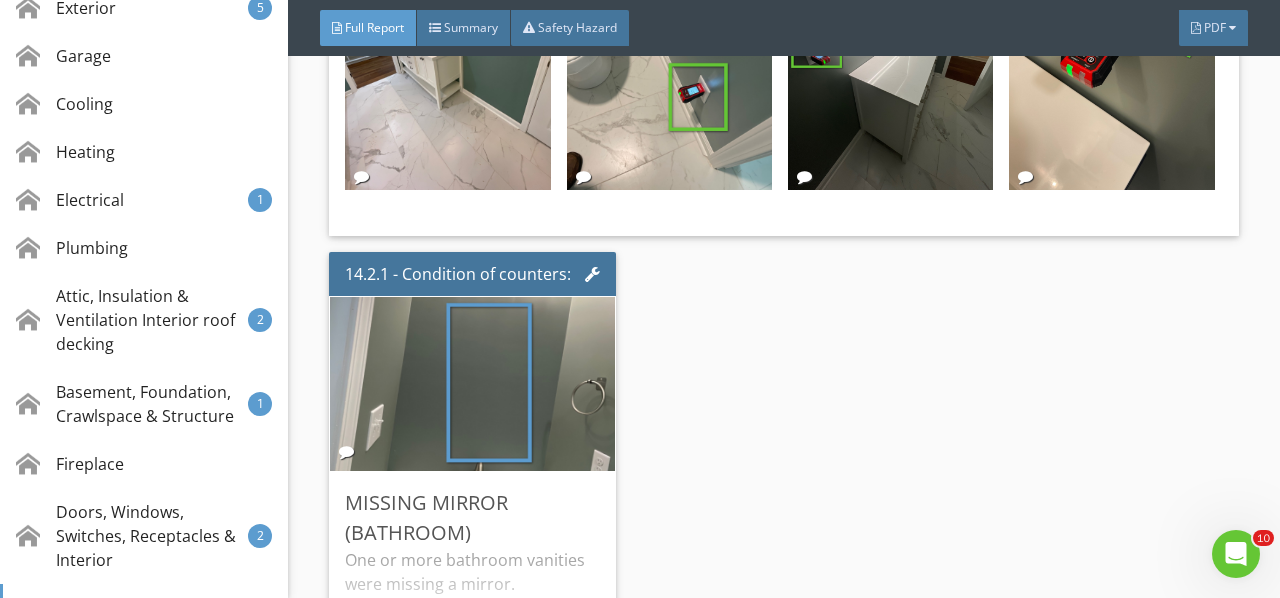 click on "One or more bathroom vanities were missing a mirror. Recommend following up with the builder on installation date." at bounding box center [472, 612] 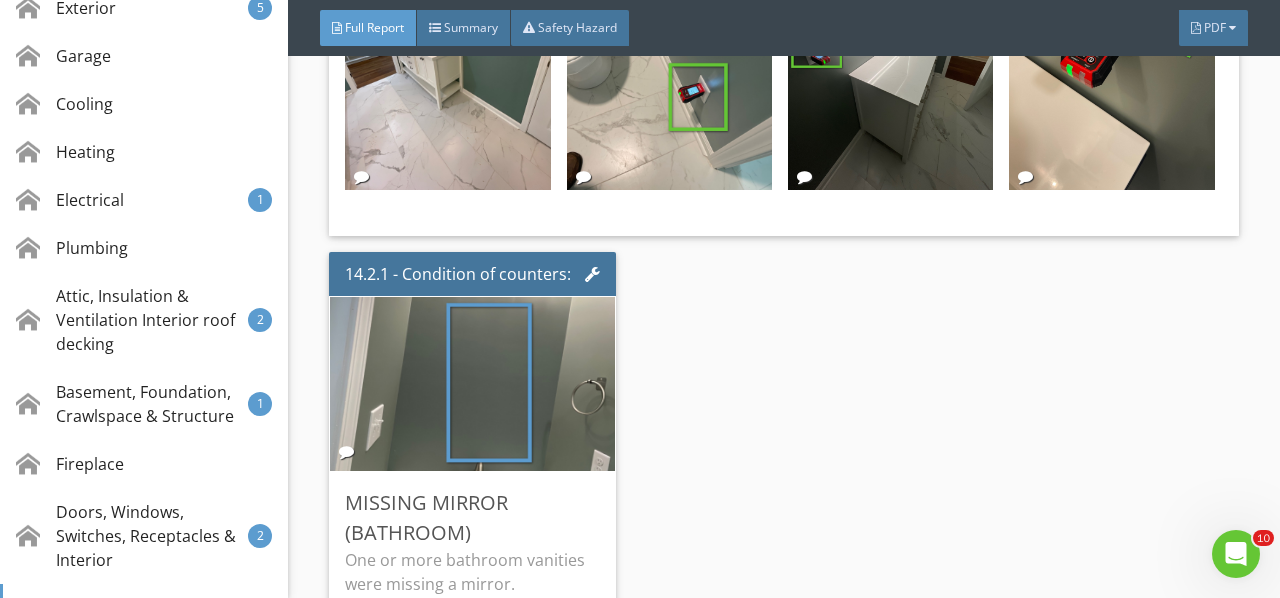 click on "Edit" at bounding box center [0, 0] 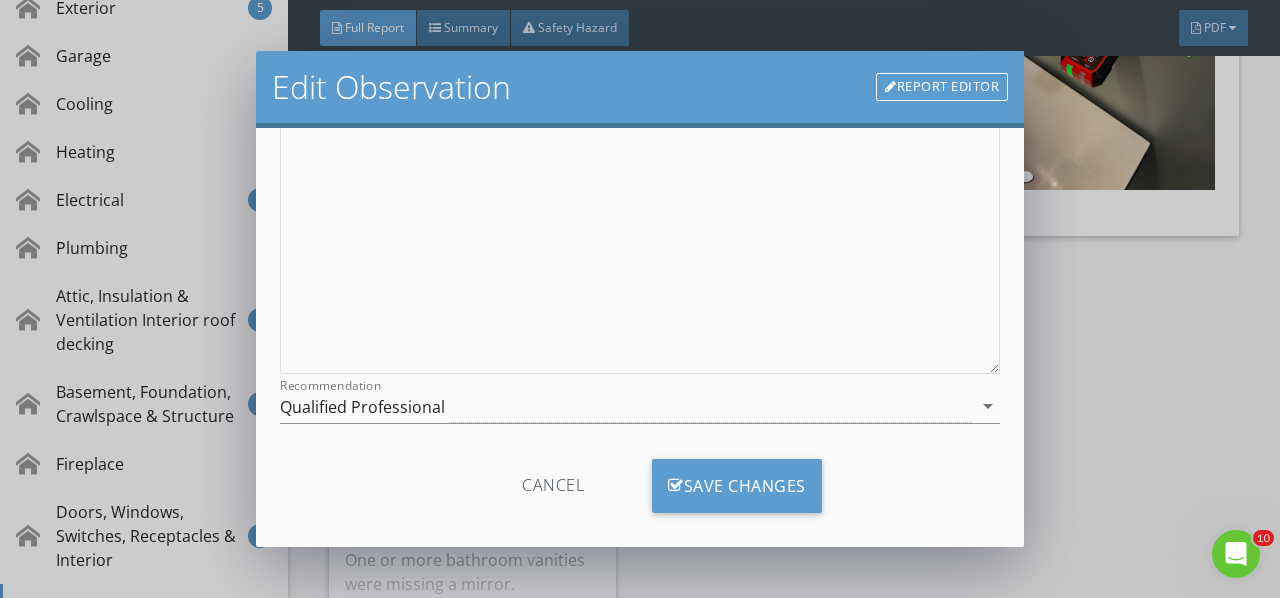 scroll, scrollTop: 298, scrollLeft: 0, axis: vertical 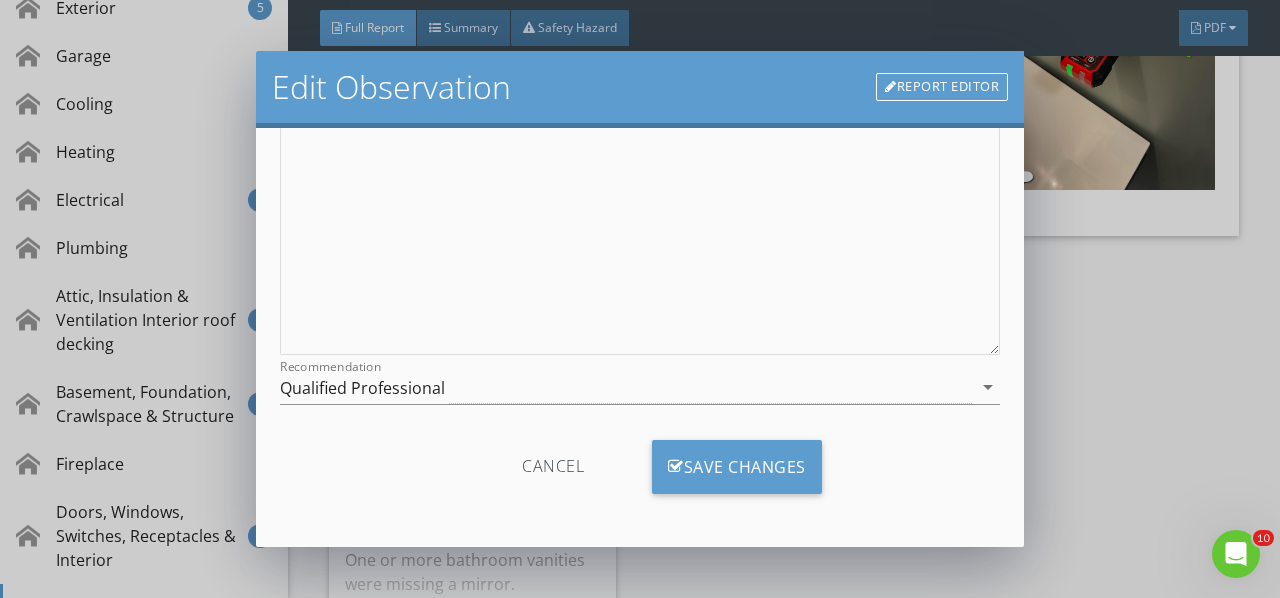 click on "Recommendation Qualified Professional arrow_drop_down" at bounding box center [640, 397] 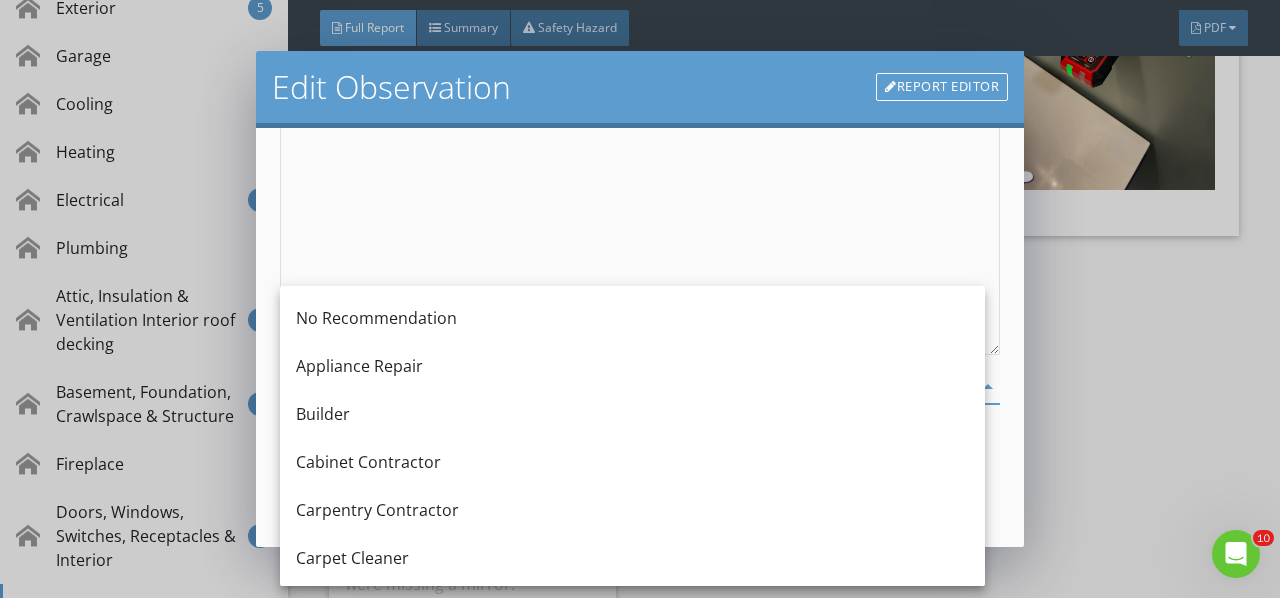 click on "Builder" at bounding box center (632, 414) 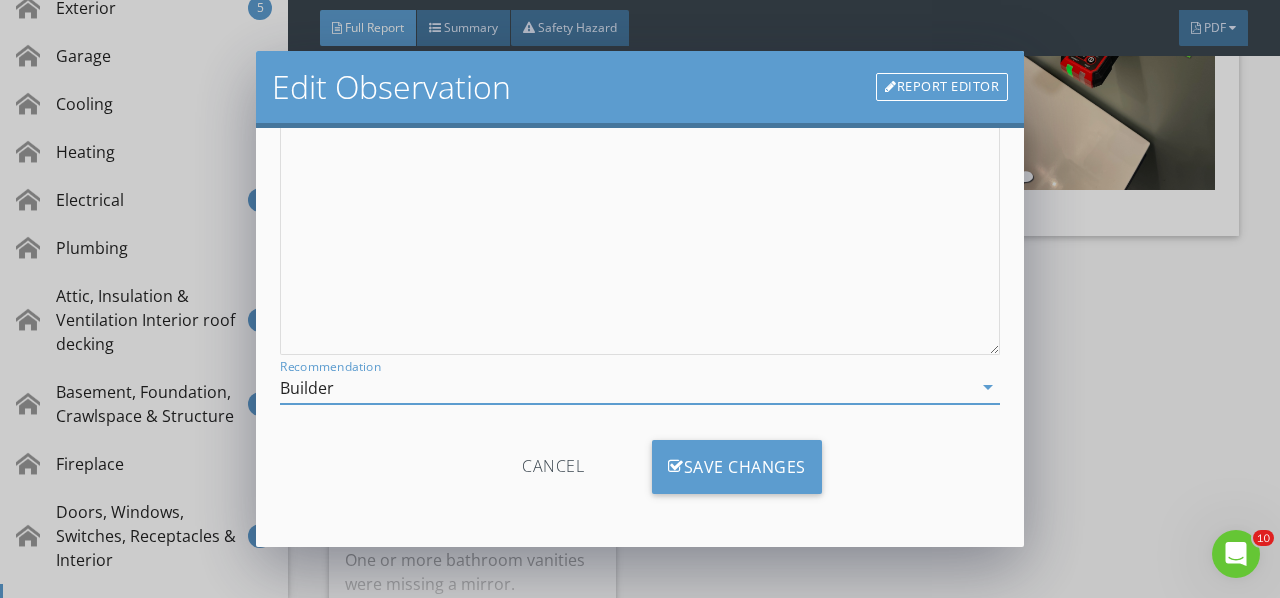 click on "Save Changes" at bounding box center [737, 467] 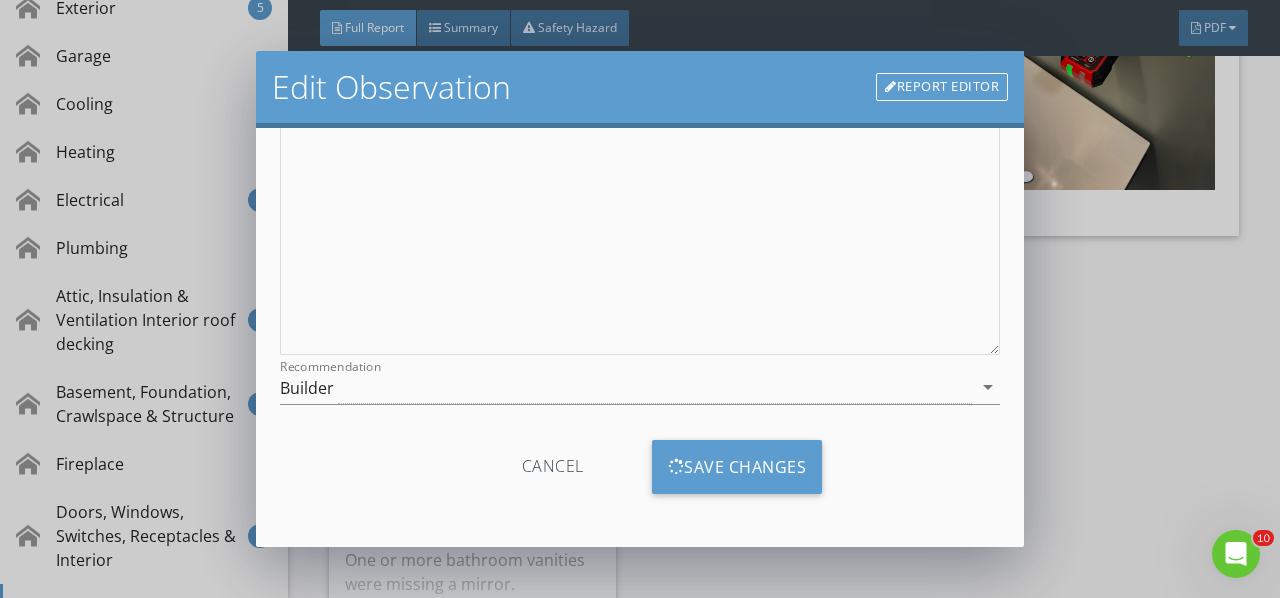 scroll, scrollTop: 62, scrollLeft: 0, axis: vertical 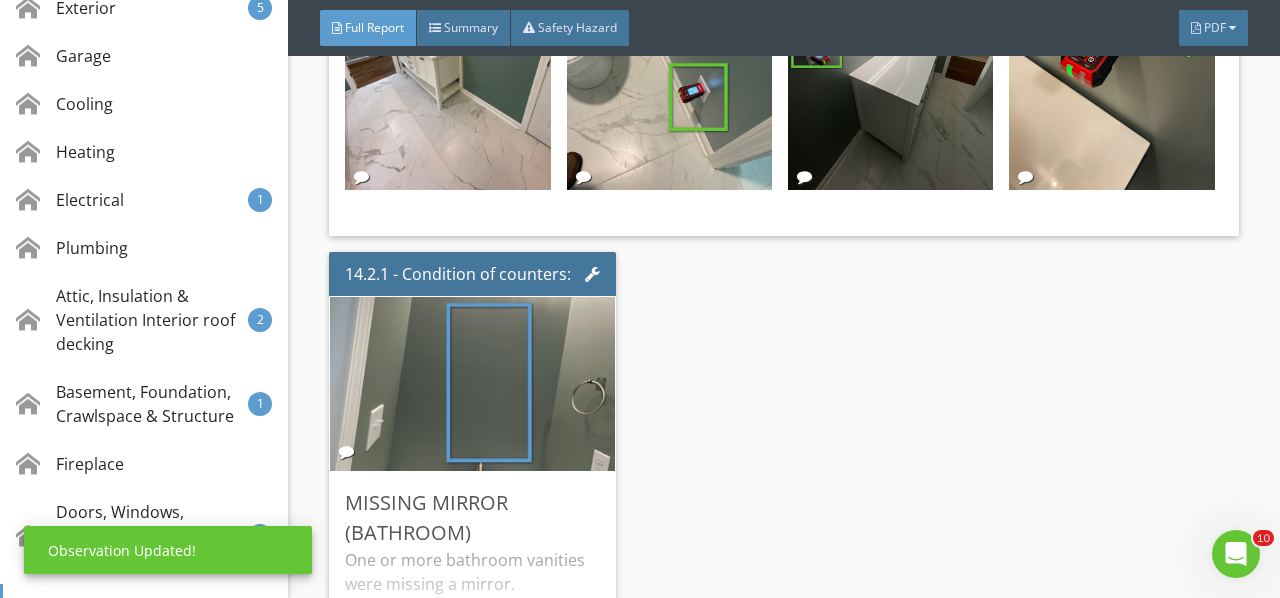 click at bounding box center (473, 384) 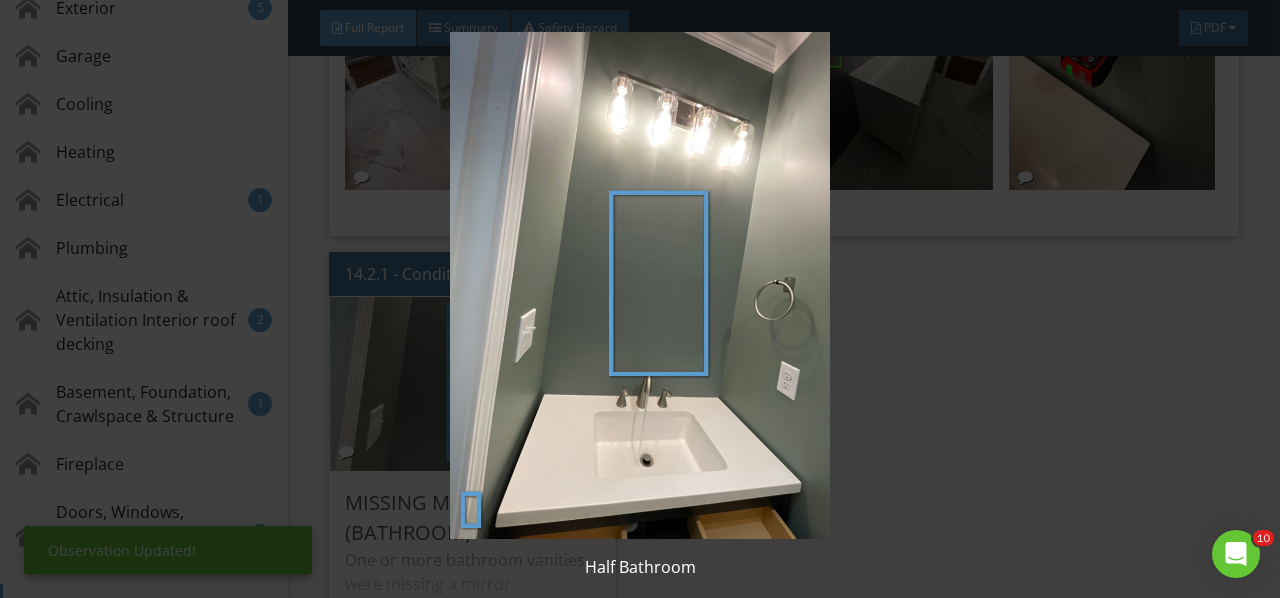 click at bounding box center (639, 285) 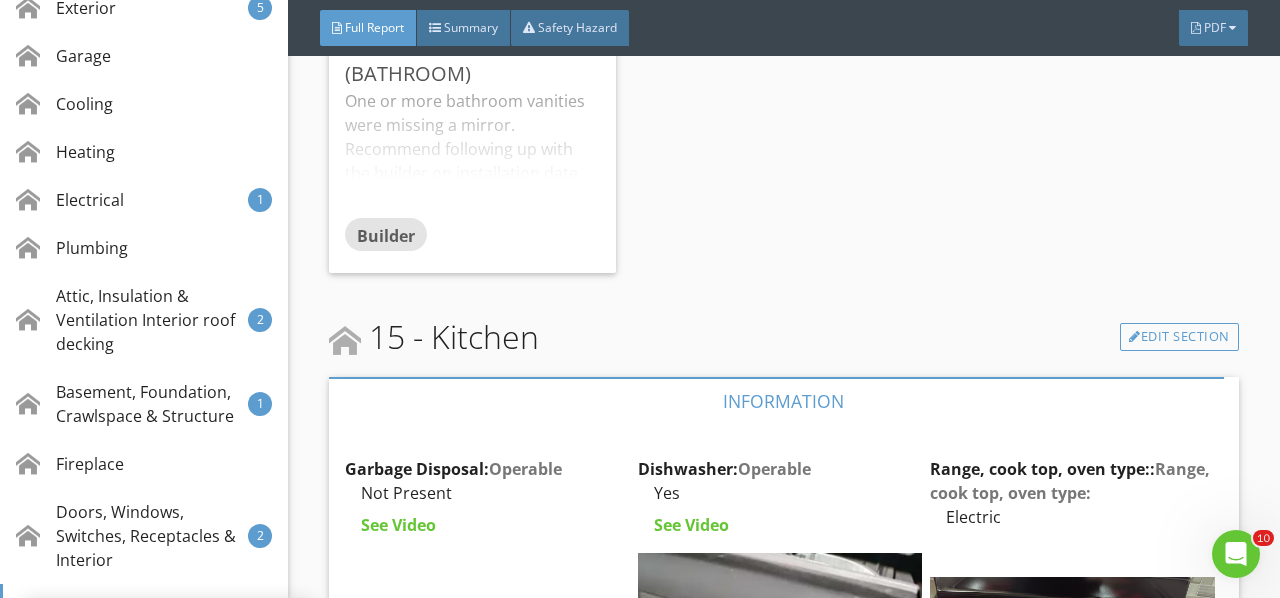 scroll, scrollTop: 25142, scrollLeft: 0, axis: vertical 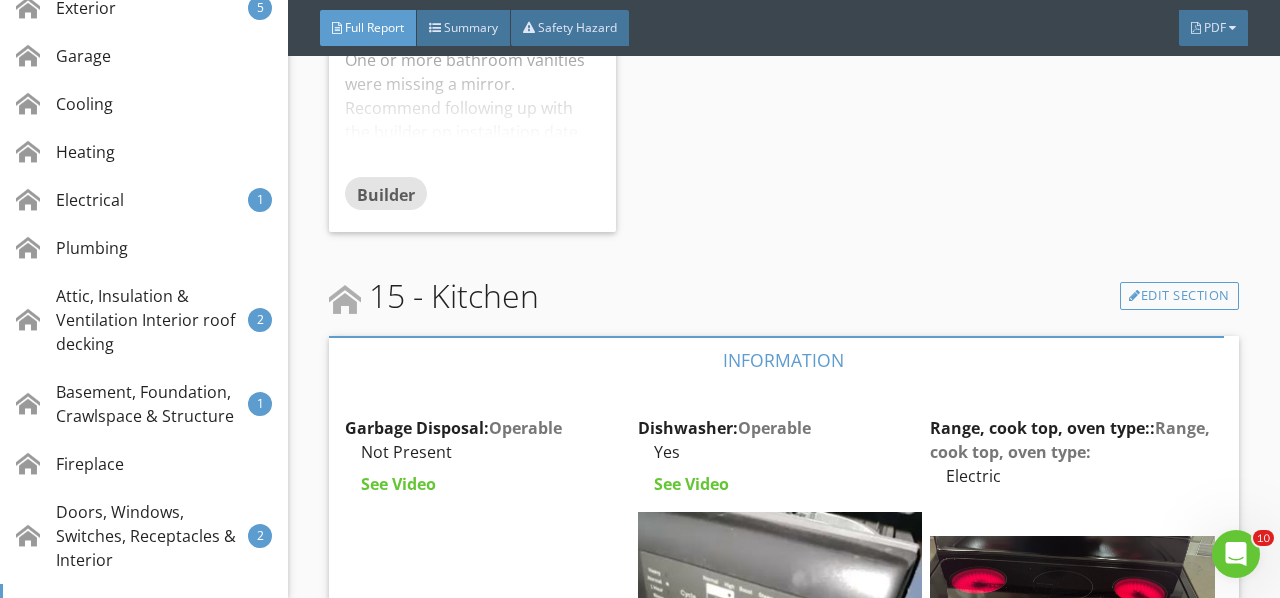 click on "Edit" at bounding box center (0, 0) 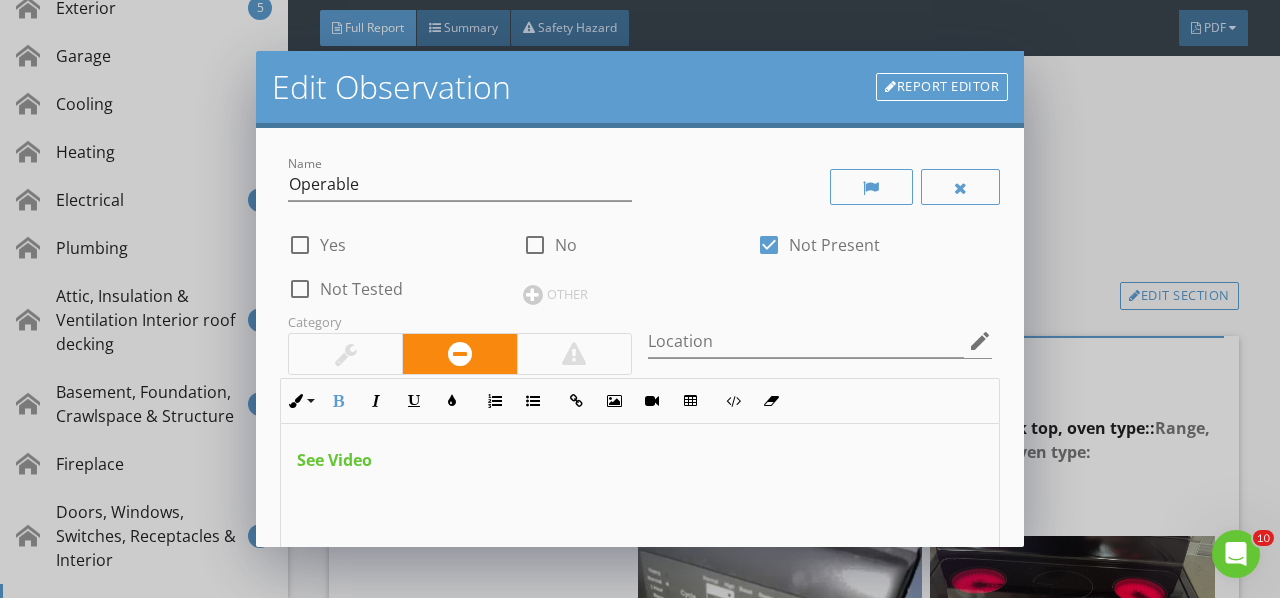 drag, startPoint x: 422, startPoint y: 484, endPoint x: 201, endPoint y: 487, distance: 221.02036 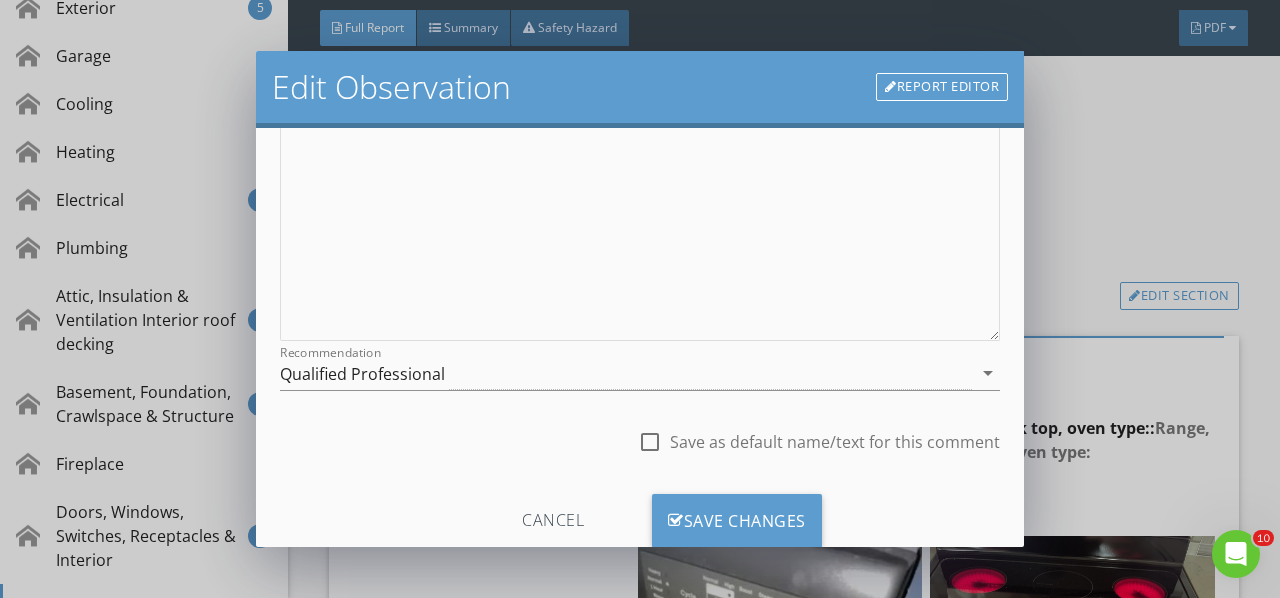 click on "Save Changes" at bounding box center (737, 521) 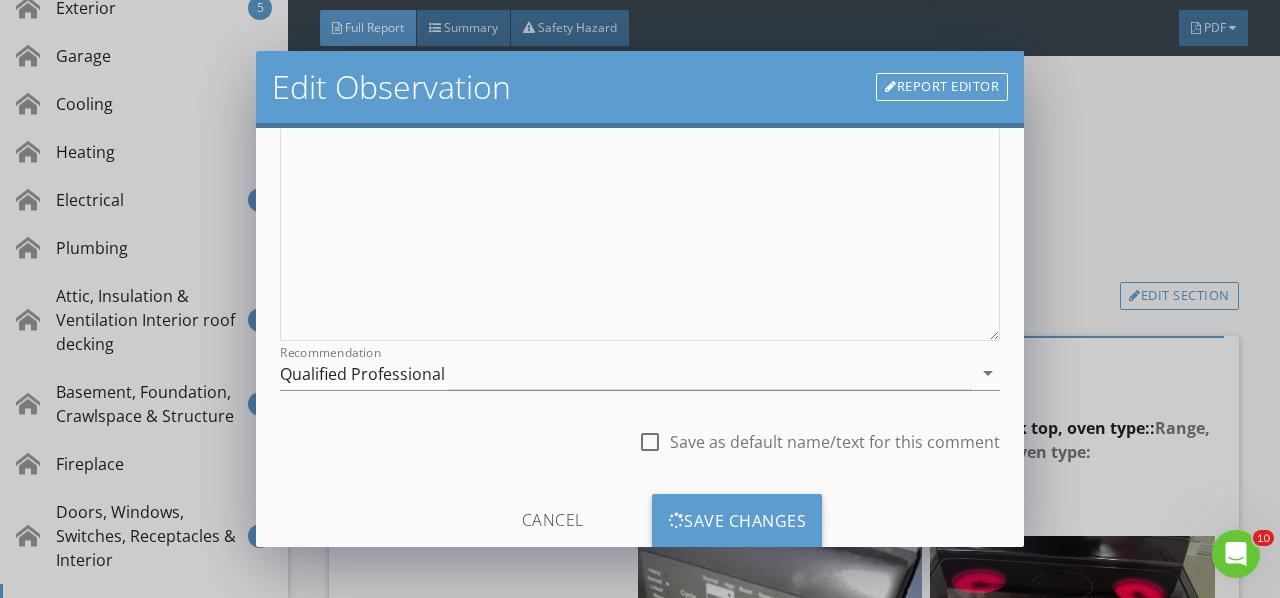 scroll, scrollTop: 218, scrollLeft: 0, axis: vertical 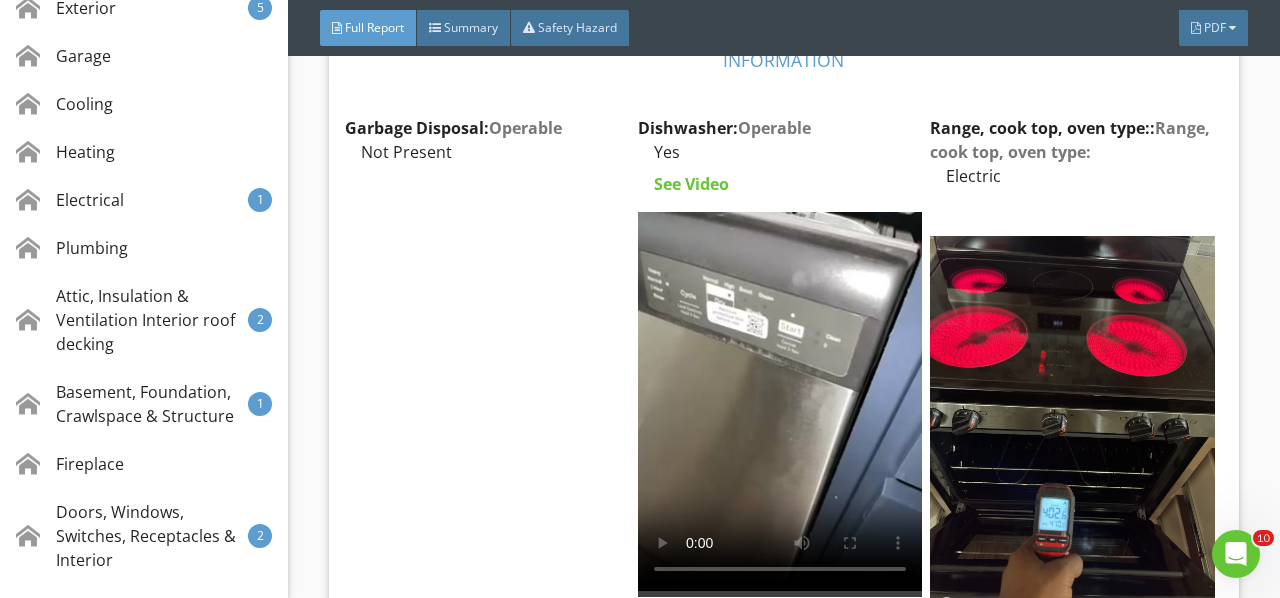 click at bounding box center (1072, 425) 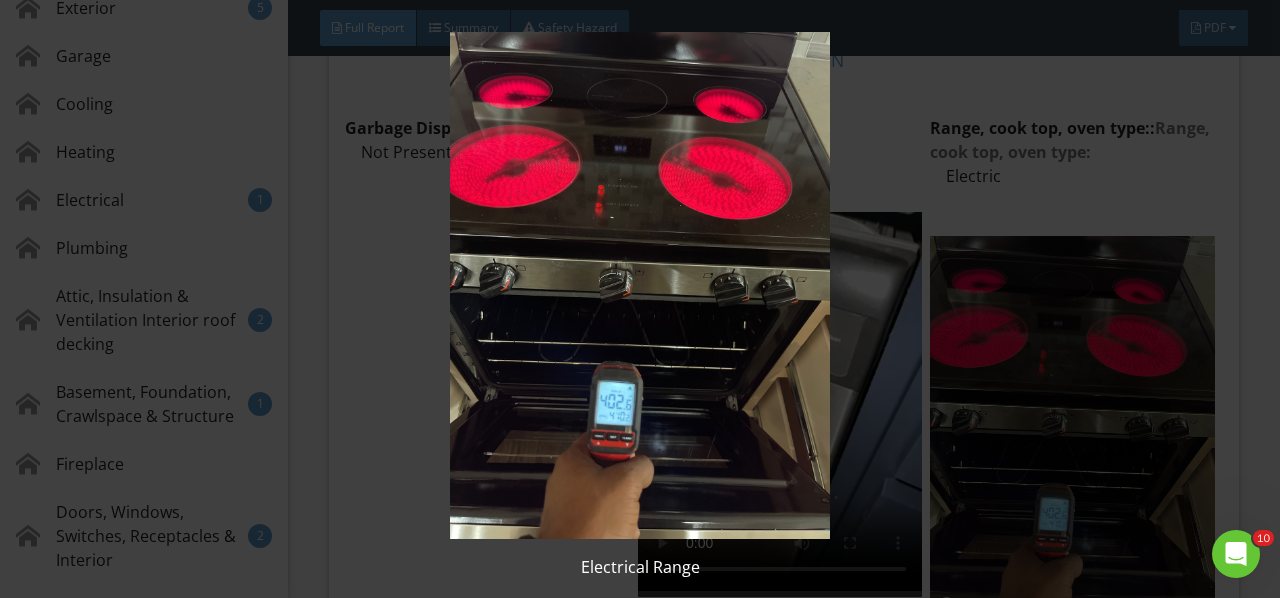 click at bounding box center [639, 285] 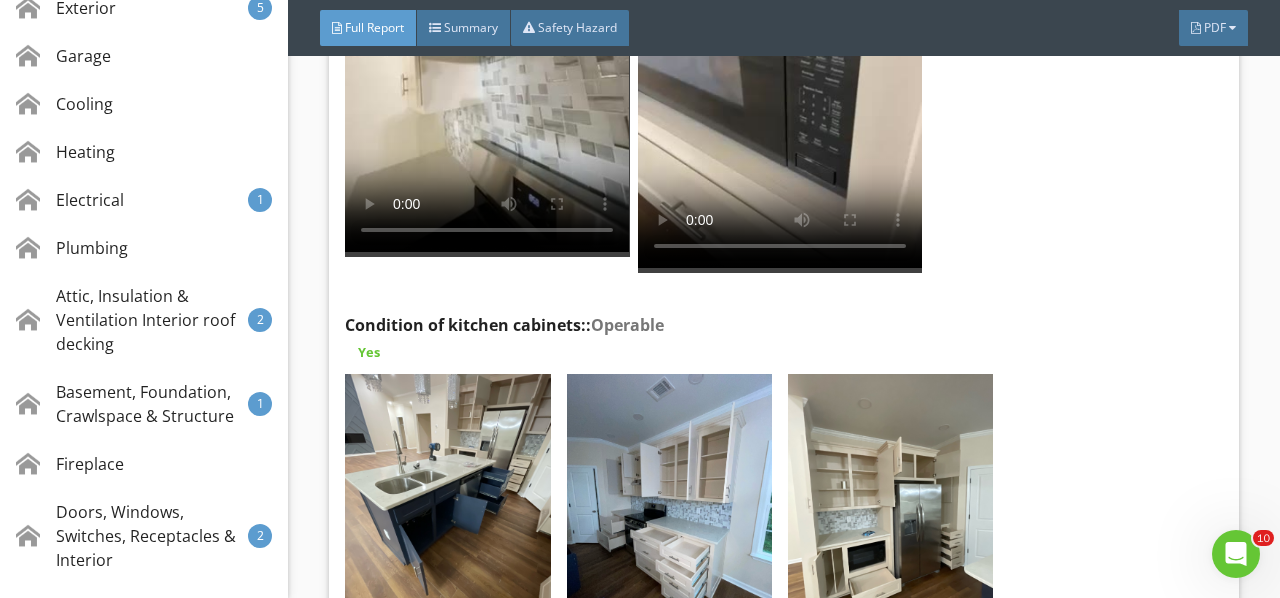 scroll, scrollTop: 26342, scrollLeft: 0, axis: vertical 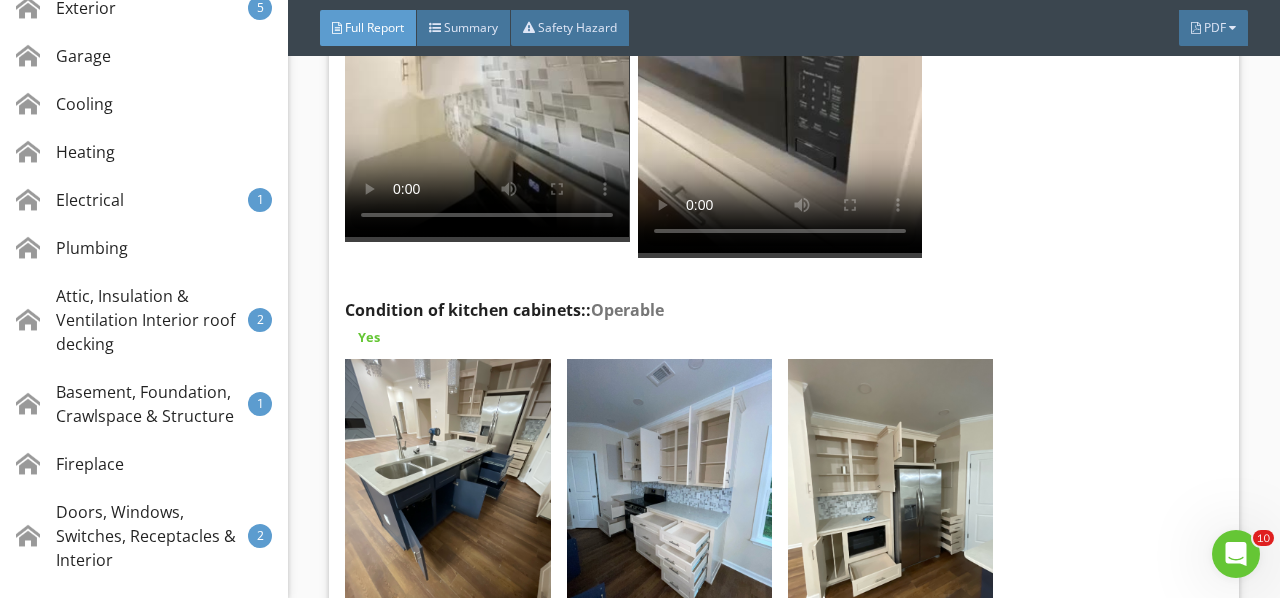 click at bounding box center [447, 496] 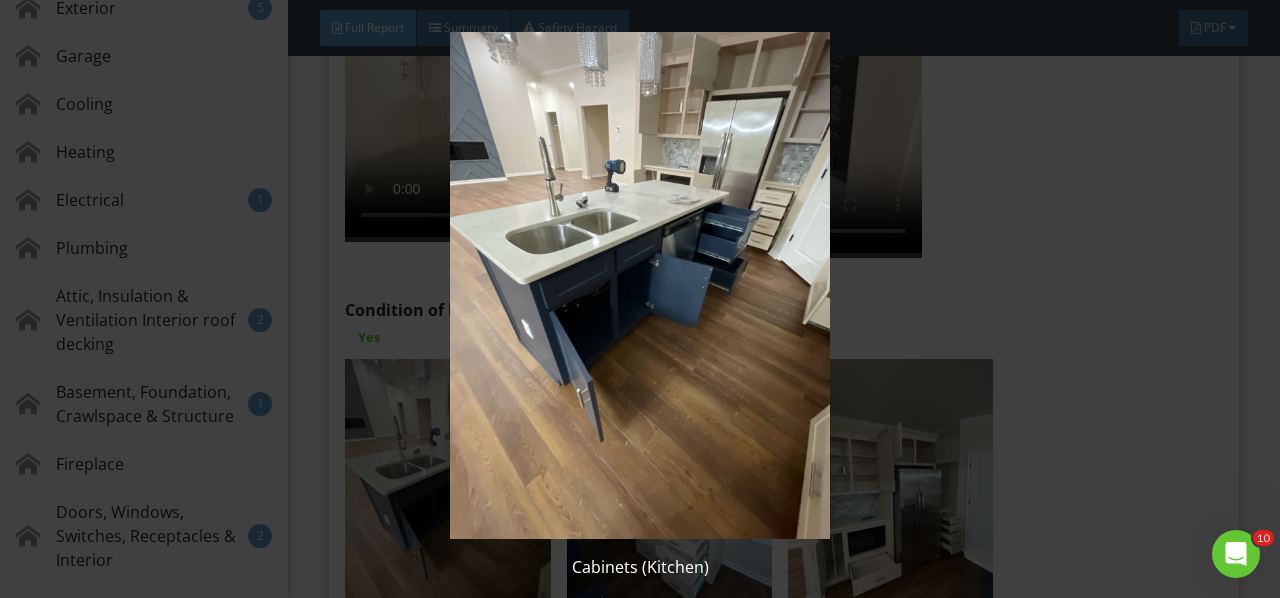 click at bounding box center (639, 285) 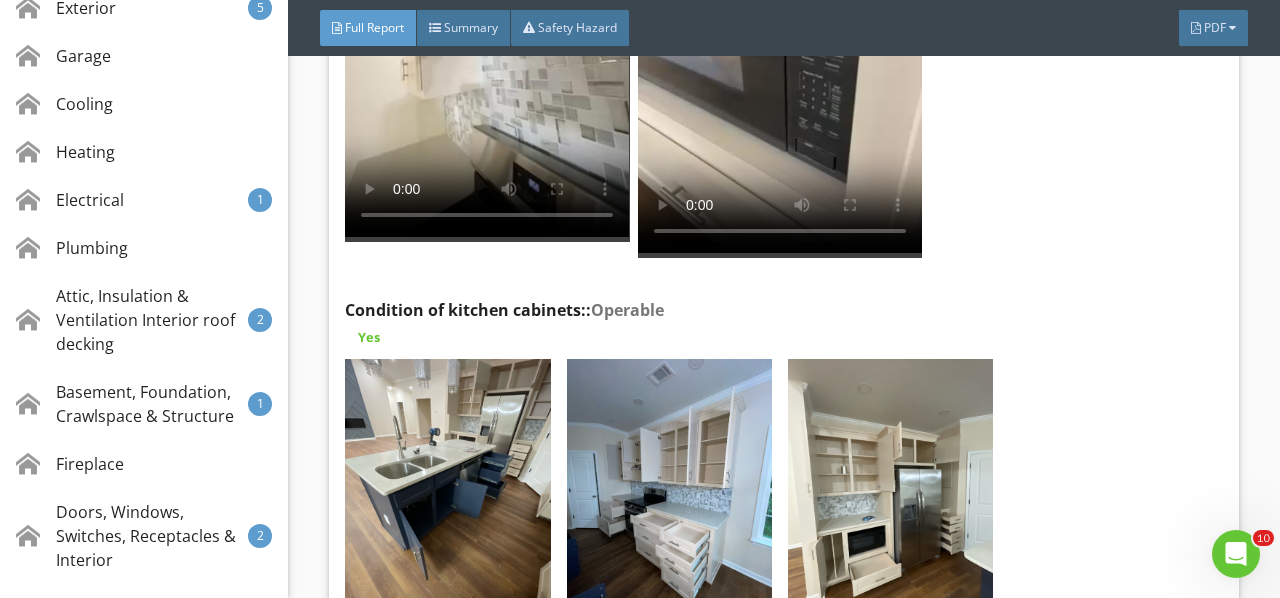 click at bounding box center [669, 496] 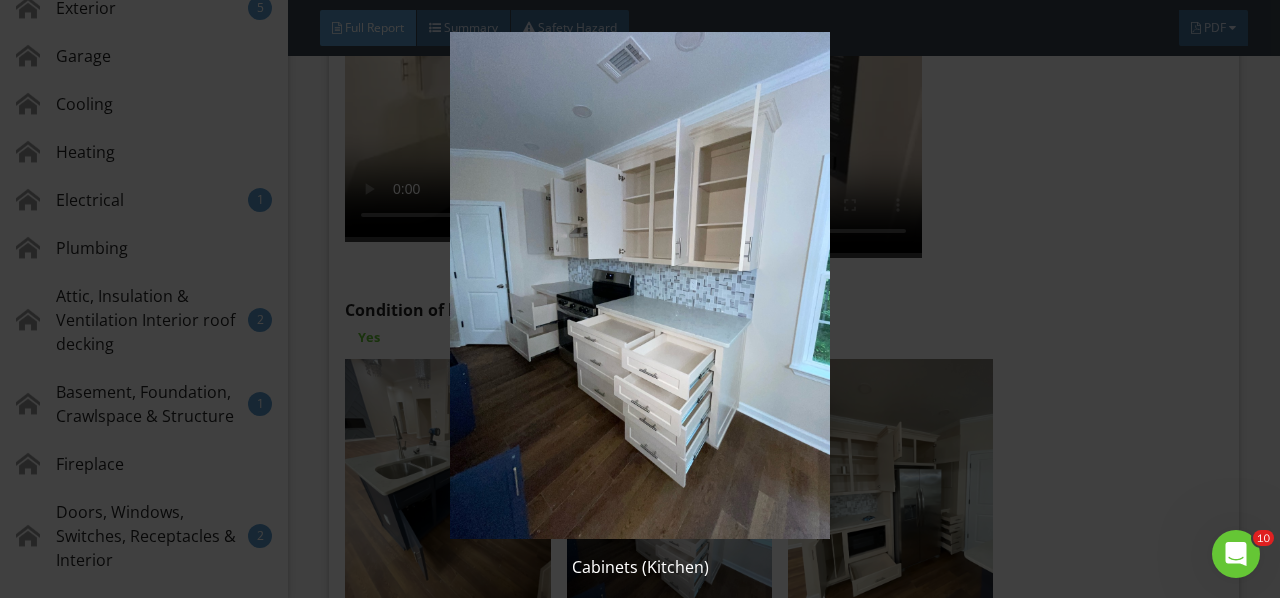 click at bounding box center [639, 285] 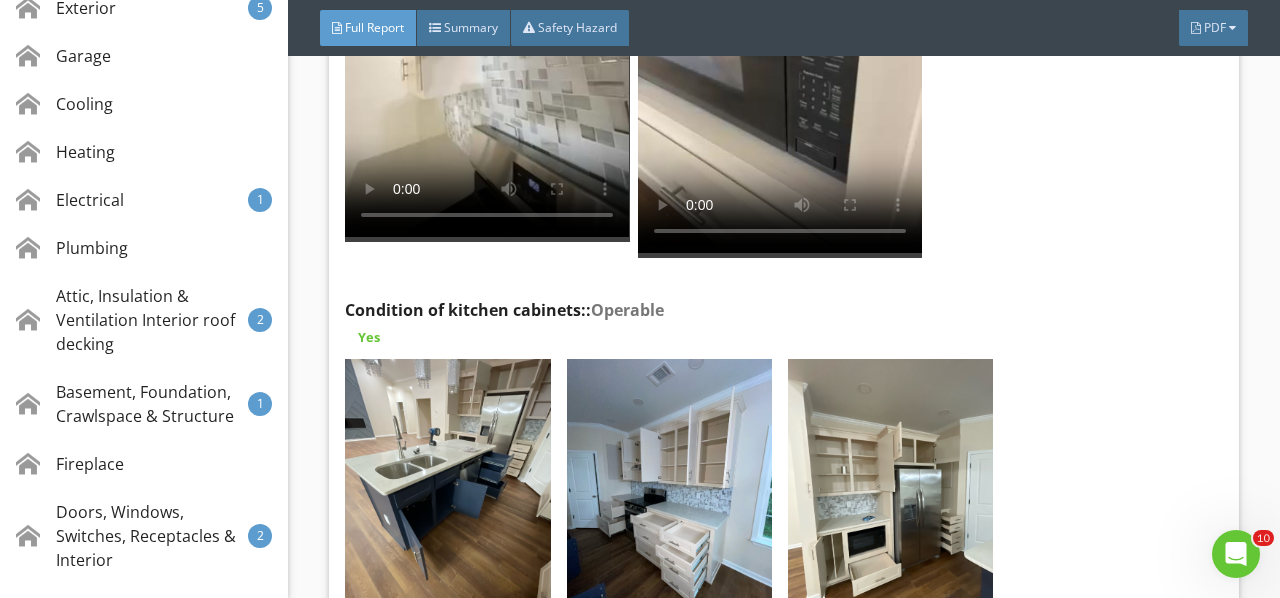 click at bounding box center [890, 496] 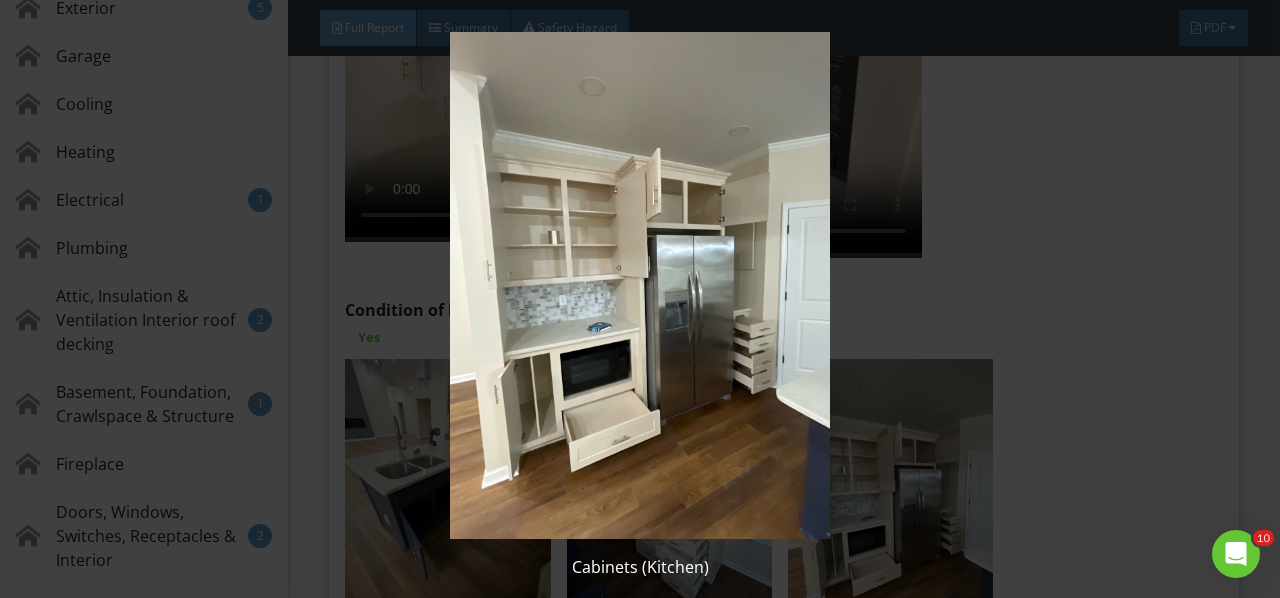 click at bounding box center (639, 285) 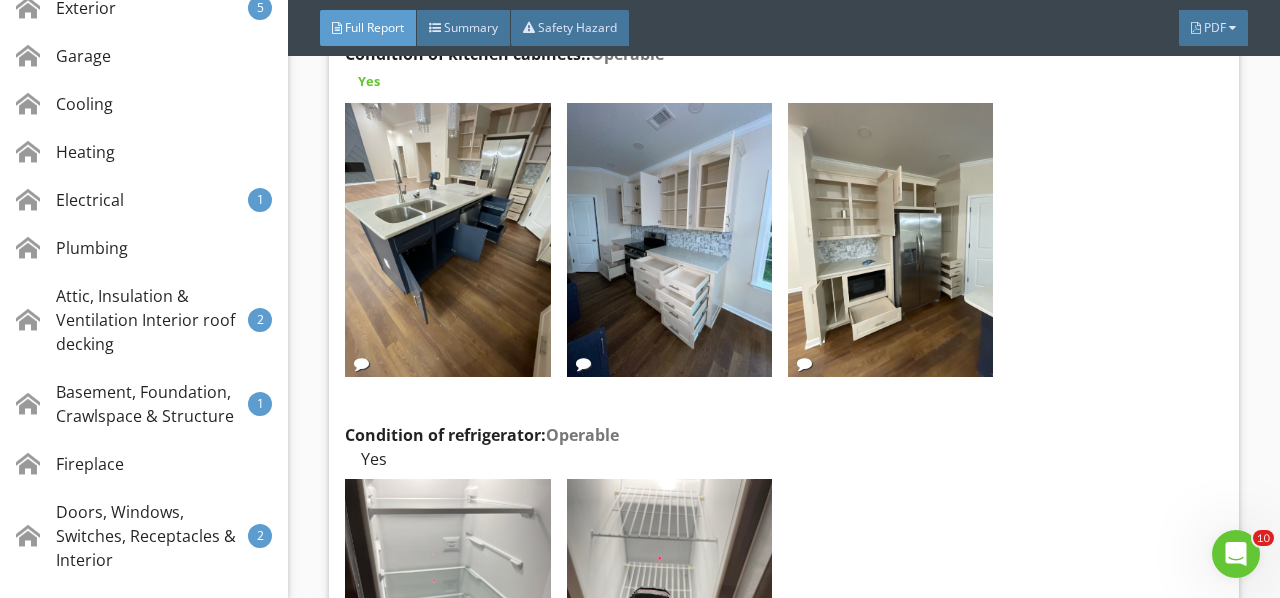 scroll, scrollTop: 26642, scrollLeft: 0, axis: vertical 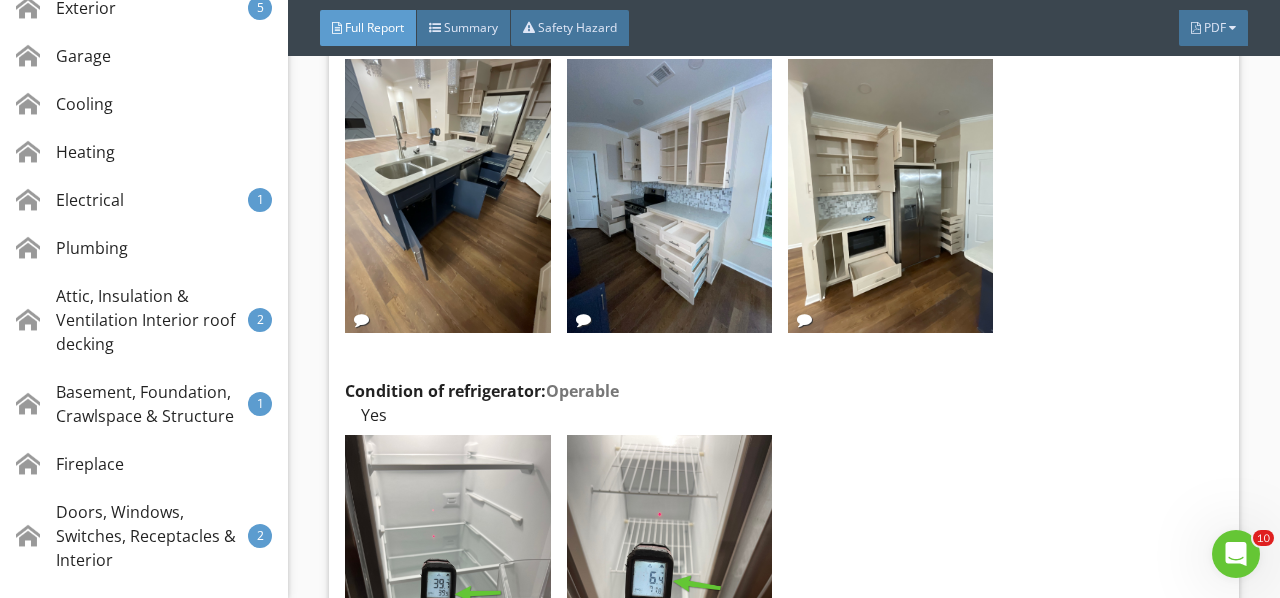 click at bounding box center [447, 572] 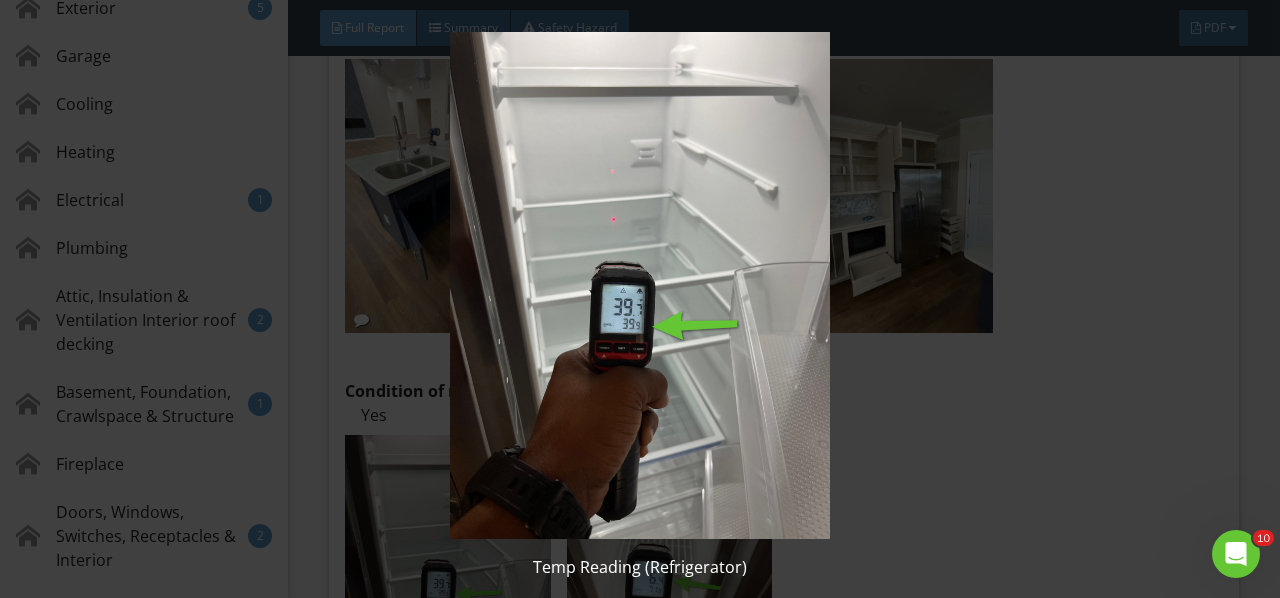 click at bounding box center [639, 285] 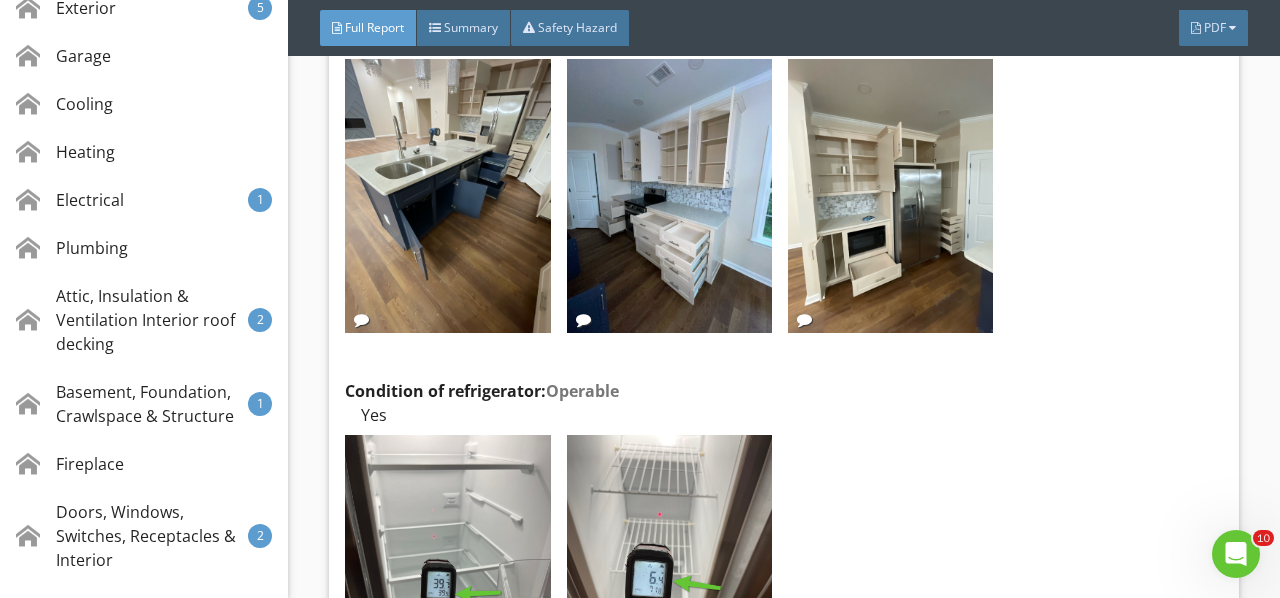 click at bounding box center (669, 572) 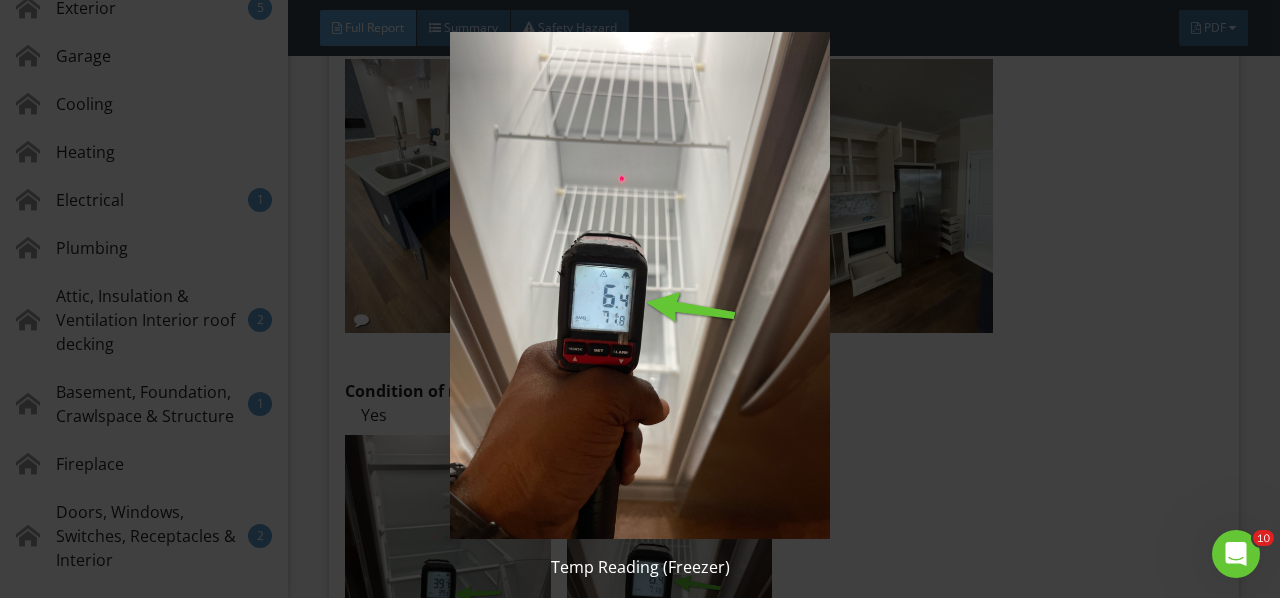 click at bounding box center [639, 285] 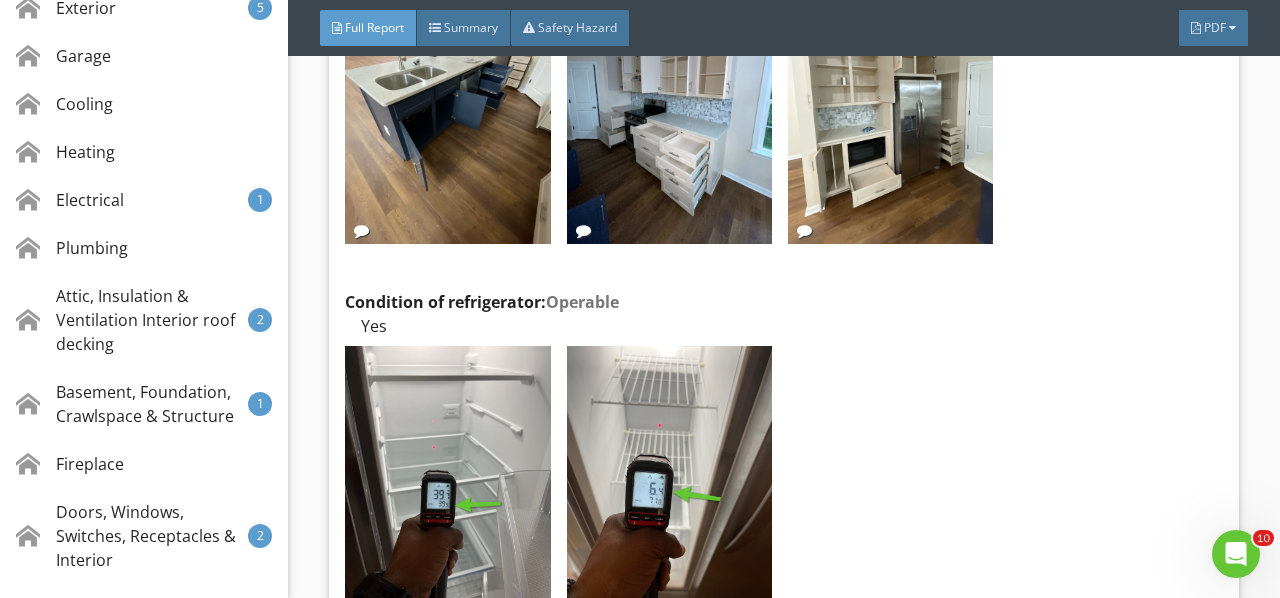 scroll, scrollTop: 26942, scrollLeft: 0, axis: vertical 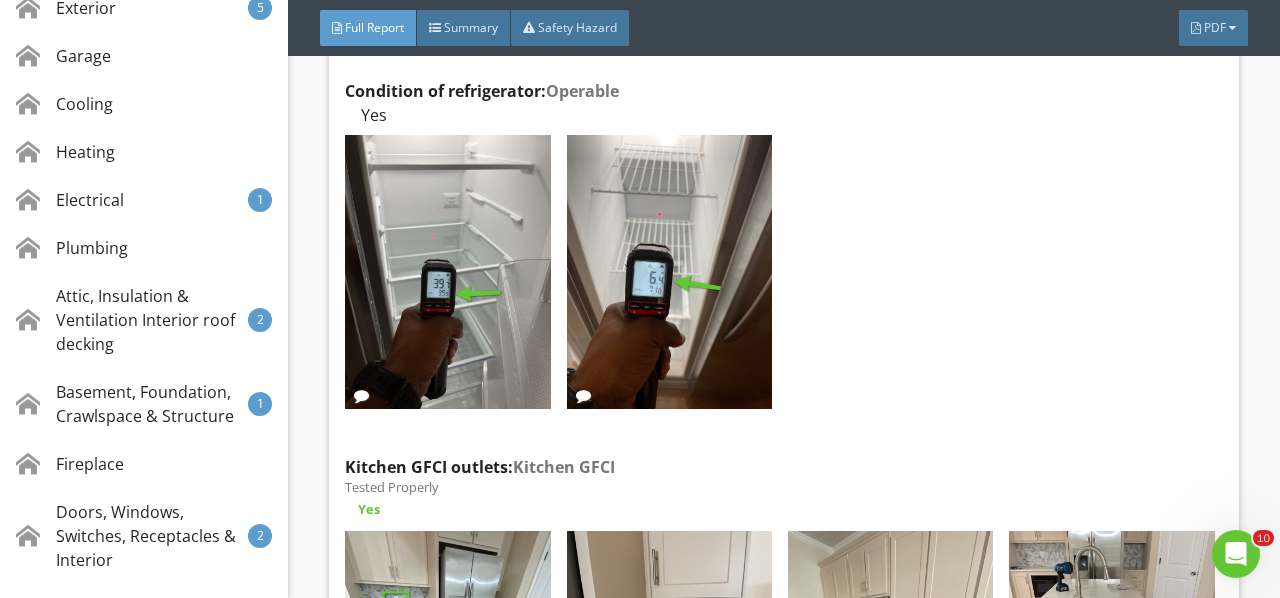 click at bounding box center (447, 668) 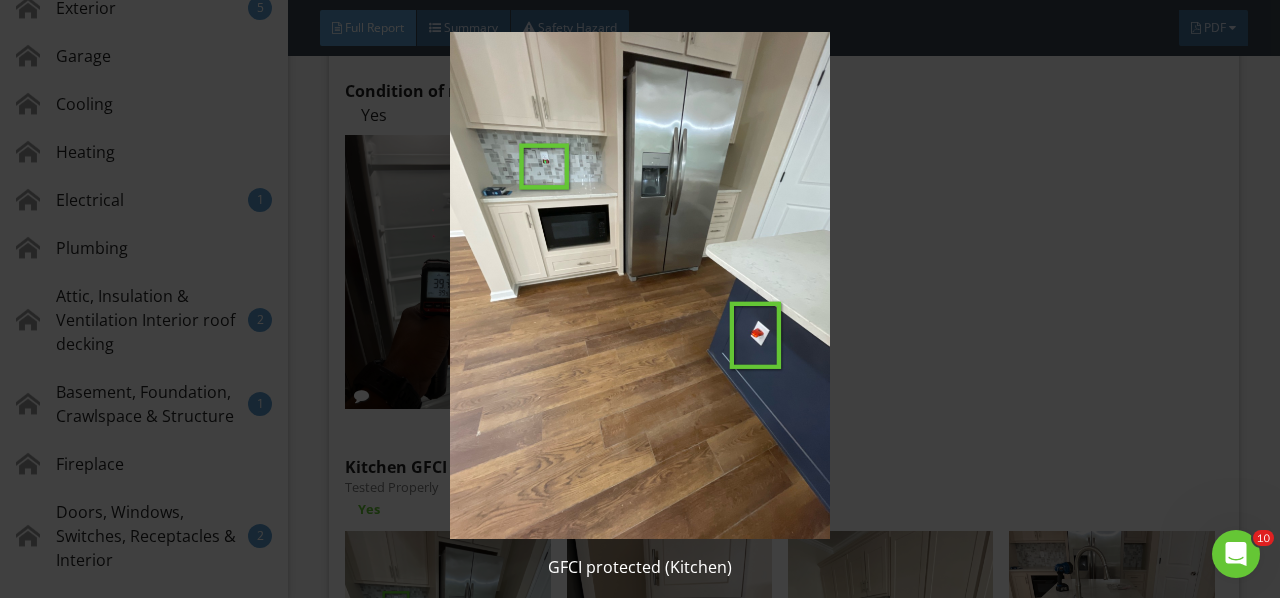 click at bounding box center [639, 285] 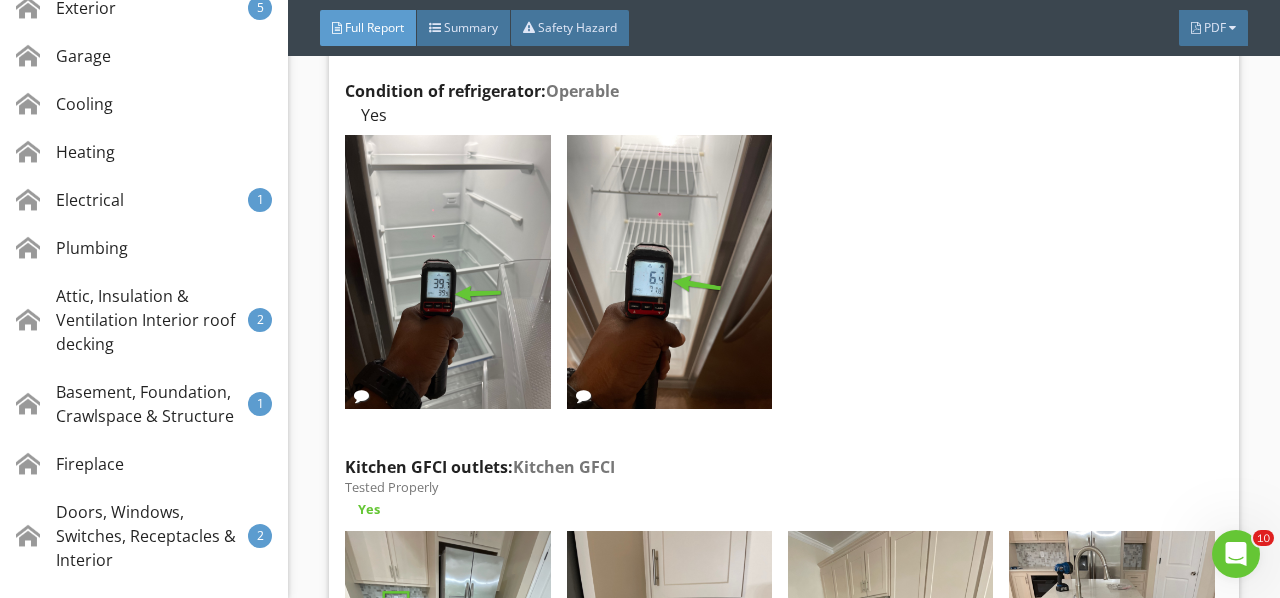 click at bounding box center [669, 668] 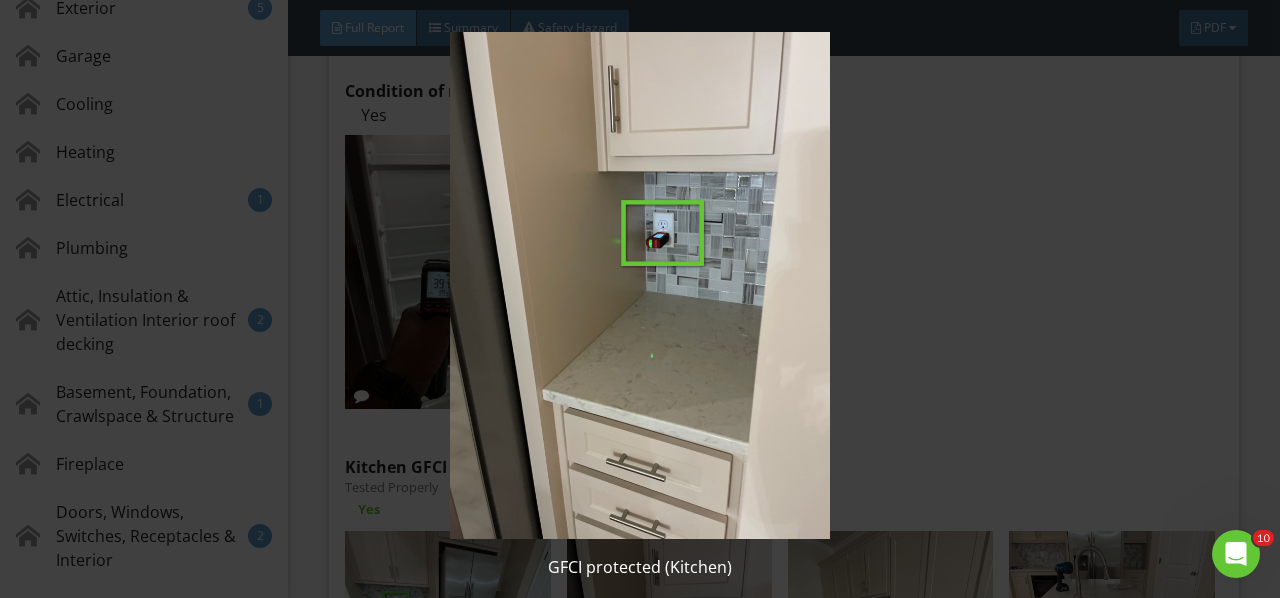 click at bounding box center [639, 285] 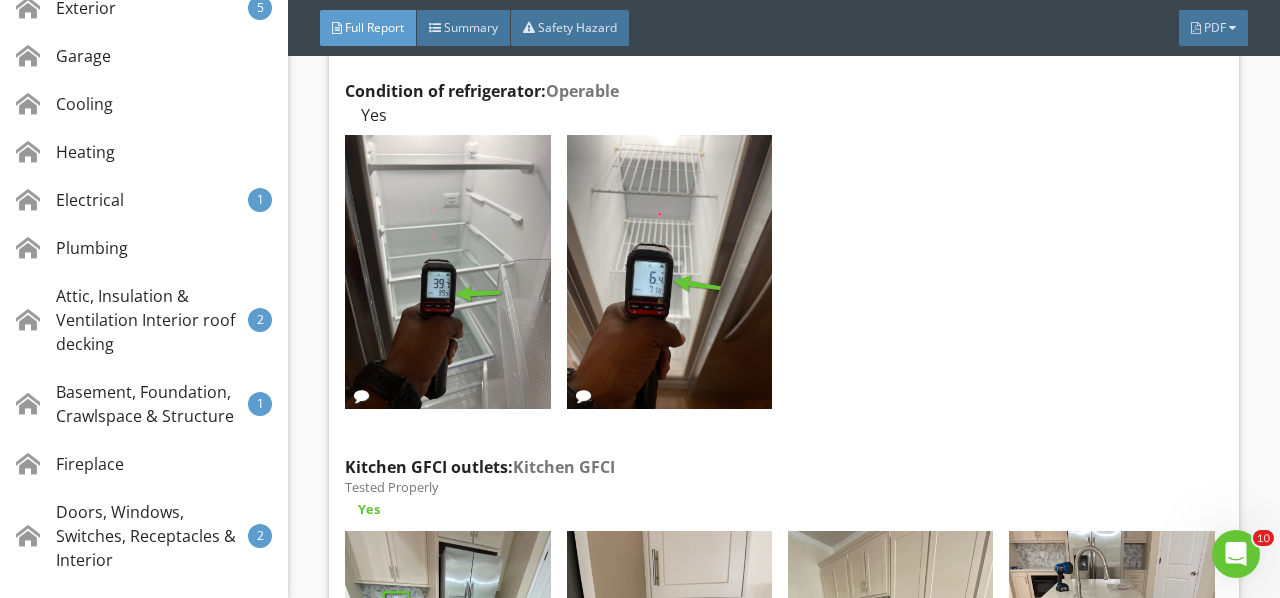 click at bounding box center [890, 668] 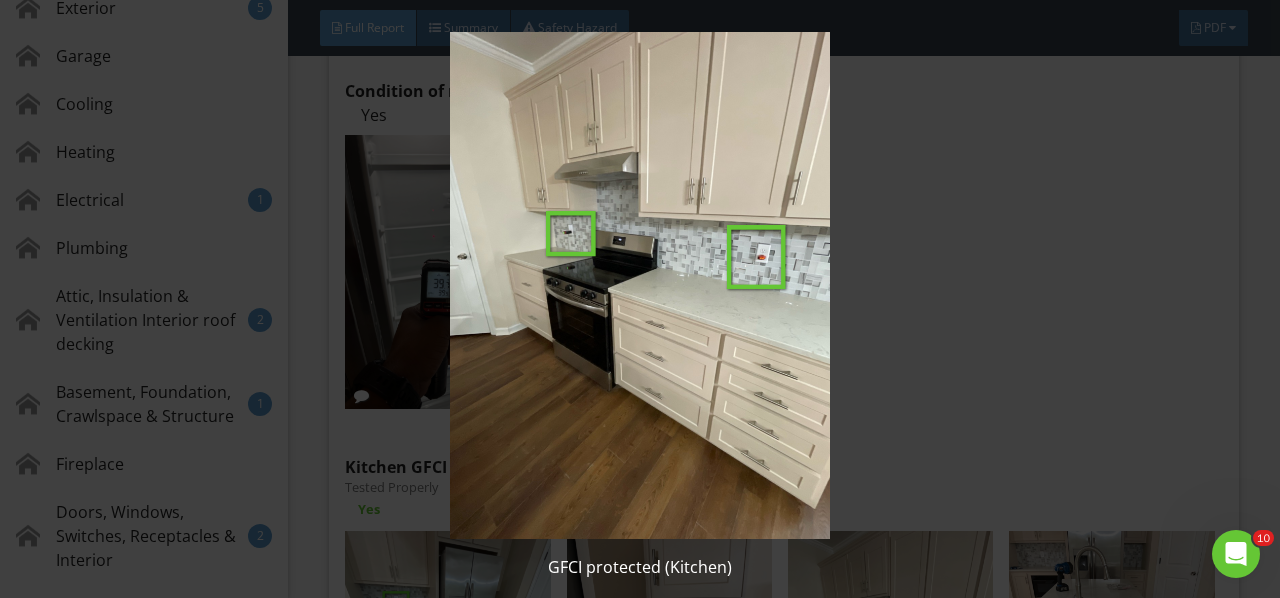 click at bounding box center (639, 285) 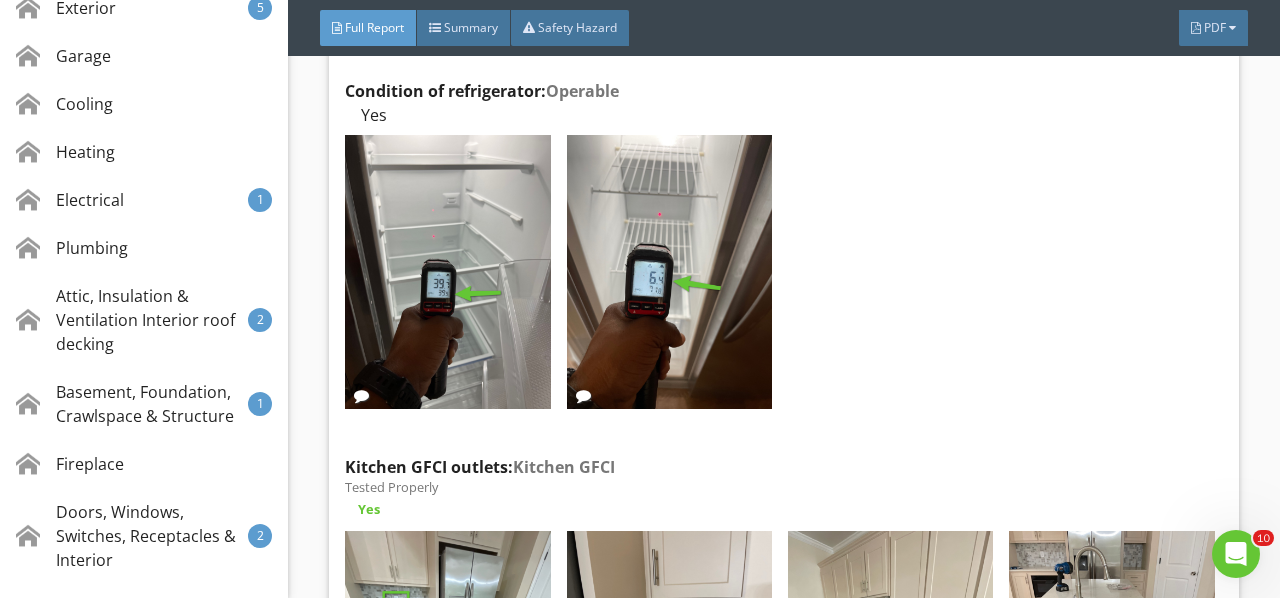 click at bounding box center [1111, 668] 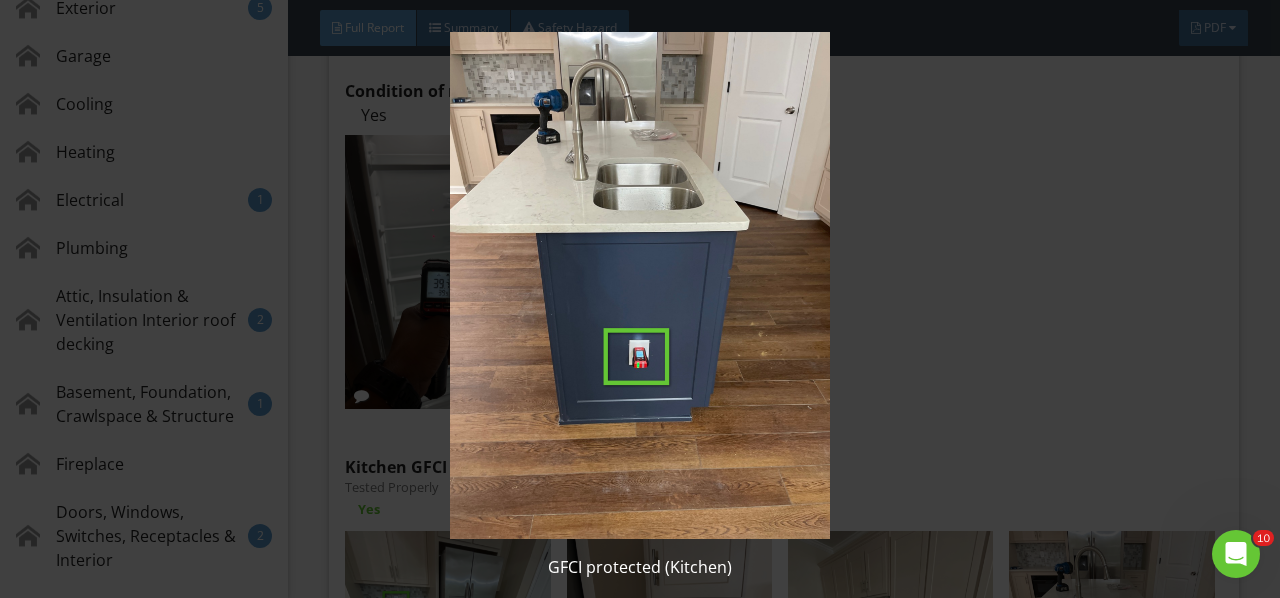 click at bounding box center [639, 285] 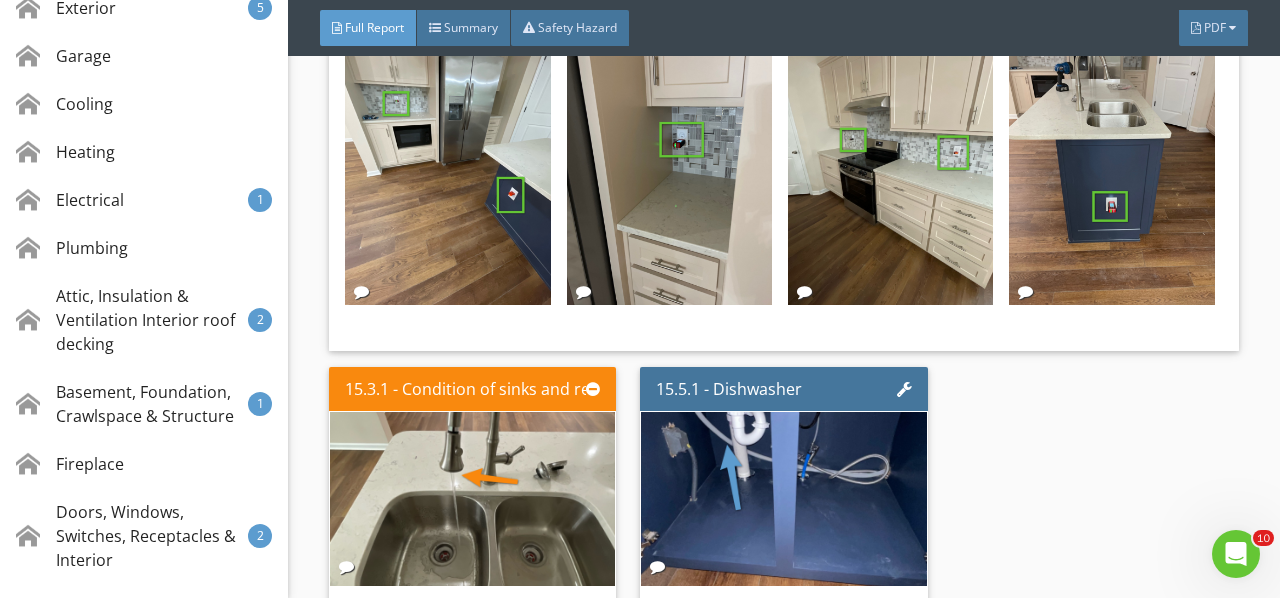 scroll, scrollTop: 27542, scrollLeft: 0, axis: vertical 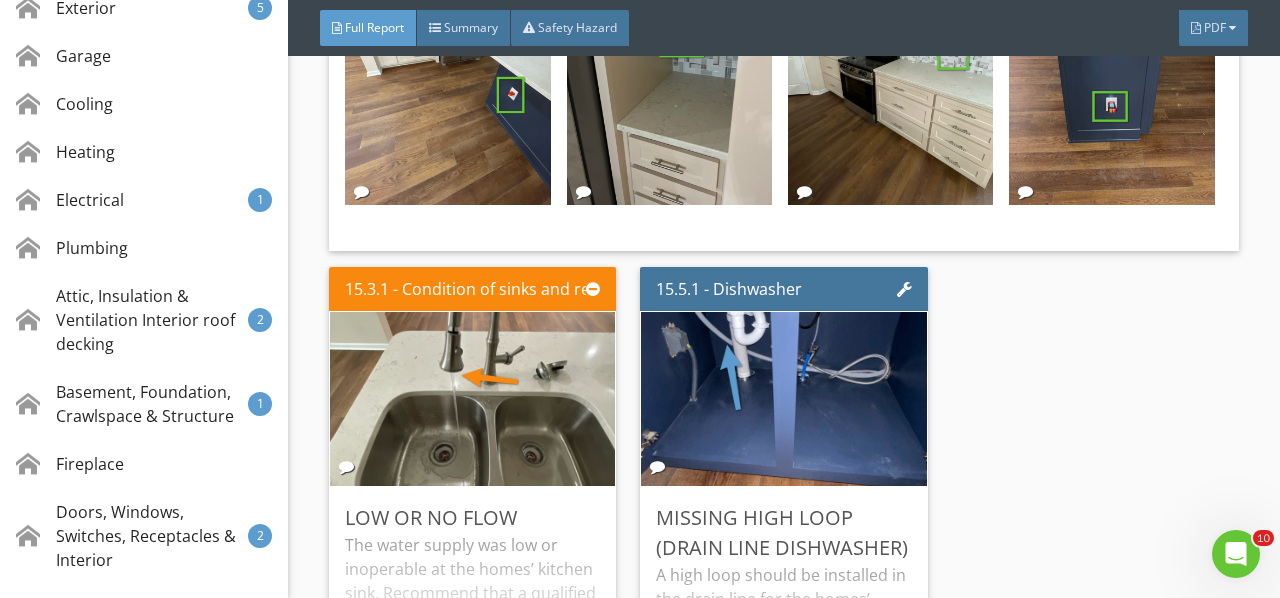 click on "The water supply was low or inoperable at the homes’ kitchen sink. Recommend that a qualified person evaluate and repair as necessary." at bounding box center (472, 612) 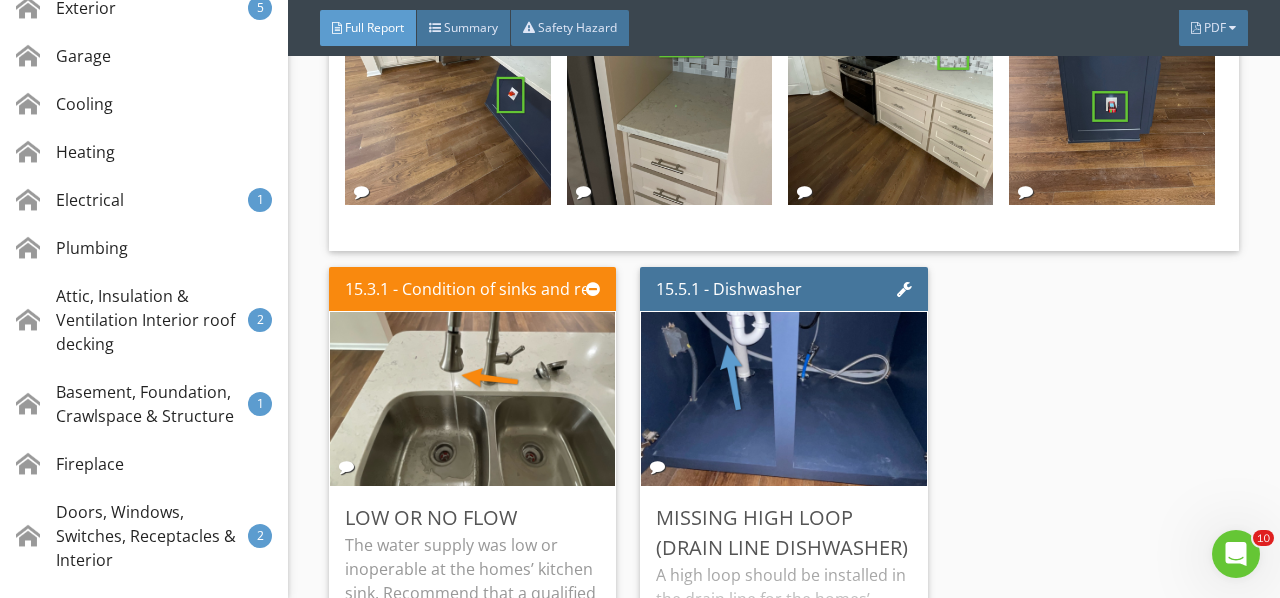 click on "Edit" at bounding box center [0, 0] 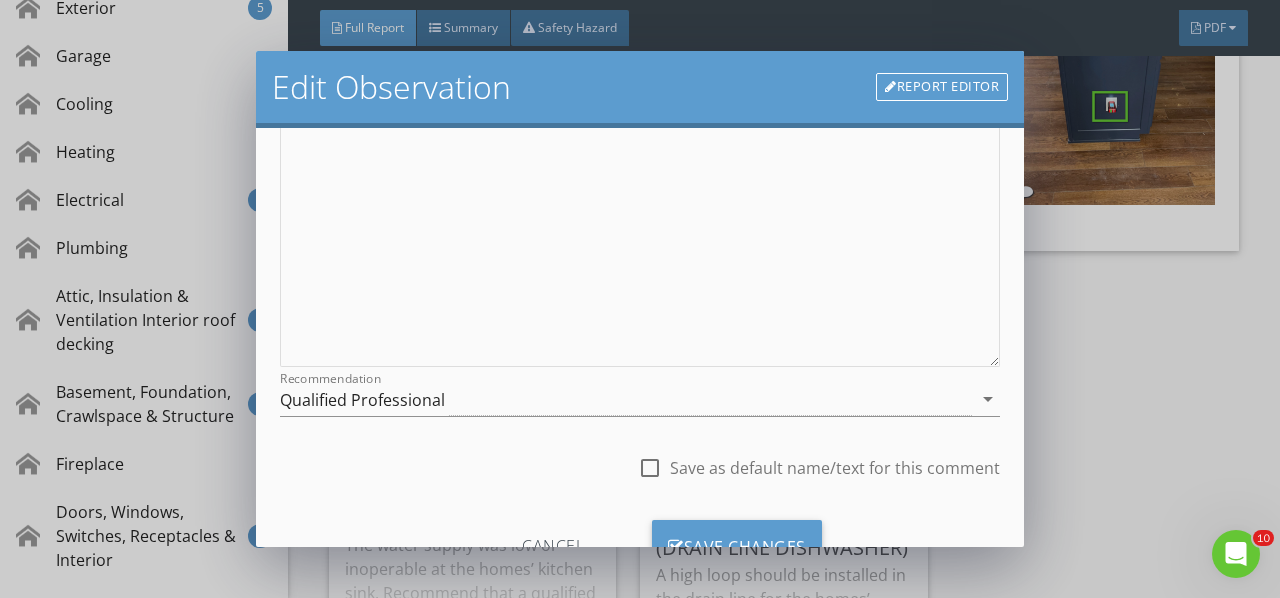 scroll, scrollTop: 300, scrollLeft: 0, axis: vertical 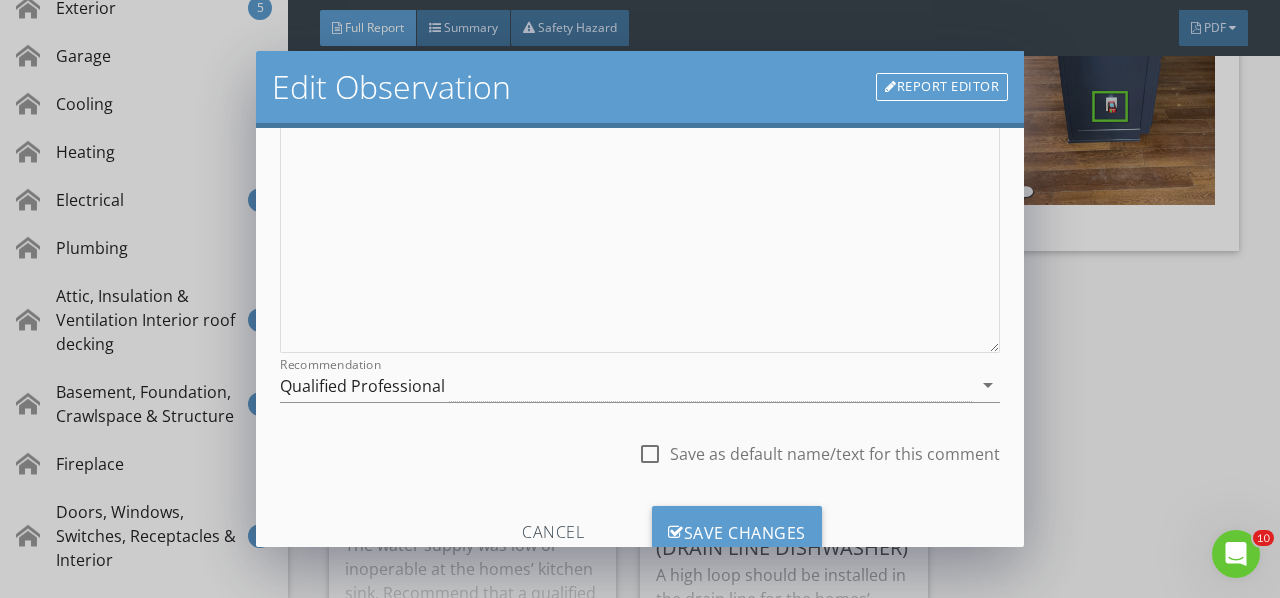 click on "Recommendation Qualified Professional arrow_drop_down" at bounding box center [640, 385] 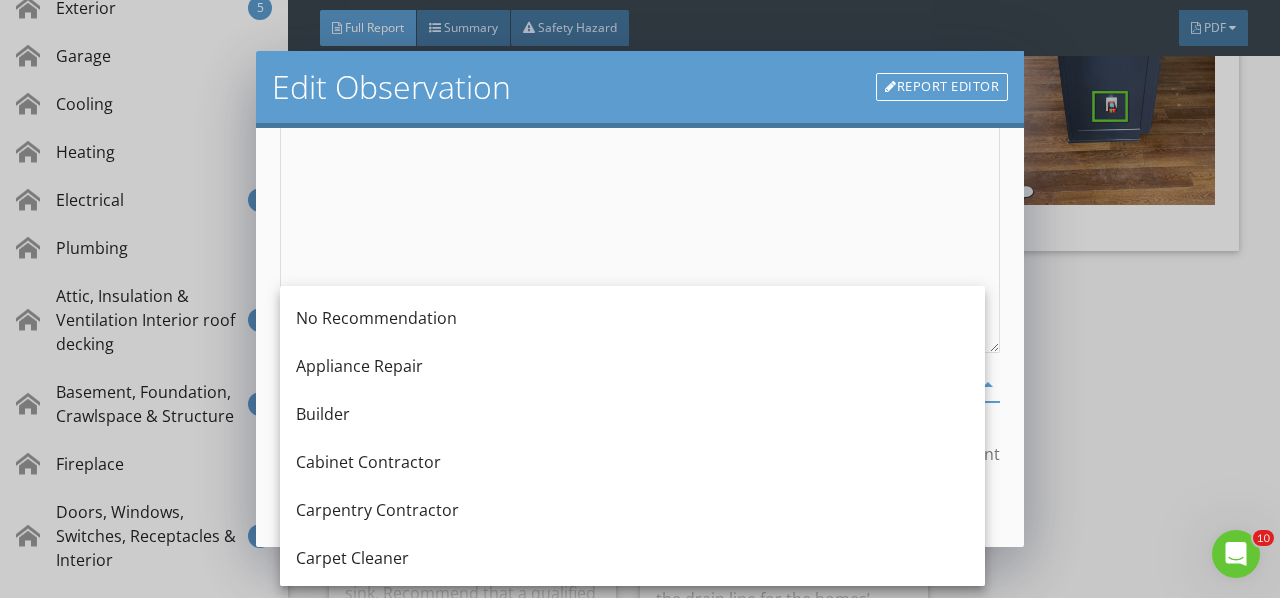 click on "Builder" at bounding box center (632, 414) 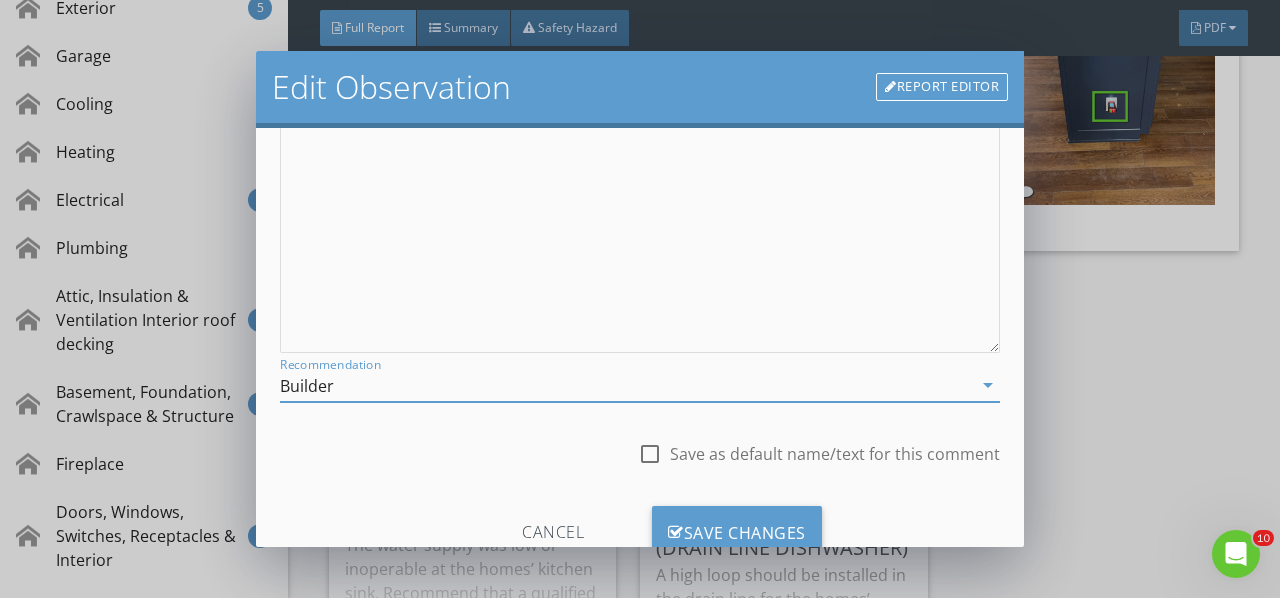click on "Save Changes" at bounding box center [737, 533] 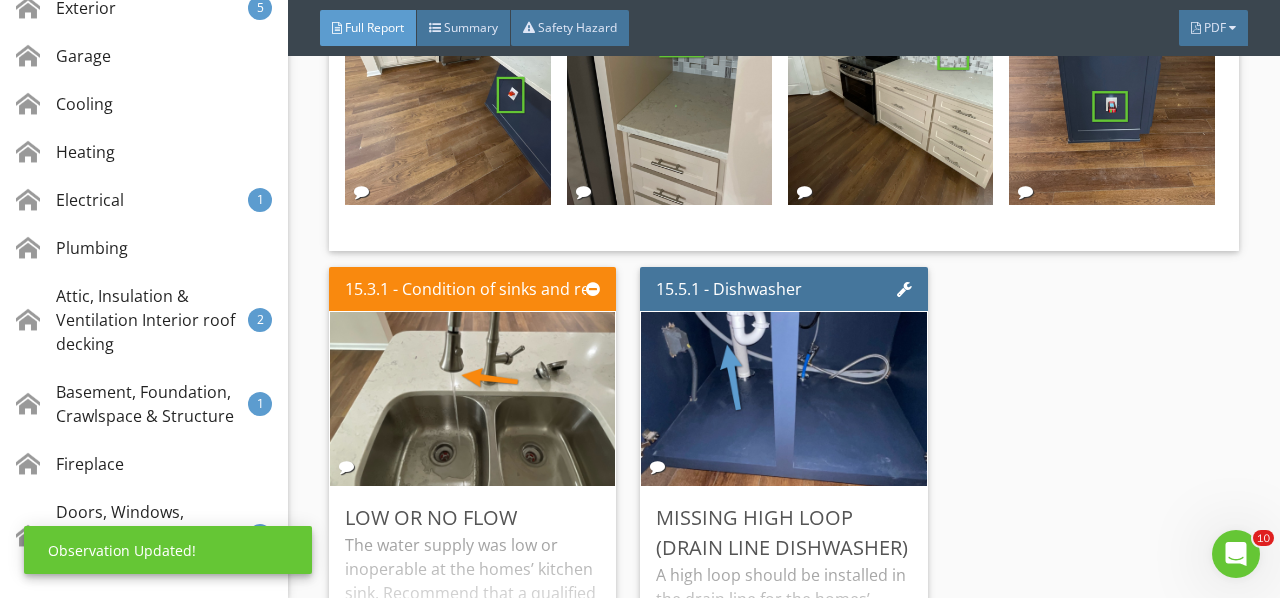 scroll, scrollTop: 130, scrollLeft: 0, axis: vertical 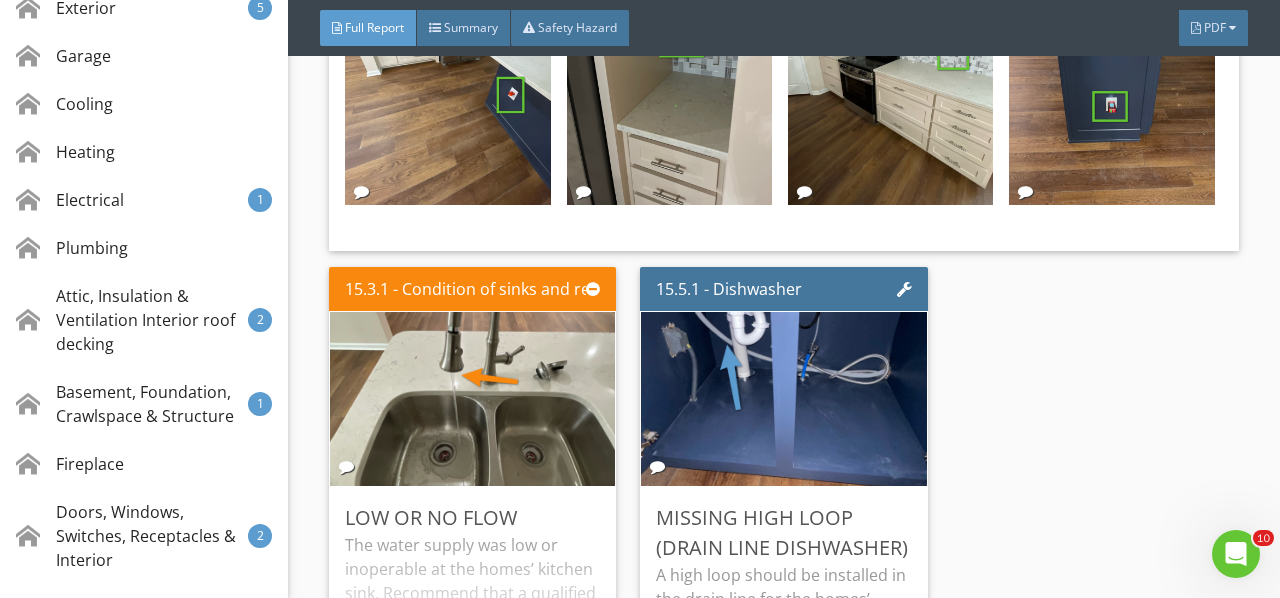 click on "Edit" at bounding box center (0, 0) 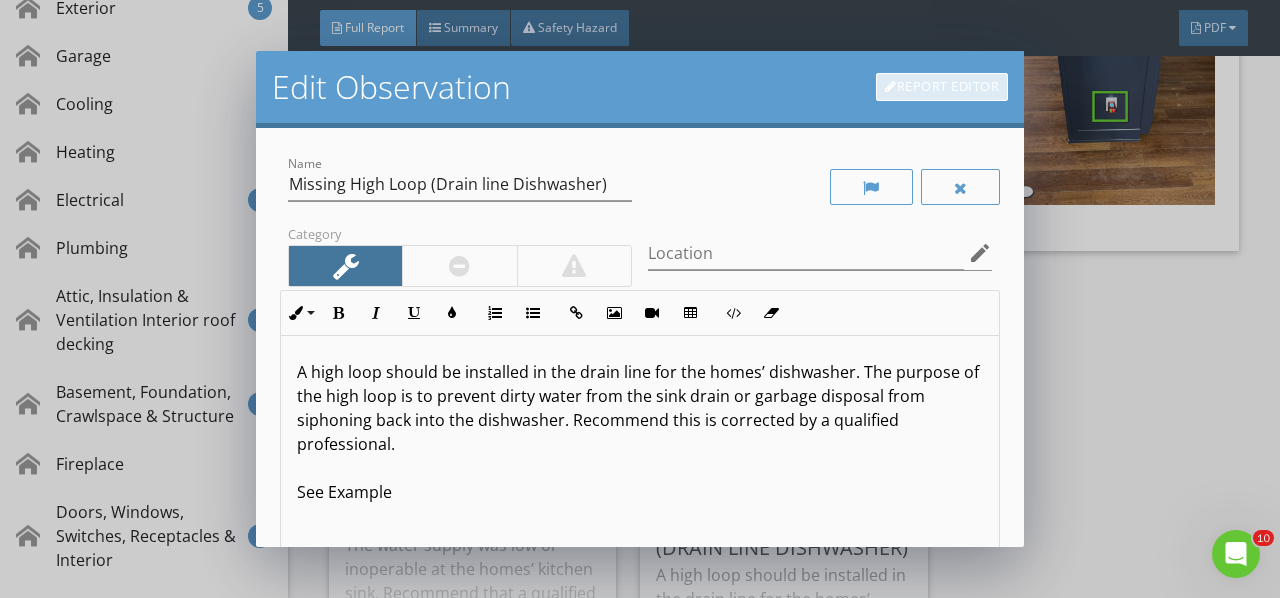 click on "Report Editor" at bounding box center [942, 87] 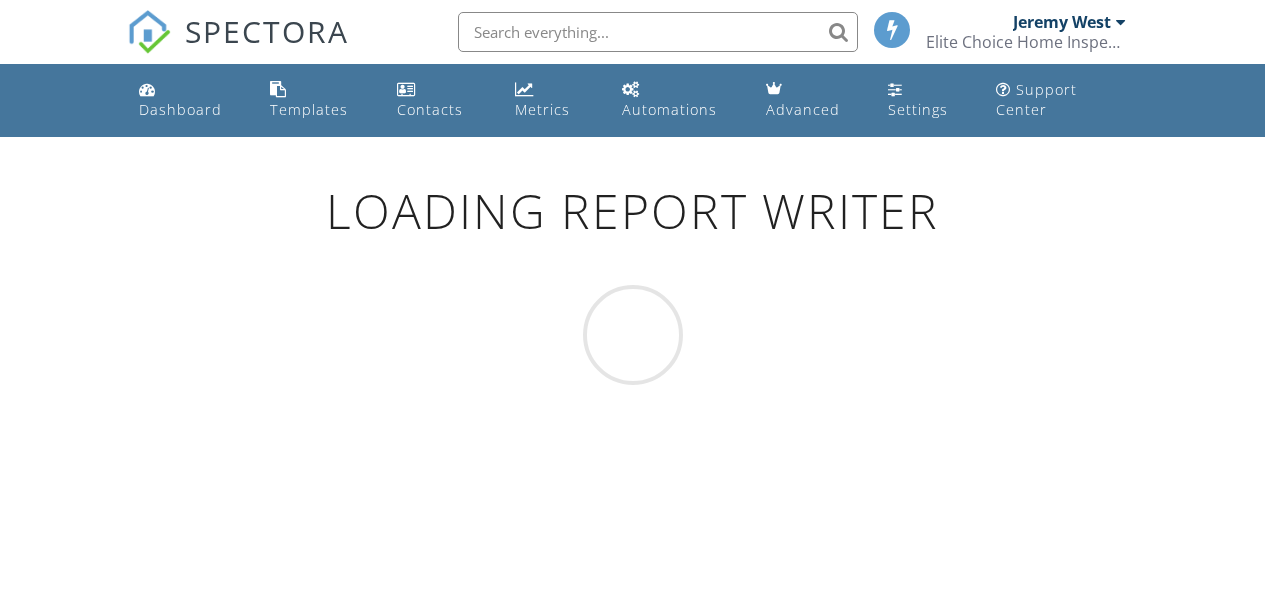 scroll, scrollTop: 0, scrollLeft: 0, axis: both 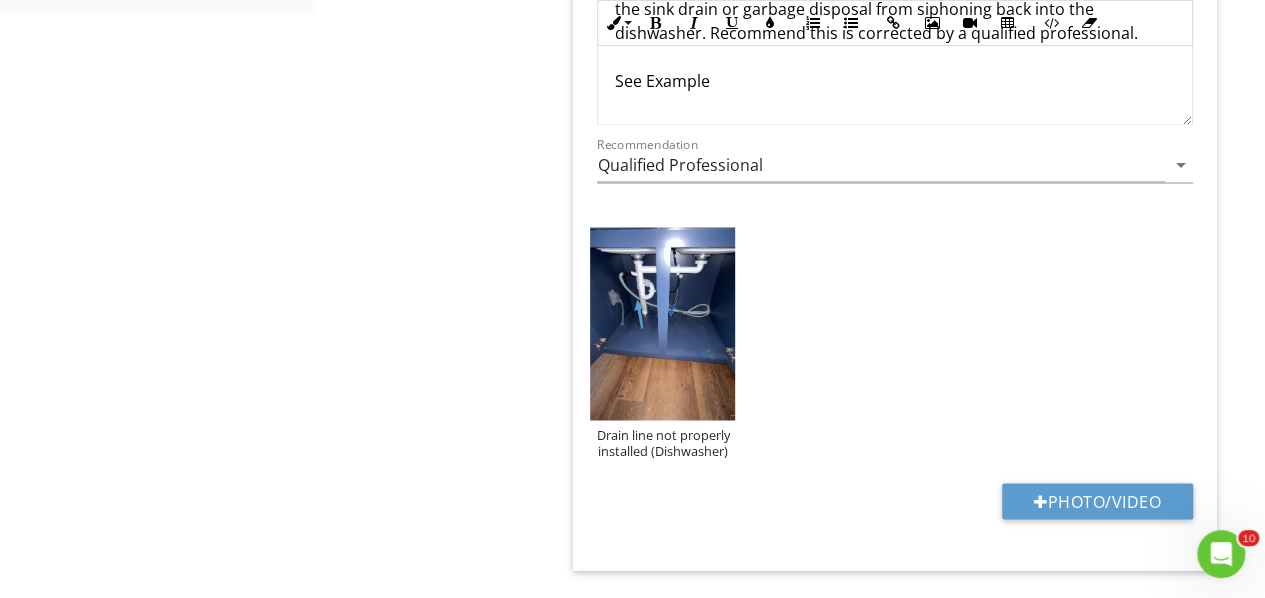 click on "Photo/Video" at bounding box center (1097, 501) 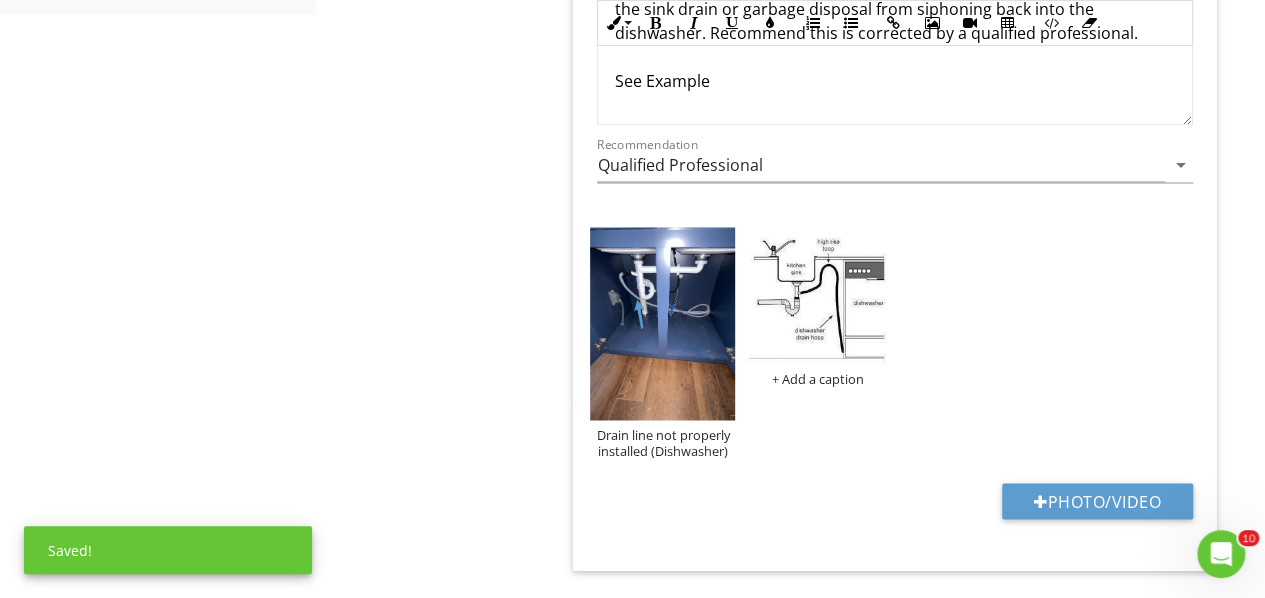 click on "+ Add a caption" at bounding box center [817, 379] 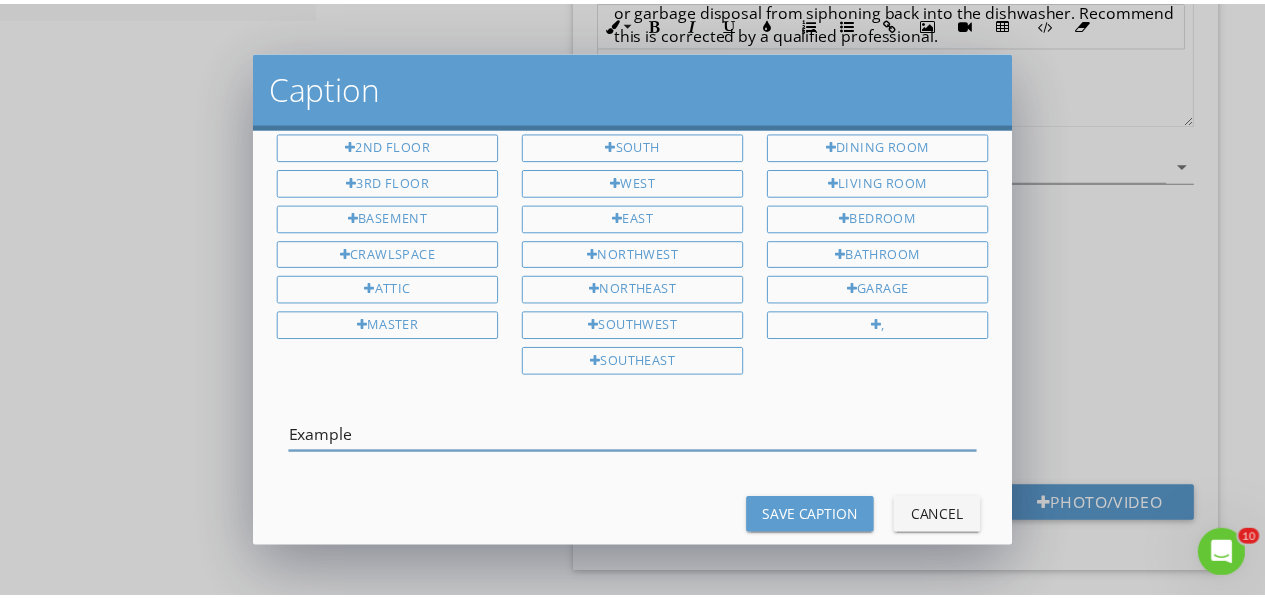 scroll, scrollTop: 84, scrollLeft: 0, axis: vertical 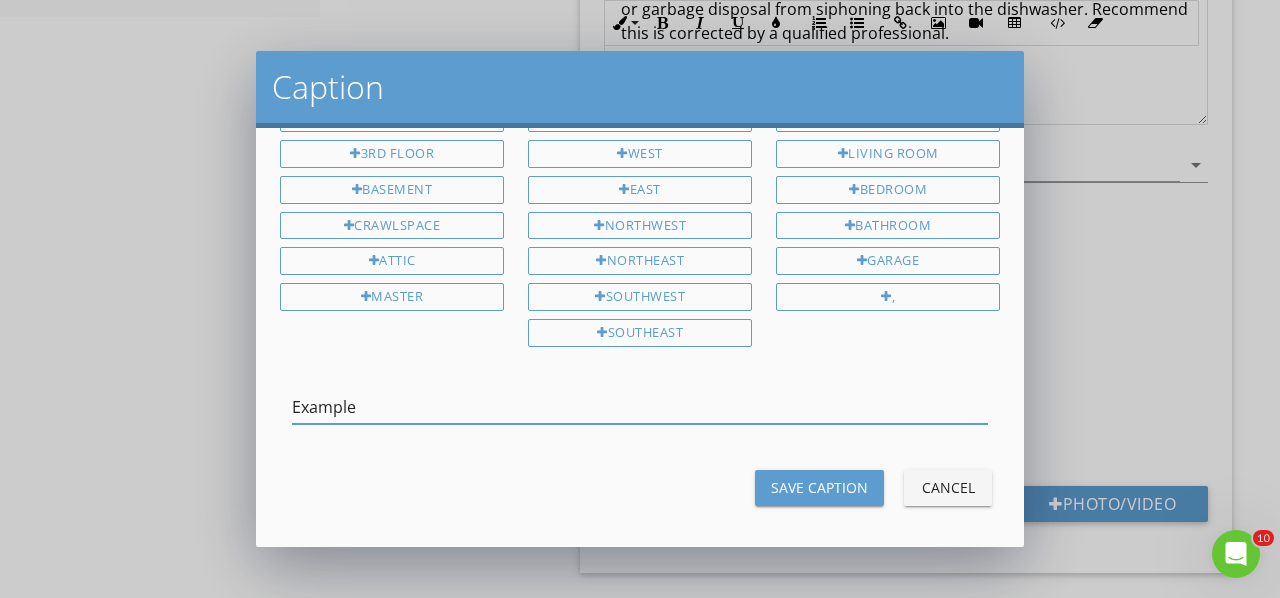 type on "Example" 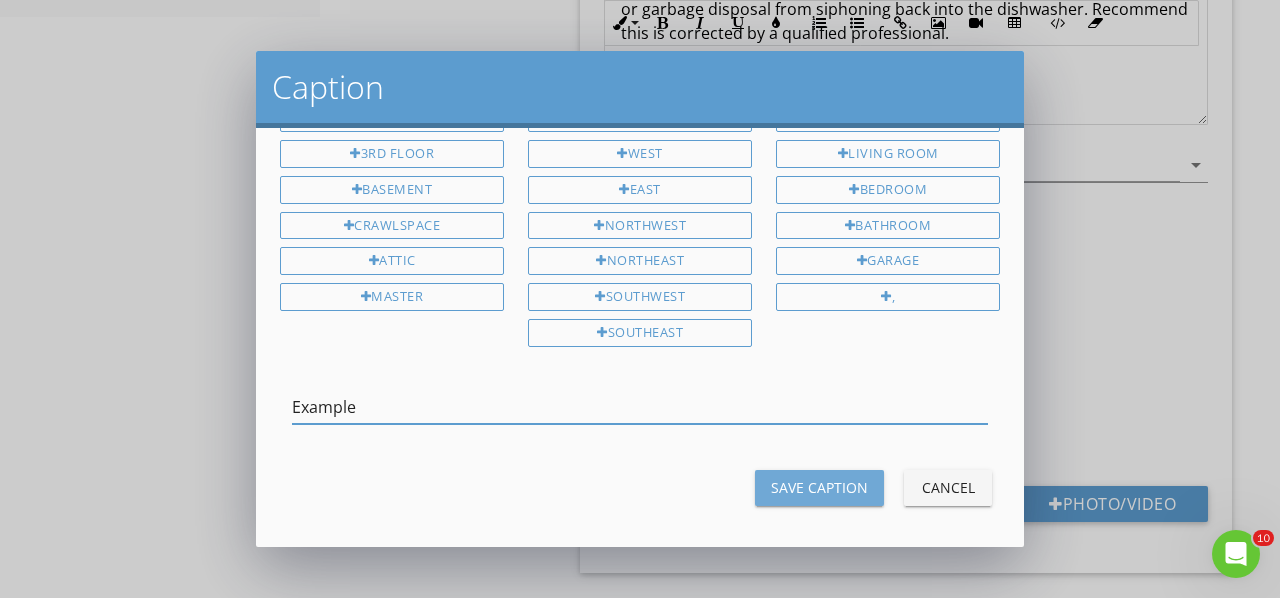 click on "Save Caption" at bounding box center (819, 488) 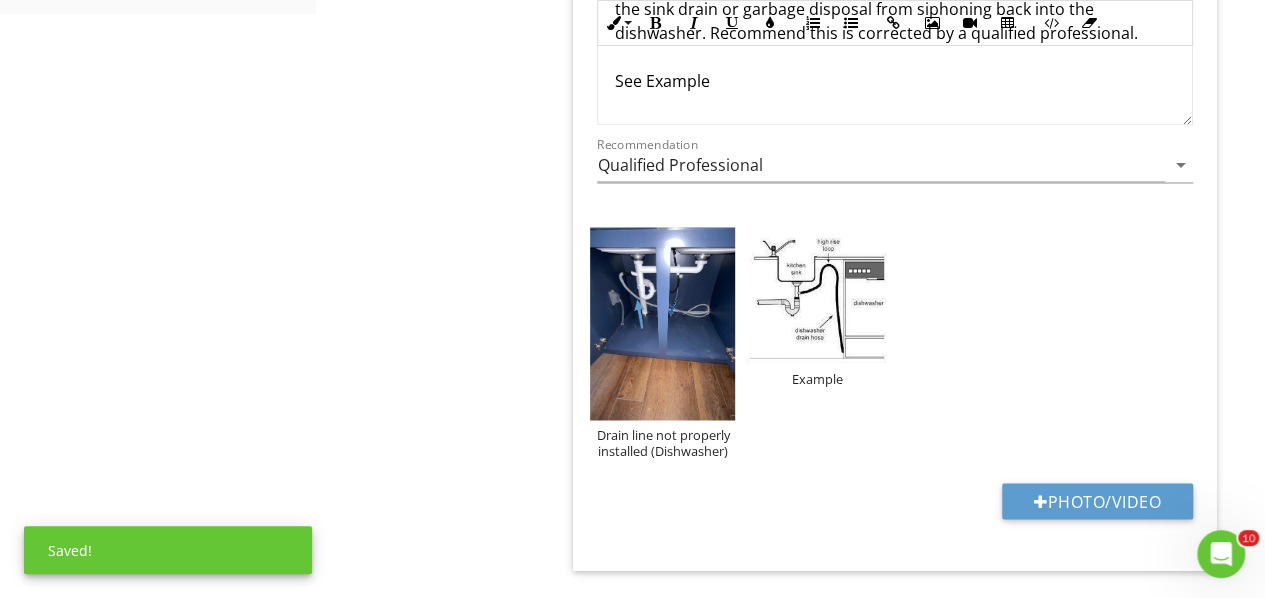 click at bounding box center (817, 296) 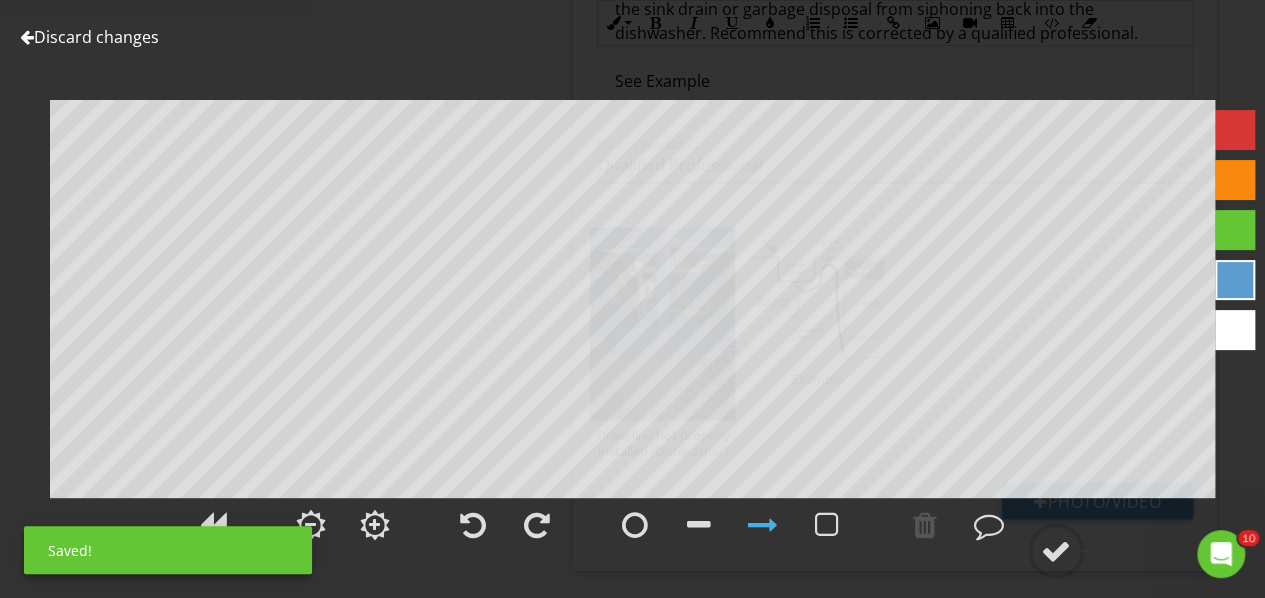 click at bounding box center [1235, 230] 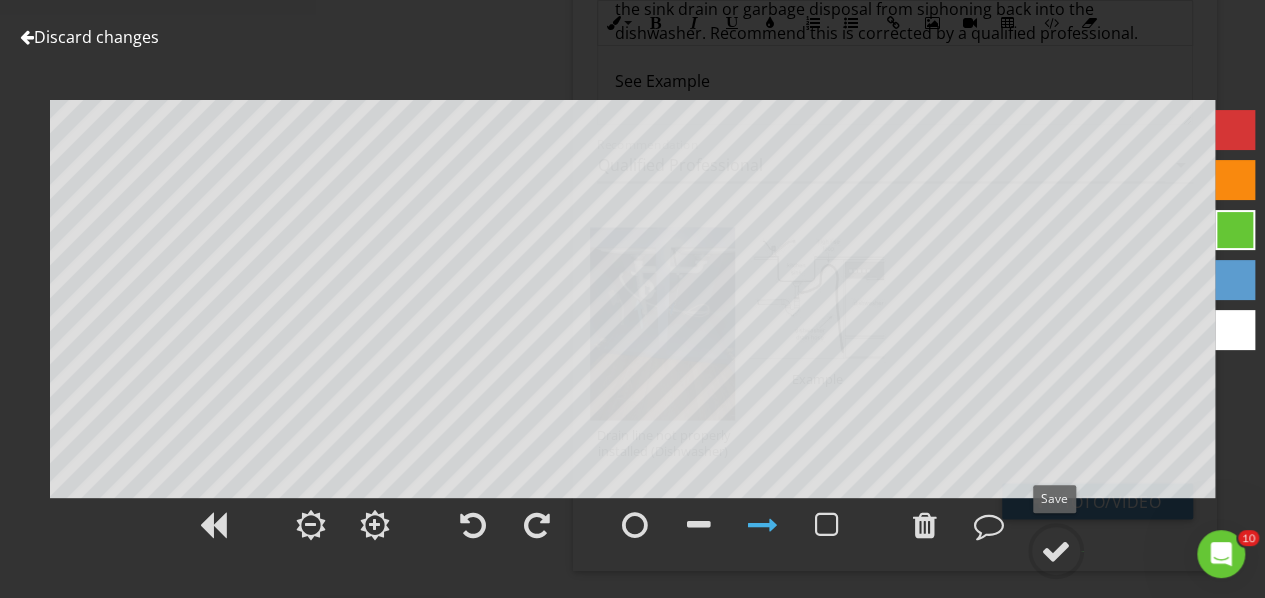 click at bounding box center [989, 525] 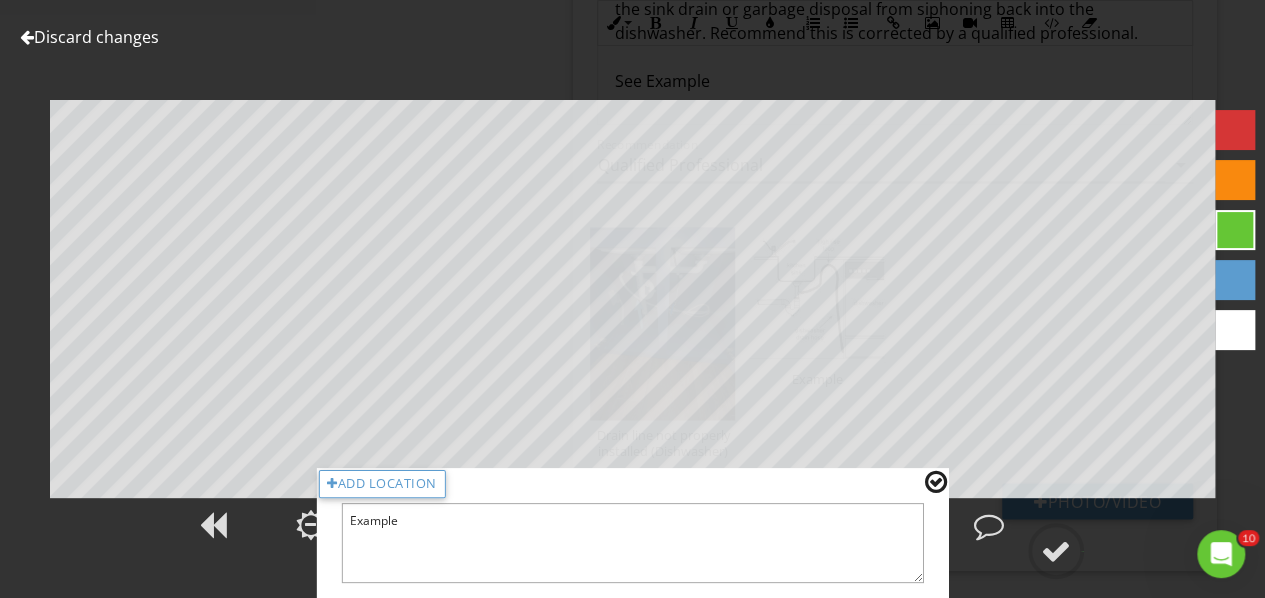 click at bounding box center [1056, 551] 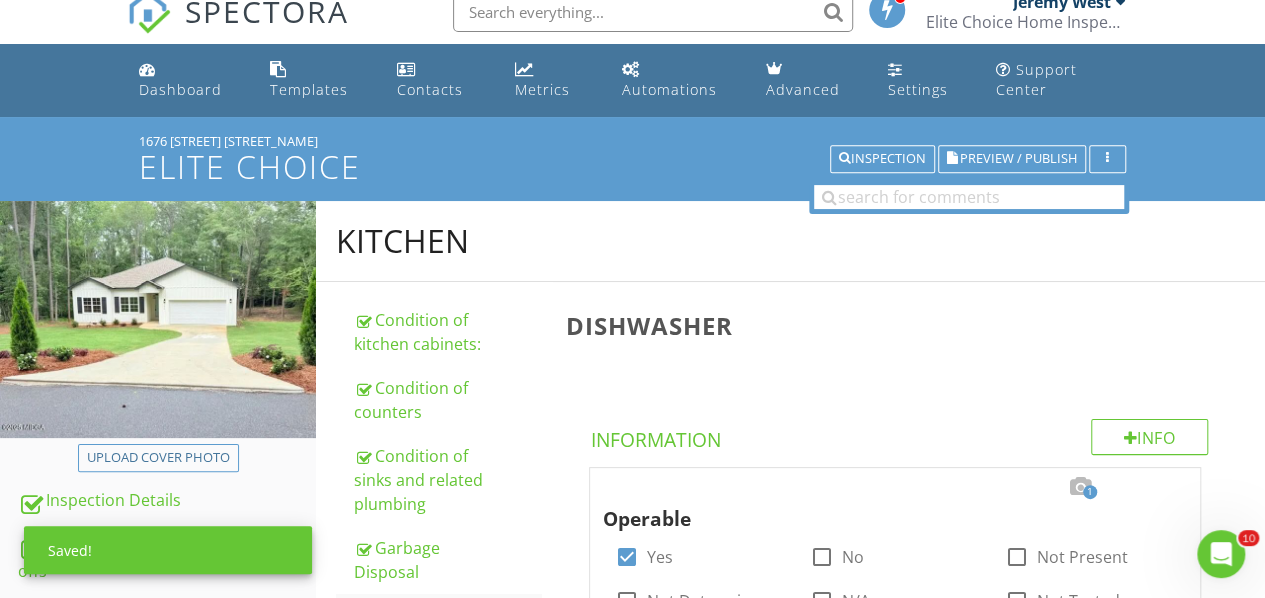 scroll, scrollTop: 0, scrollLeft: 0, axis: both 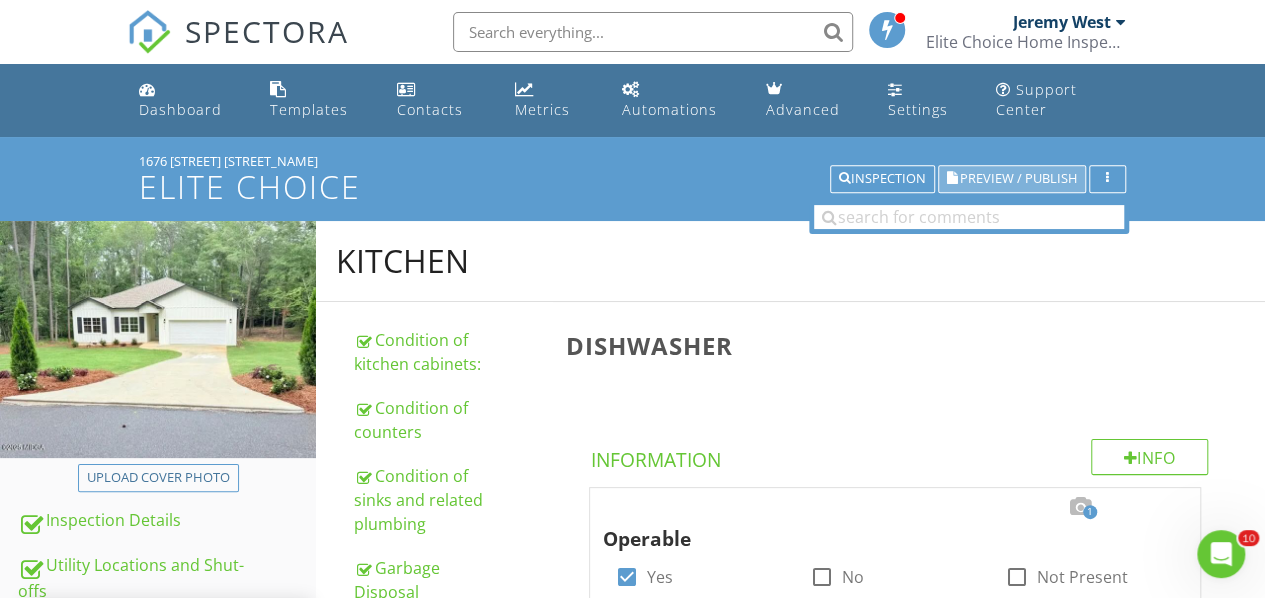 click on "Preview / Publish" at bounding box center (1018, 179) 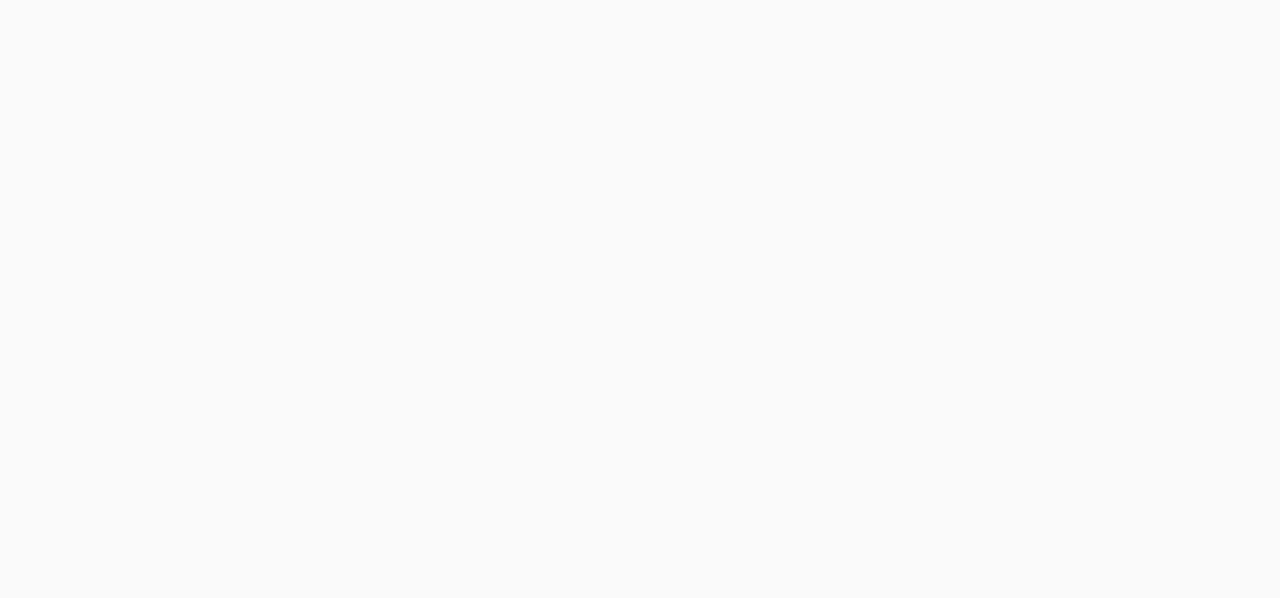 scroll, scrollTop: 0, scrollLeft: 0, axis: both 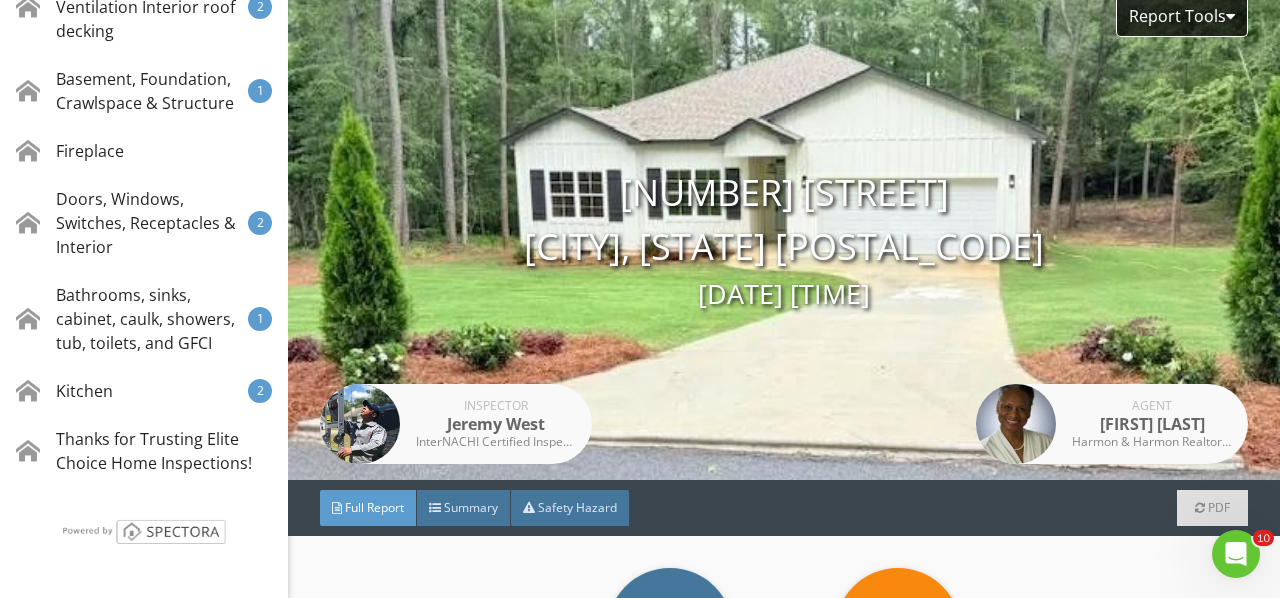 click on "Kitchen
2" at bounding box center [144, 391] 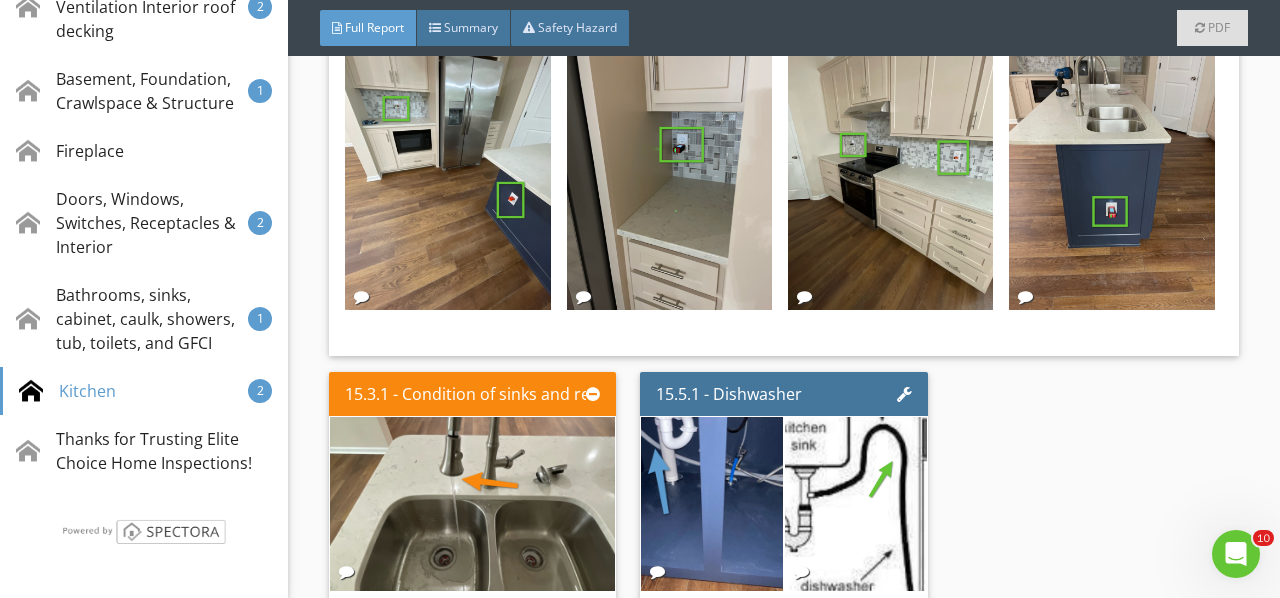 scroll, scrollTop: 27405, scrollLeft: 0, axis: vertical 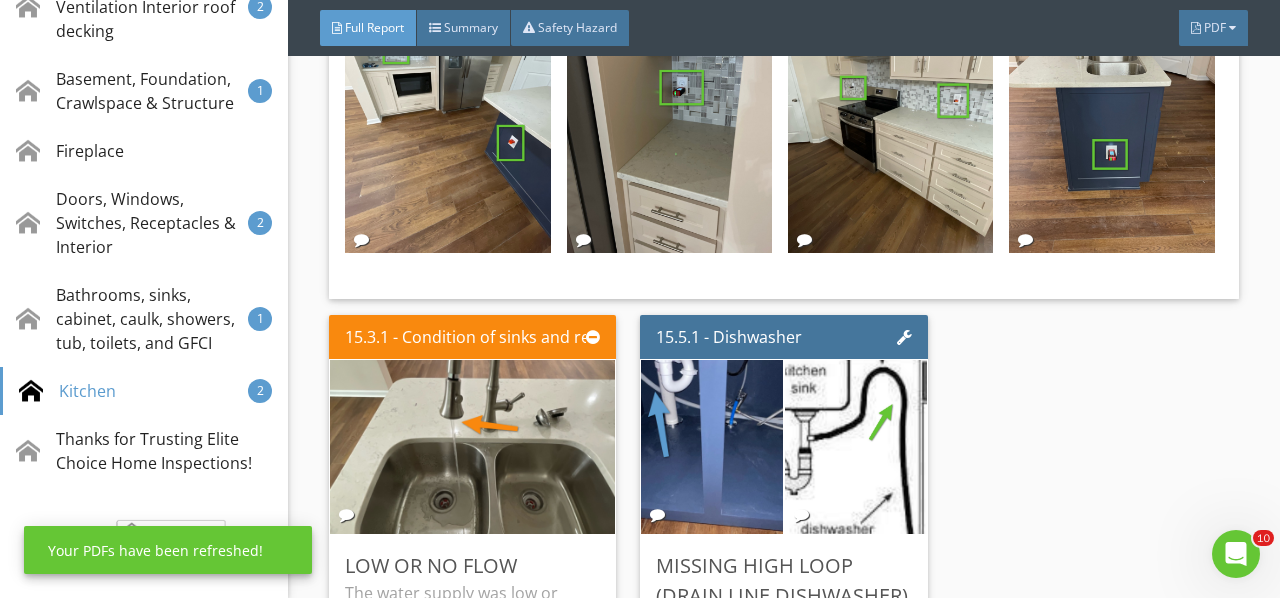 click on "A high loop should be installed in the drain line for the homes’ dishwasher. The purpose of the high loop is to prevent dirty water from the sink drain or garbage disposal from siphoning back into the dishwasher. Recommend this is corrected by a qualified professional. See Example" at bounding box center [783, 675] 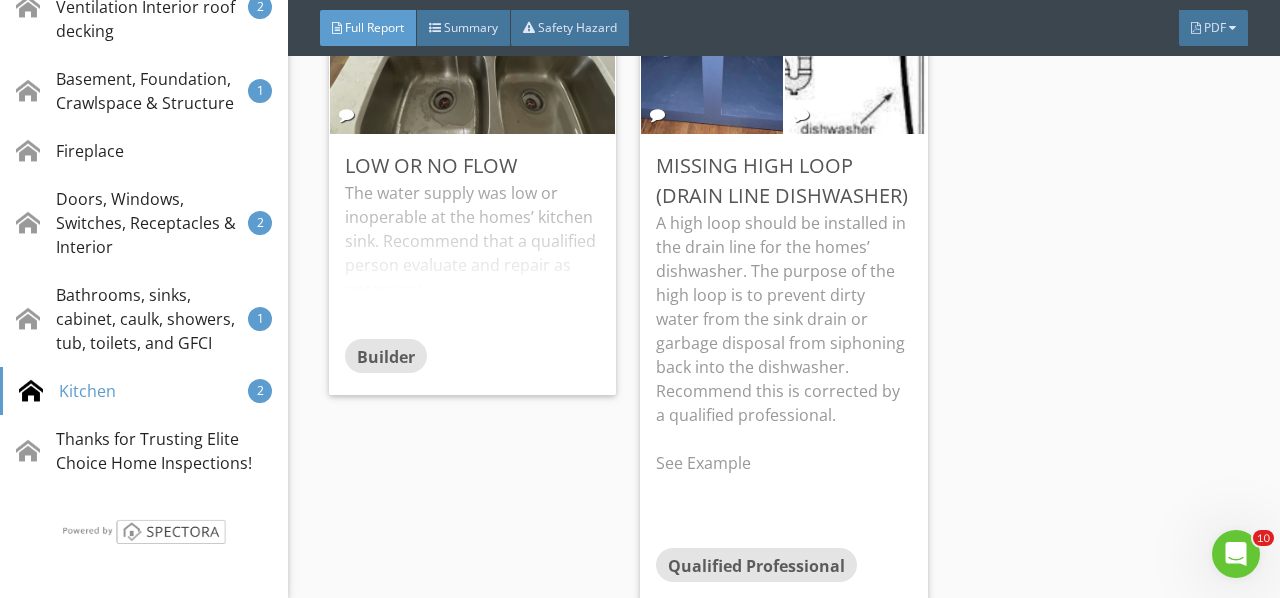 scroll, scrollTop: 27605, scrollLeft: 0, axis: vertical 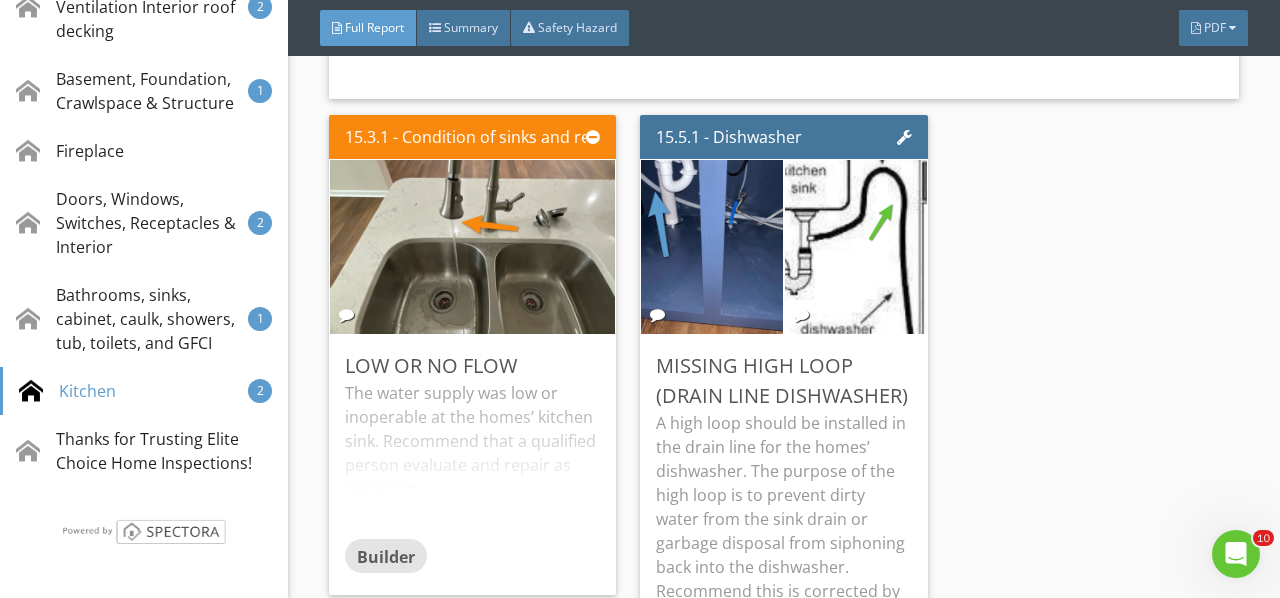 click on "Edit" at bounding box center (0, 0) 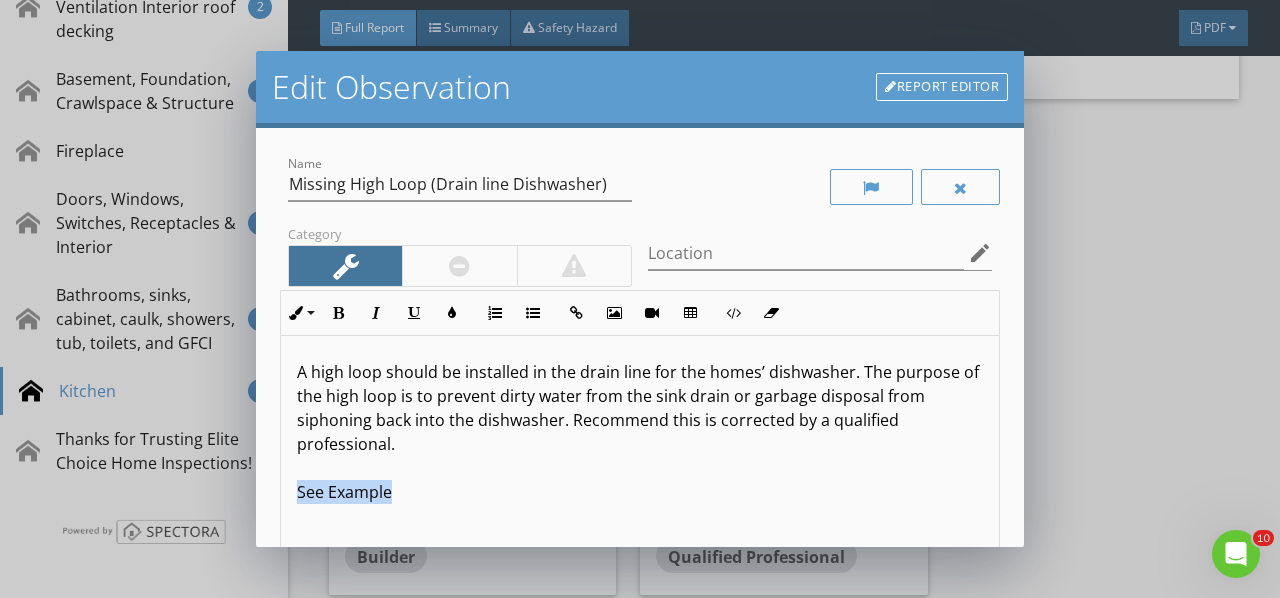 drag, startPoint x: 398, startPoint y: 490, endPoint x: 235, endPoint y: 492, distance: 163.01227 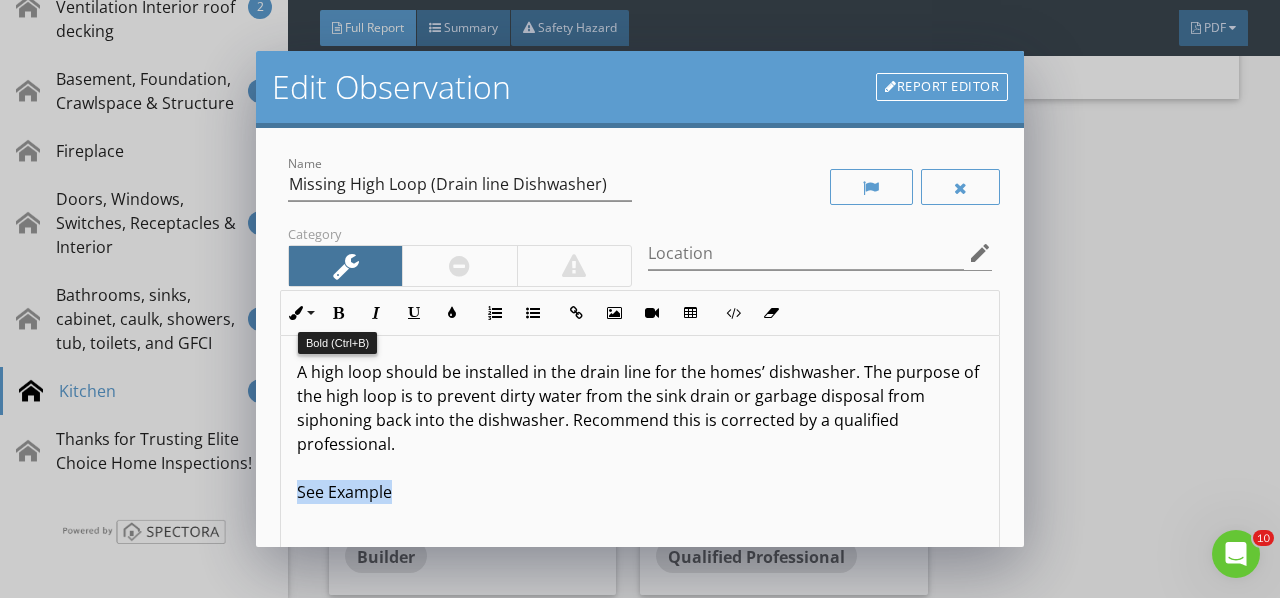 click at bounding box center [338, 313] 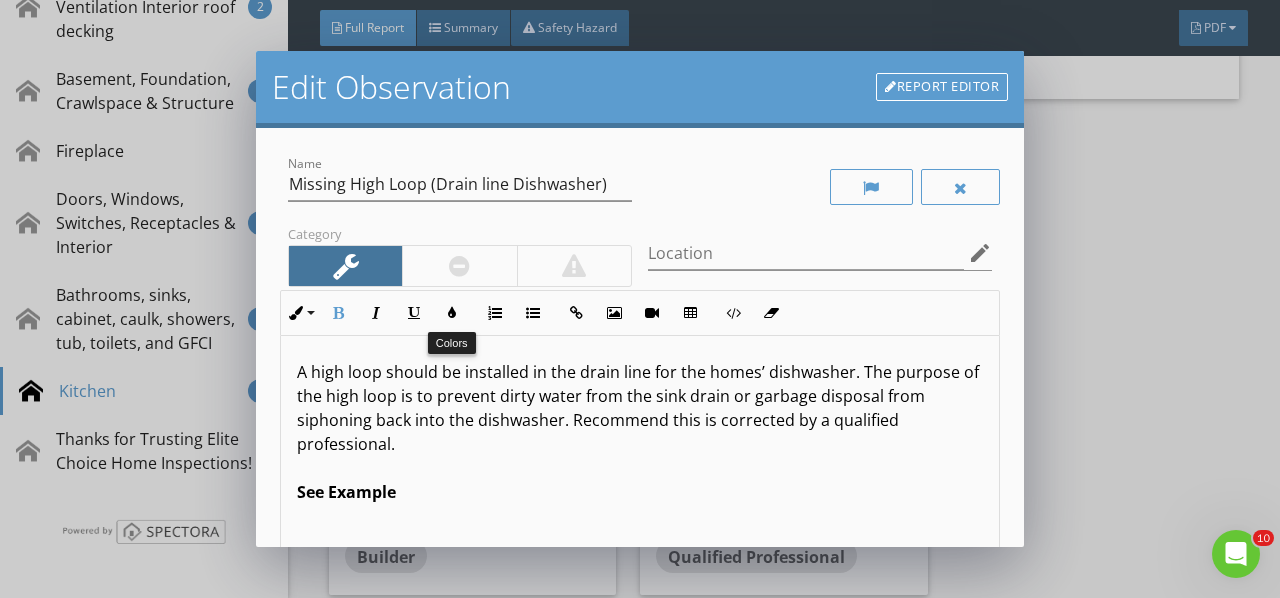 click at bounding box center [452, 313] 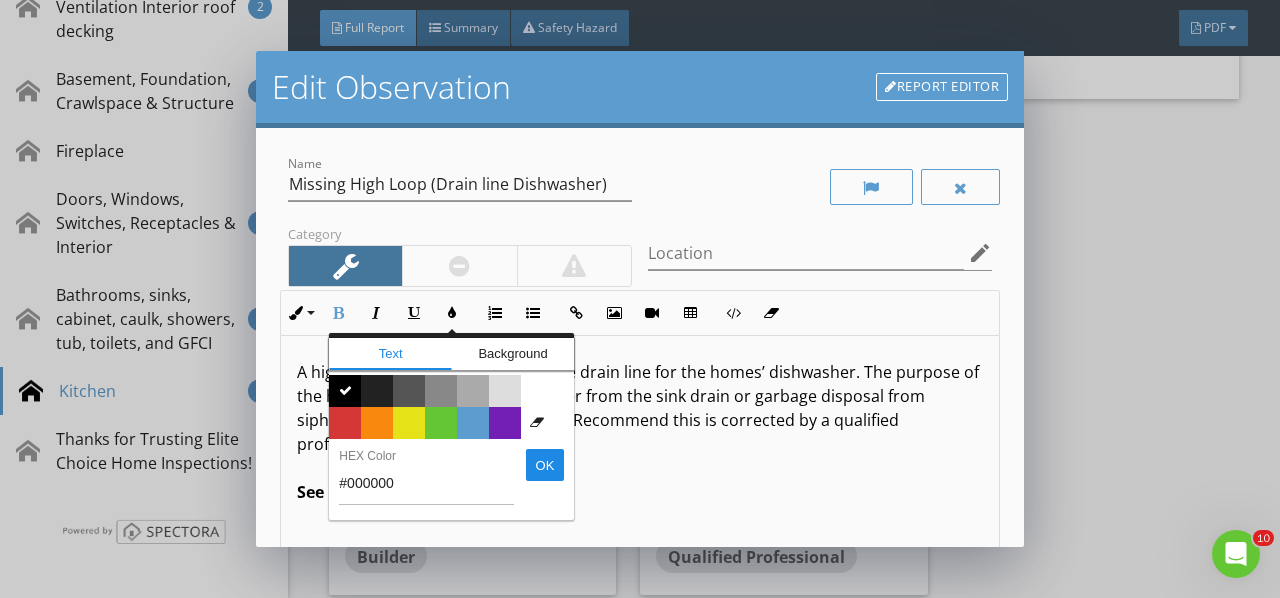 click on "Color #65c635" at bounding box center [441, 423] 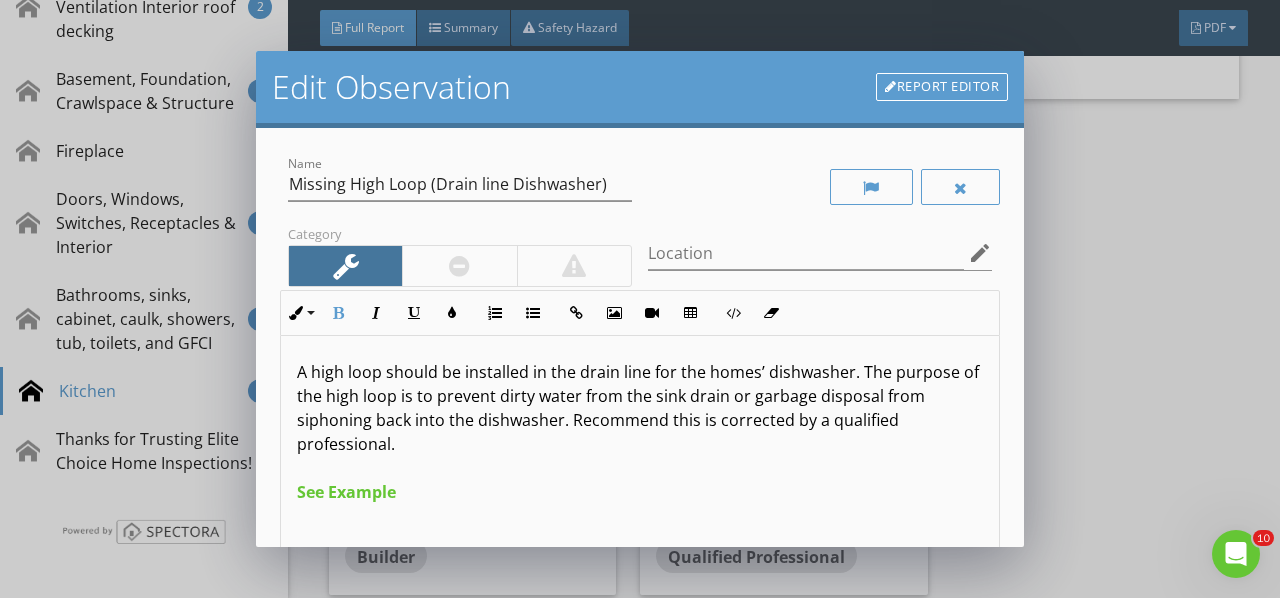 click on "A high loop should be installed in the drain line for the homes’ dishwasher. The purpose of the high loop is to prevent dirty water from the sink drain or garbage disposal from siphoning back into the dishwasher. Recommend this is corrected by a qualified professional. See Example" at bounding box center [640, 432] 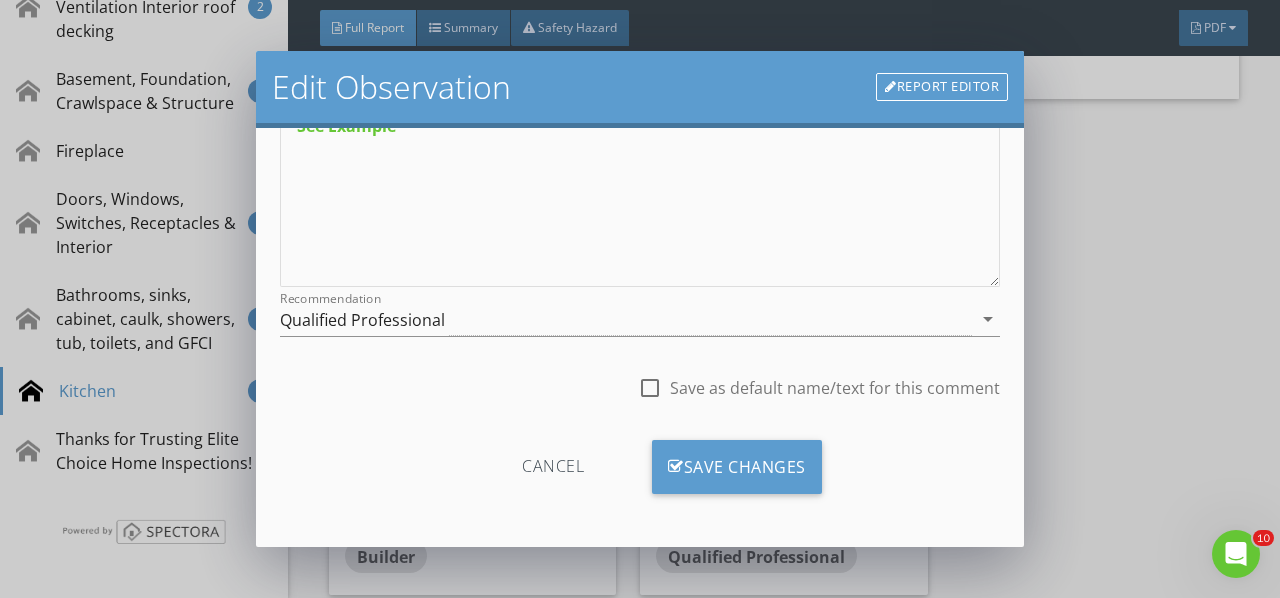 click on "Save Changes" at bounding box center (737, 467) 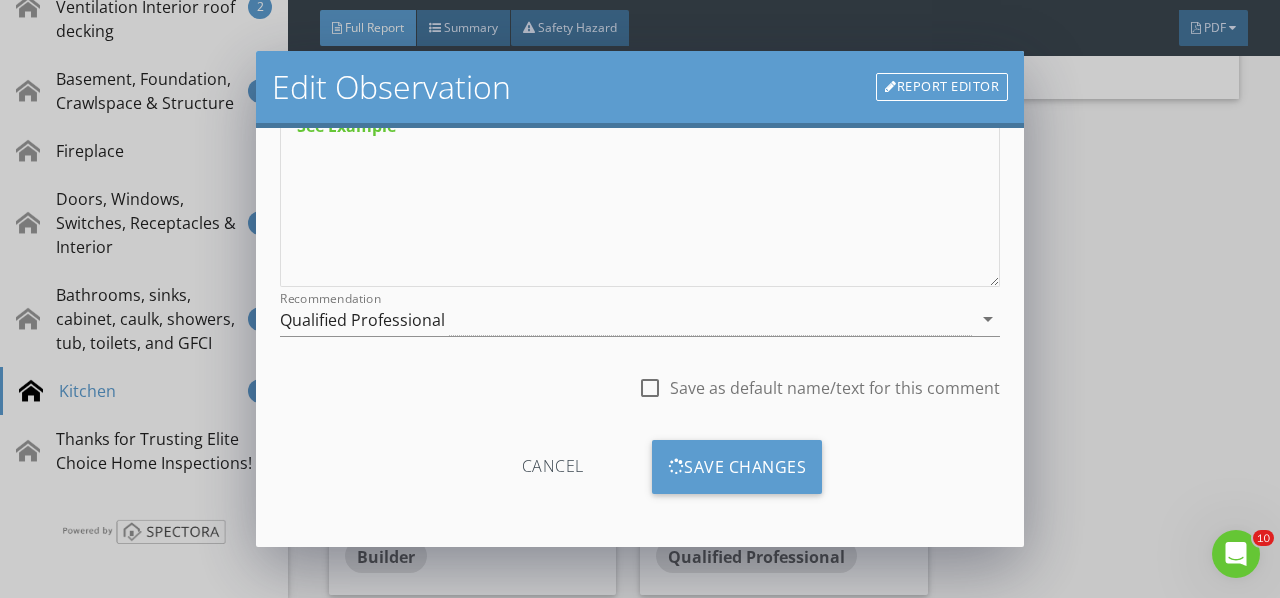 scroll, scrollTop: 130, scrollLeft: 0, axis: vertical 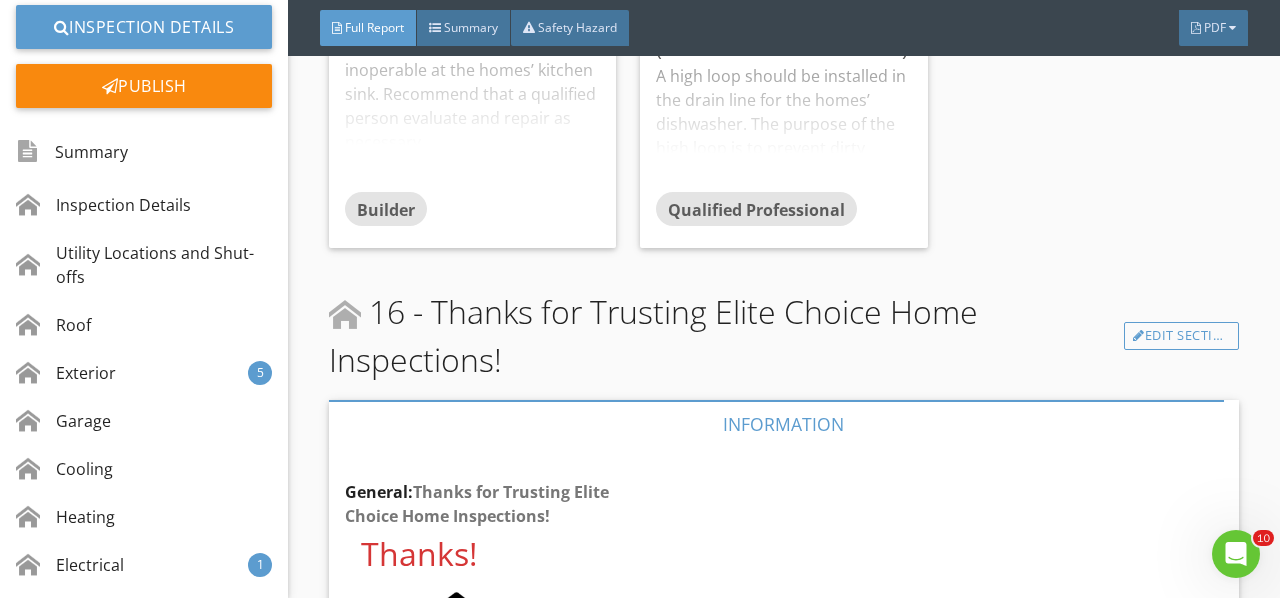 click on "Publish" at bounding box center [144, 86] 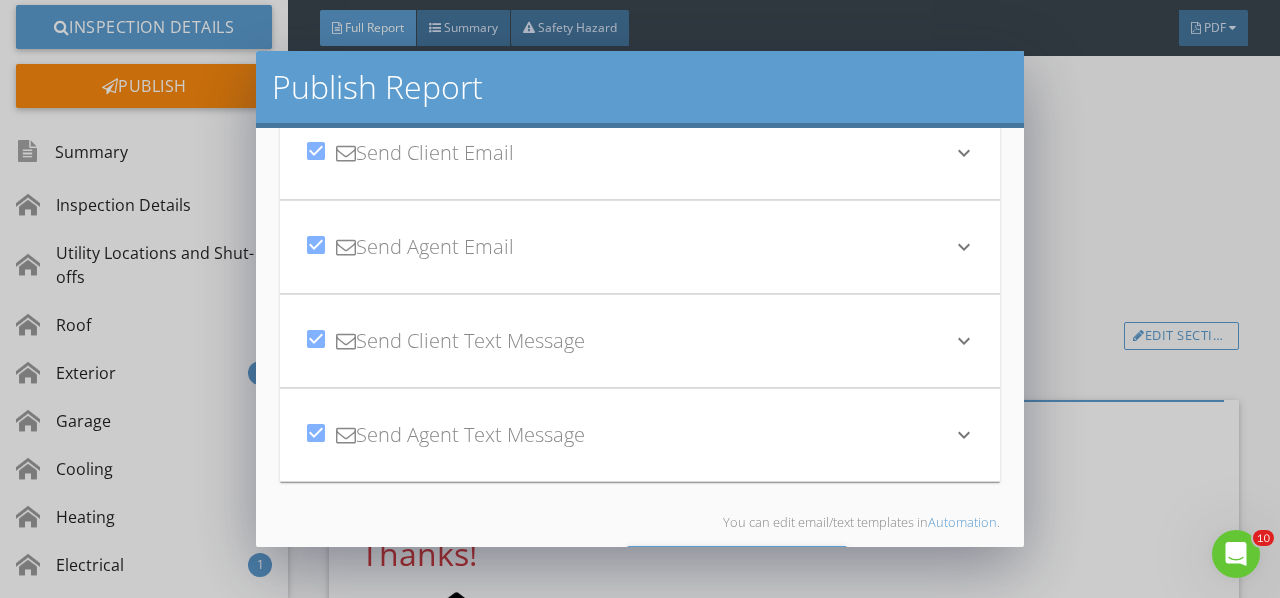 scroll, scrollTop: 167, scrollLeft: 0, axis: vertical 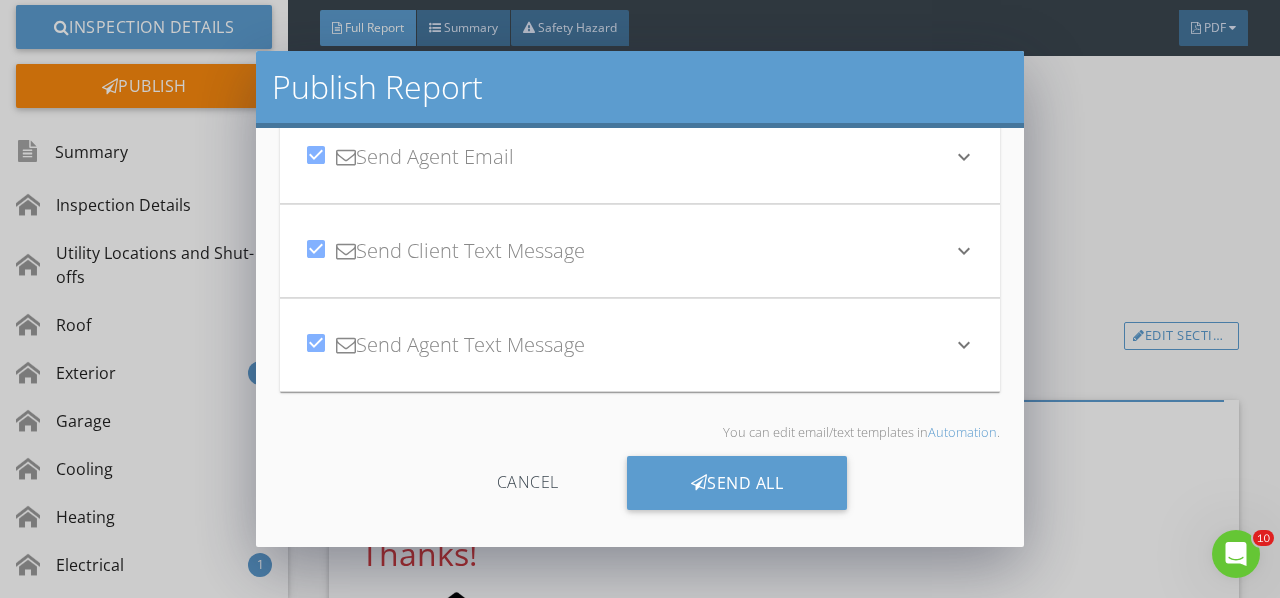 click on "Send All" at bounding box center [737, 483] 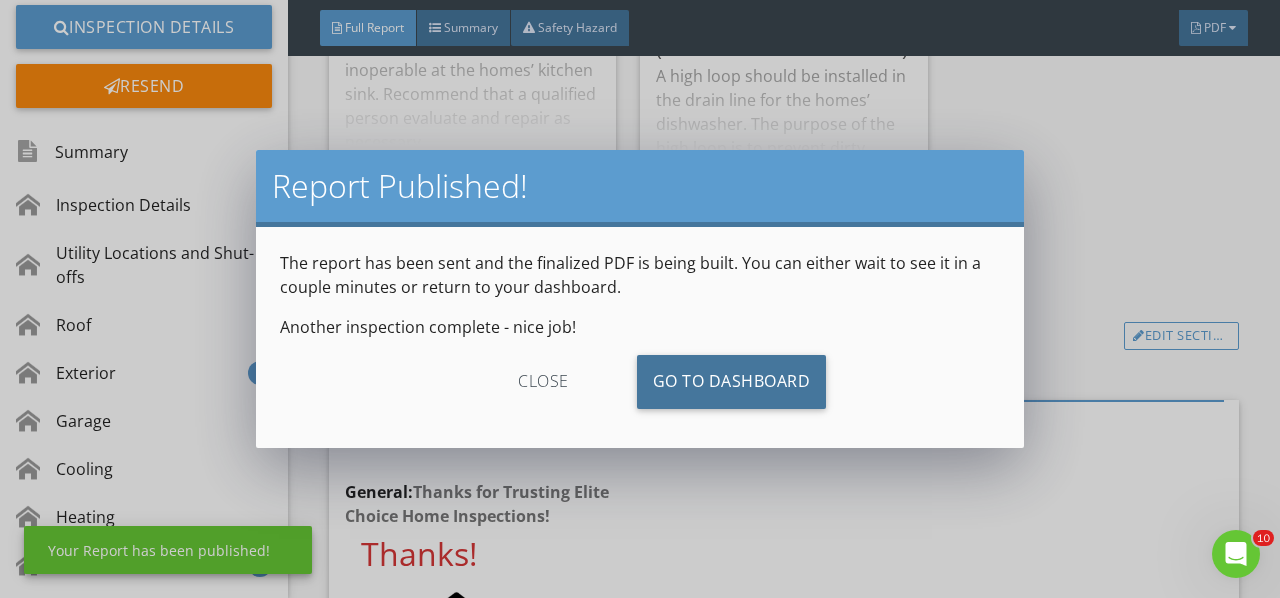 click on "Go To Dashboard" at bounding box center (732, 382) 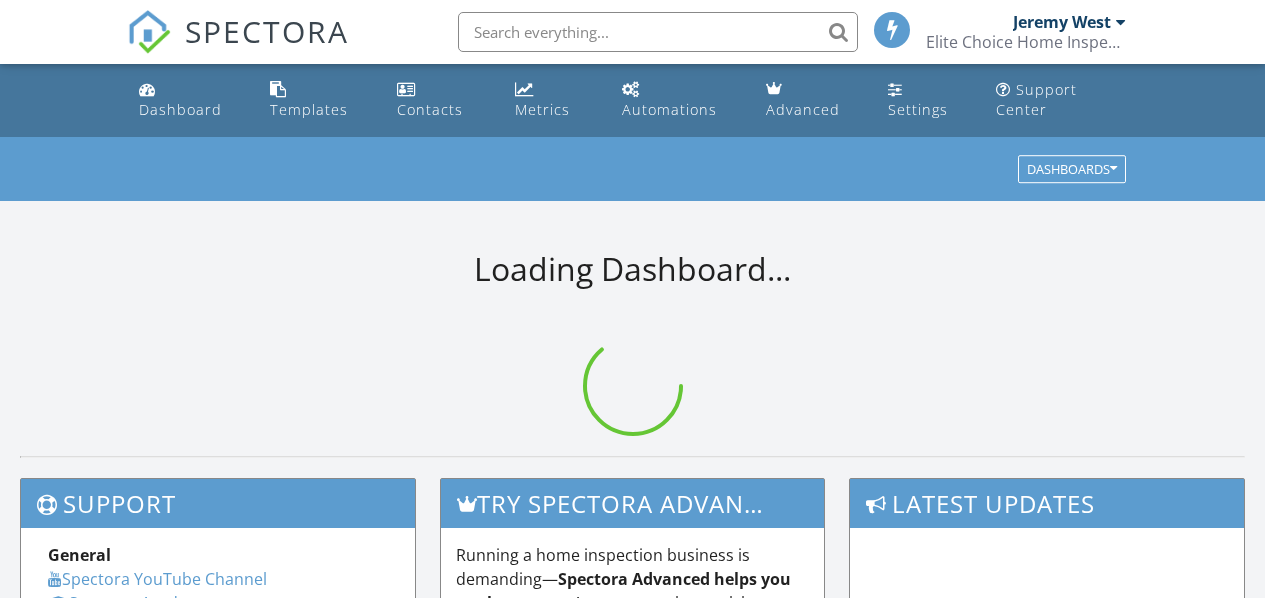 scroll, scrollTop: 0, scrollLeft: 0, axis: both 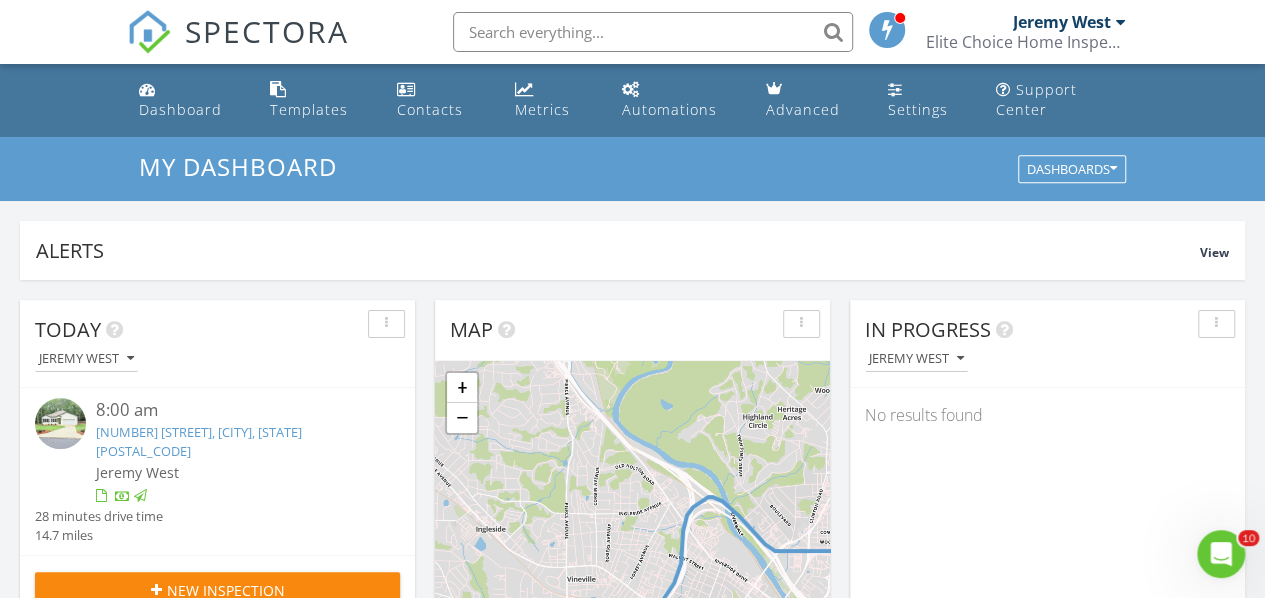click on "[NUMBER] [STREET], [CITY], [STATE] [POSTAL_CODE]" at bounding box center (199, 441) 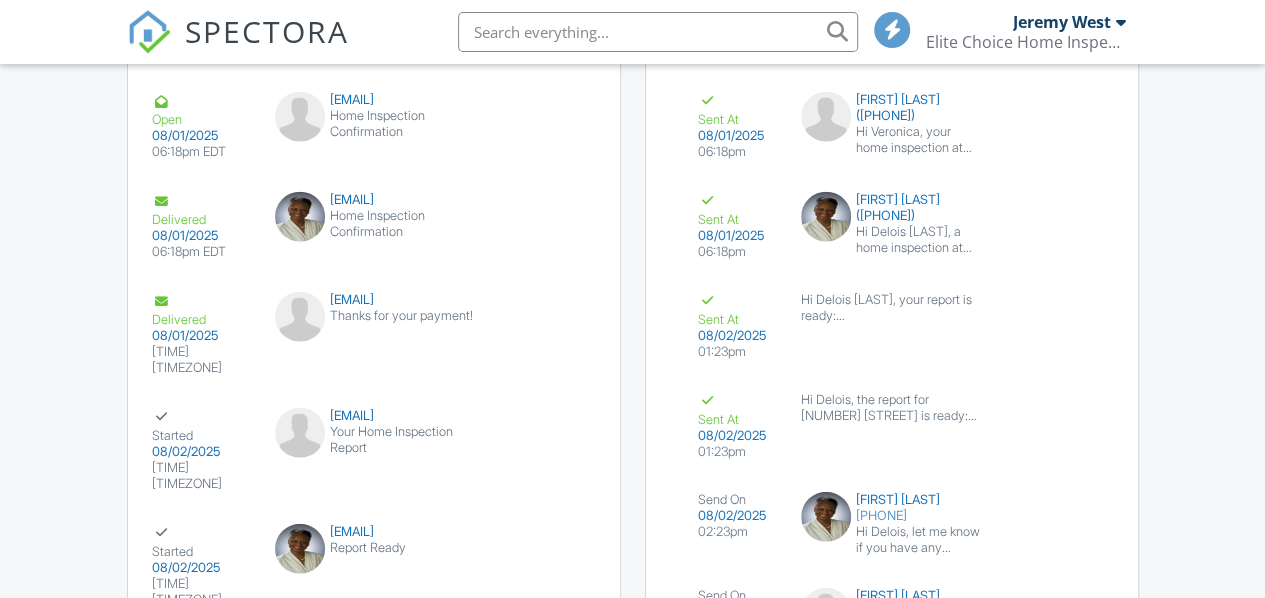 scroll, scrollTop: 2398, scrollLeft: 0, axis: vertical 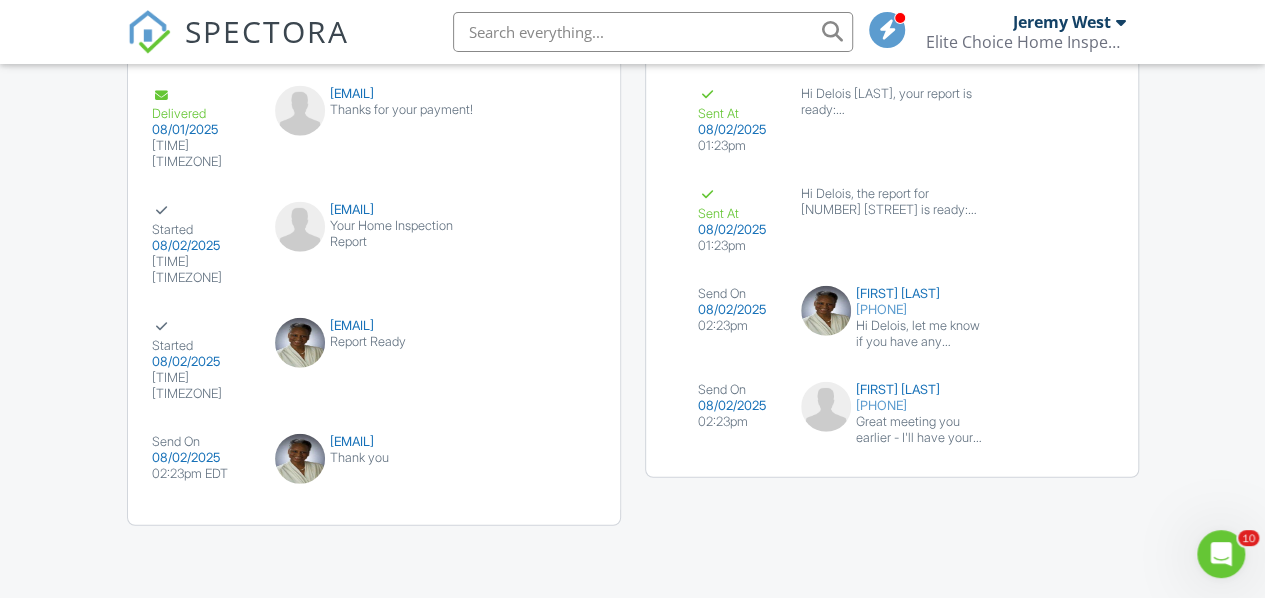 click at bounding box center (1059, 403) 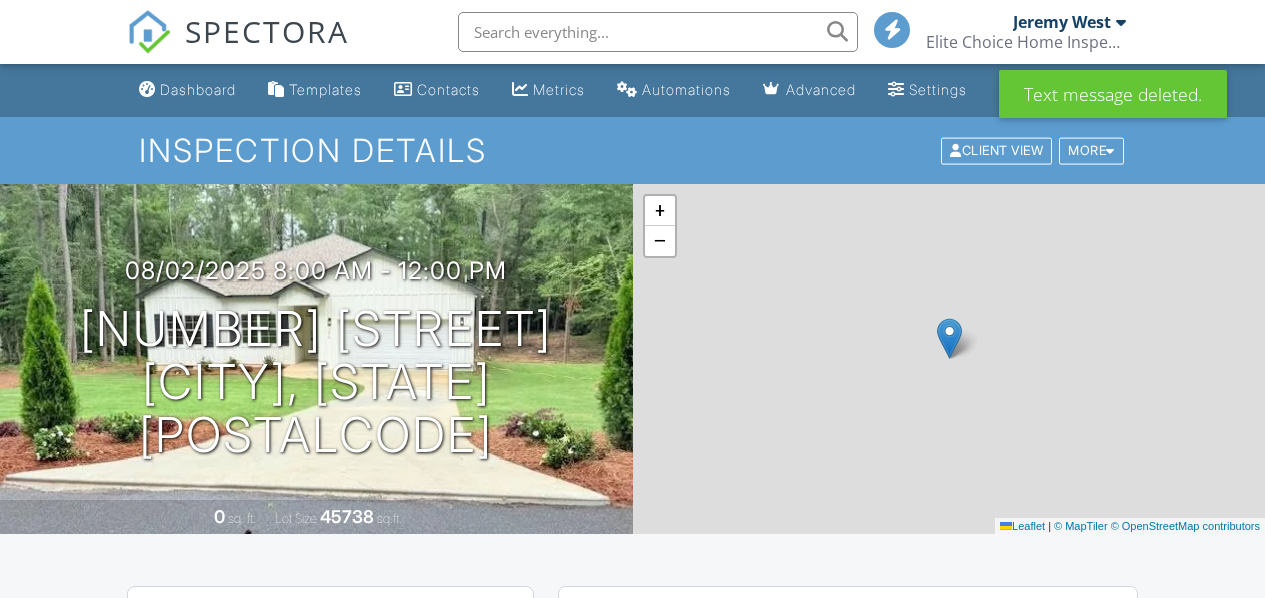 scroll, scrollTop: 1200, scrollLeft: 0, axis: vertical 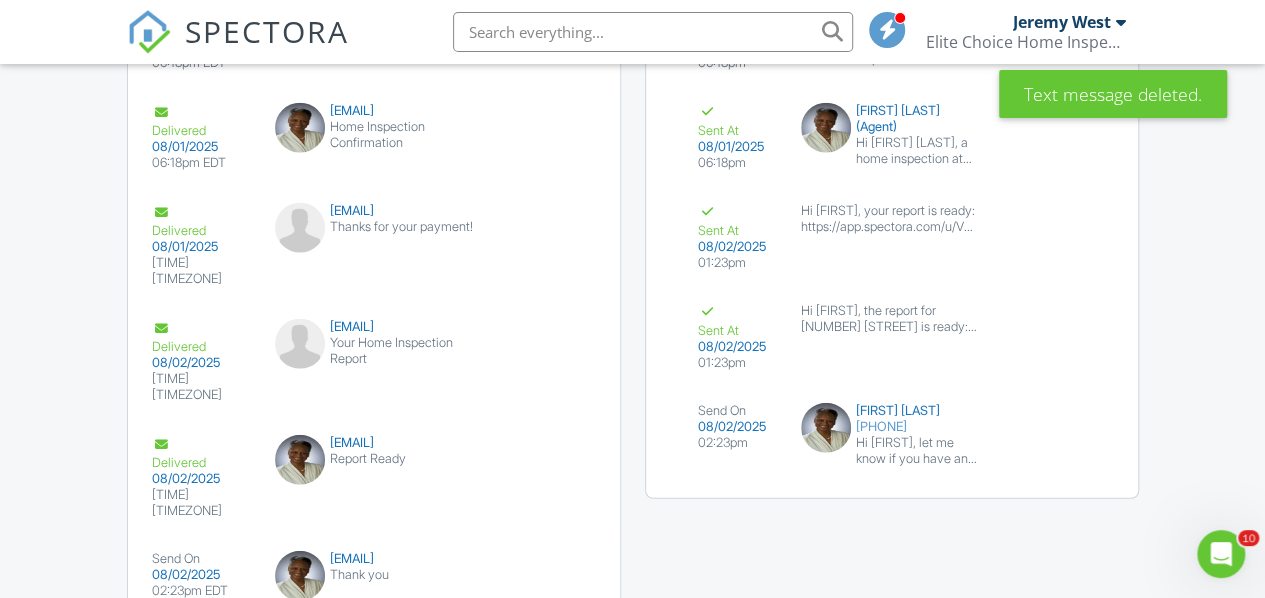 click at bounding box center [1059, 424] 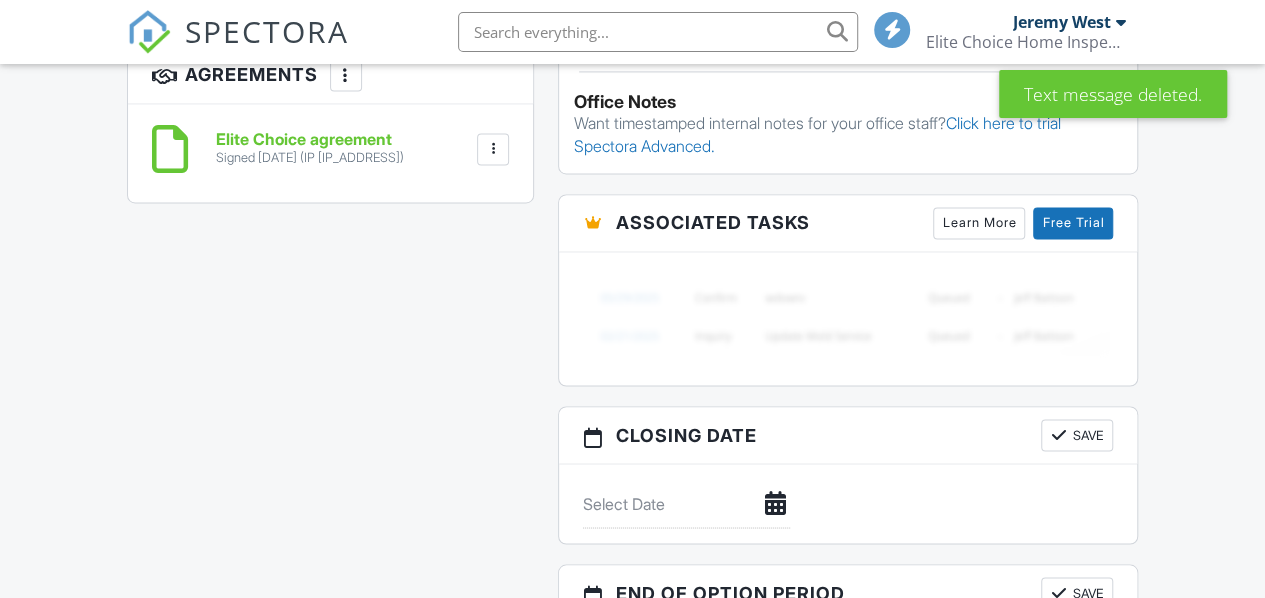 scroll, scrollTop: 1580, scrollLeft: 0, axis: vertical 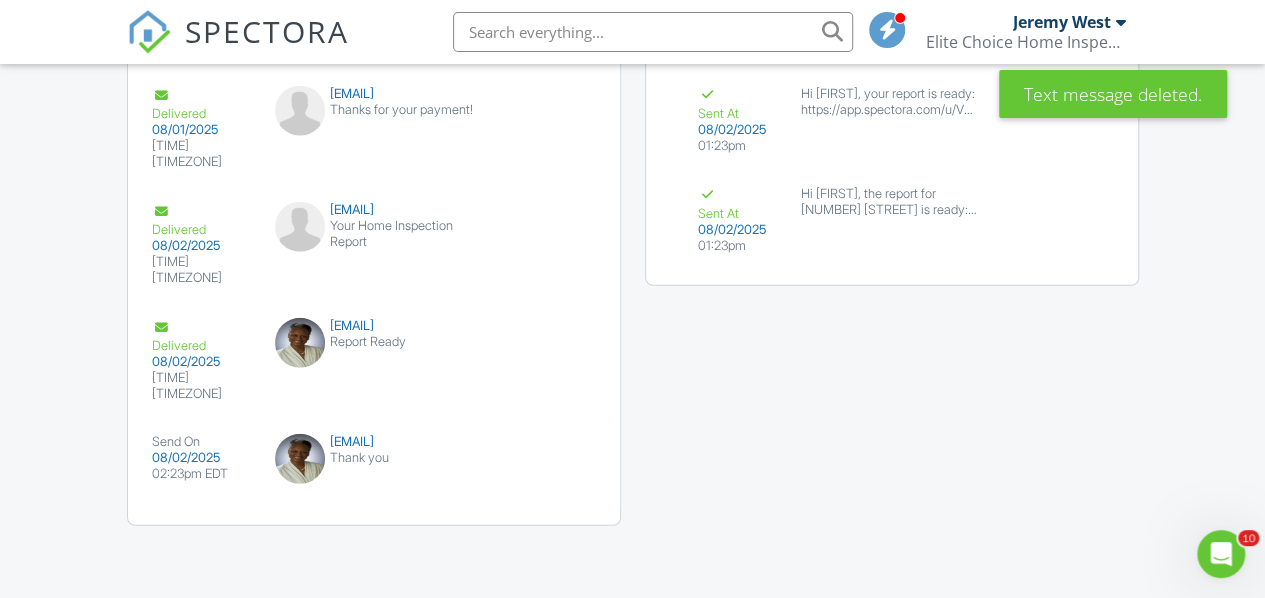 click on "02:23pm EDT" at bounding box center (201, 474) 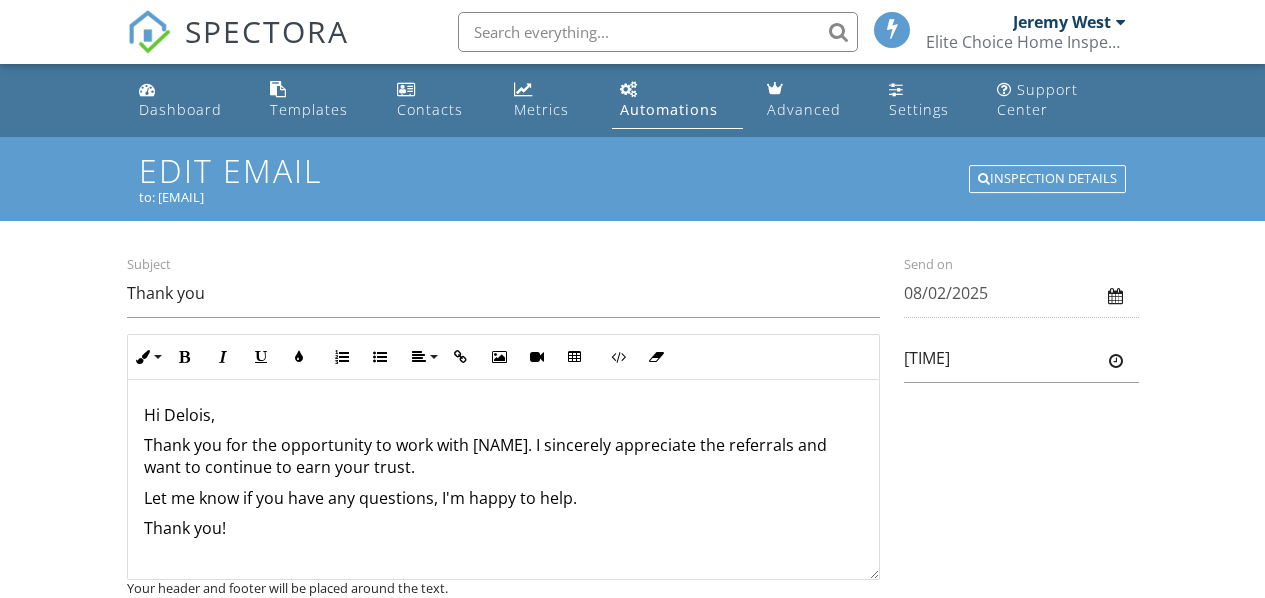 scroll, scrollTop: 0, scrollLeft: 0, axis: both 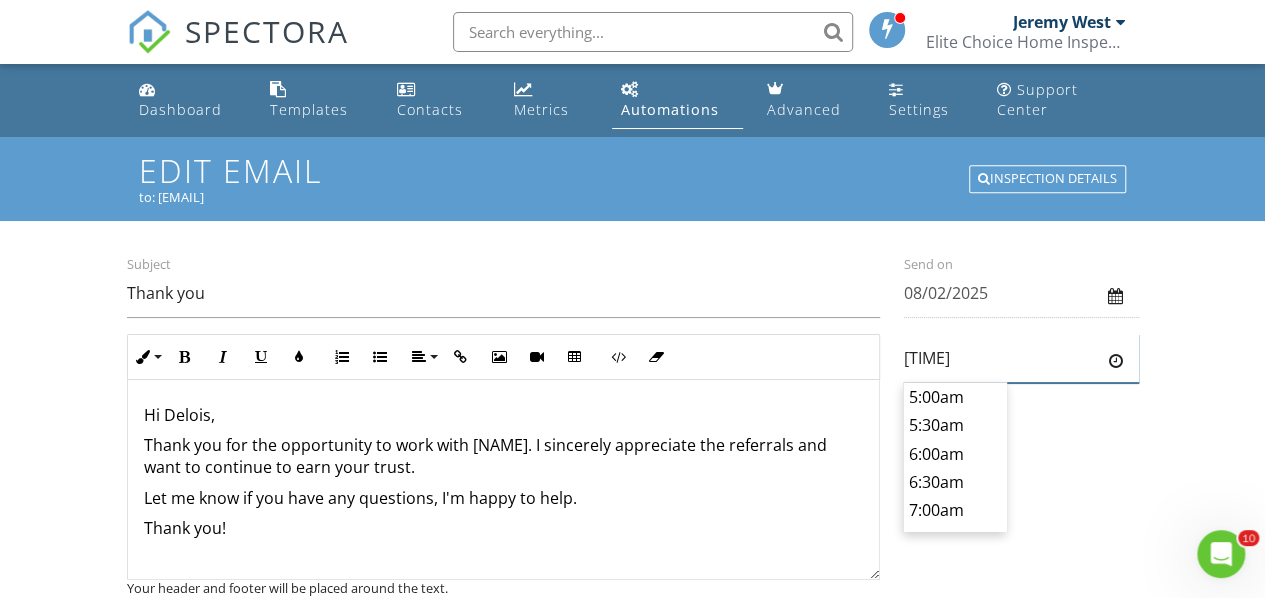 click on "[TIME]" at bounding box center [1021, 358] 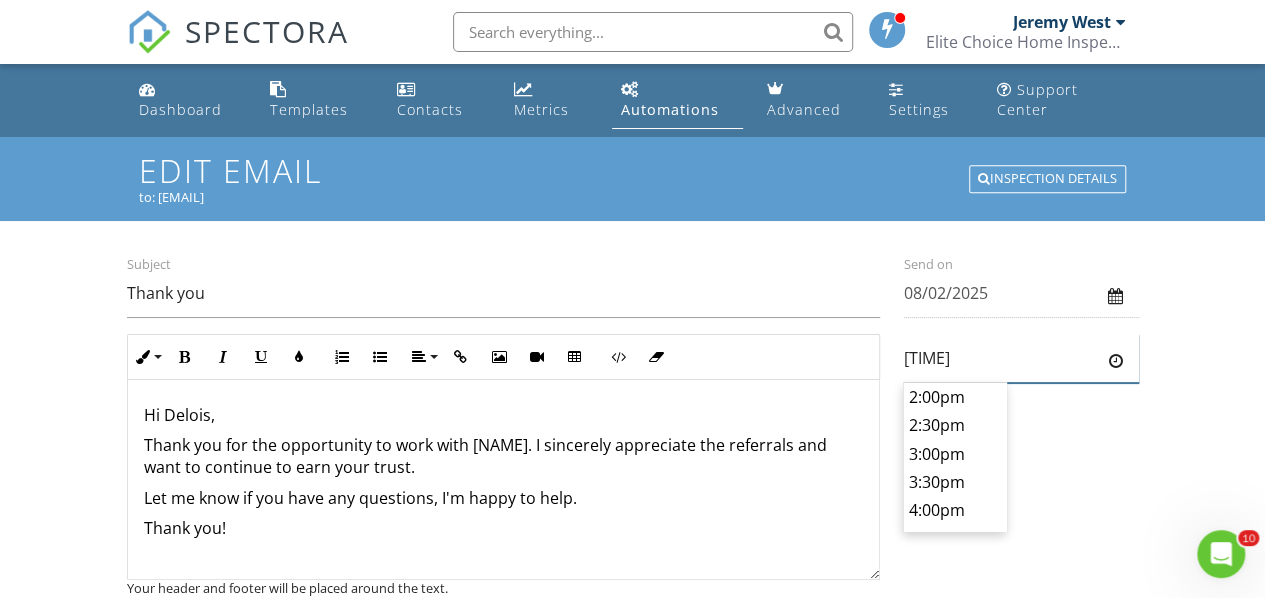 scroll, scrollTop: 454, scrollLeft: 0, axis: vertical 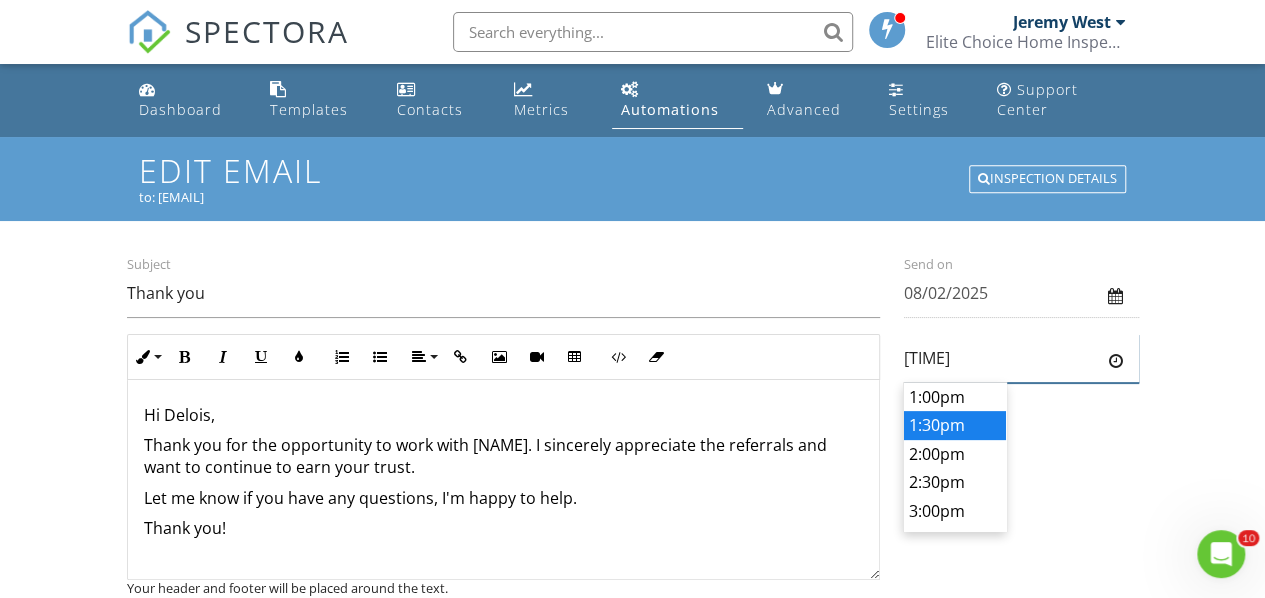 click on "[TIME]" at bounding box center [1021, 358] 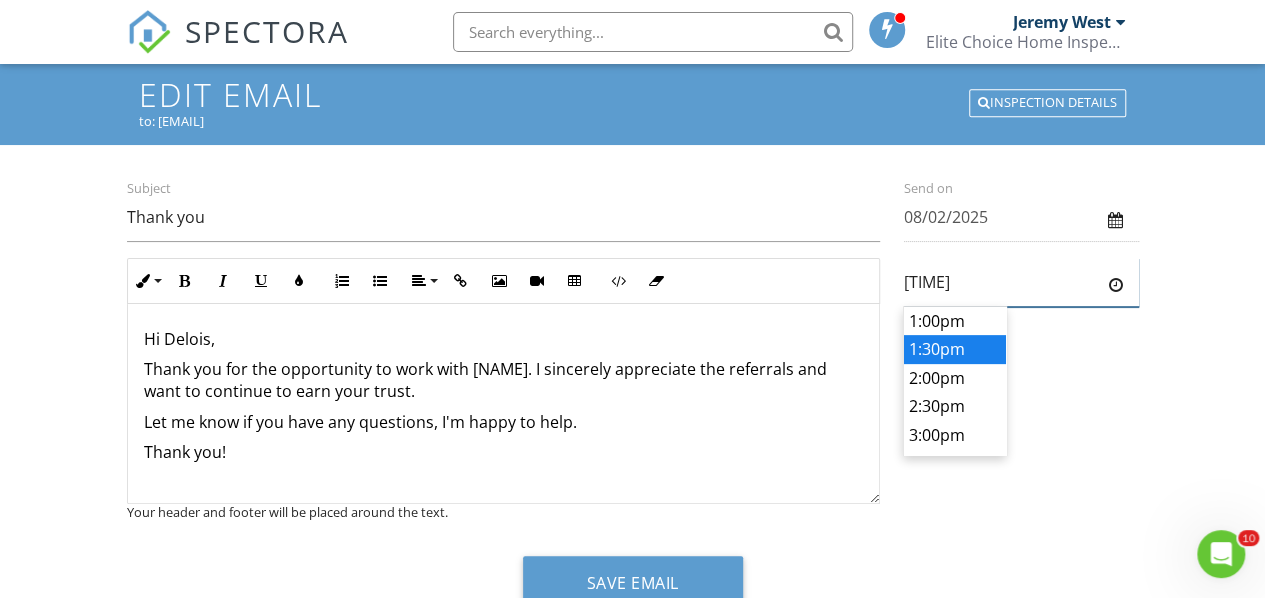 scroll, scrollTop: 153, scrollLeft: 0, axis: vertical 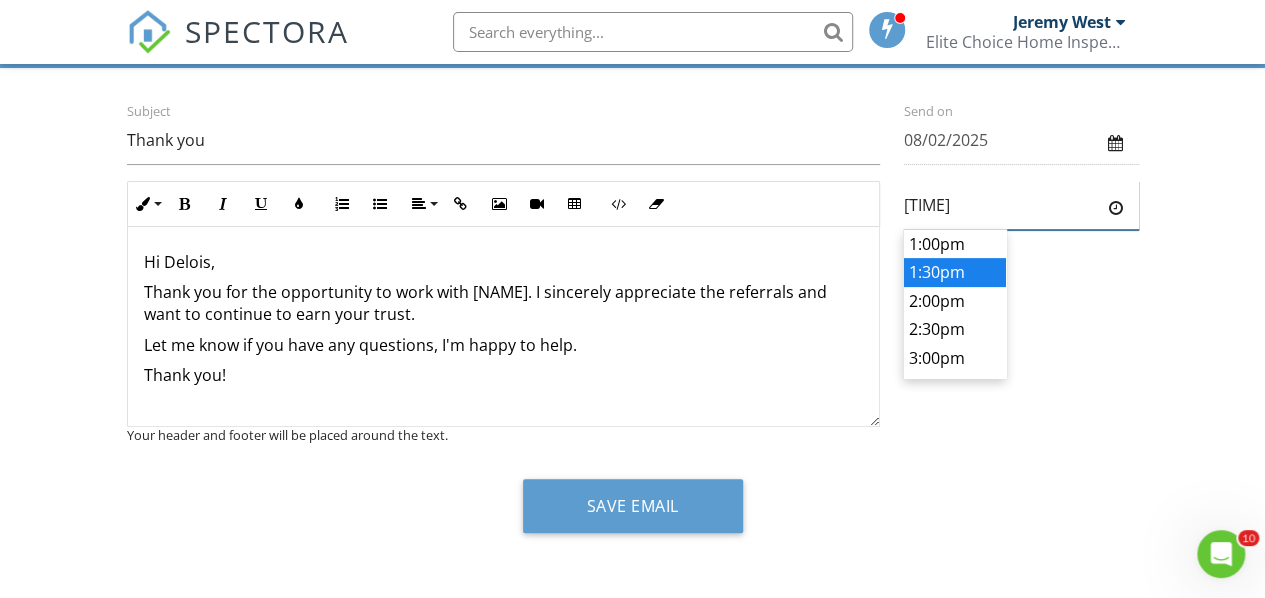 type on "[TIME]" 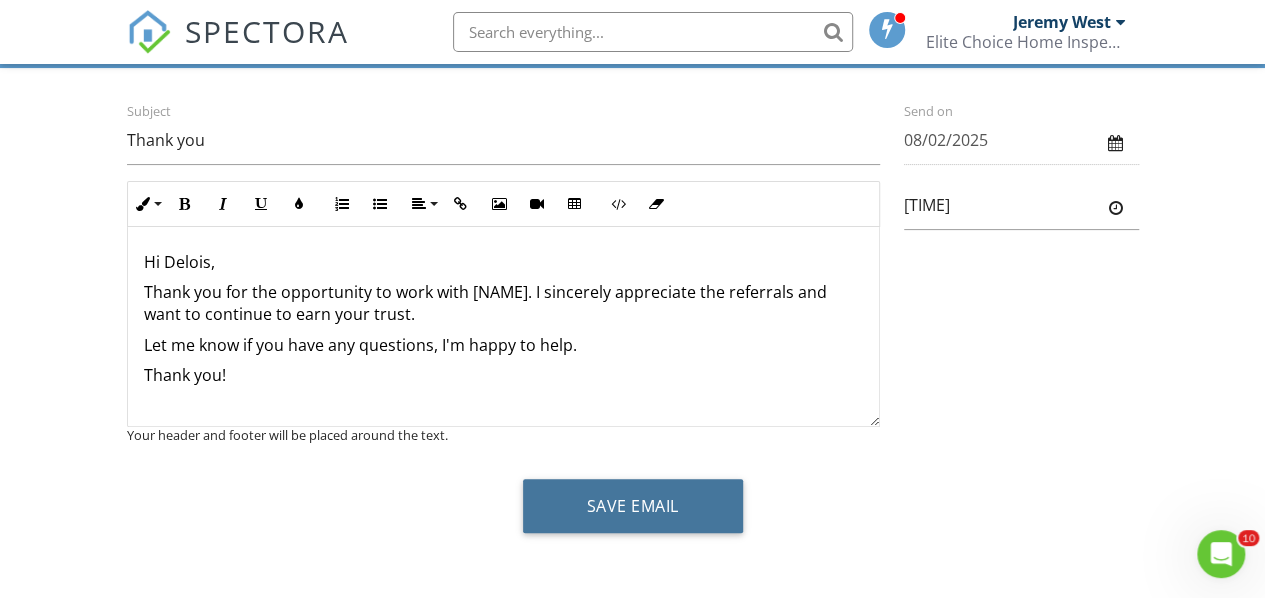 click on "Save Email" at bounding box center [633, 506] 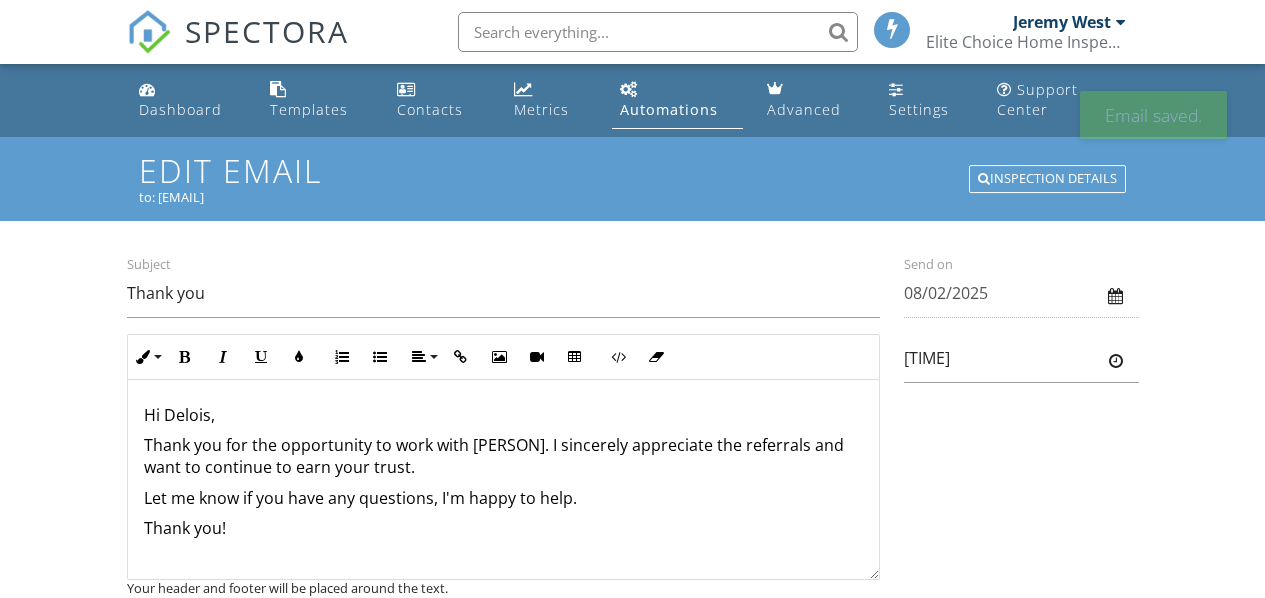 scroll, scrollTop: 0, scrollLeft: 0, axis: both 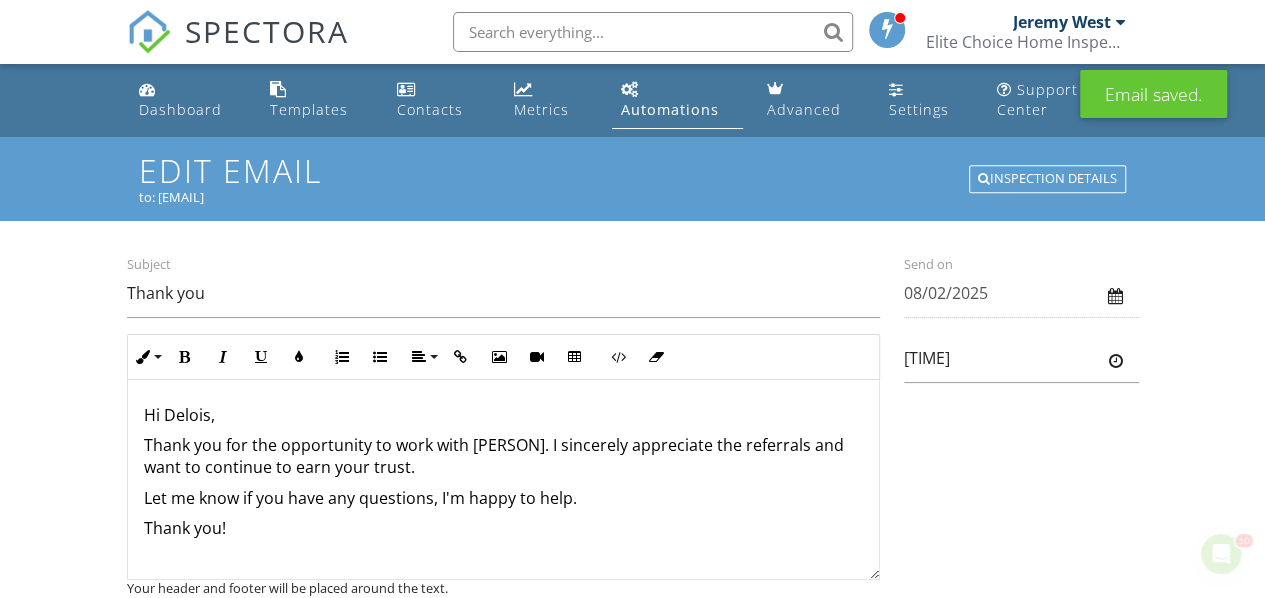 click on "Dashboard" at bounding box center [180, 109] 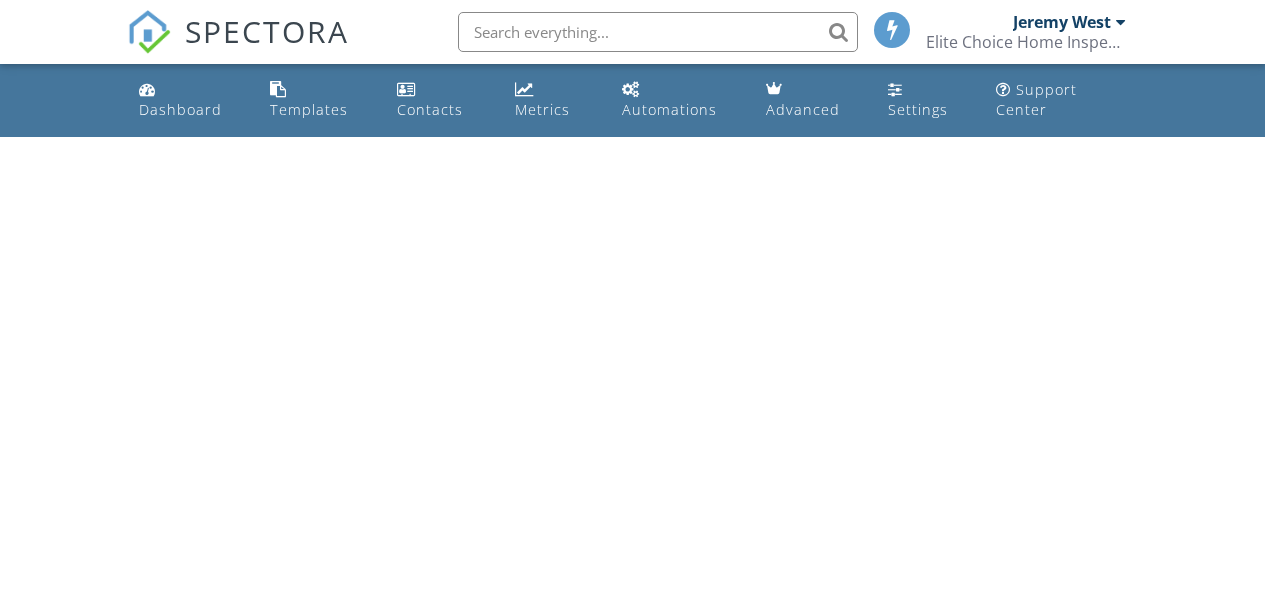 scroll, scrollTop: 0, scrollLeft: 0, axis: both 